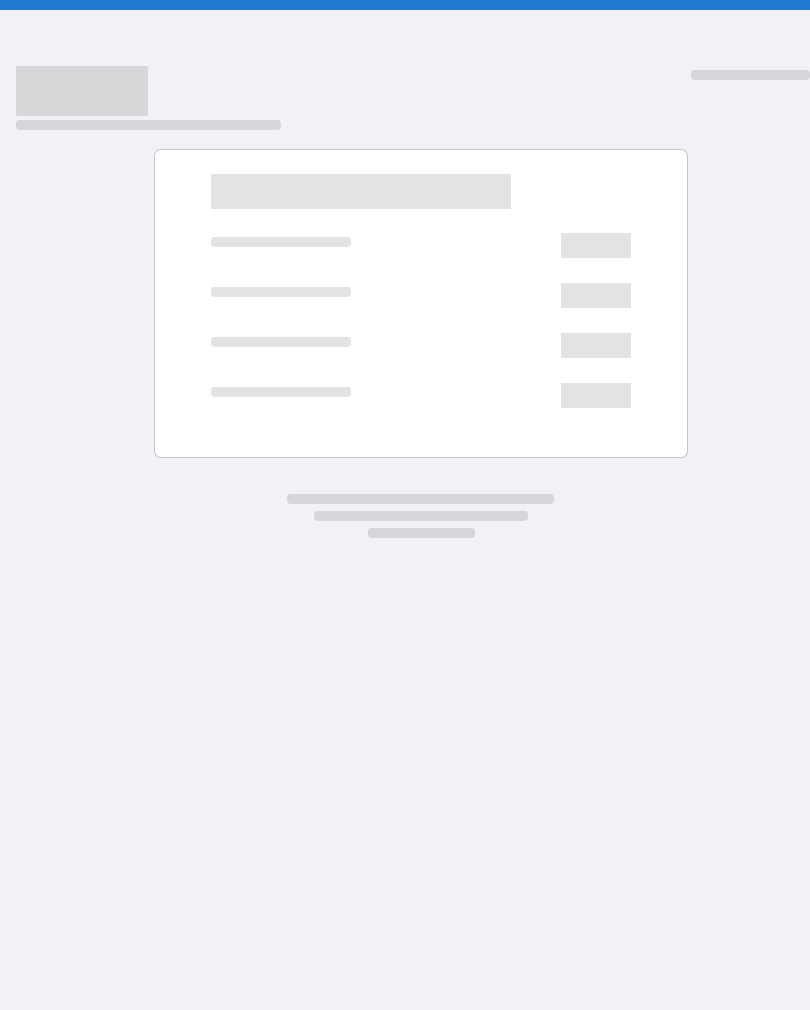 scroll, scrollTop: 0, scrollLeft: 0, axis: both 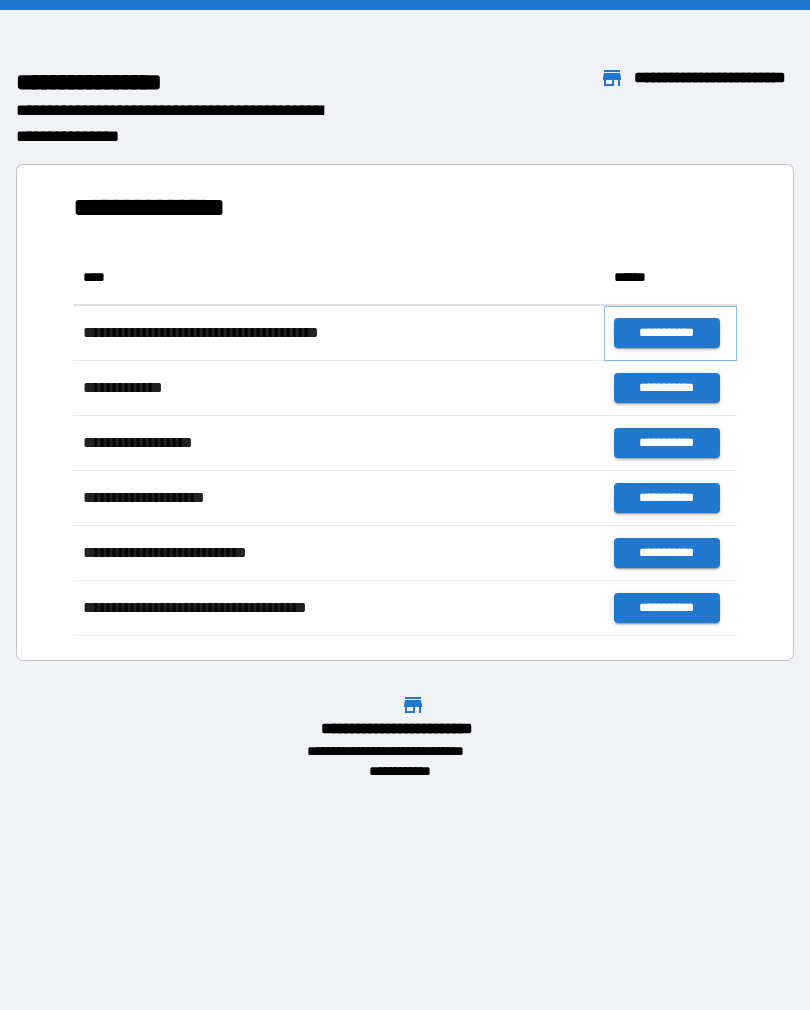 click on "**********" at bounding box center (666, 333) 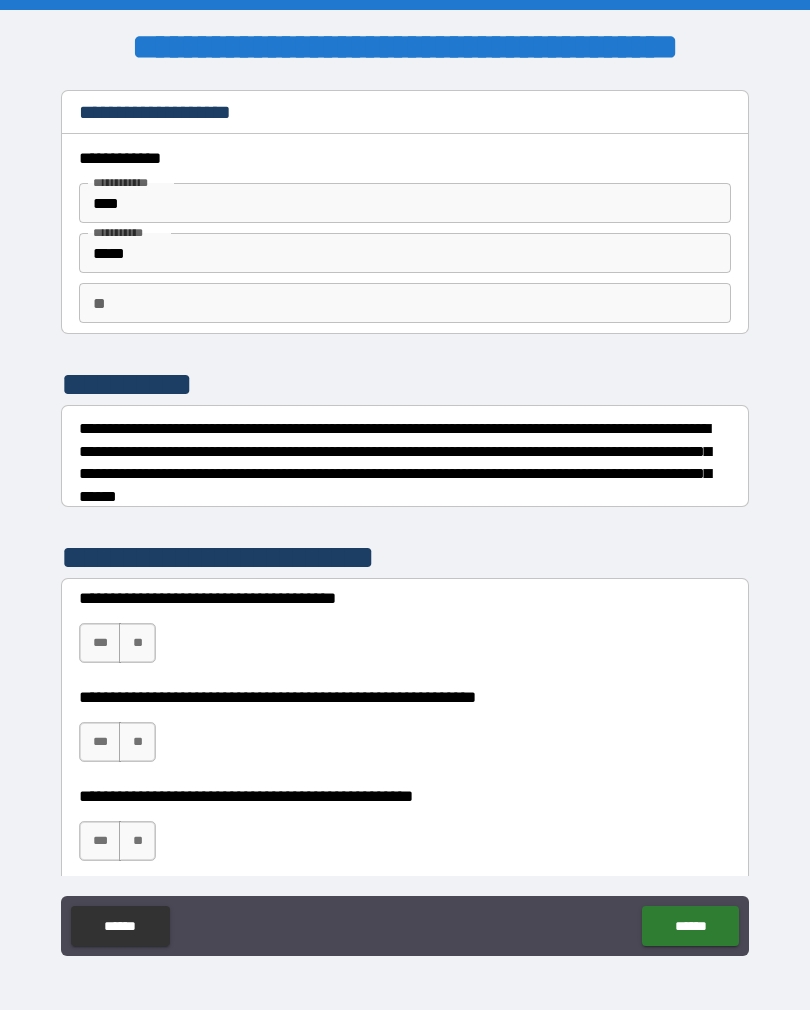 click on "**" at bounding box center [137, 643] 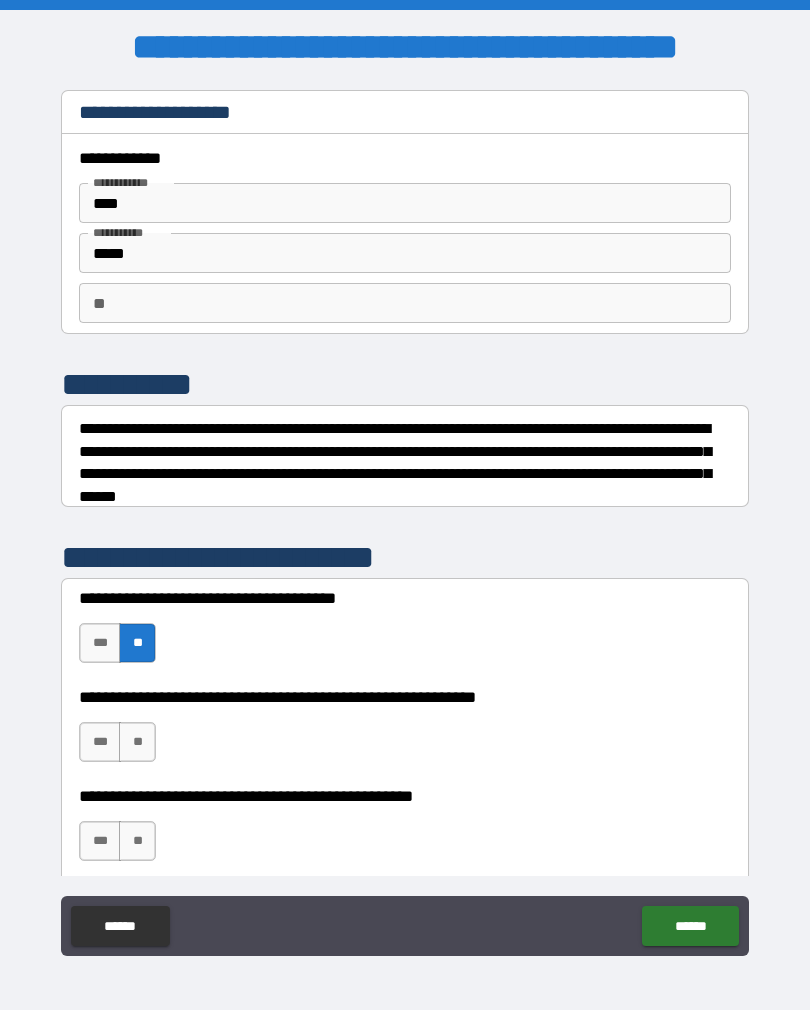 click on "**" at bounding box center (137, 742) 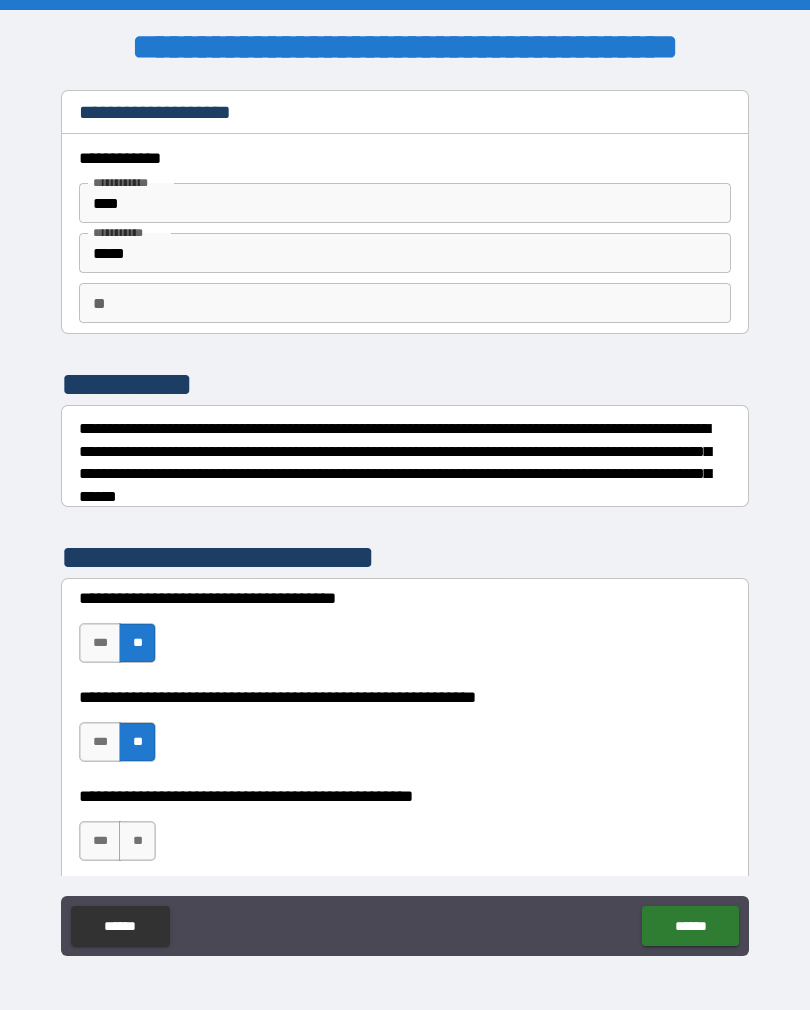 click on "**" at bounding box center (137, 841) 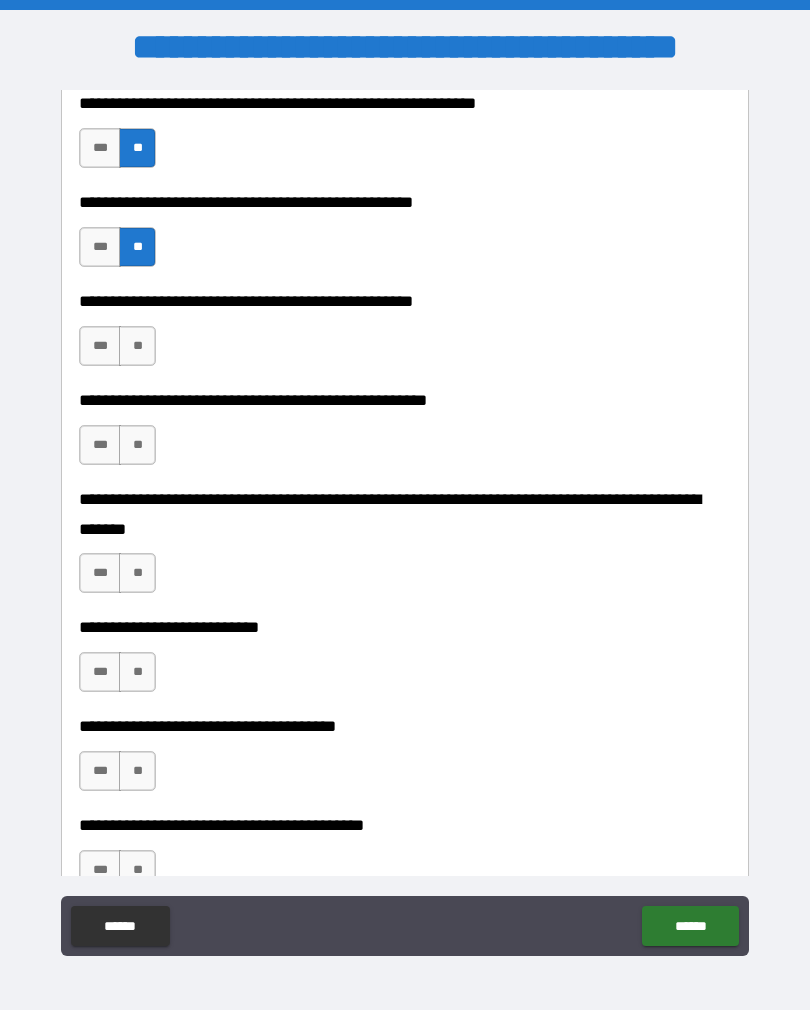 scroll, scrollTop: 595, scrollLeft: 0, axis: vertical 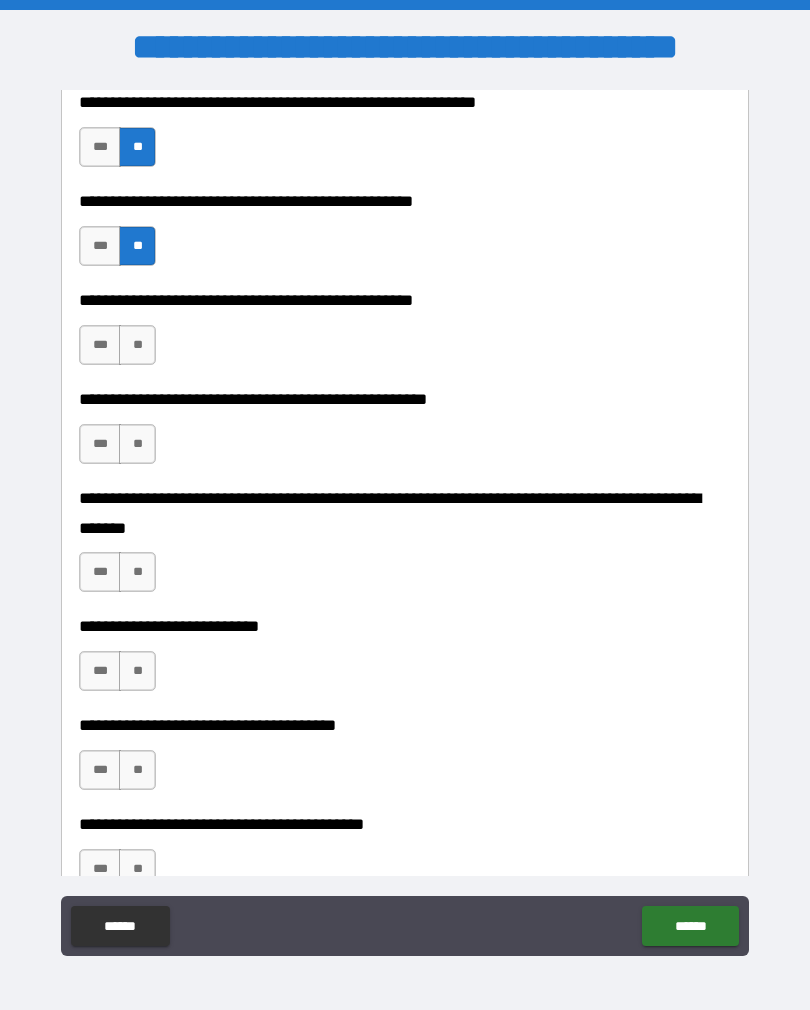 click on "***" at bounding box center (100, 345) 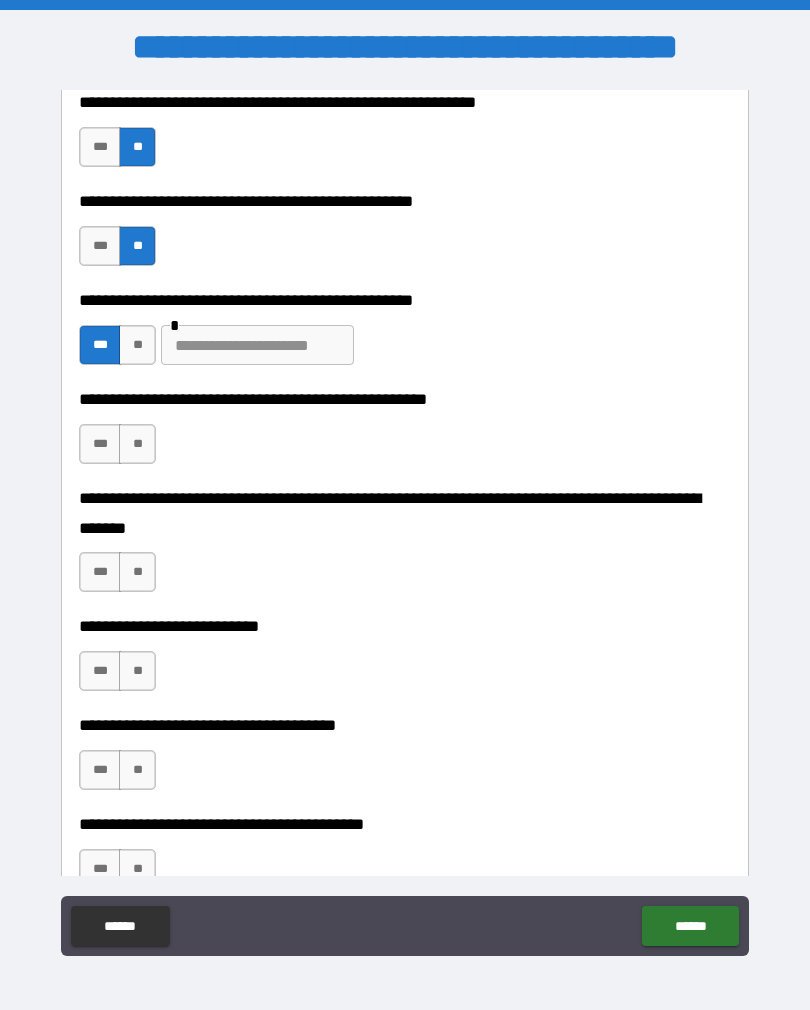 click at bounding box center (257, 345) 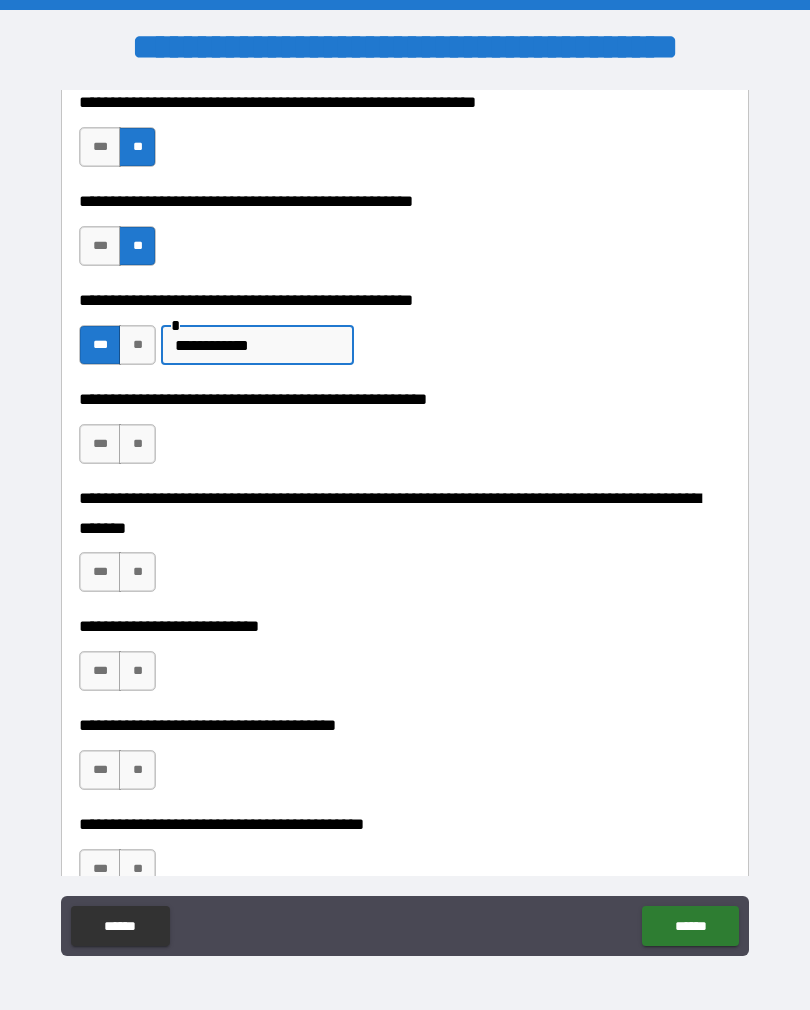 type on "**********" 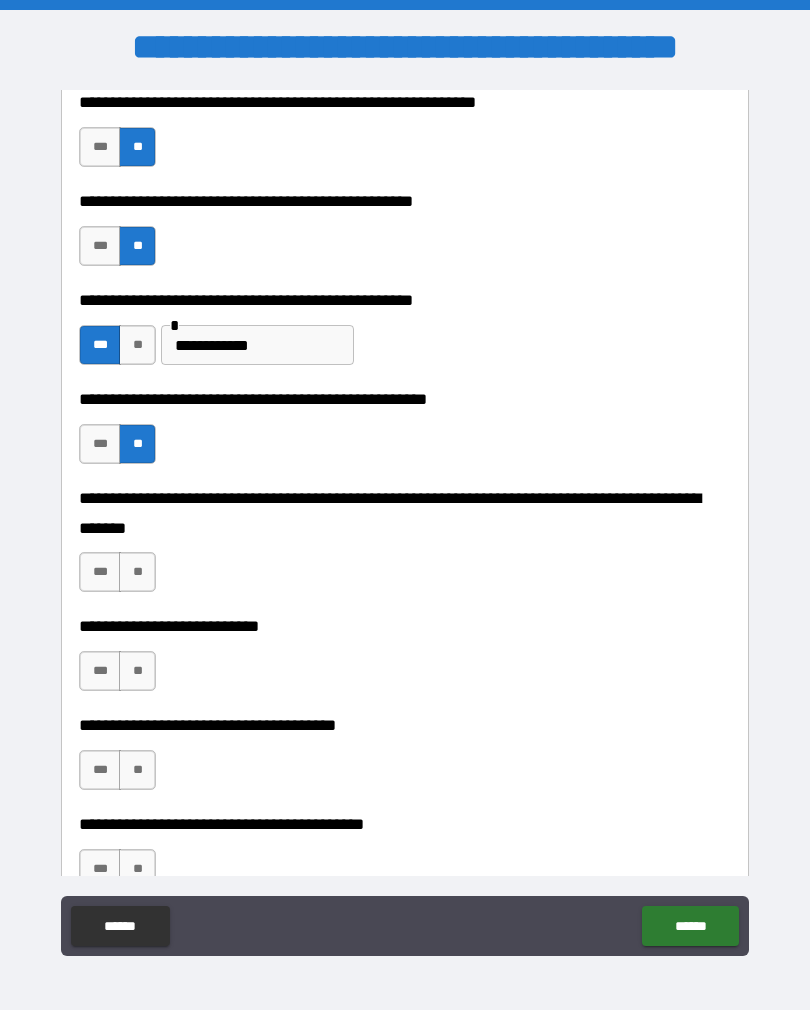click on "**" at bounding box center [137, 572] 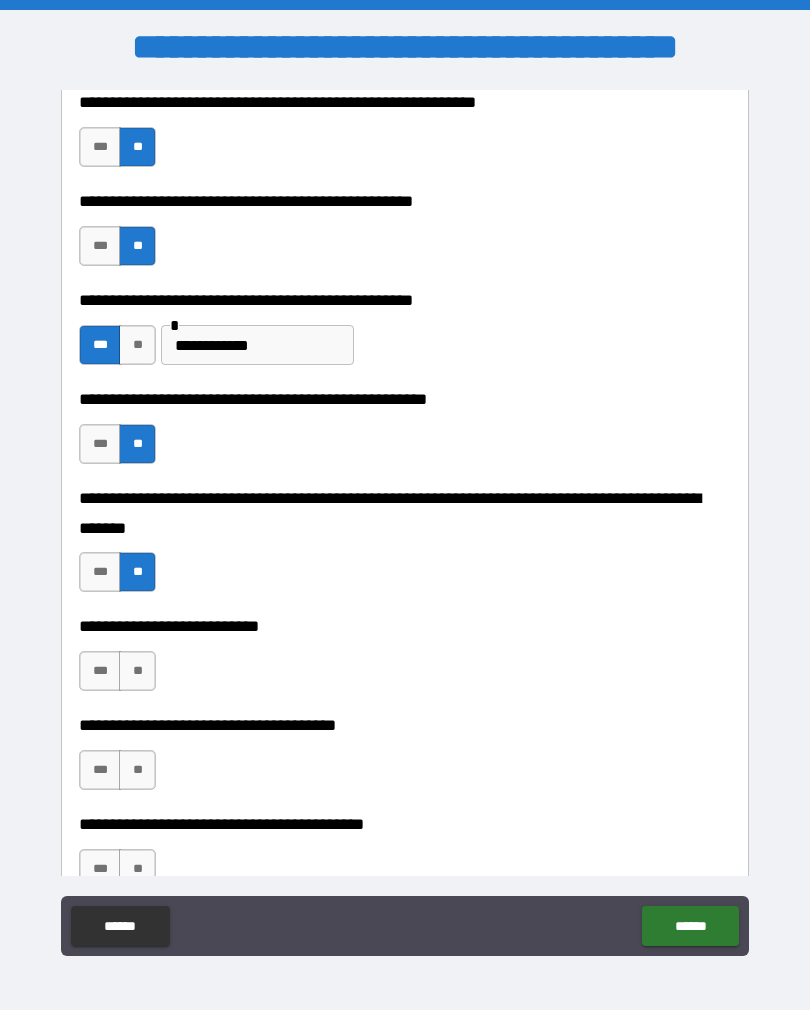 click on "**" at bounding box center [137, 671] 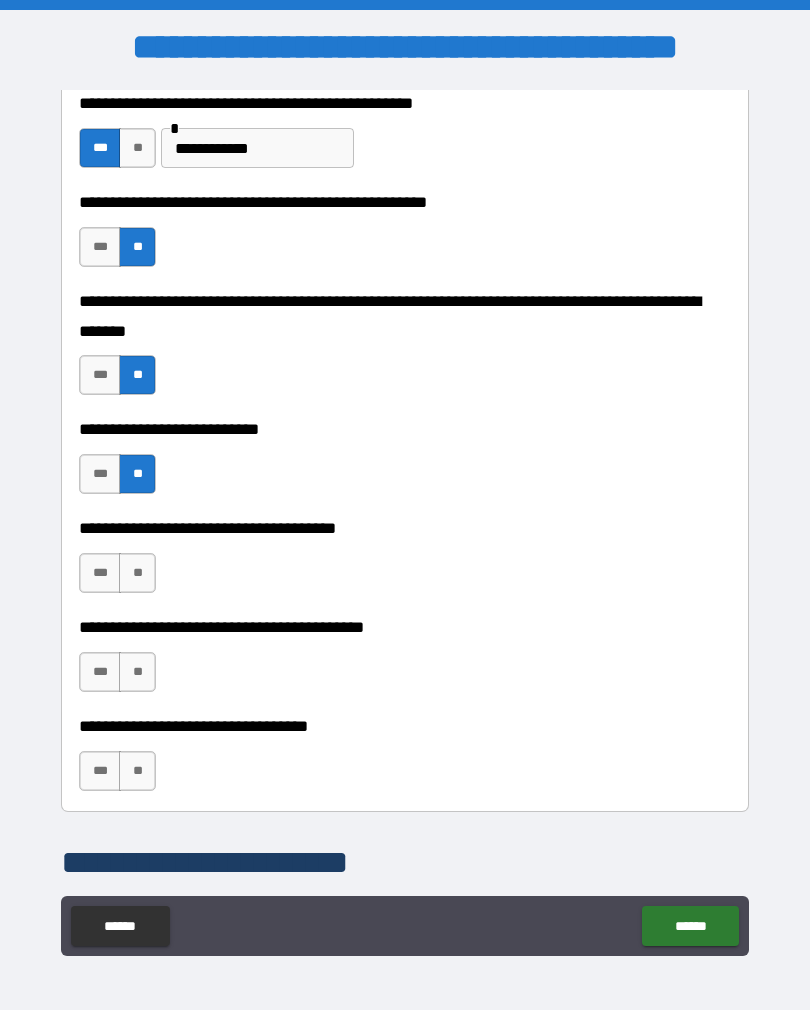 scroll, scrollTop: 796, scrollLeft: 0, axis: vertical 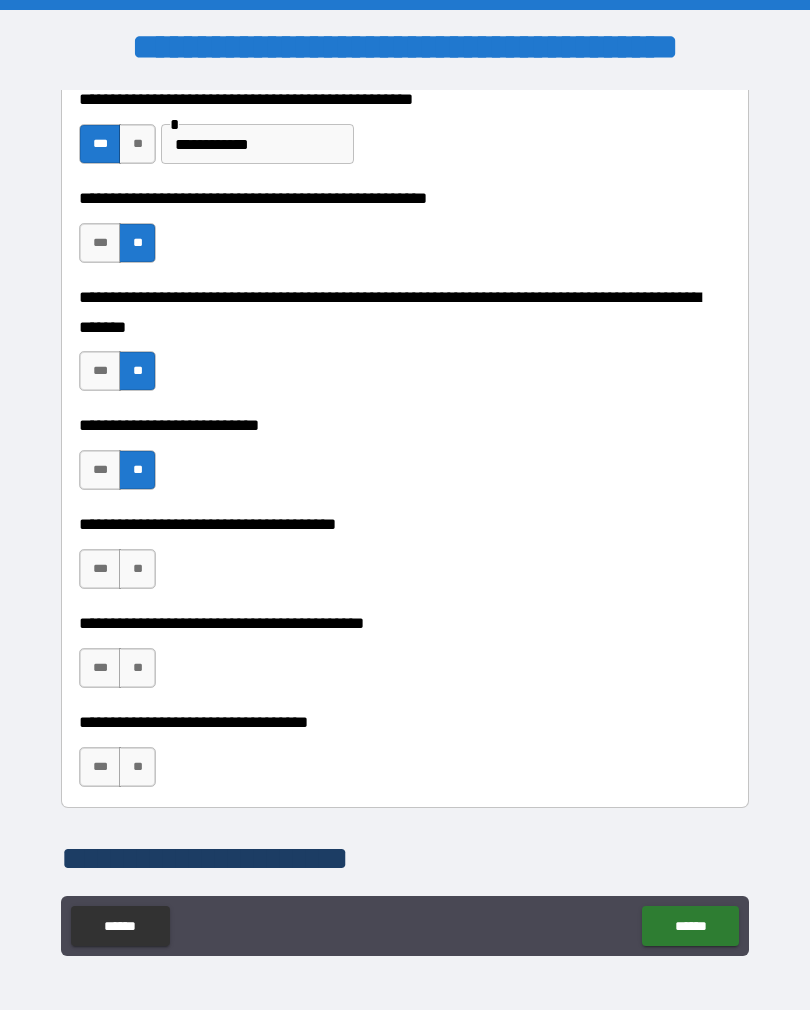 click on "**" at bounding box center [137, 569] 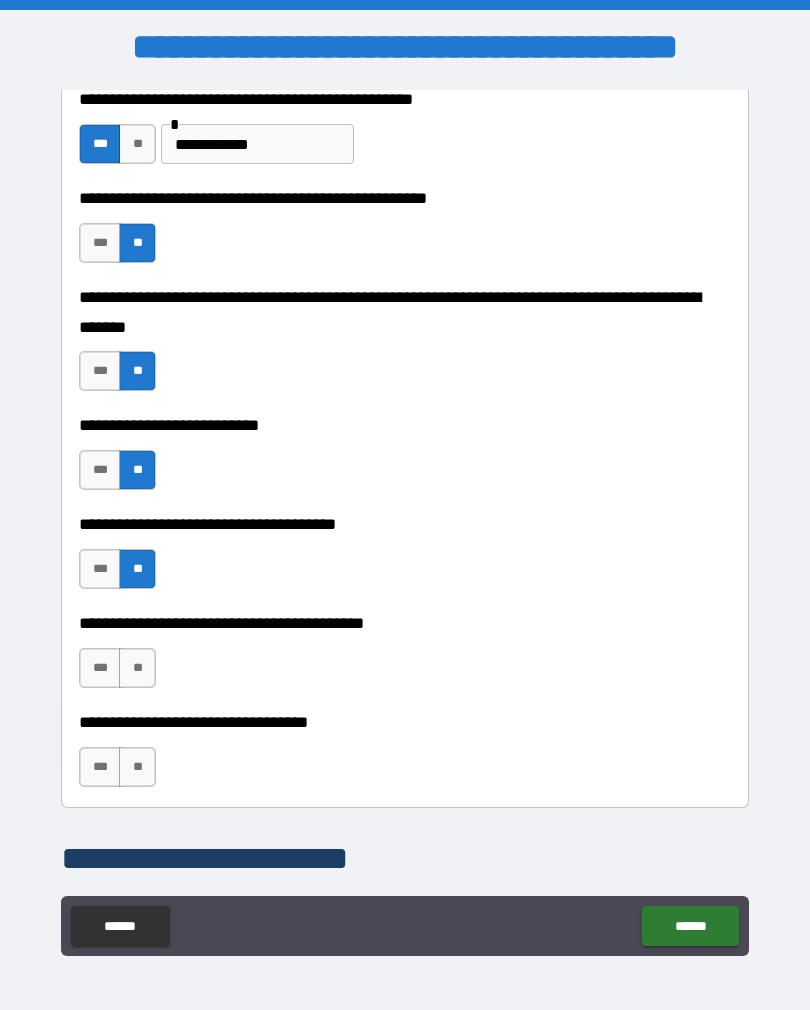 click on "**" at bounding box center (137, 668) 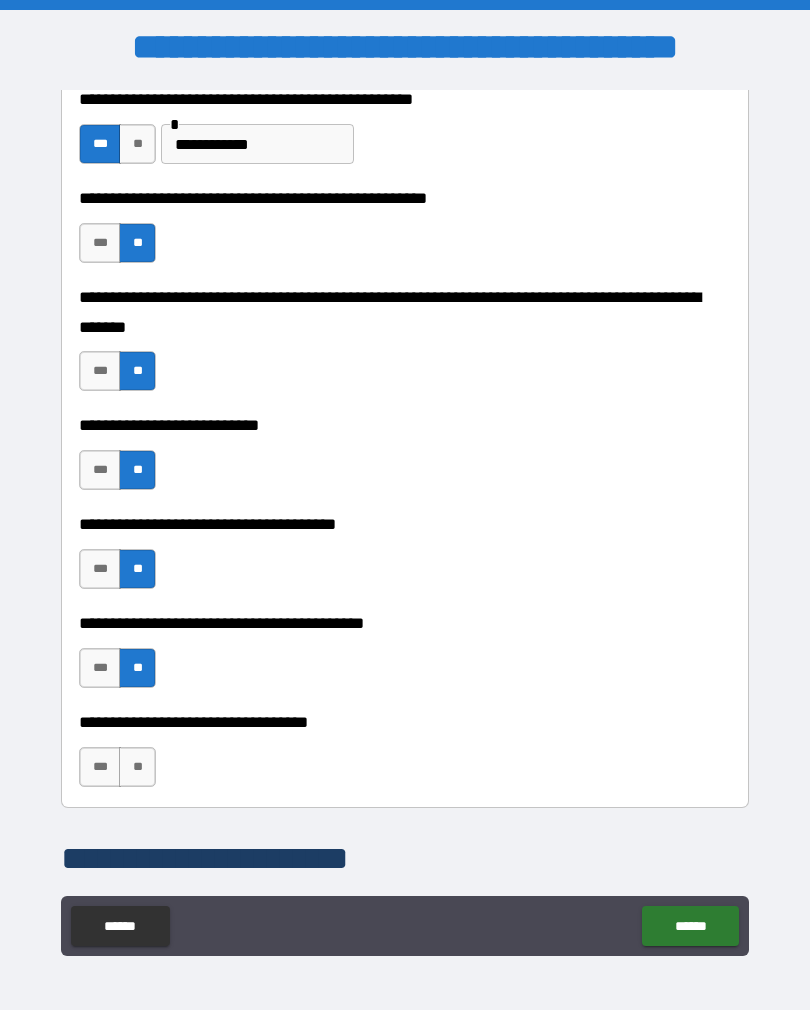 click on "**" at bounding box center (137, 767) 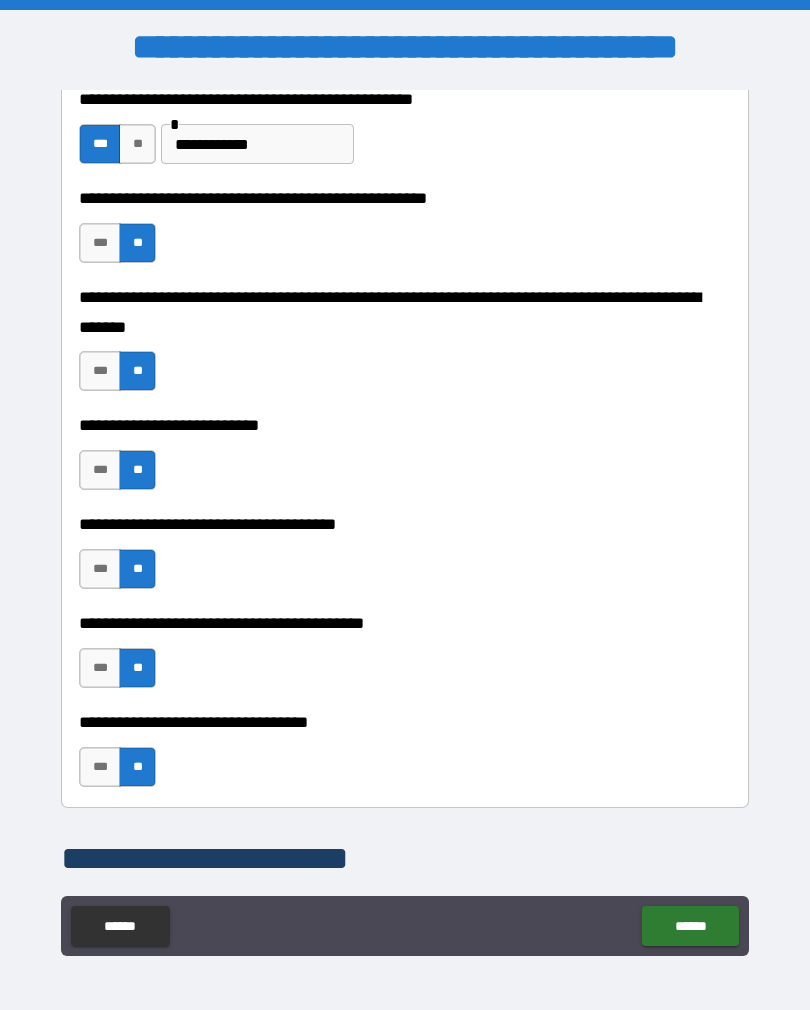 click on "***" at bounding box center (100, 668) 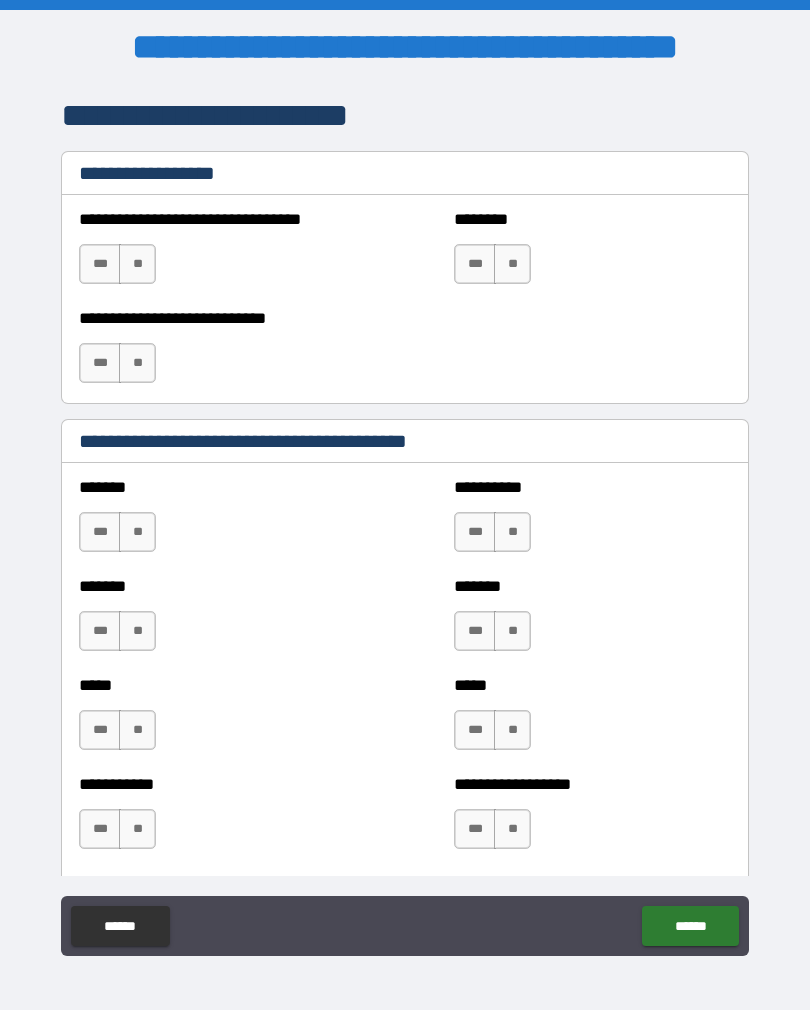 scroll, scrollTop: 1540, scrollLeft: 0, axis: vertical 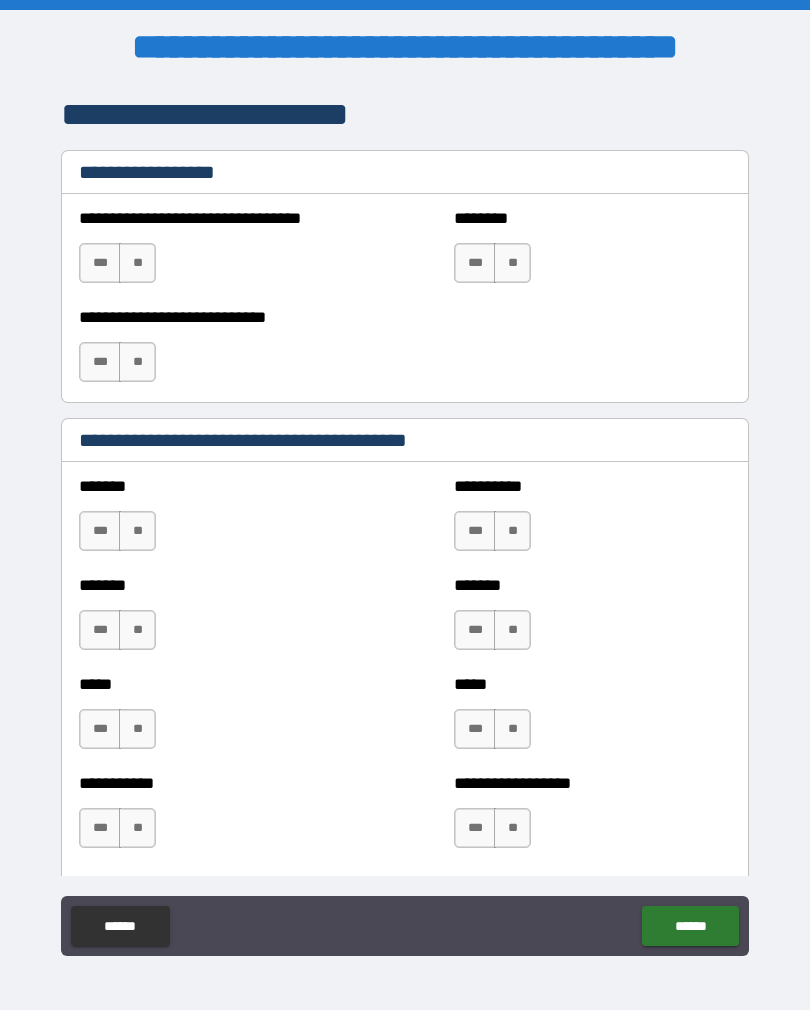 click on "**" at bounding box center (137, 531) 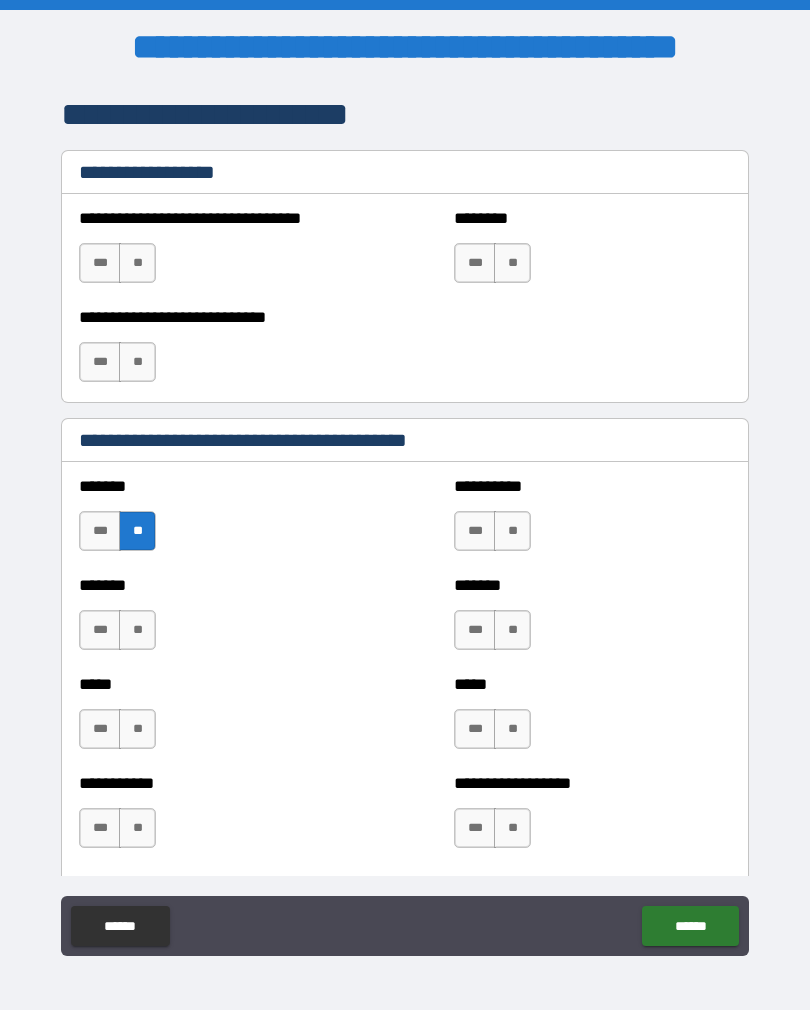 click on "**" at bounding box center (137, 630) 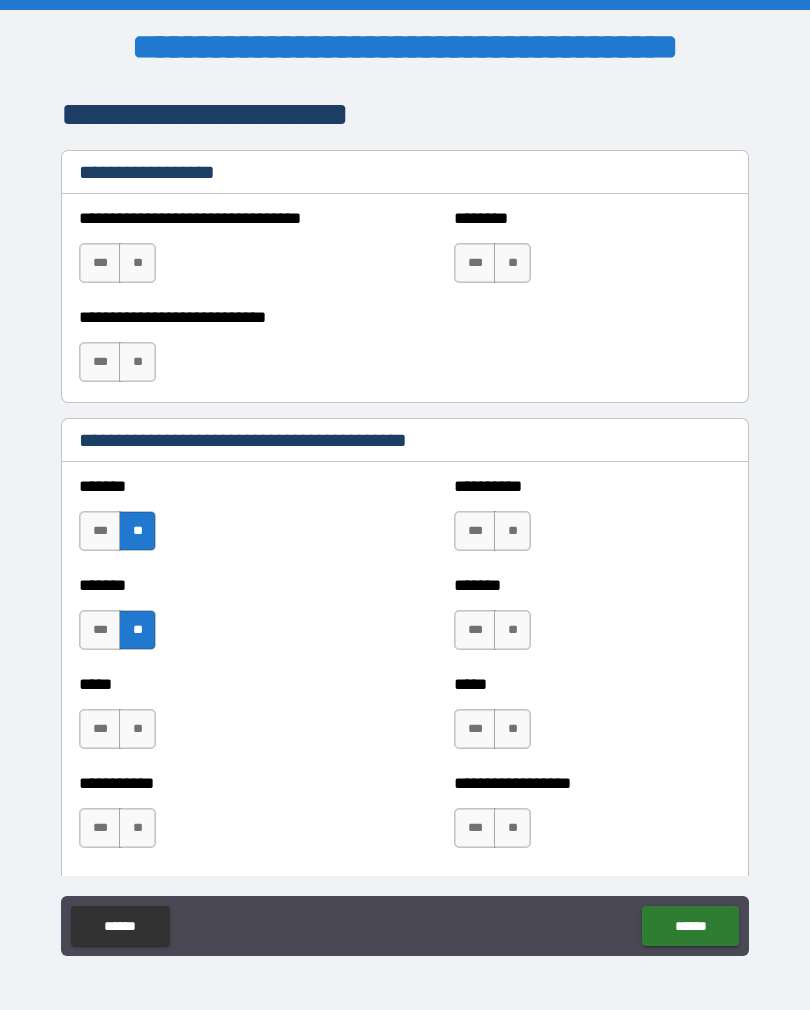 click on "**" at bounding box center [512, 531] 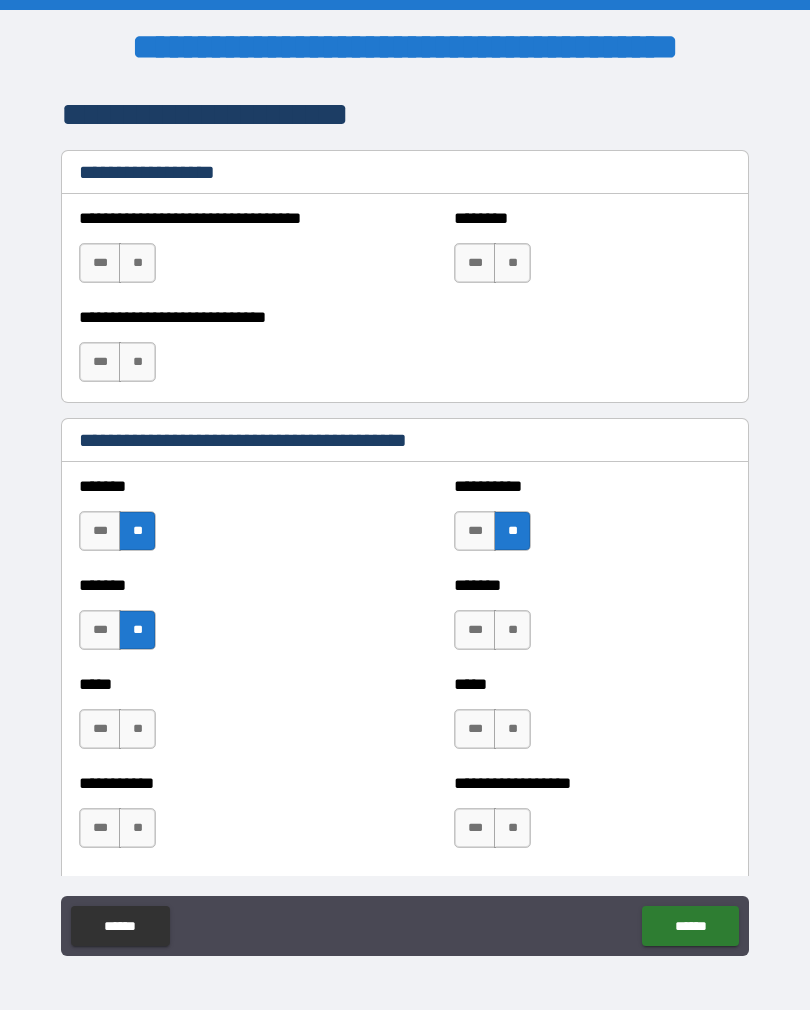 click on "**" at bounding box center [512, 630] 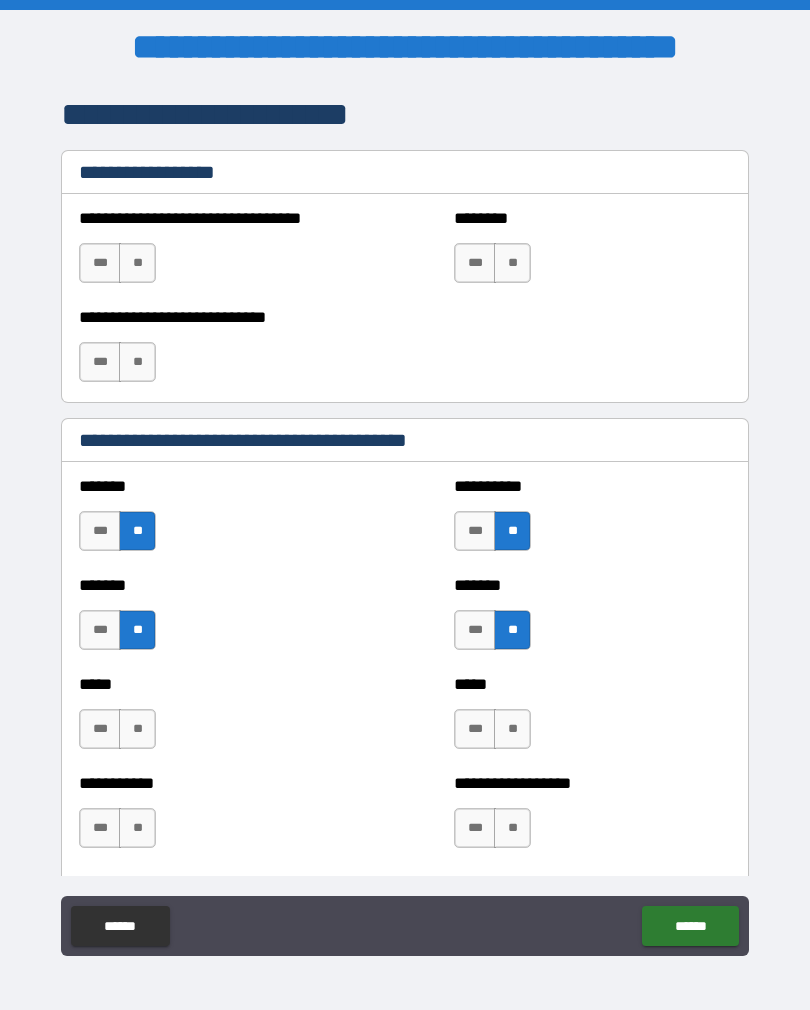 click on "**" at bounding box center [512, 729] 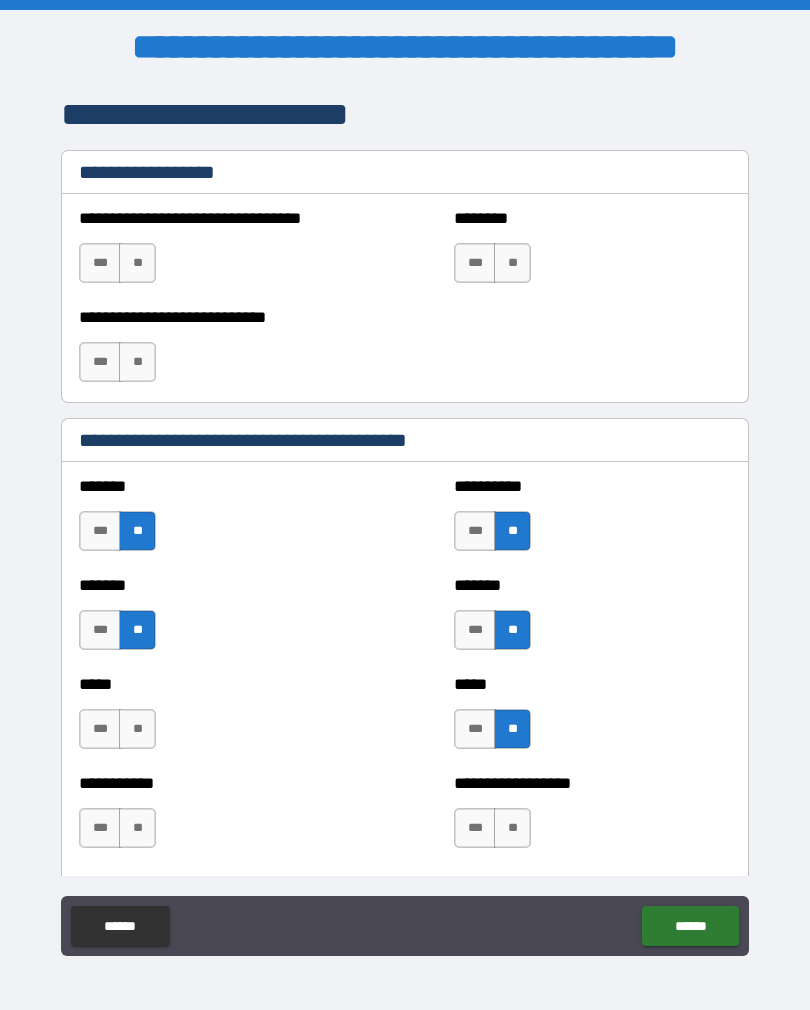 click on "***** *** **" at bounding box center (217, 719) 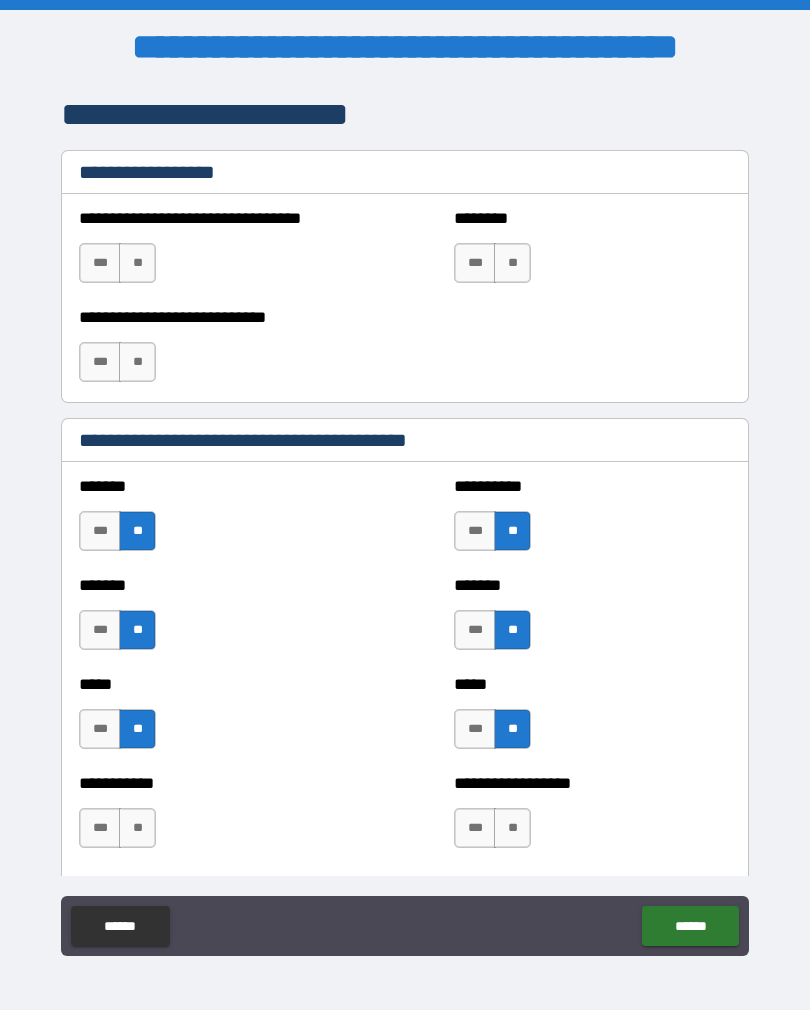click on "**" at bounding box center (137, 828) 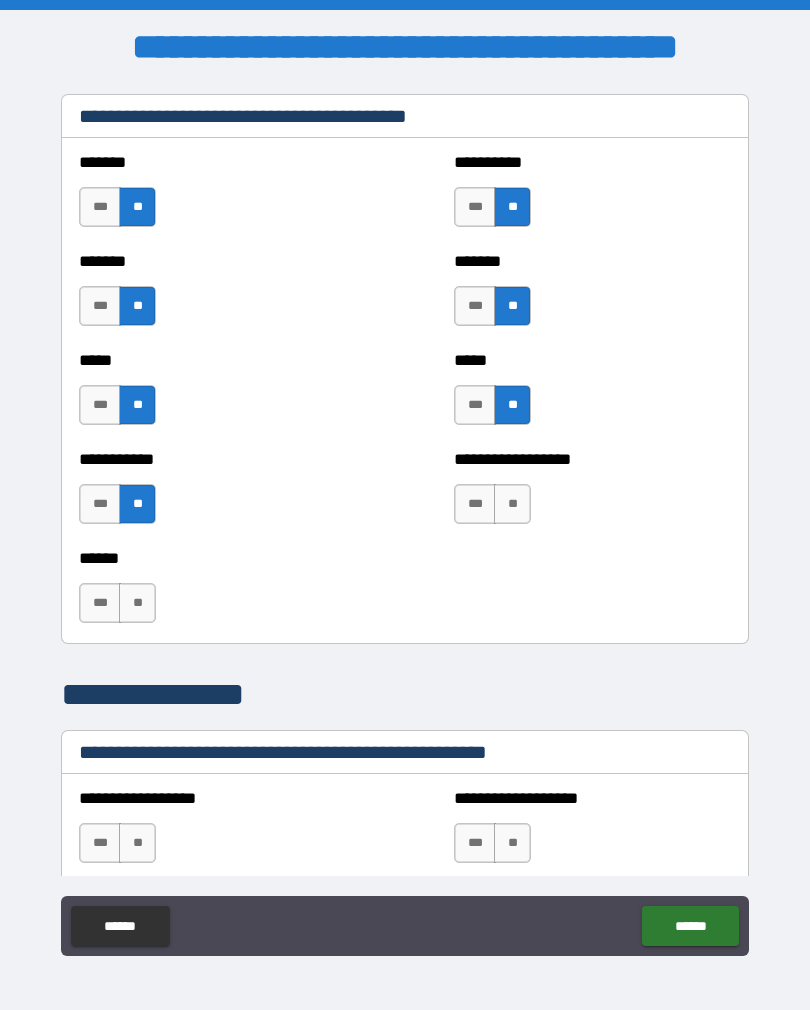 scroll, scrollTop: 1870, scrollLeft: 0, axis: vertical 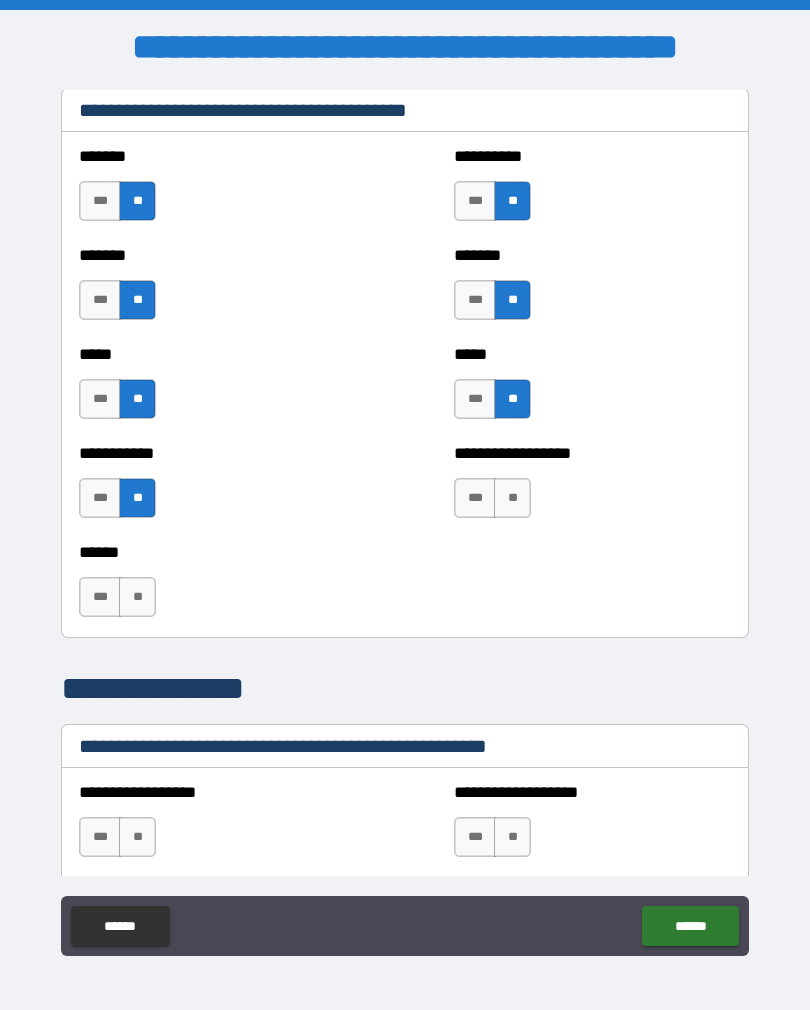 click on "**" at bounding box center (512, 498) 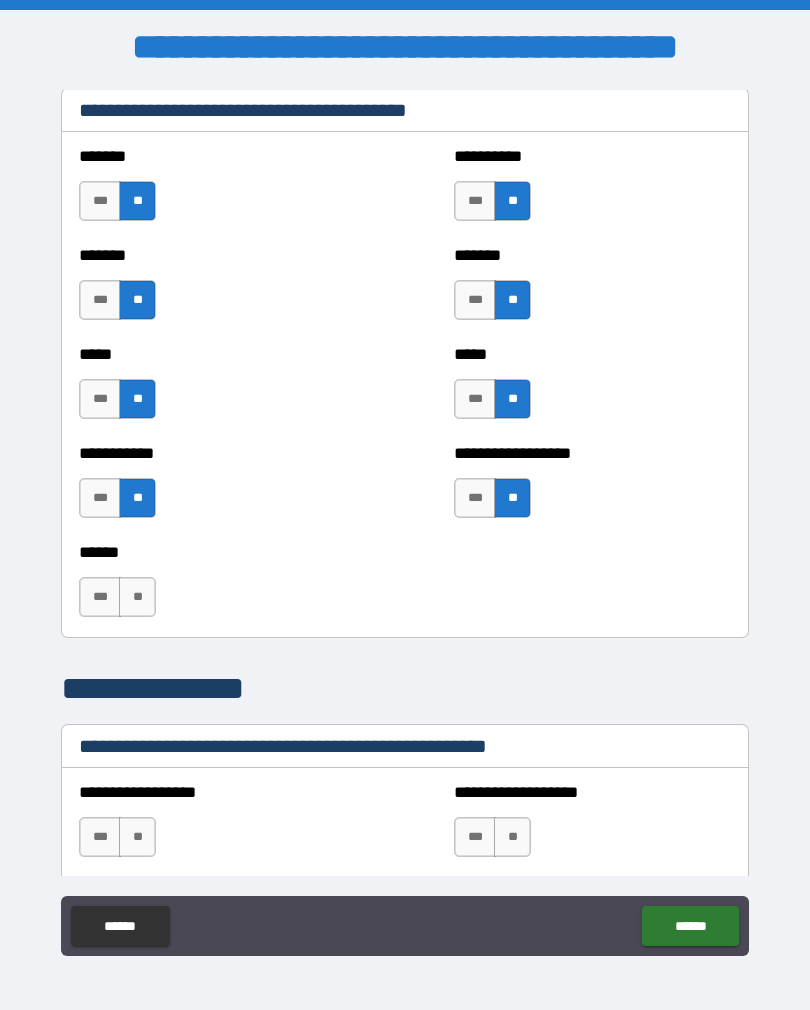 click on "**" at bounding box center [137, 597] 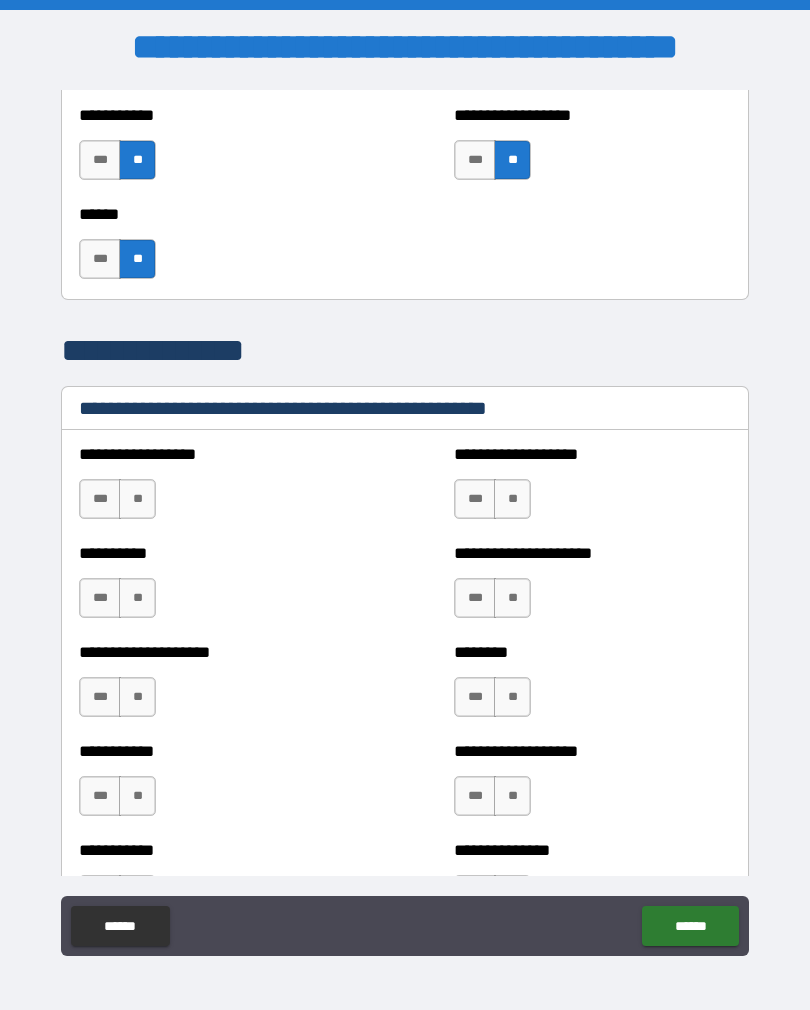 scroll, scrollTop: 2209, scrollLeft: 0, axis: vertical 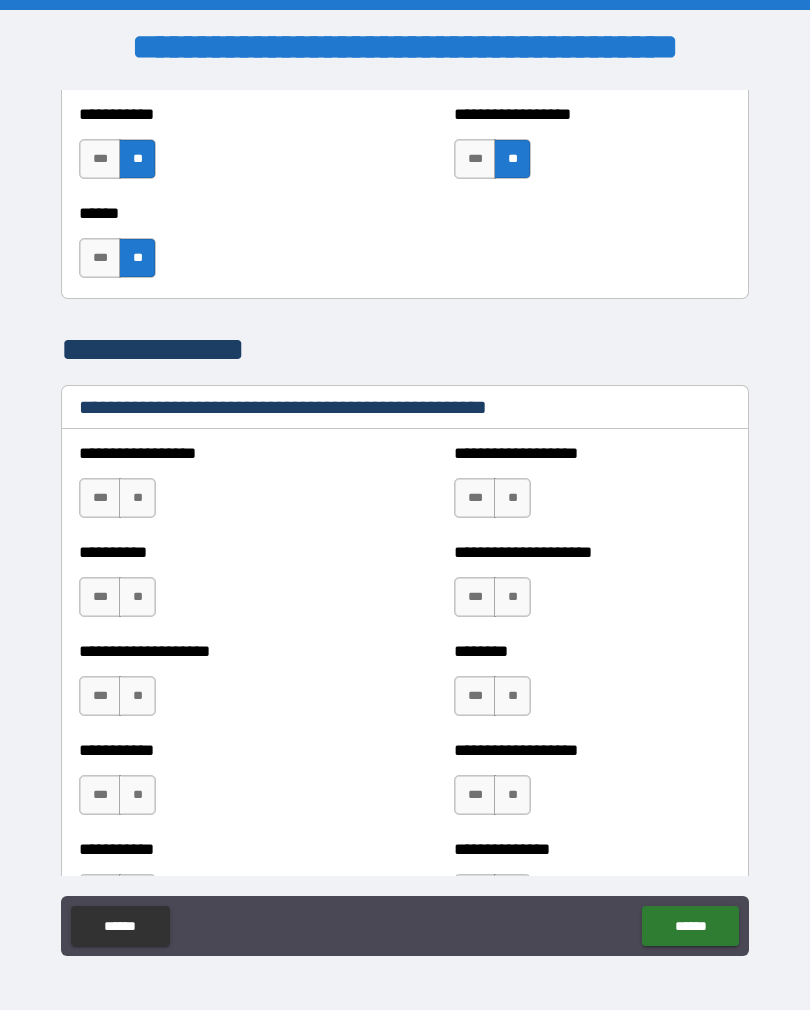 click on "**" at bounding box center [137, 498] 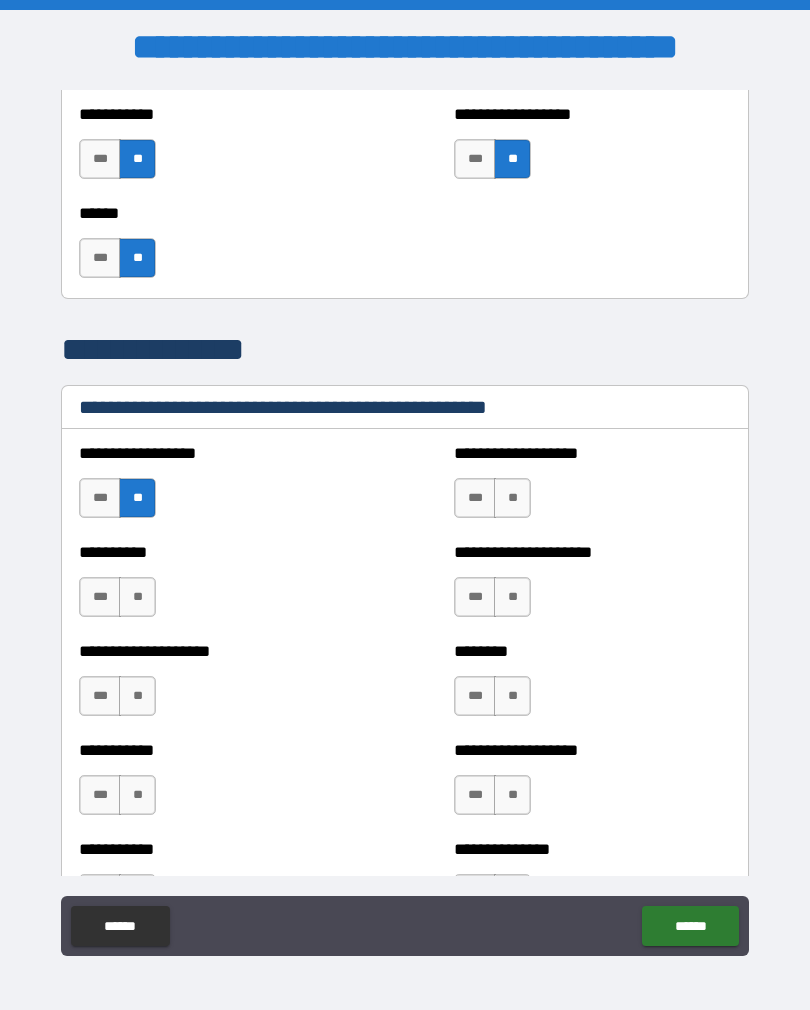 click on "**" at bounding box center (137, 597) 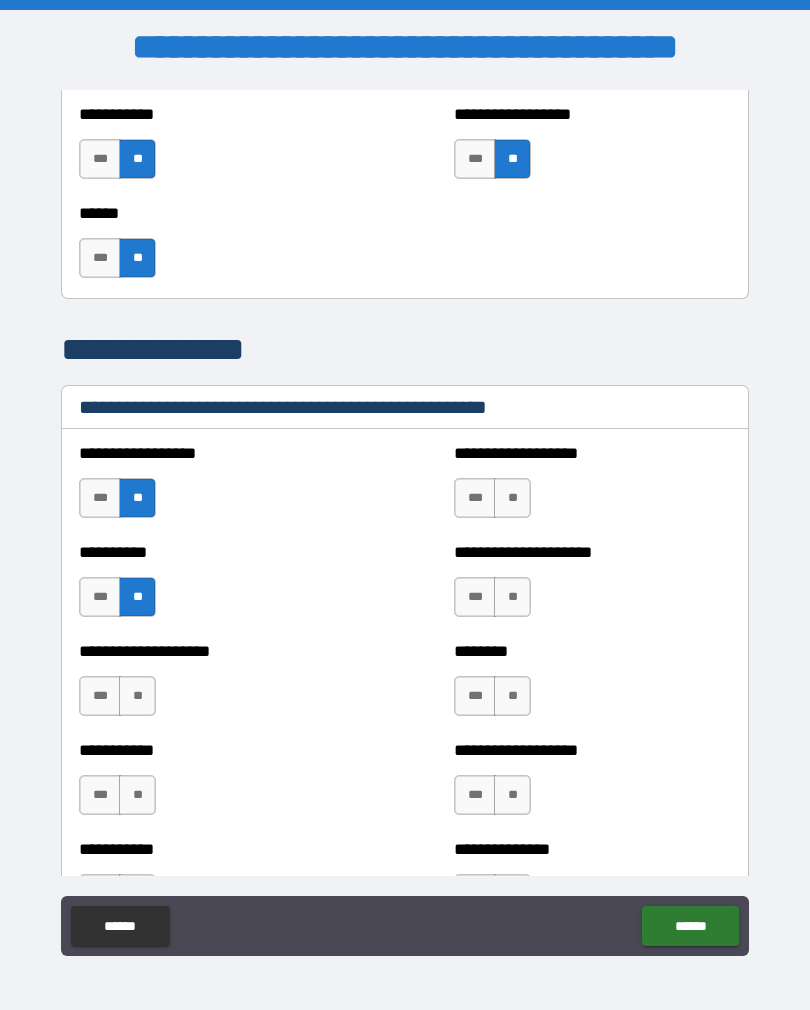 click on "**********" at bounding box center [592, 488] 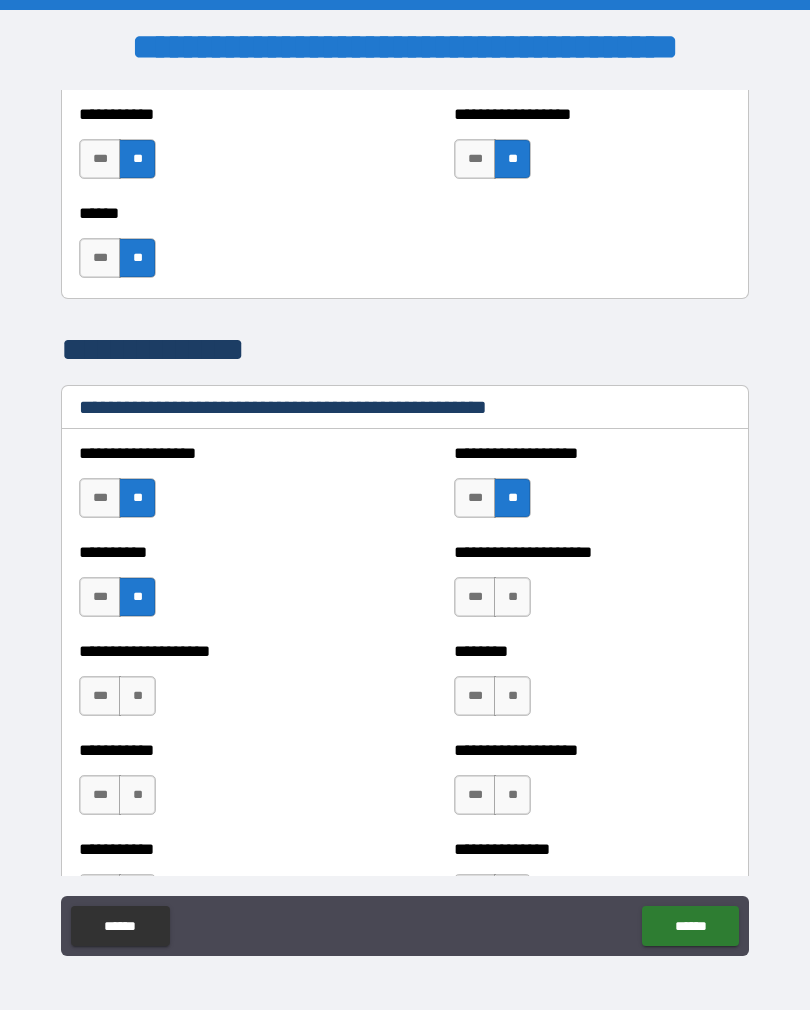 click on "**" at bounding box center (512, 597) 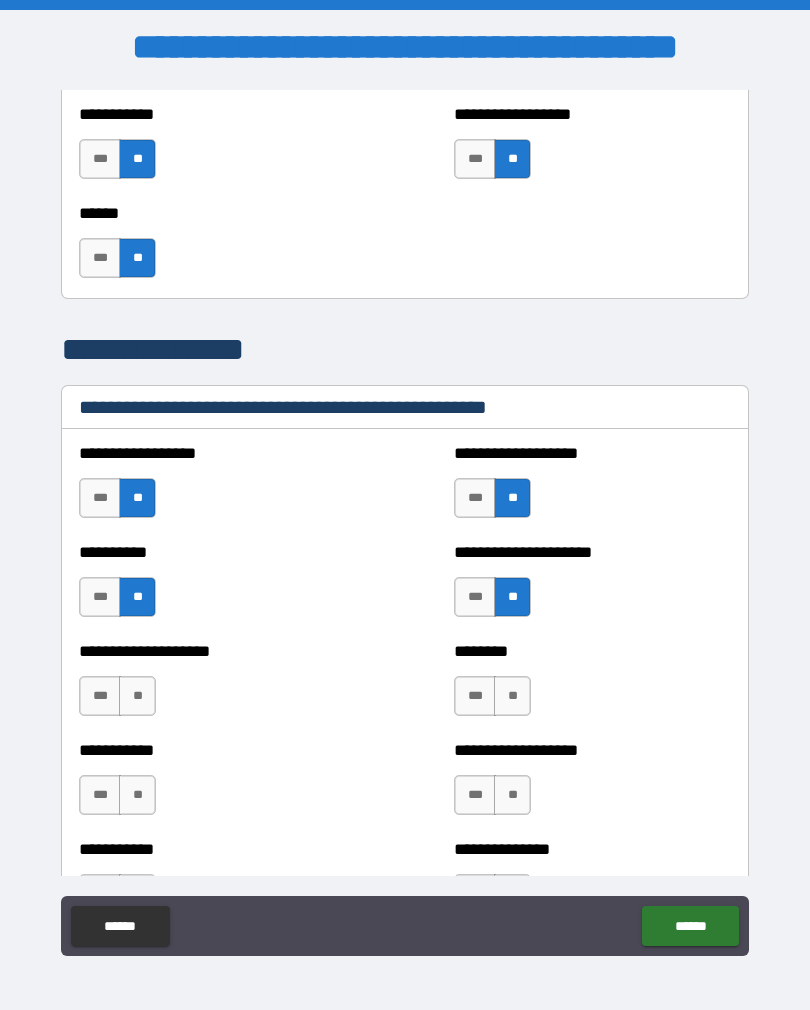 click on "**" at bounding box center [137, 696] 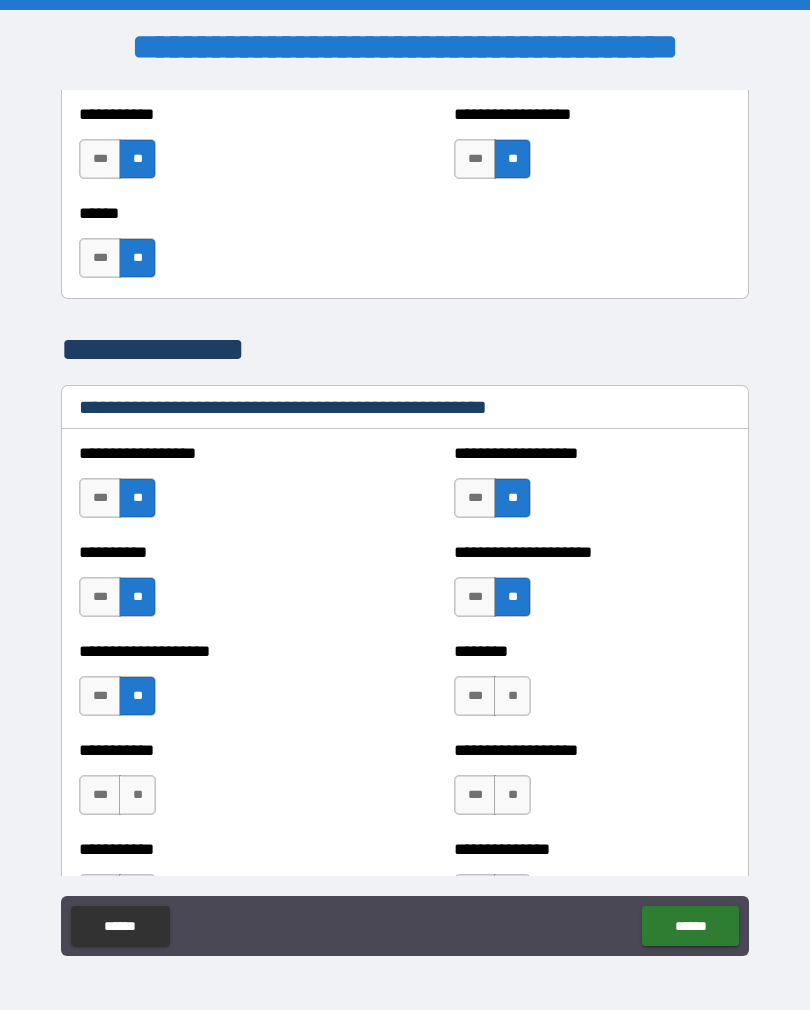 click on "**" at bounding box center [512, 696] 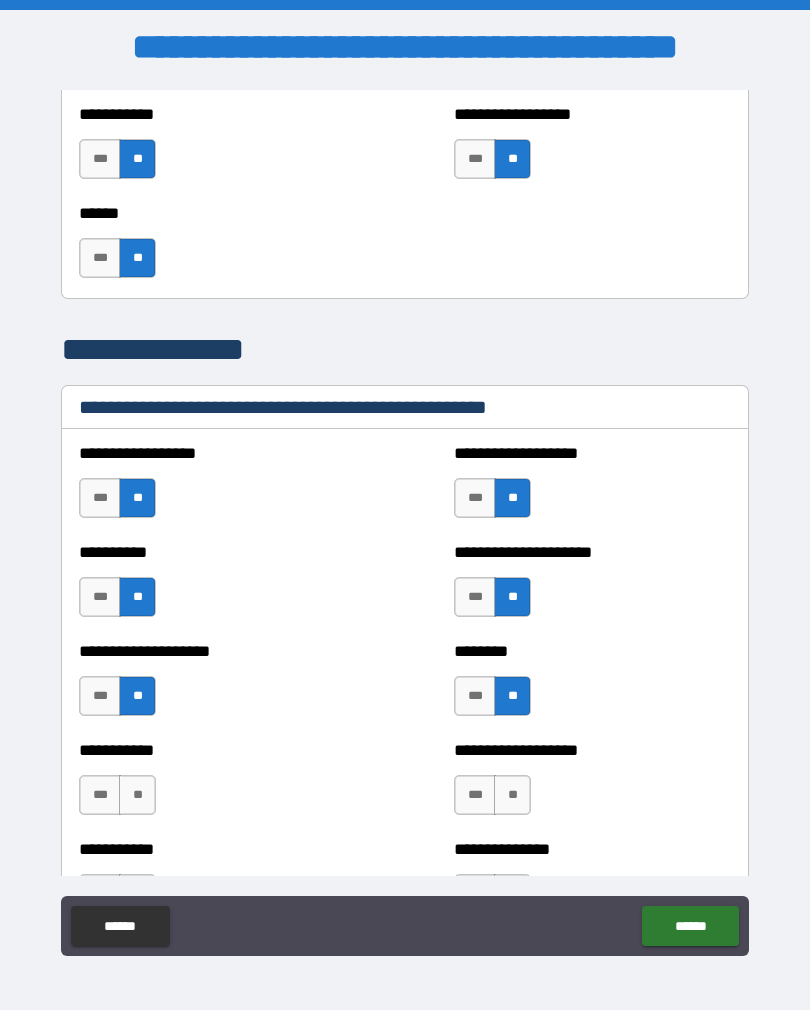 click on "**" at bounding box center [137, 795] 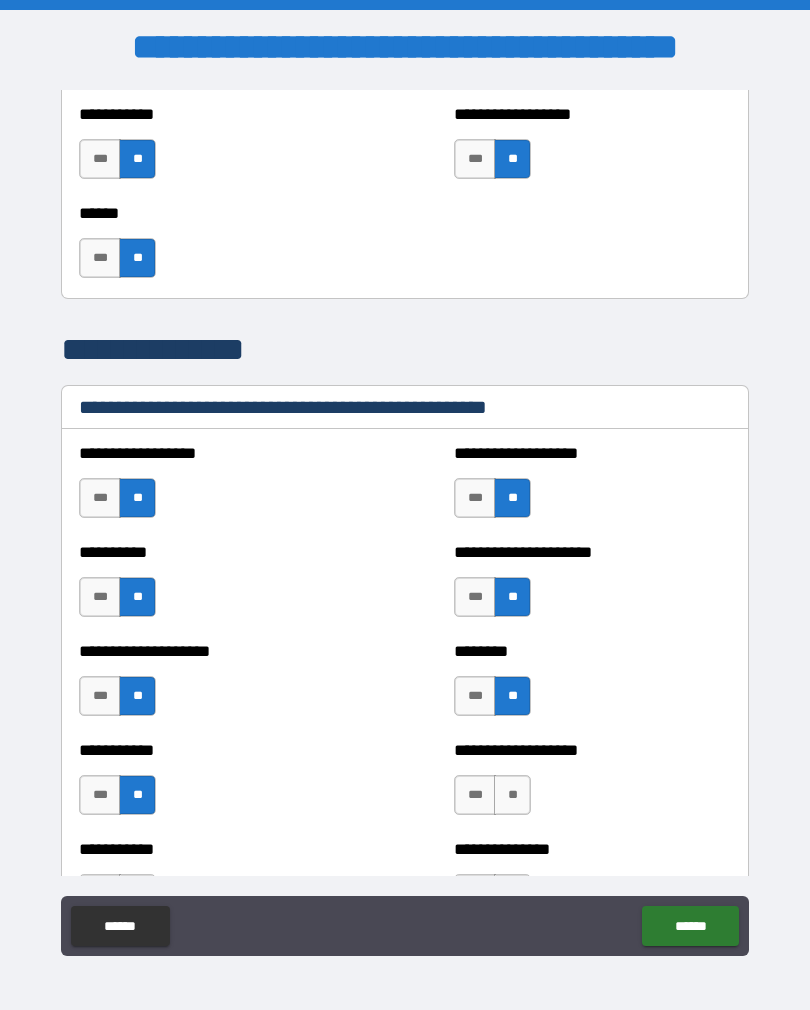 click on "*** **" at bounding box center [495, 800] 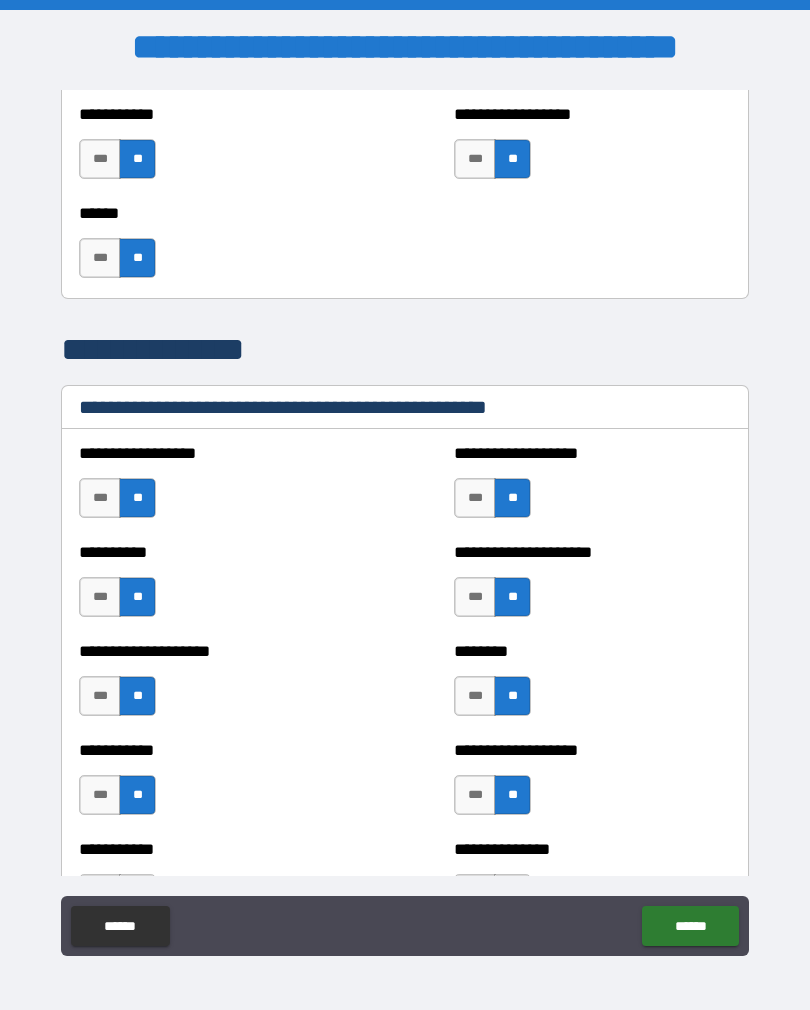 click on "**********" at bounding box center [592, 750] 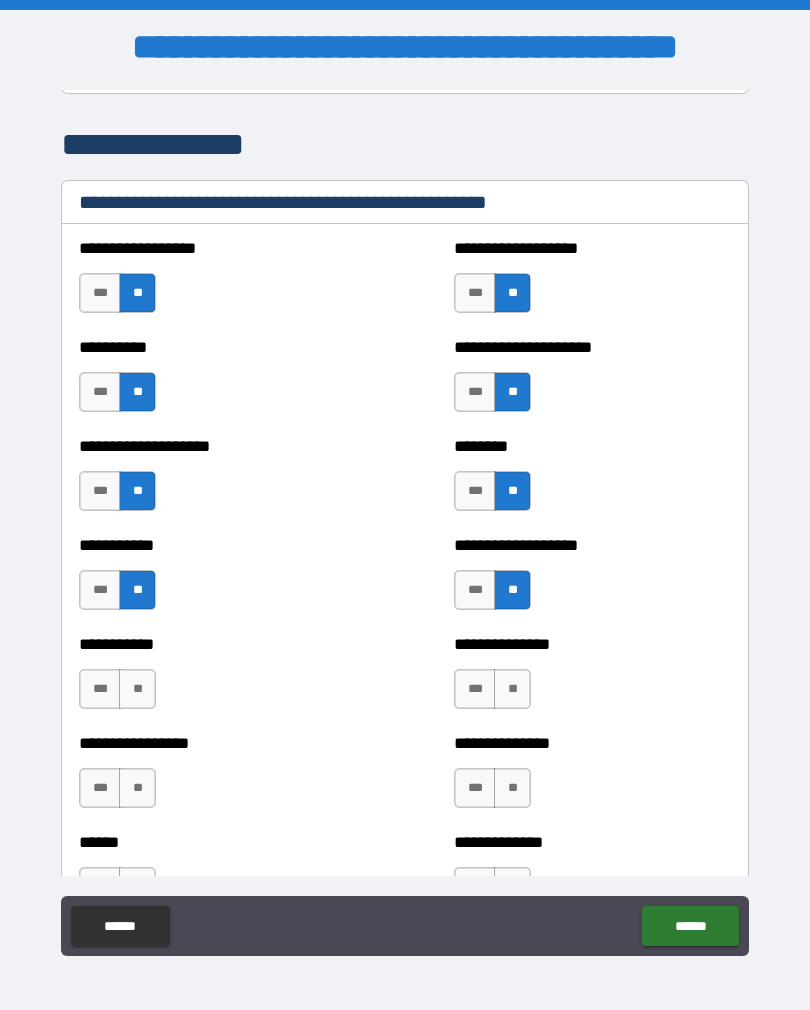 scroll, scrollTop: 2492, scrollLeft: 0, axis: vertical 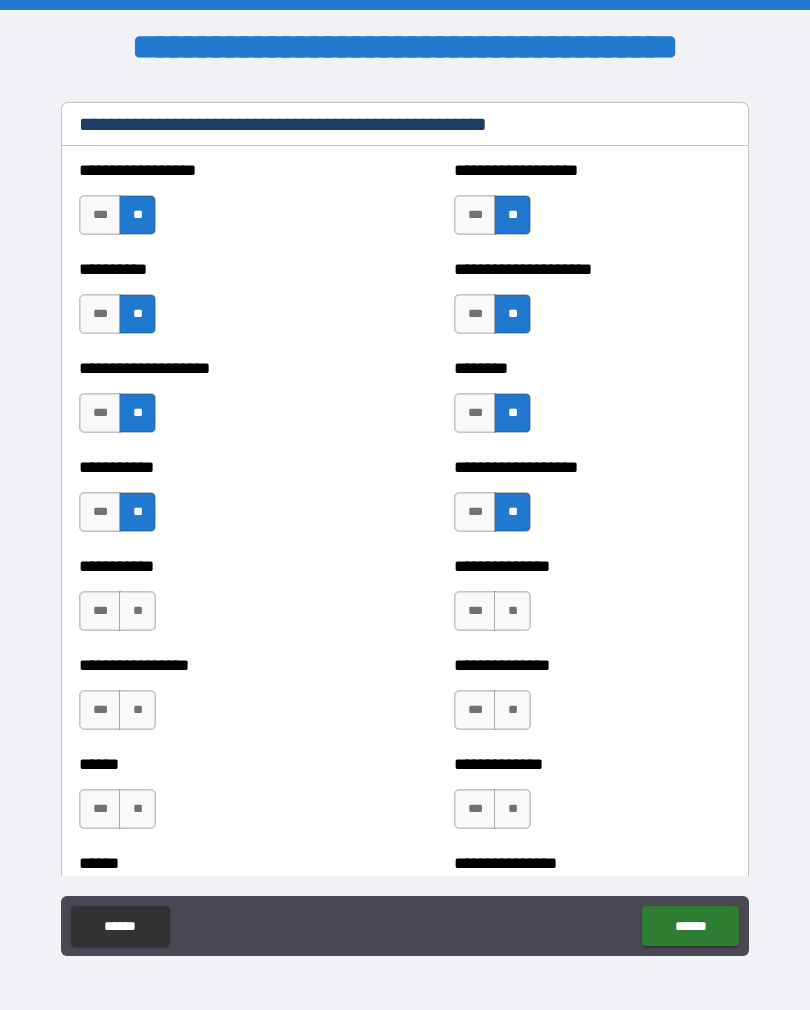 click on "**" at bounding box center (137, 611) 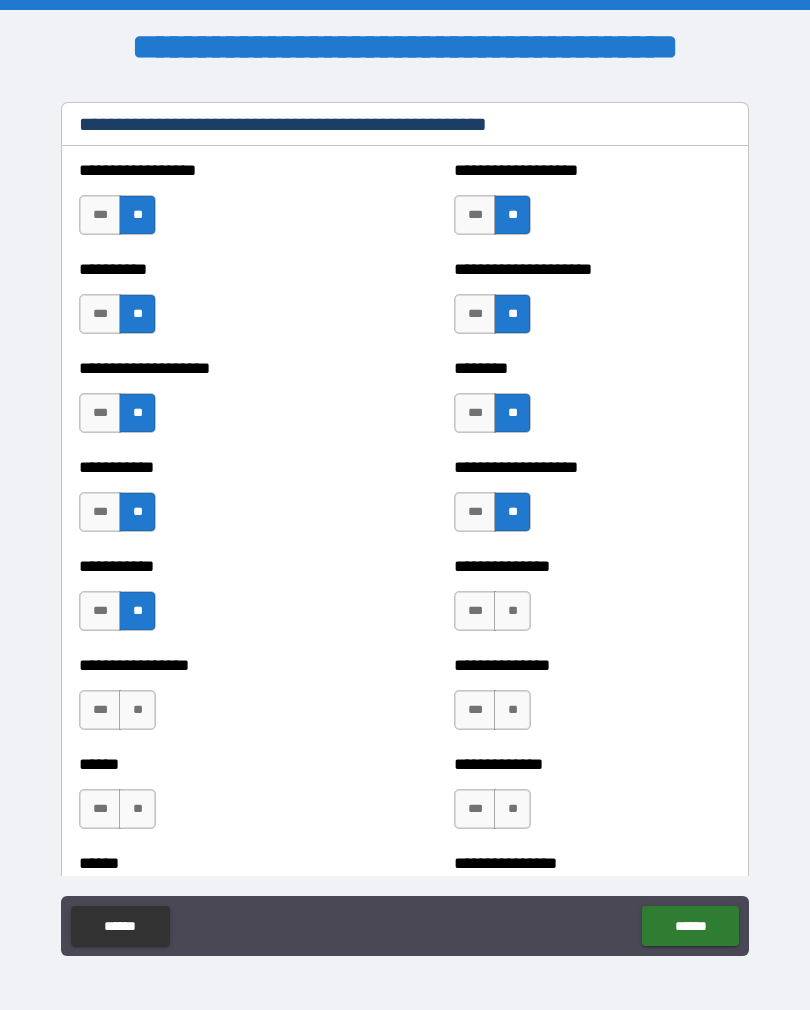 click on "**" at bounding box center [137, 710] 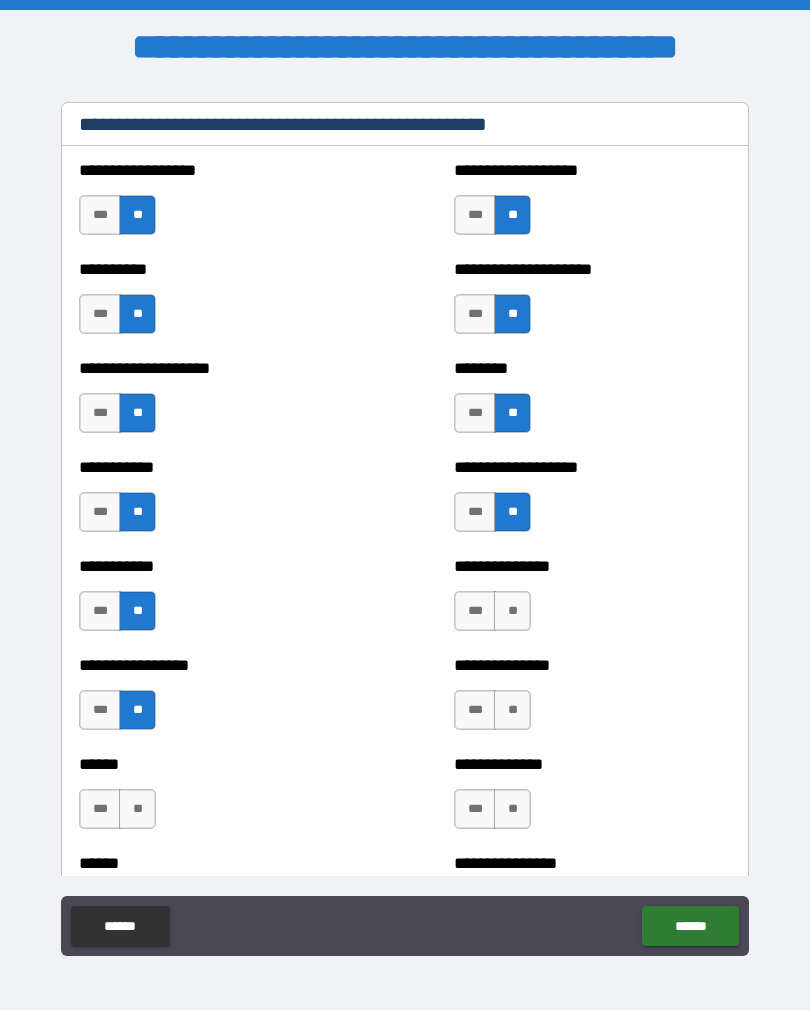 click on "**" at bounding box center (512, 611) 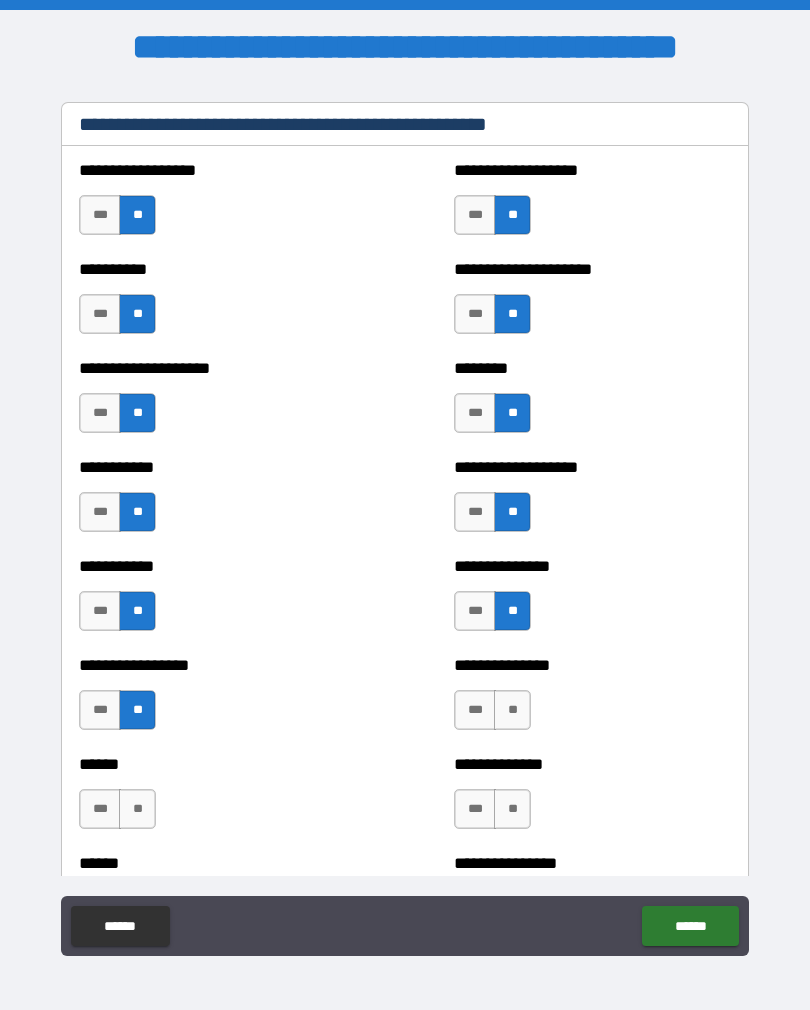 click on "**" at bounding box center [512, 710] 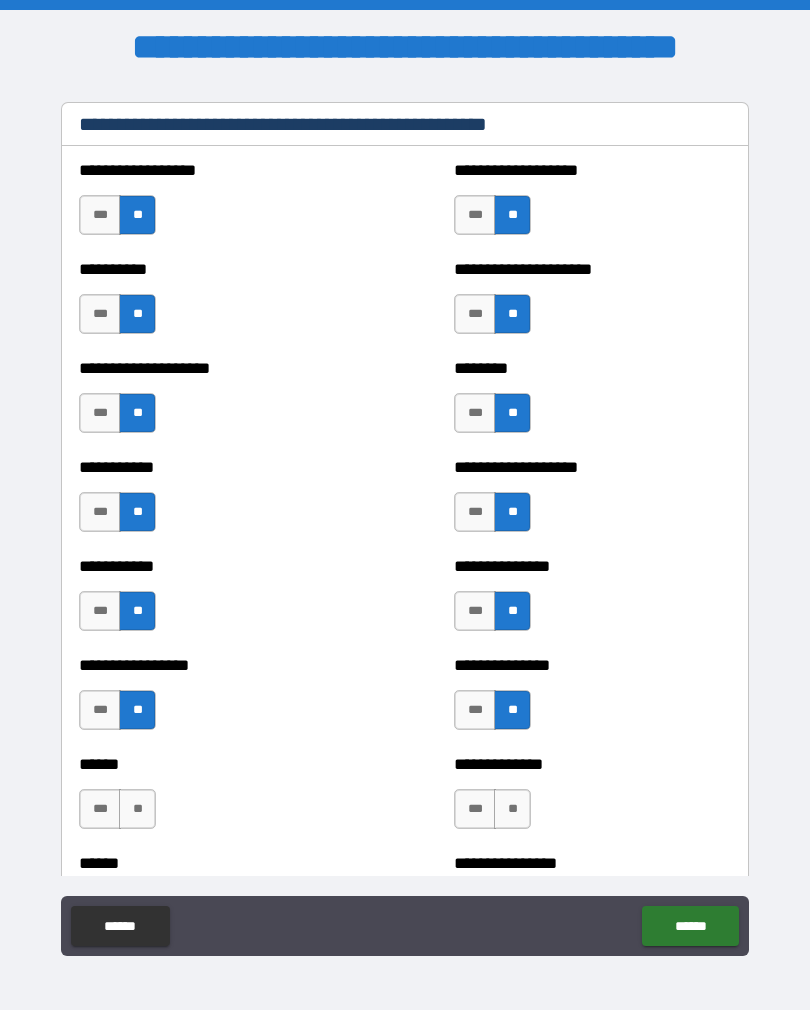 click on "**" at bounding box center (512, 809) 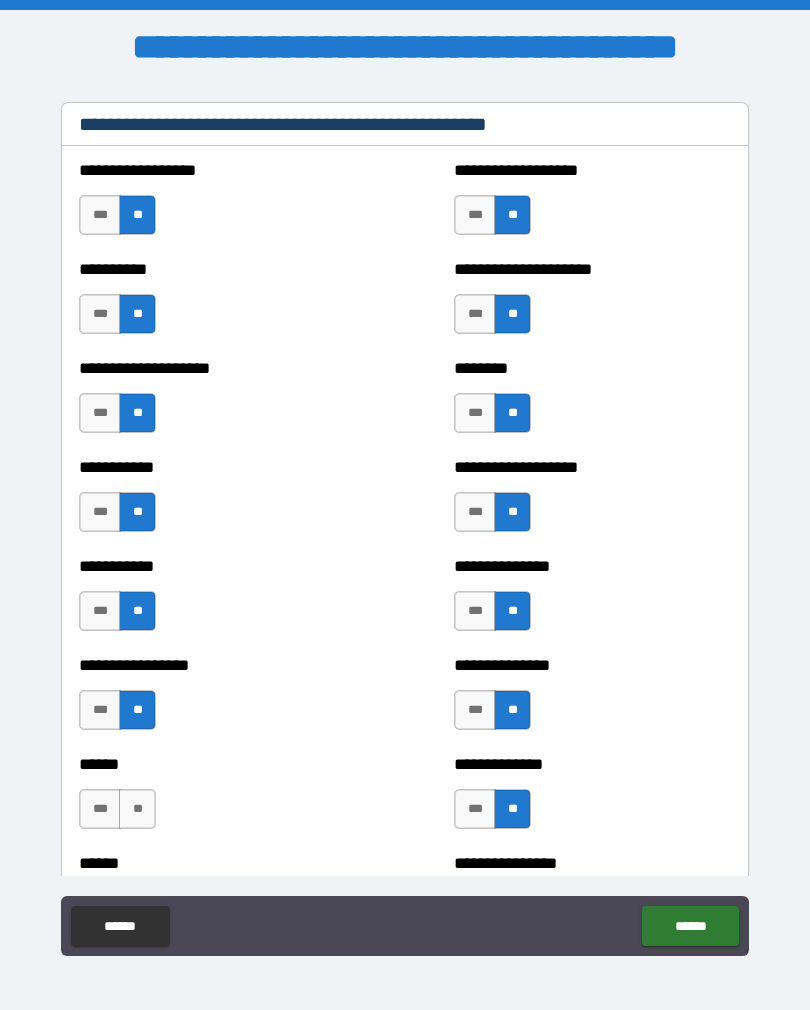 click on "**" at bounding box center (137, 809) 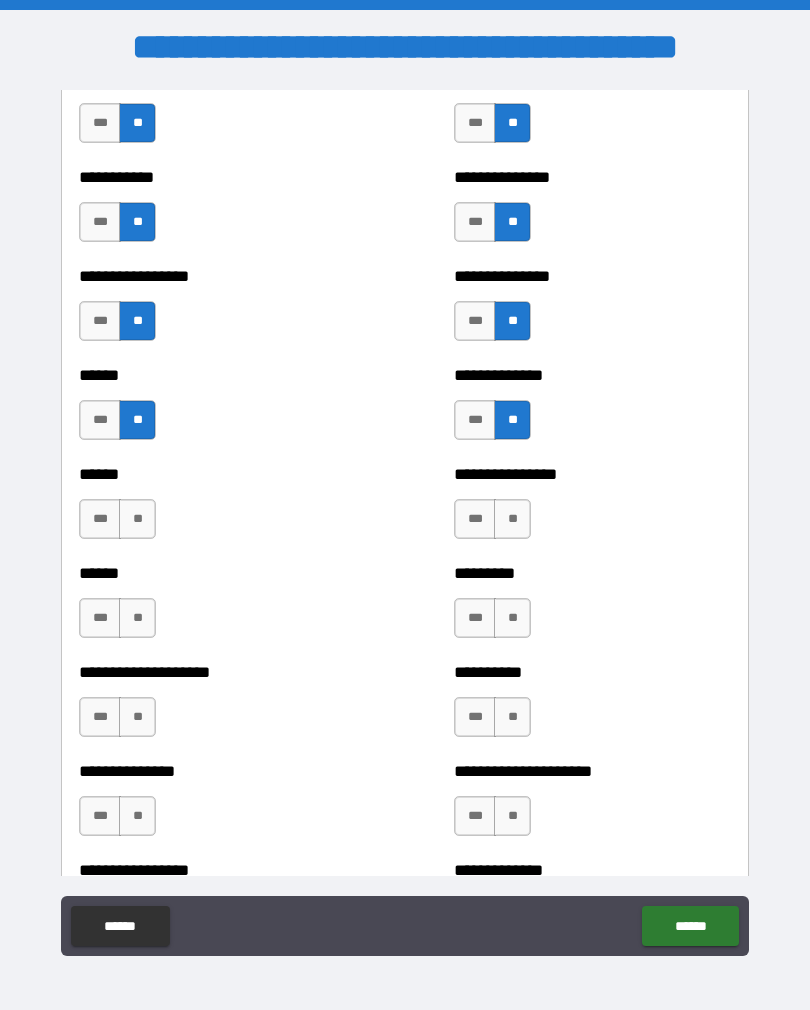 scroll, scrollTop: 2901, scrollLeft: 0, axis: vertical 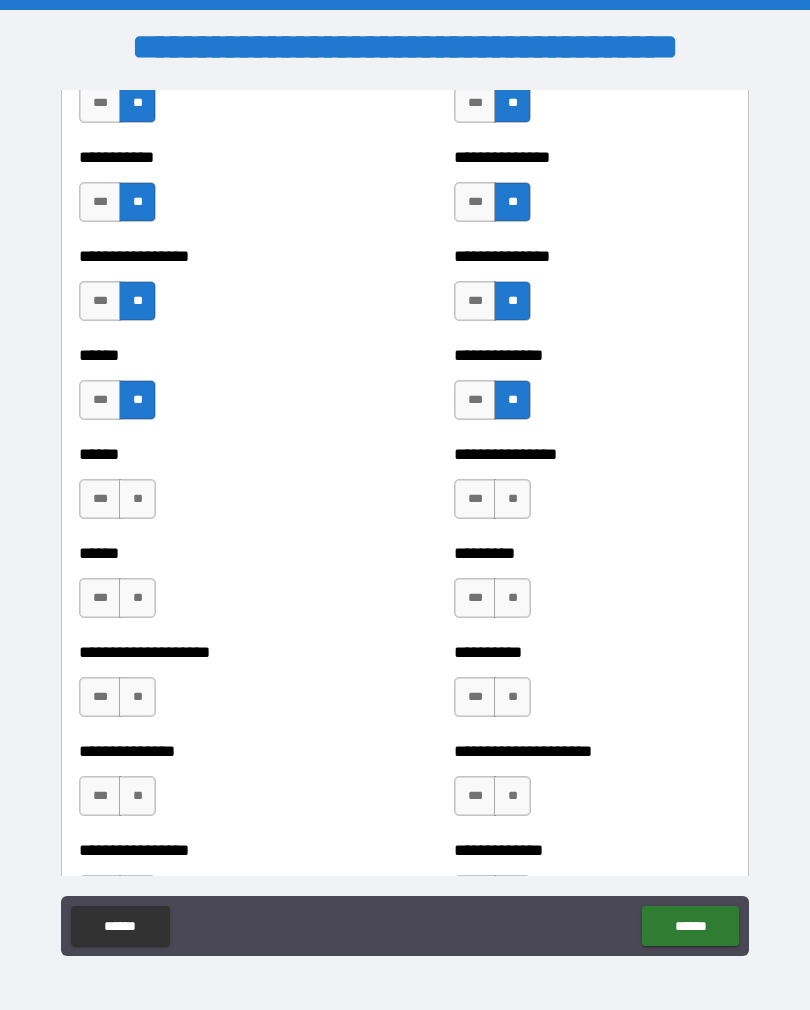 click on "**" at bounding box center [137, 499] 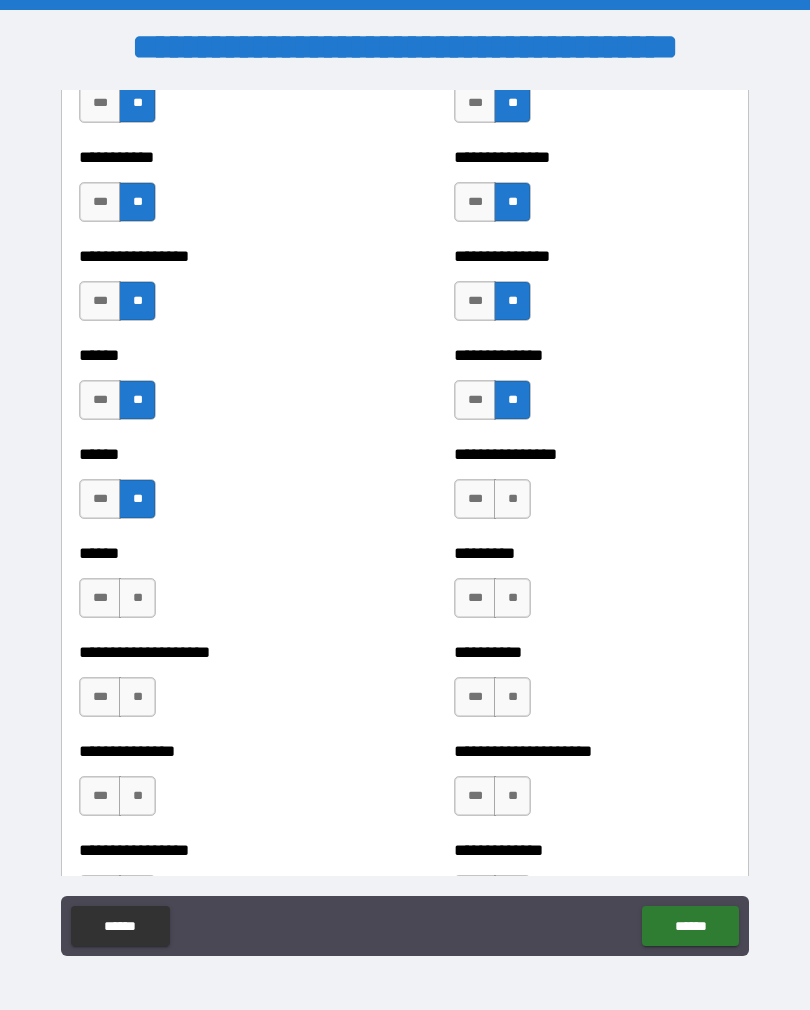 click on "**" at bounding box center [137, 598] 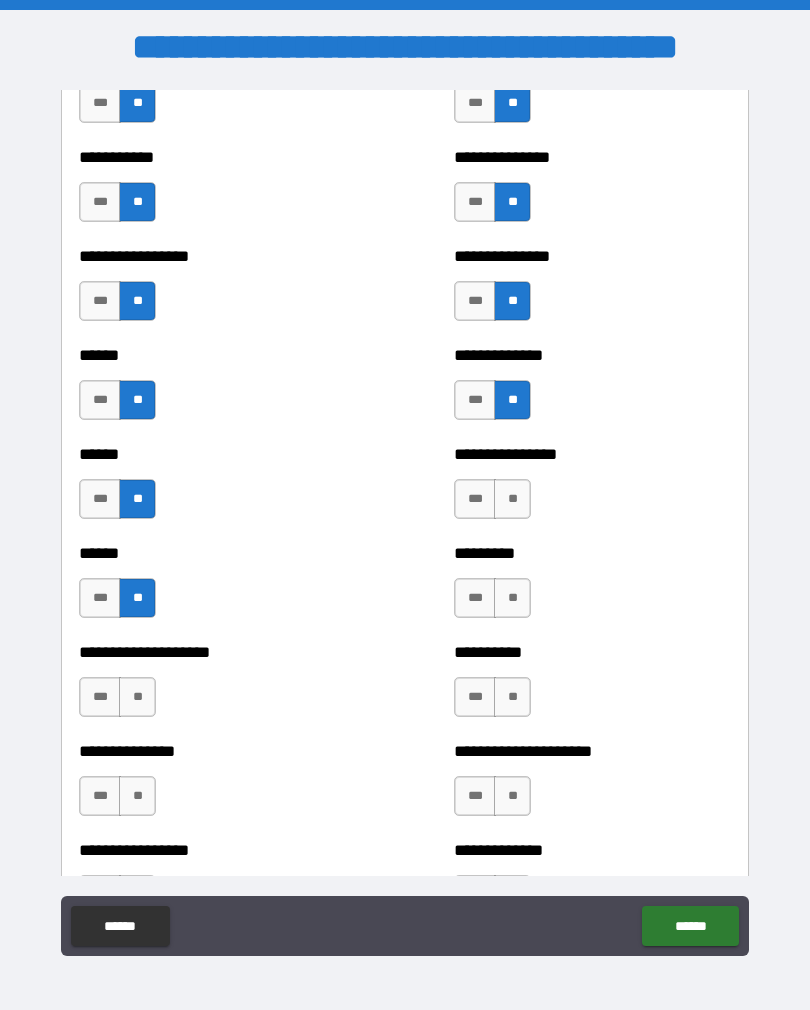click on "**" at bounding box center [137, 697] 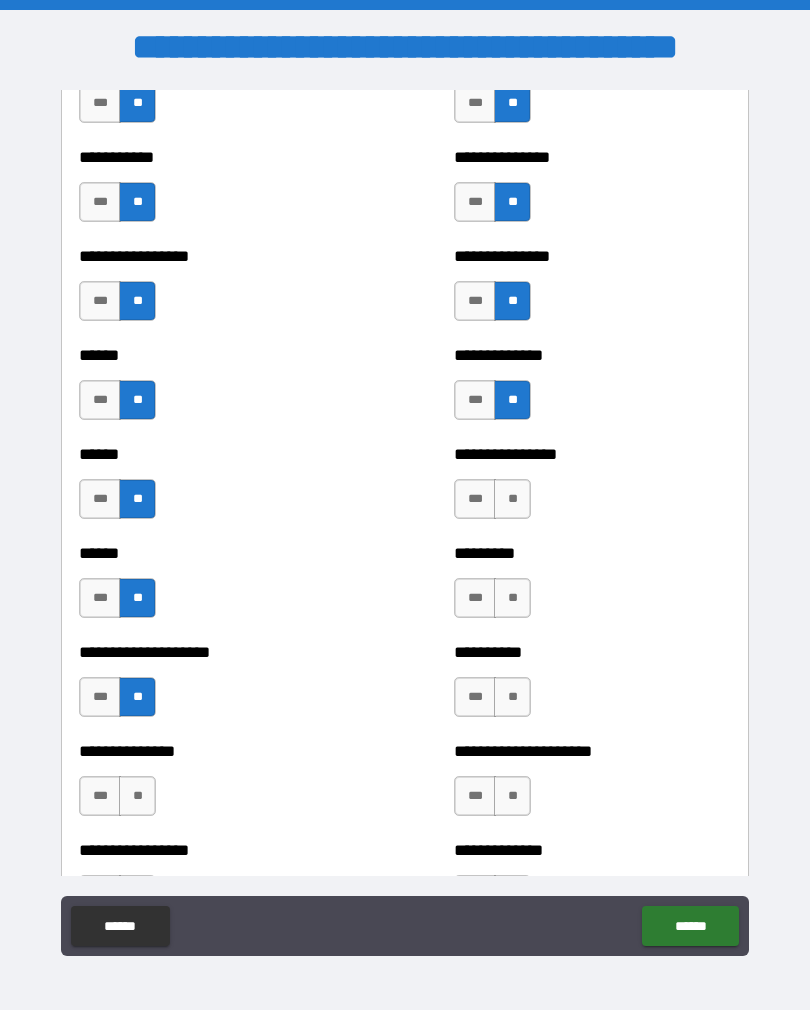 click on "**" at bounding box center (512, 499) 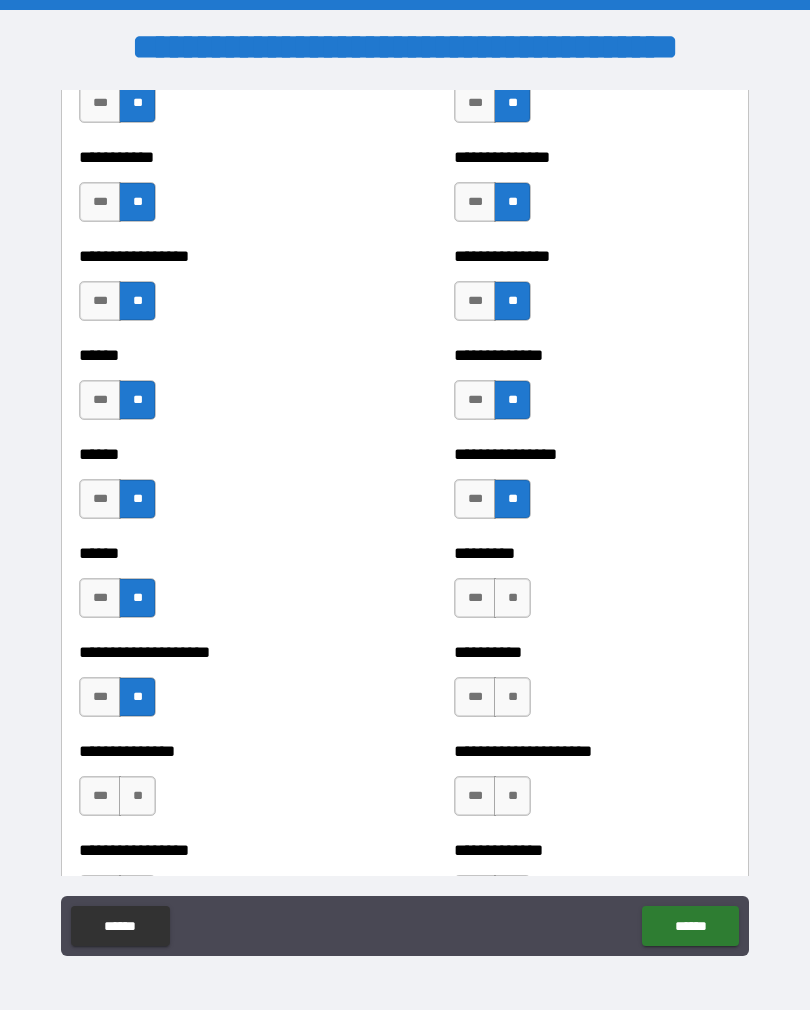 click on "**" at bounding box center [512, 598] 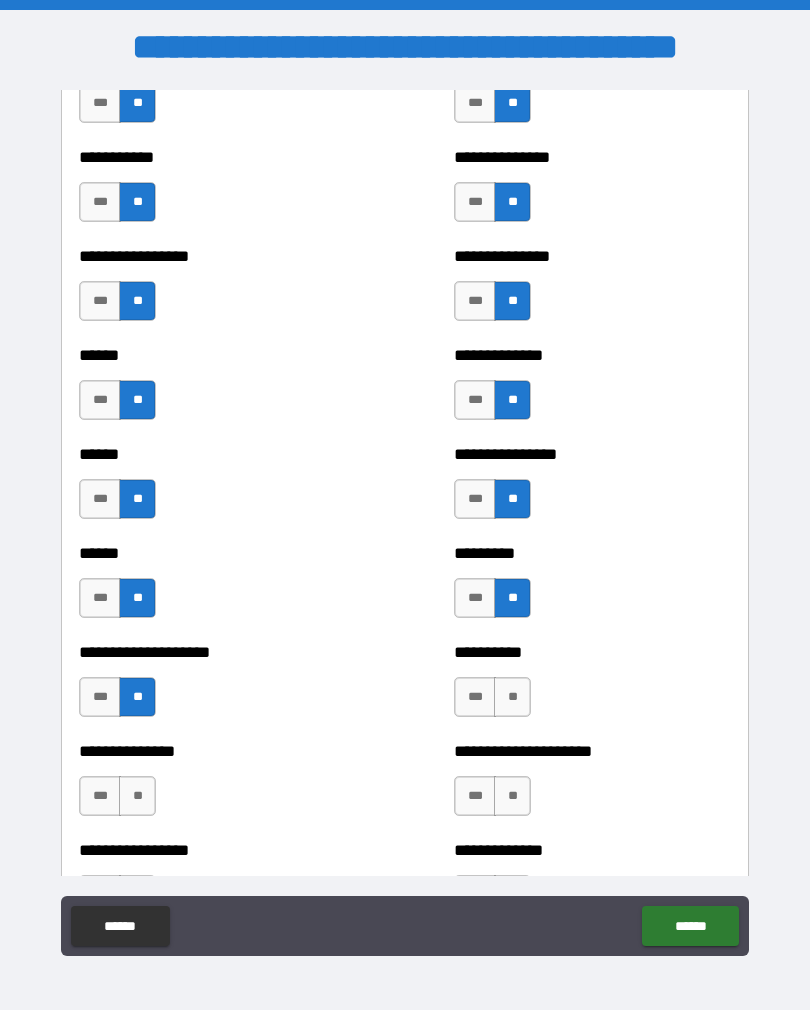 click on "**" at bounding box center [512, 697] 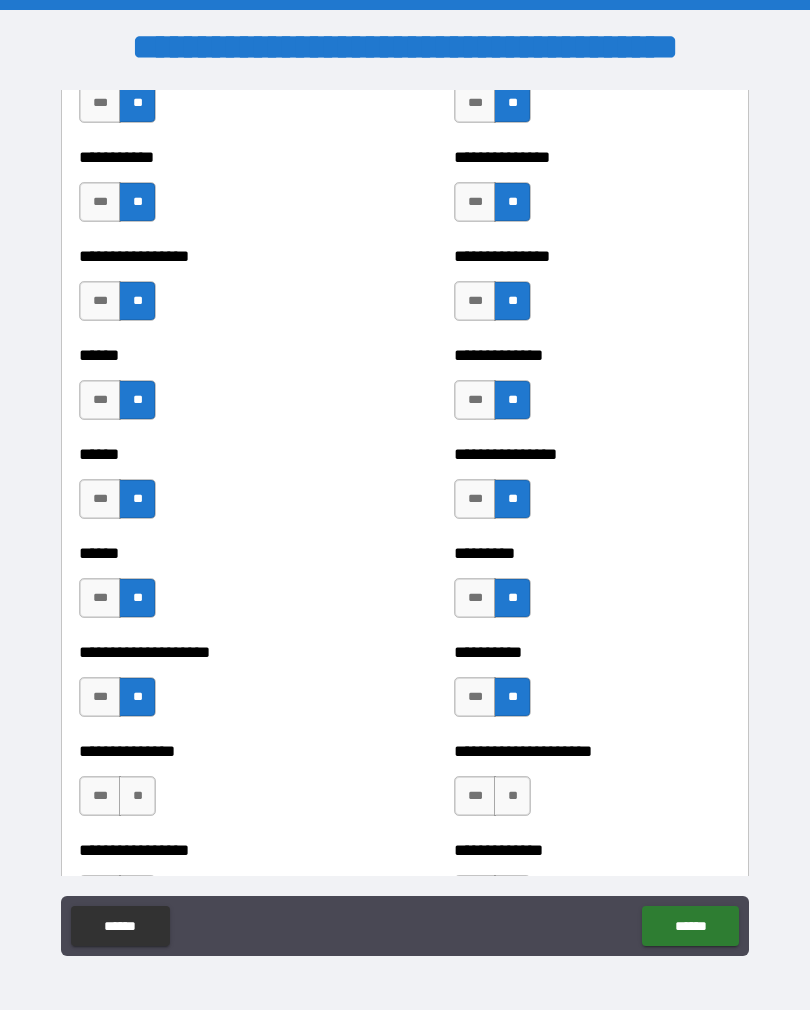 click on "**" at bounding box center (512, 796) 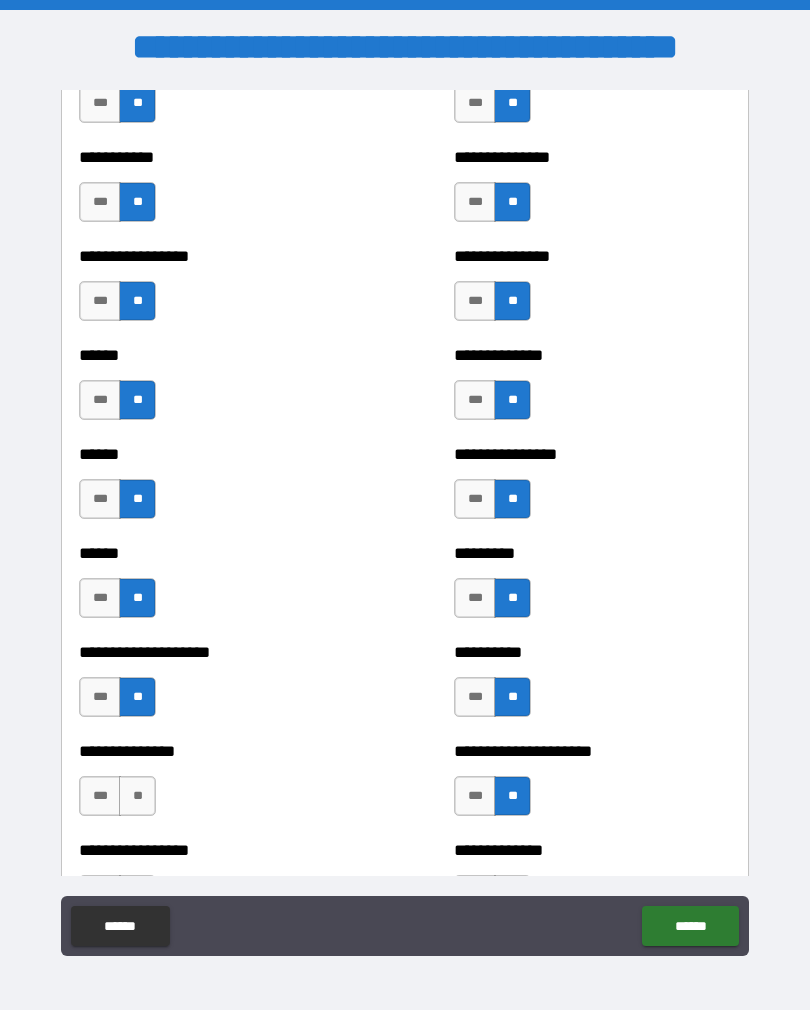 click on "**" at bounding box center [137, 796] 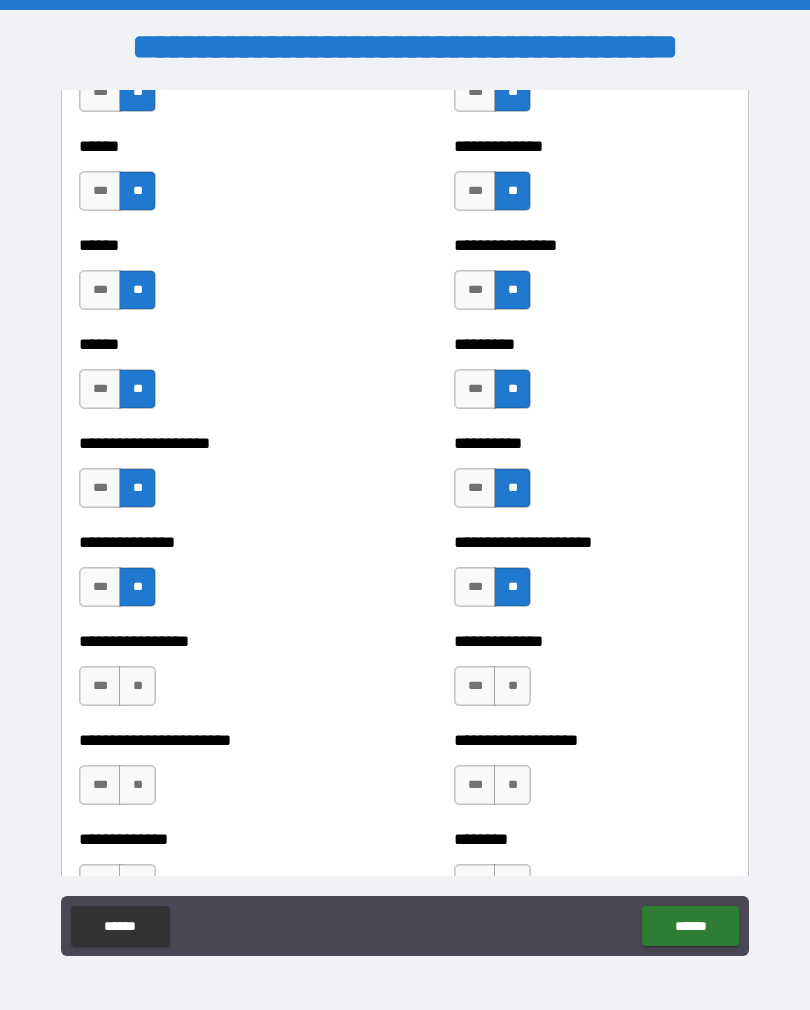 scroll, scrollTop: 3200, scrollLeft: 0, axis: vertical 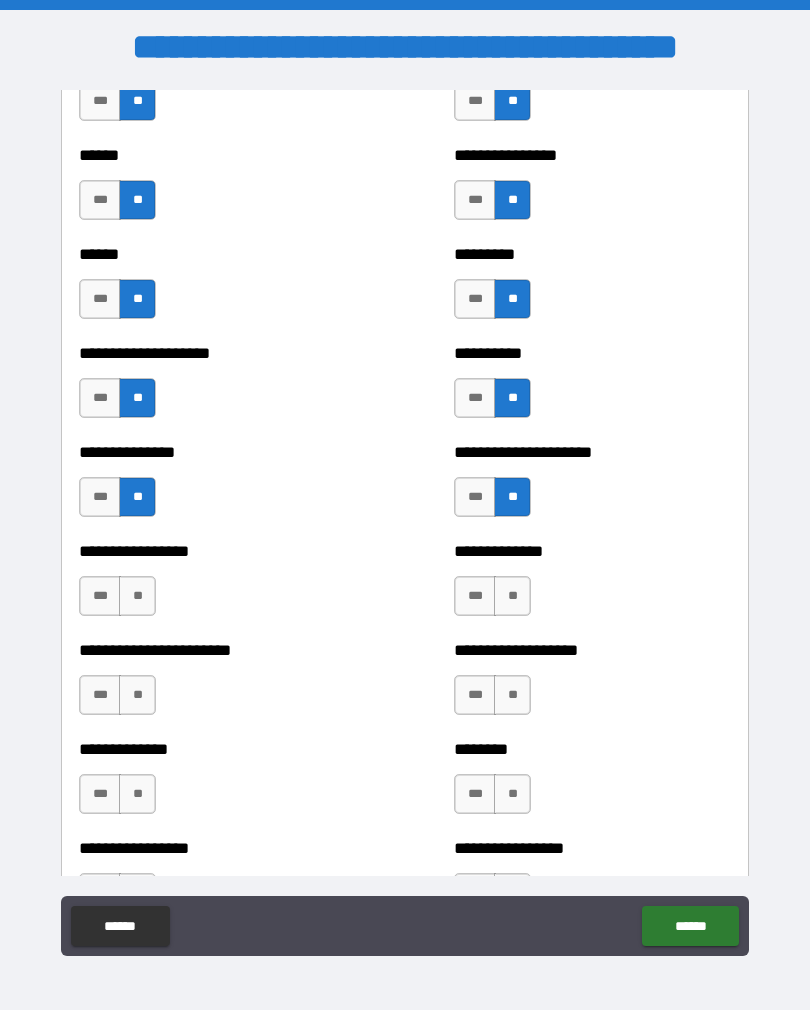 click on "**" at bounding box center (137, 596) 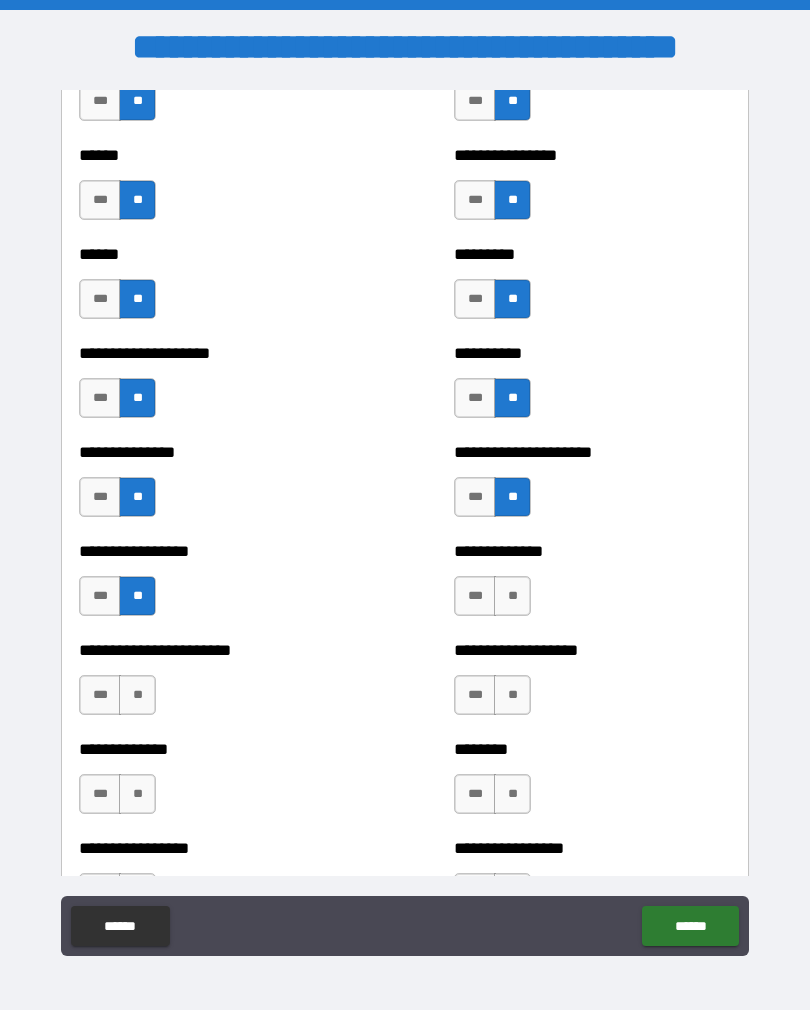 click on "**" at bounding box center [137, 695] 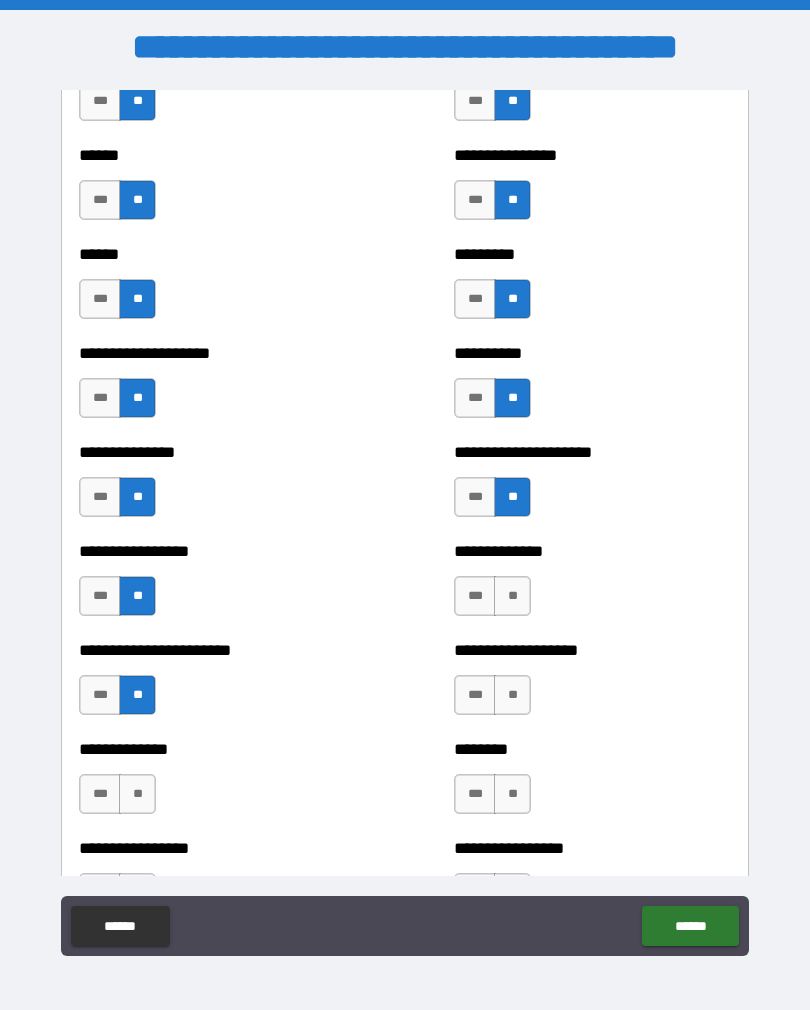 click on "**" at bounding box center [512, 596] 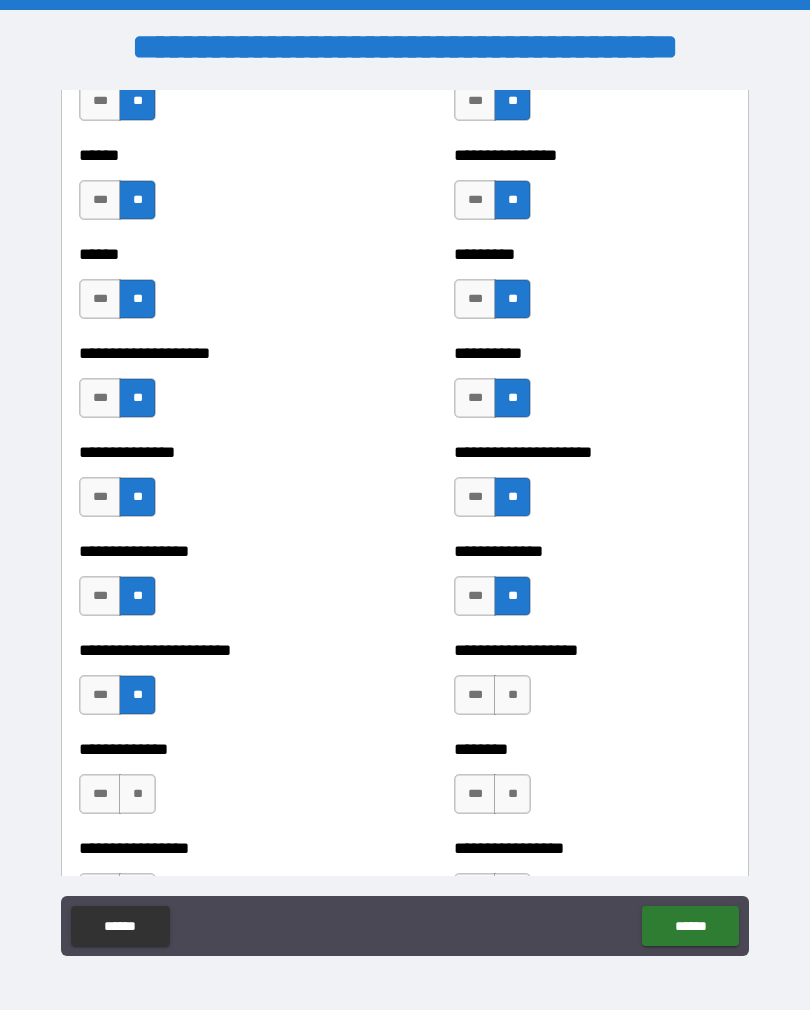 click on "**" at bounding box center (512, 695) 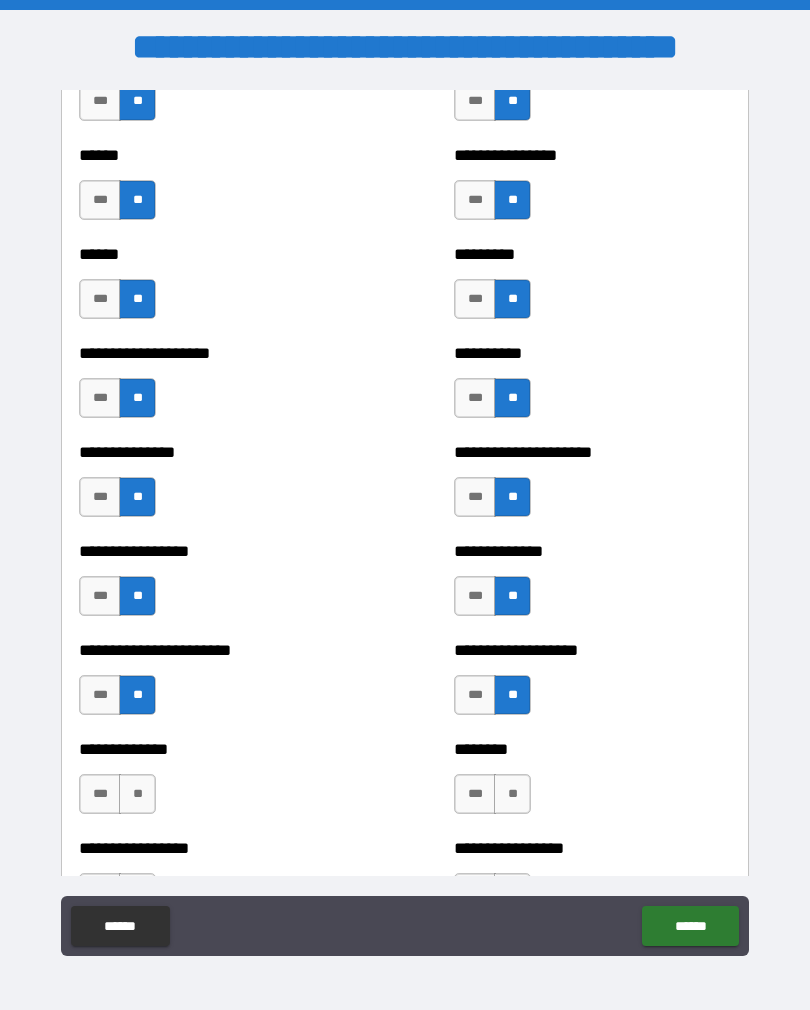 click on "**" at bounding box center (512, 794) 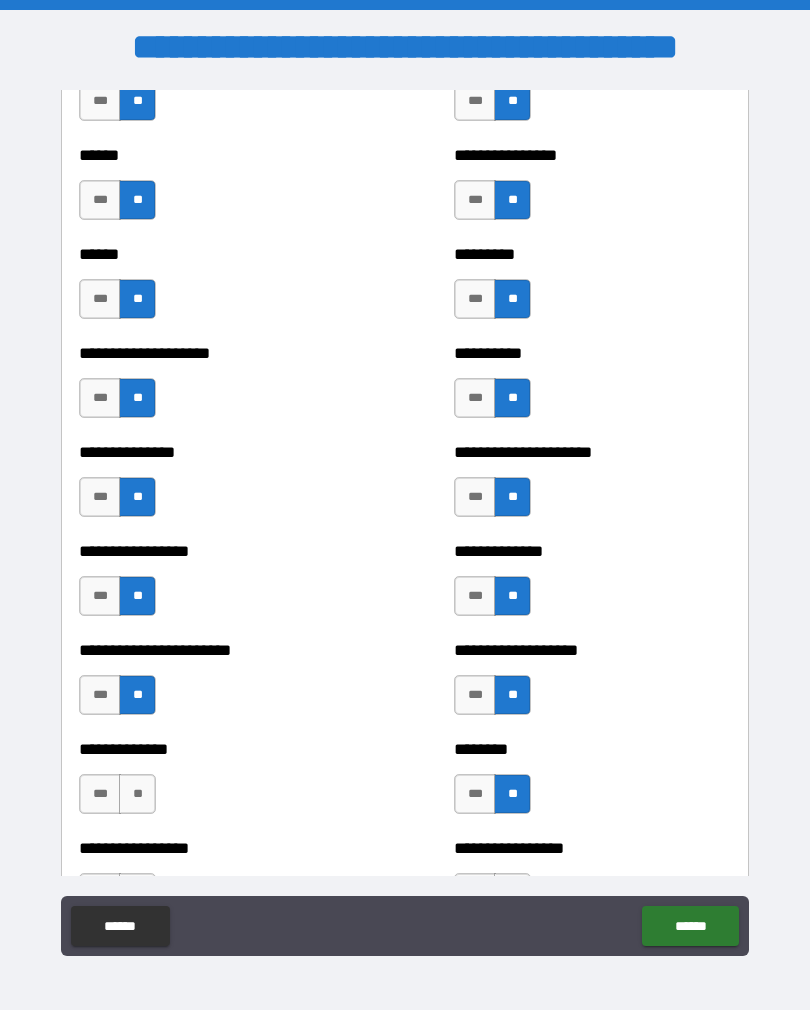 click on "**" at bounding box center [137, 794] 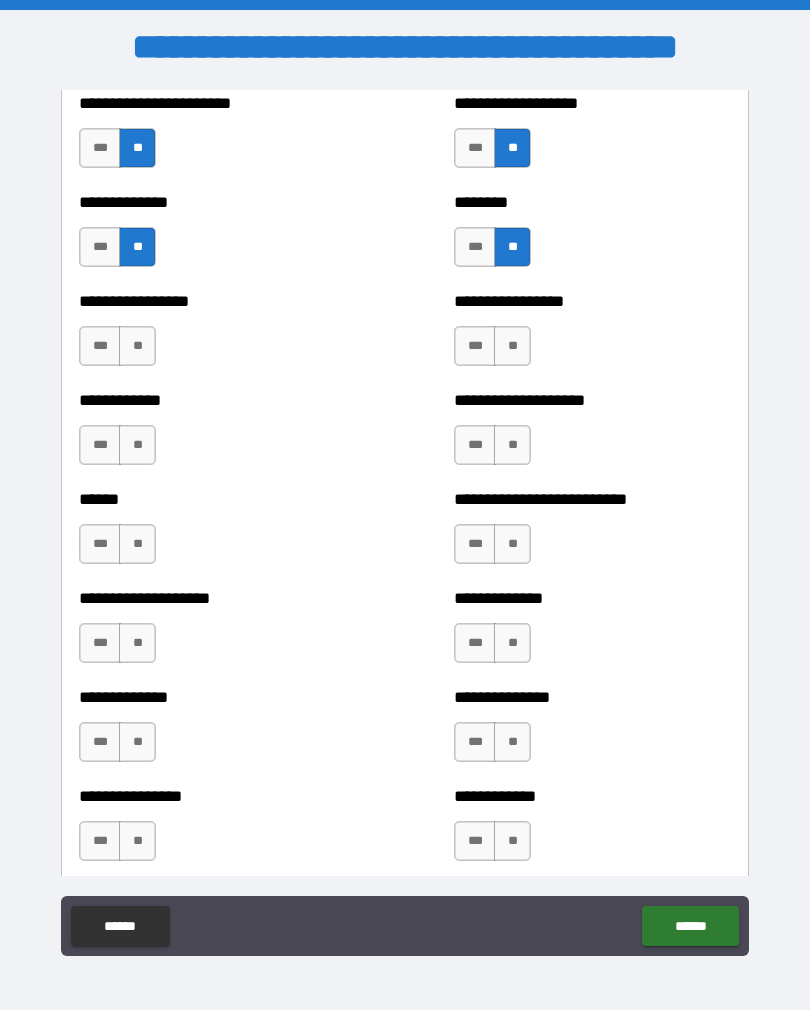 scroll, scrollTop: 3748, scrollLeft: 0, axis: vertical 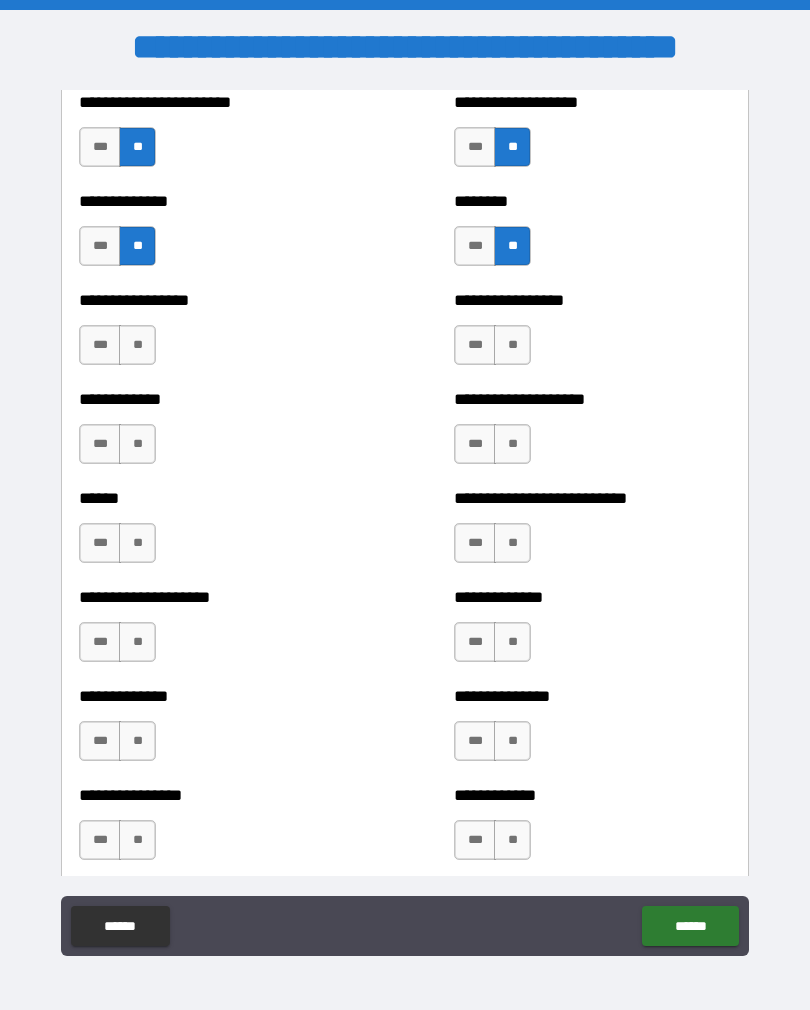 click on "**" at bounding box center (137, 345) 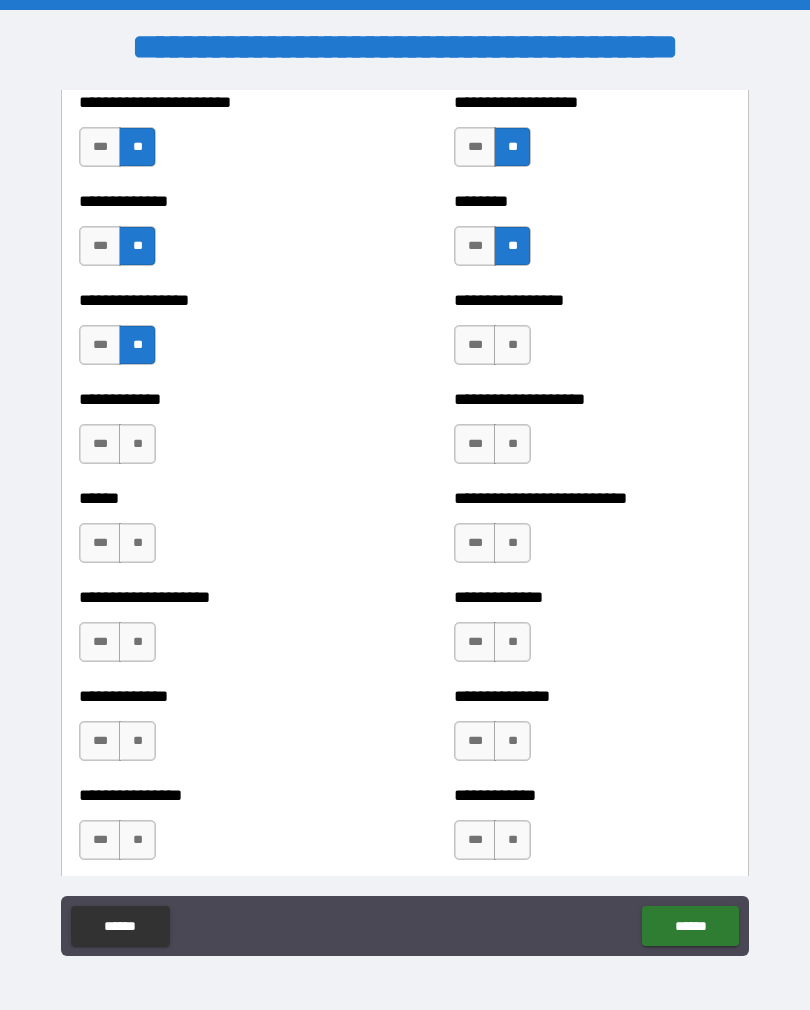 click on "**" at bounding box center (137, 444) 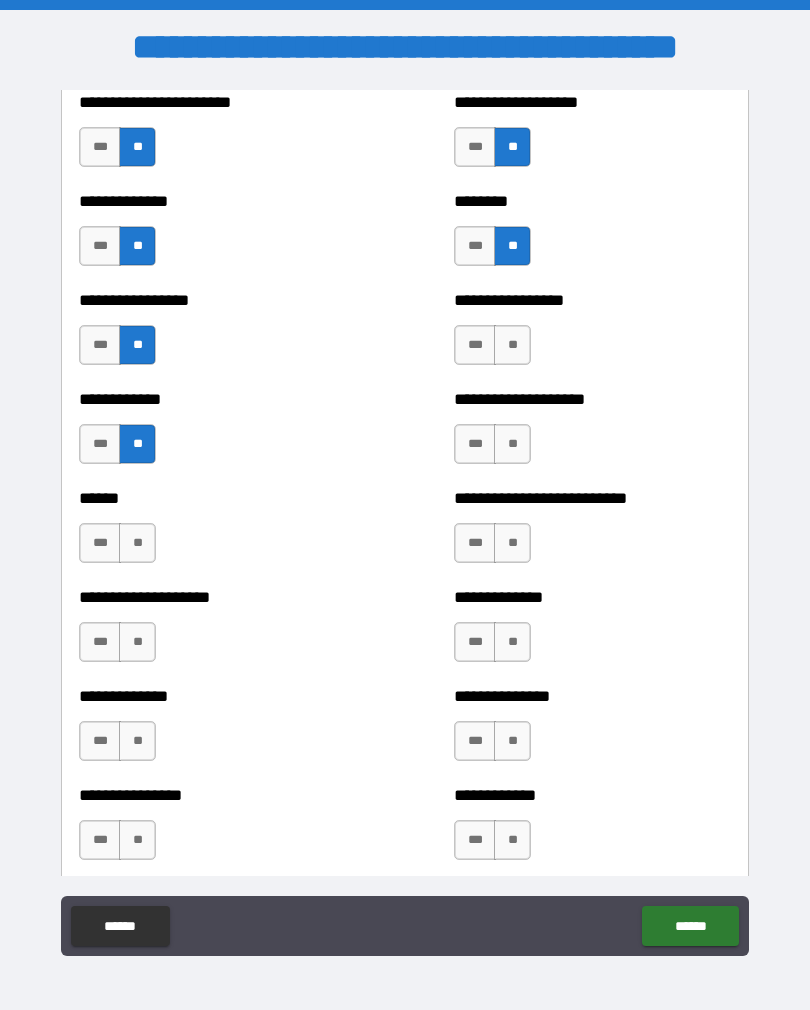 click on "**" at bounding box center [512, 345] 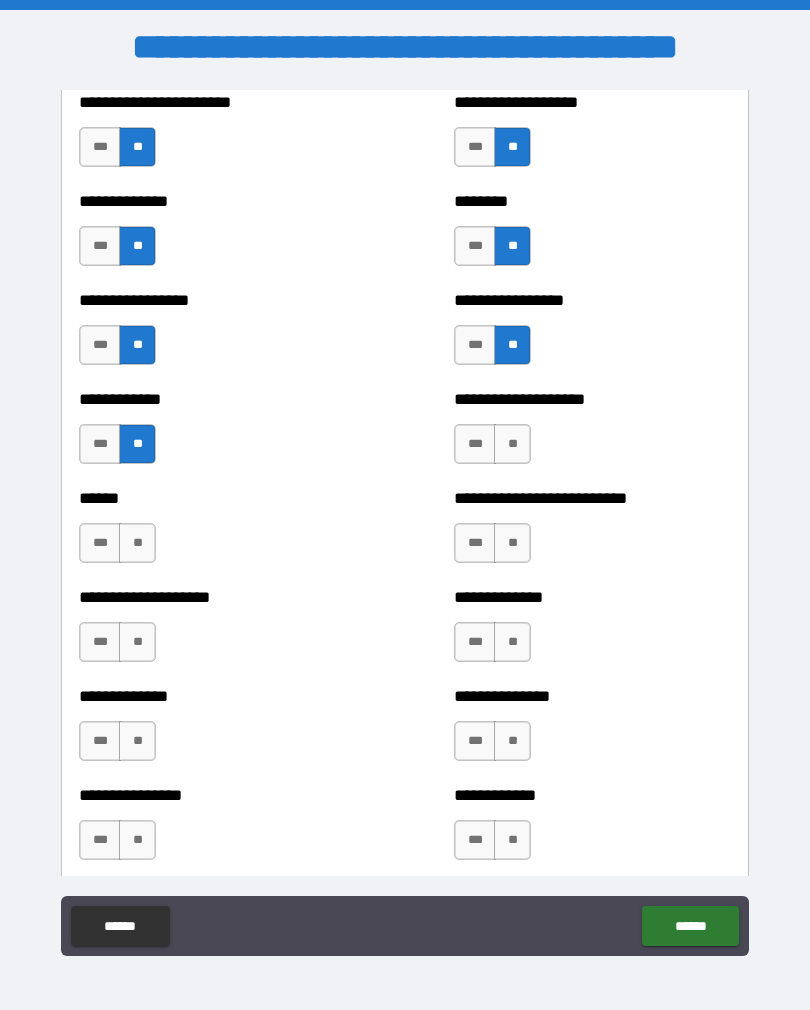 click on "**" at bounding box center (512, 444) 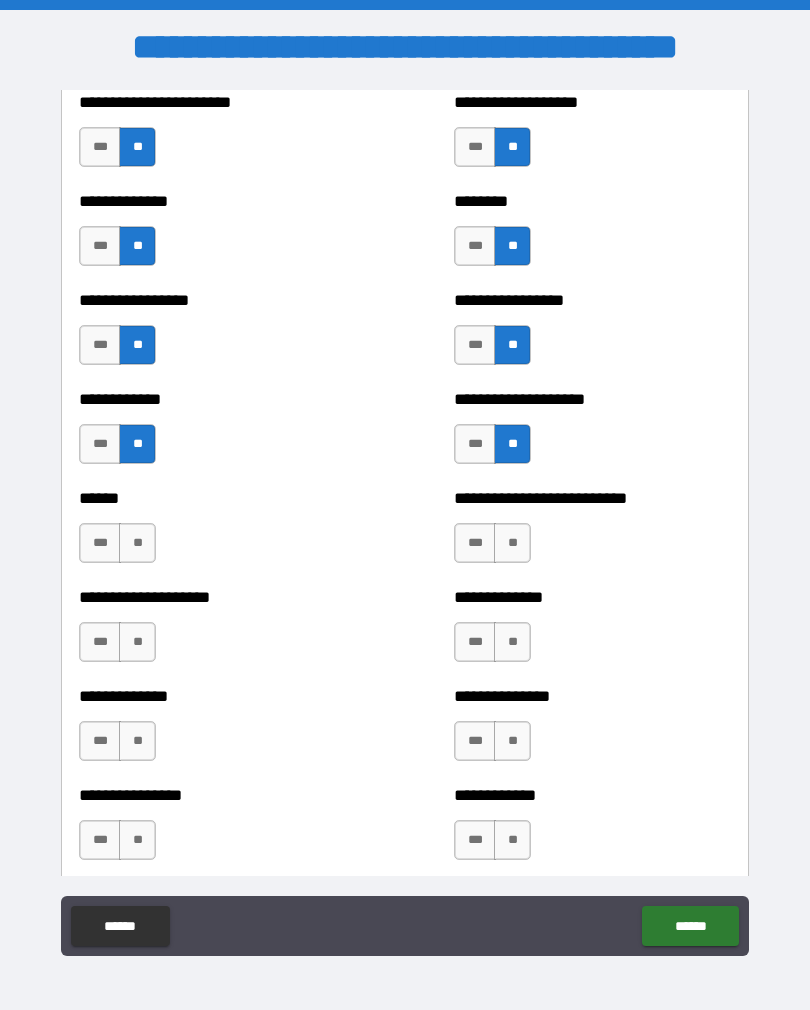 click on "**" at bounding box center (137, 543) 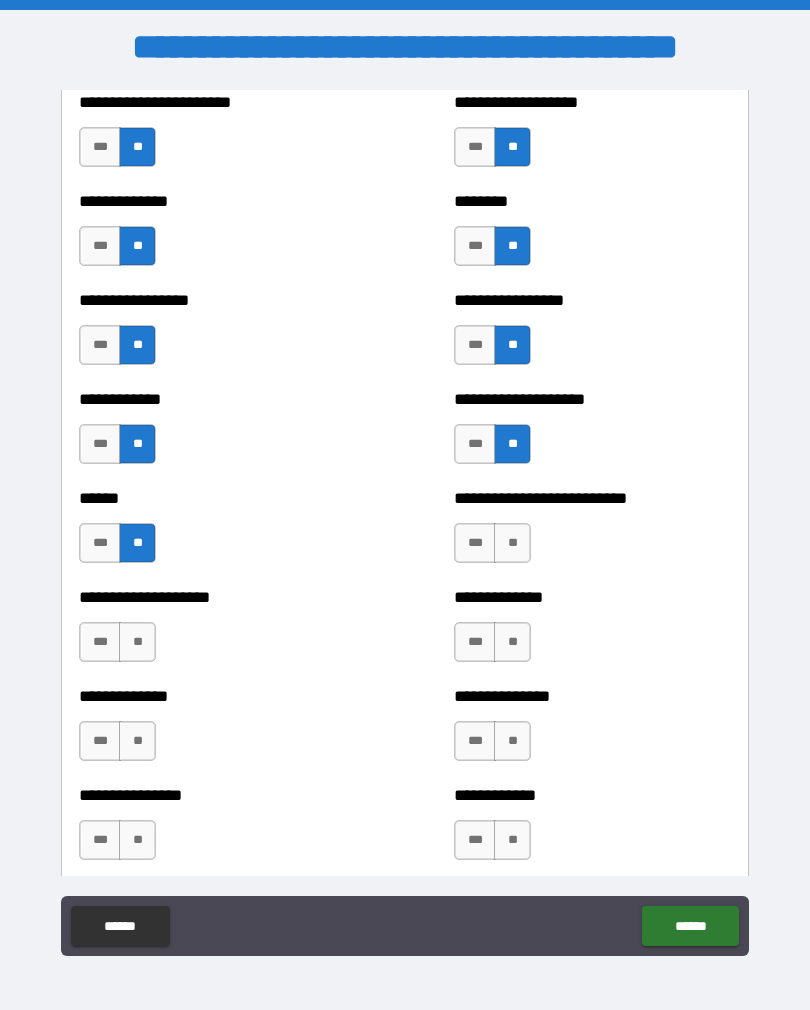 click on "**" at bounding box center (137, 642) 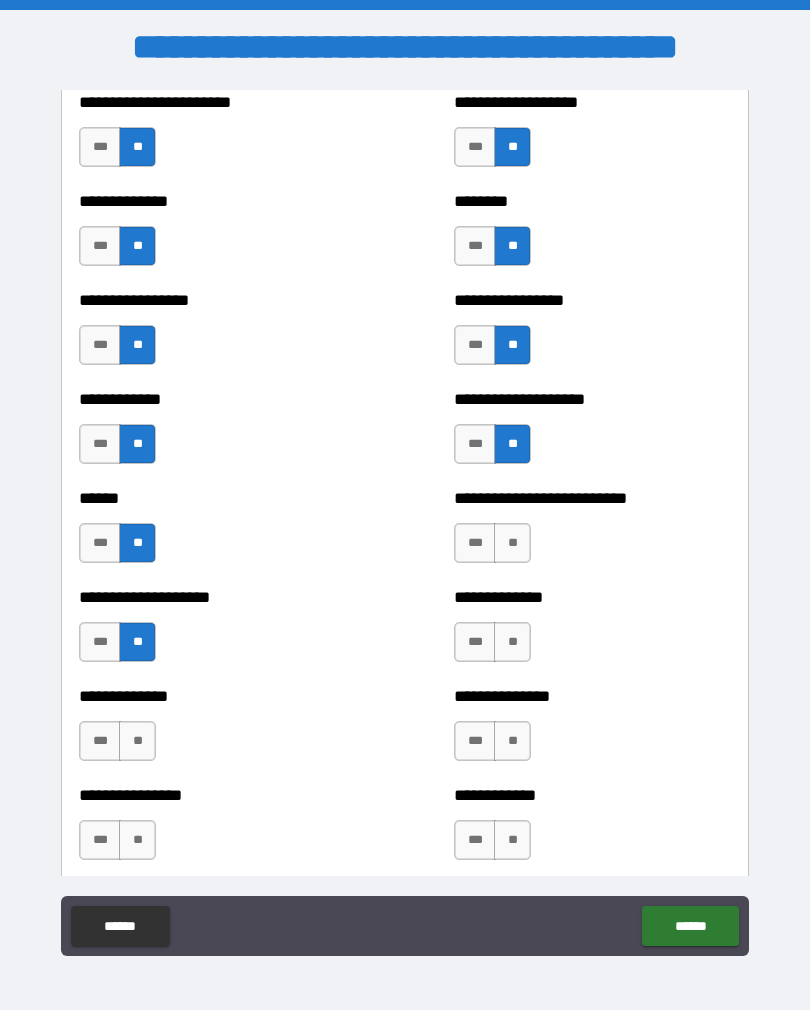 click on "**" at bounding box center (512, 543) 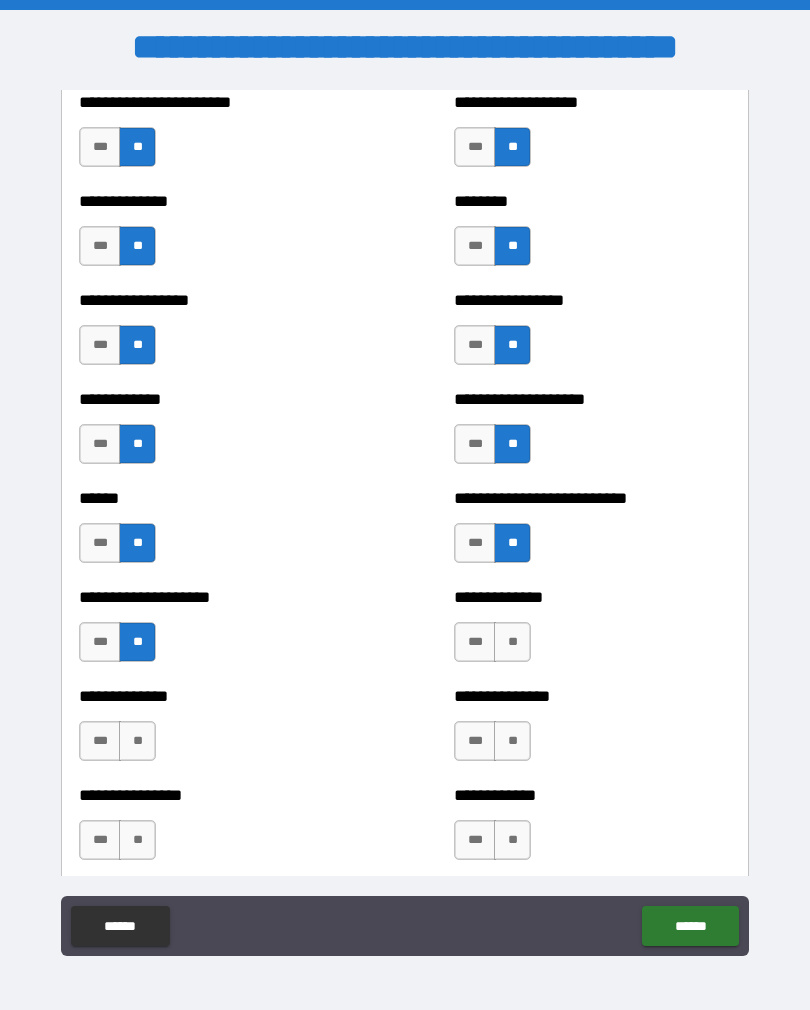 click on "**" at bounding box center [512, 642] 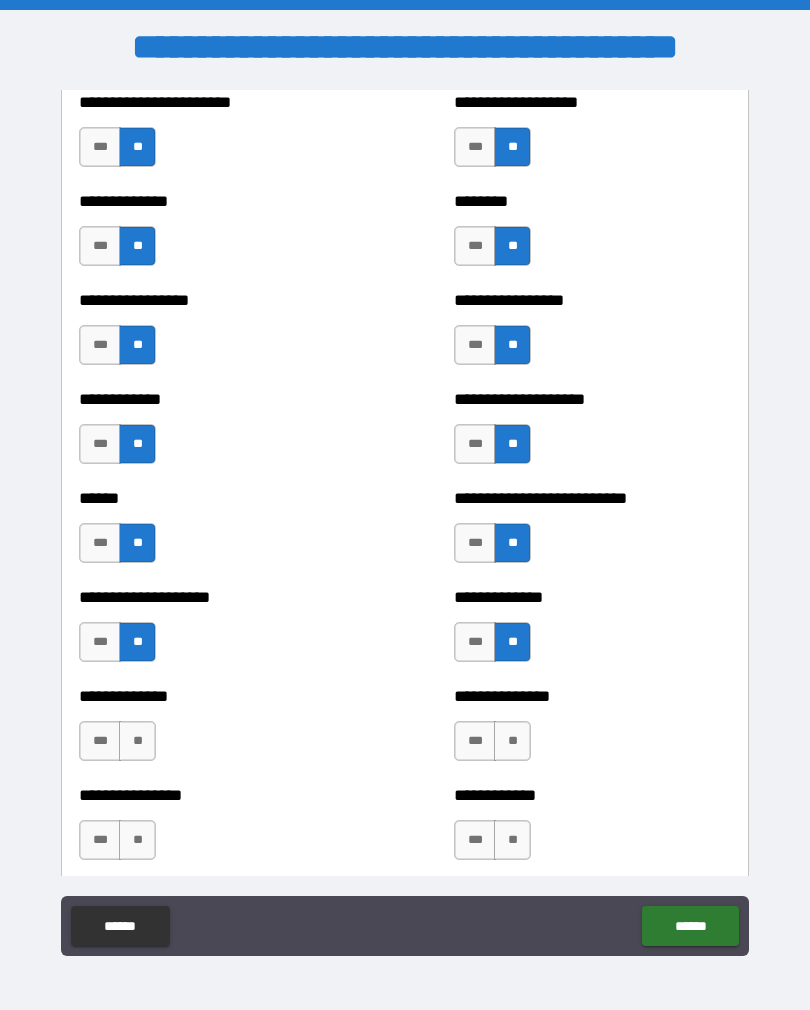 click on "**" at bounding box center (512, 741) 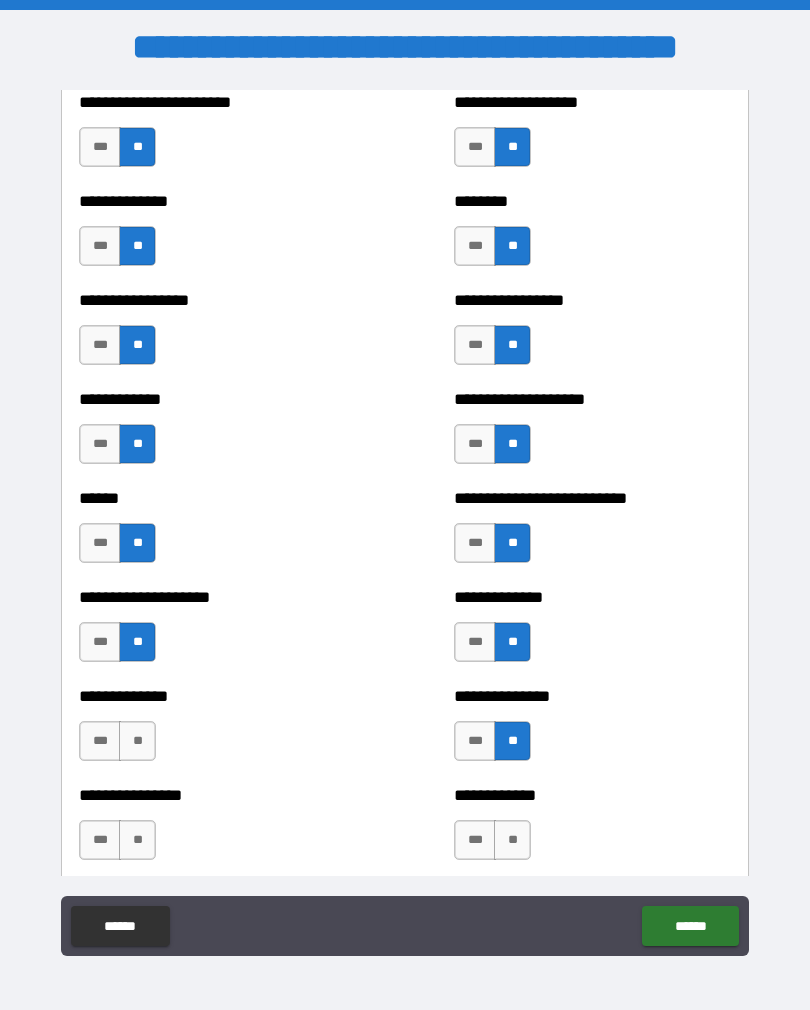 click on "**" at bounding box center (137, 741) 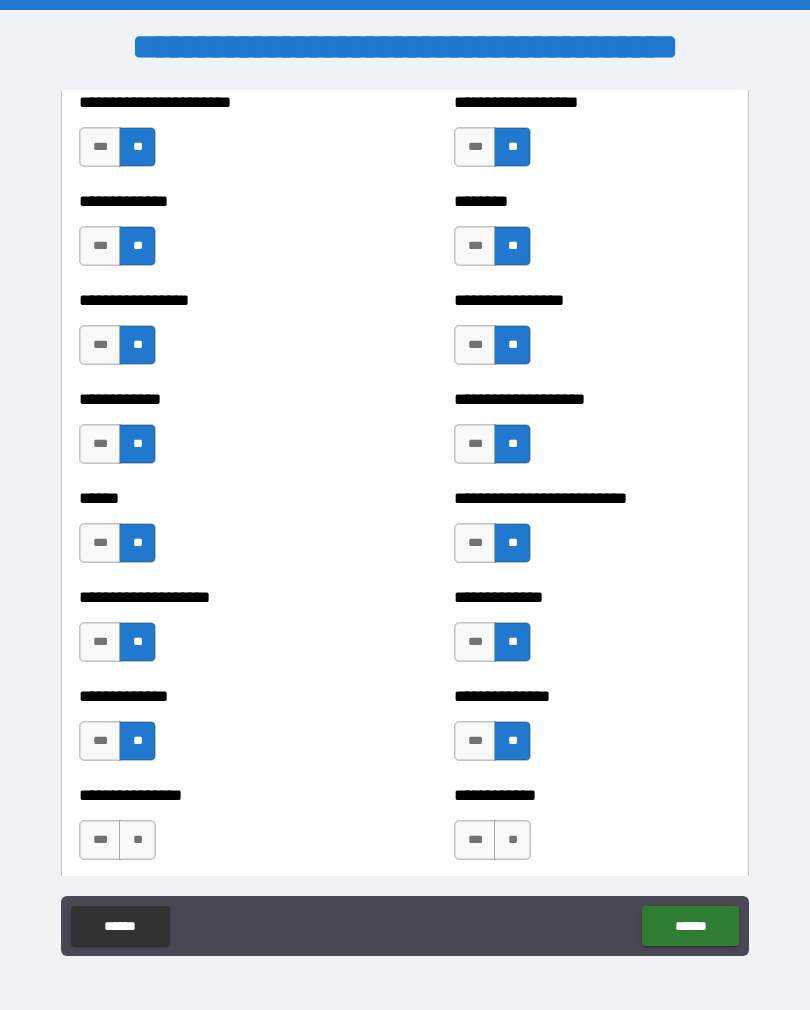 click on "**" at bounding box center (137, 840) 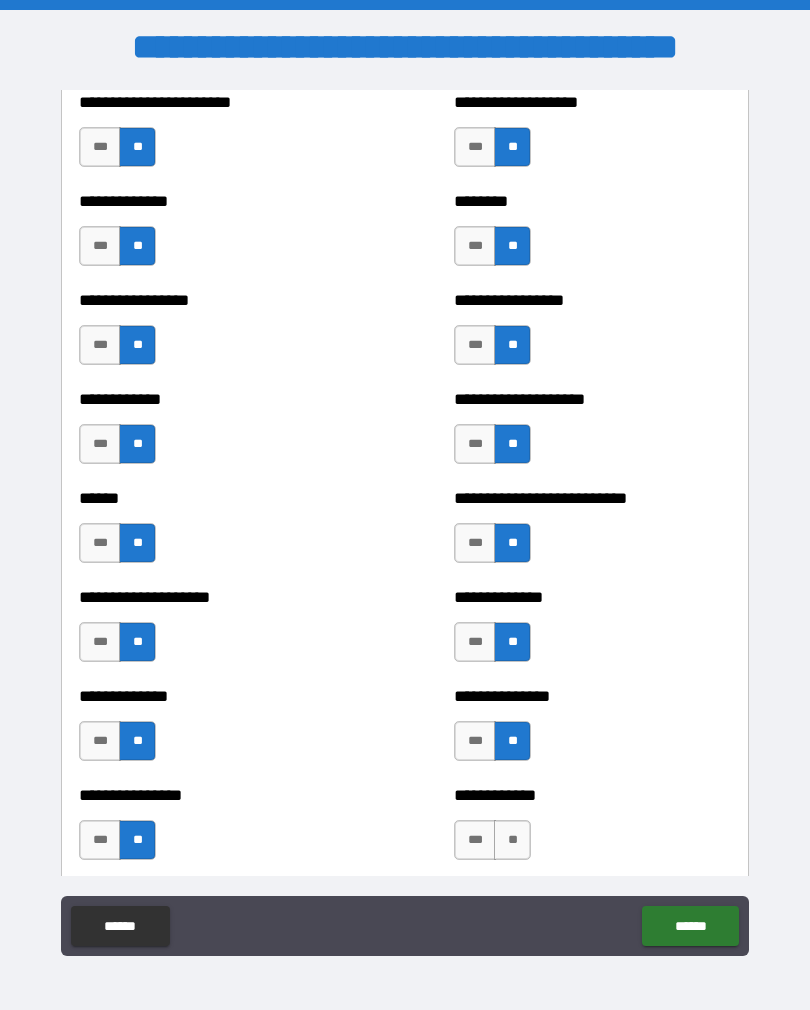 click on "**" at bounding box center (512, 840) 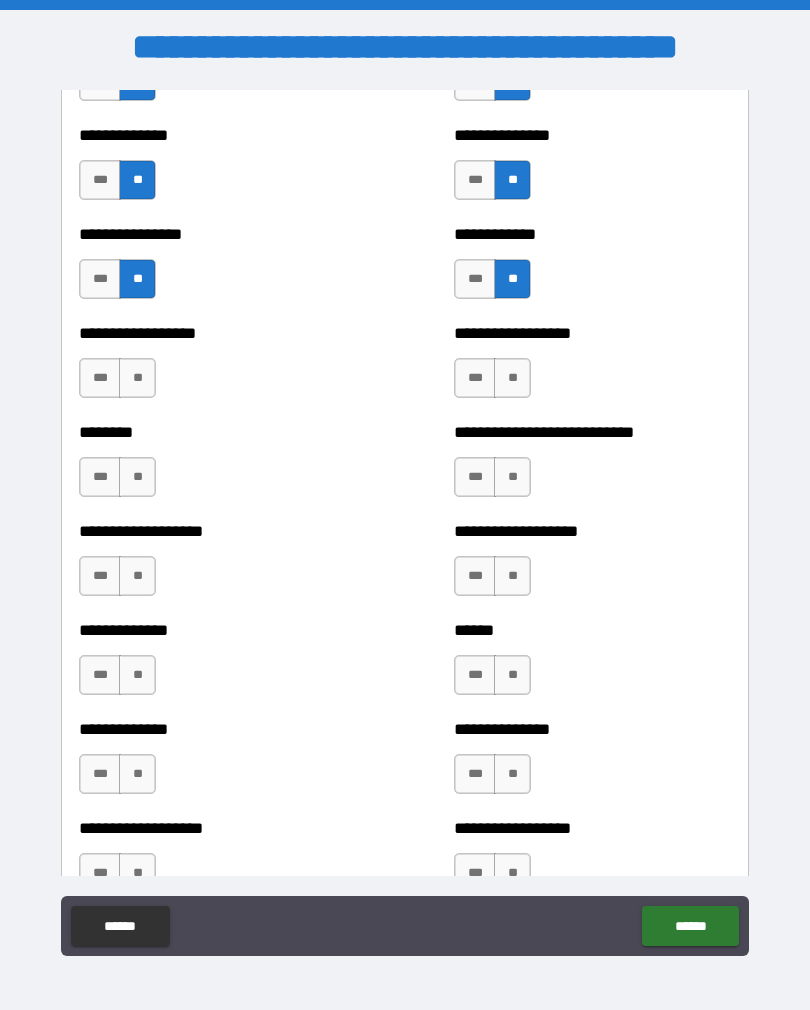 scroll, scrollTop: 4310, scrollLeft: 0, axis: vertical 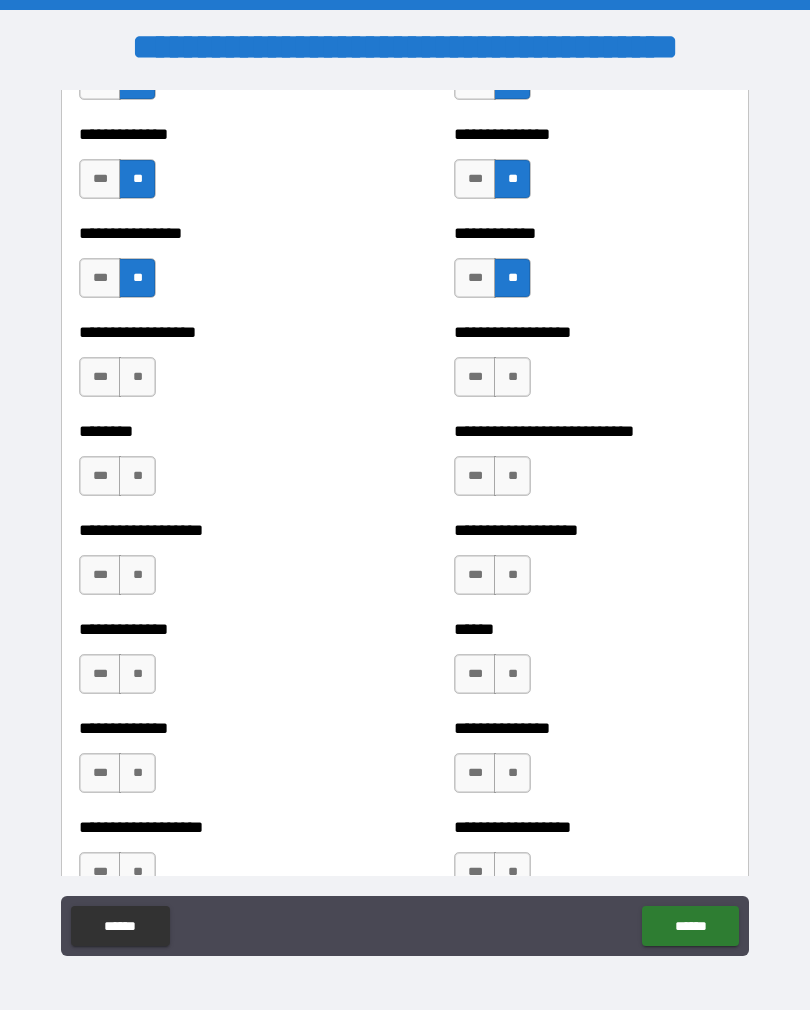 click on "**" at bounding box center (137, 377) 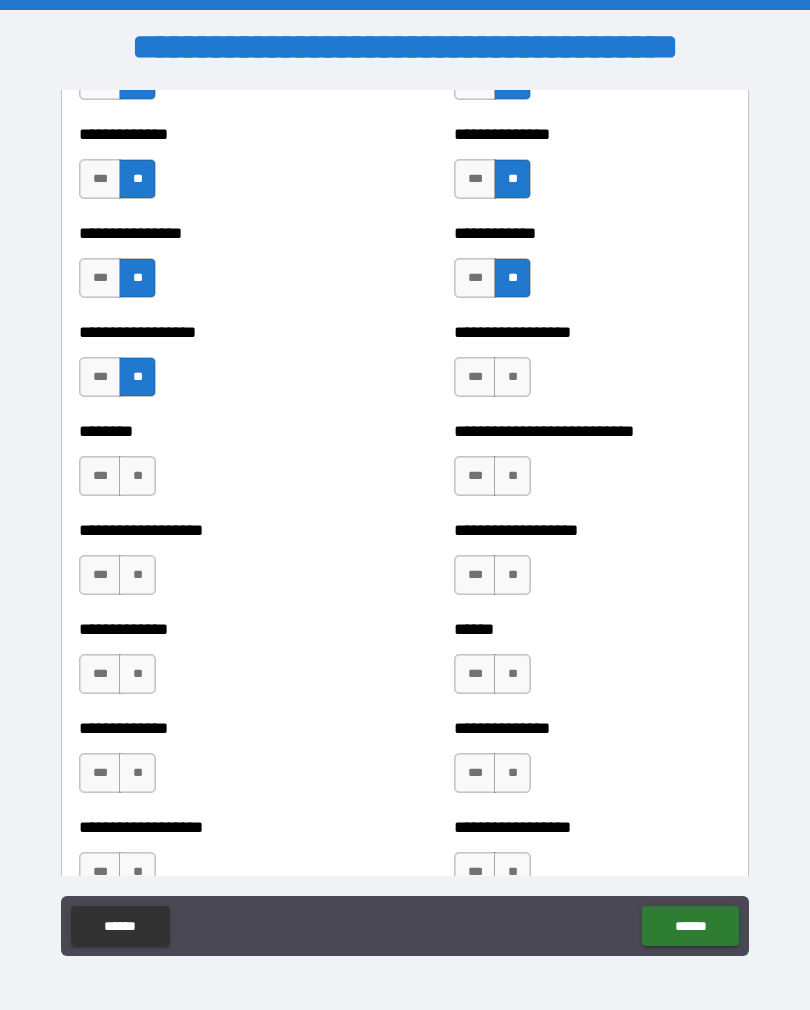 click on "**" at bounding box center [512, 377] 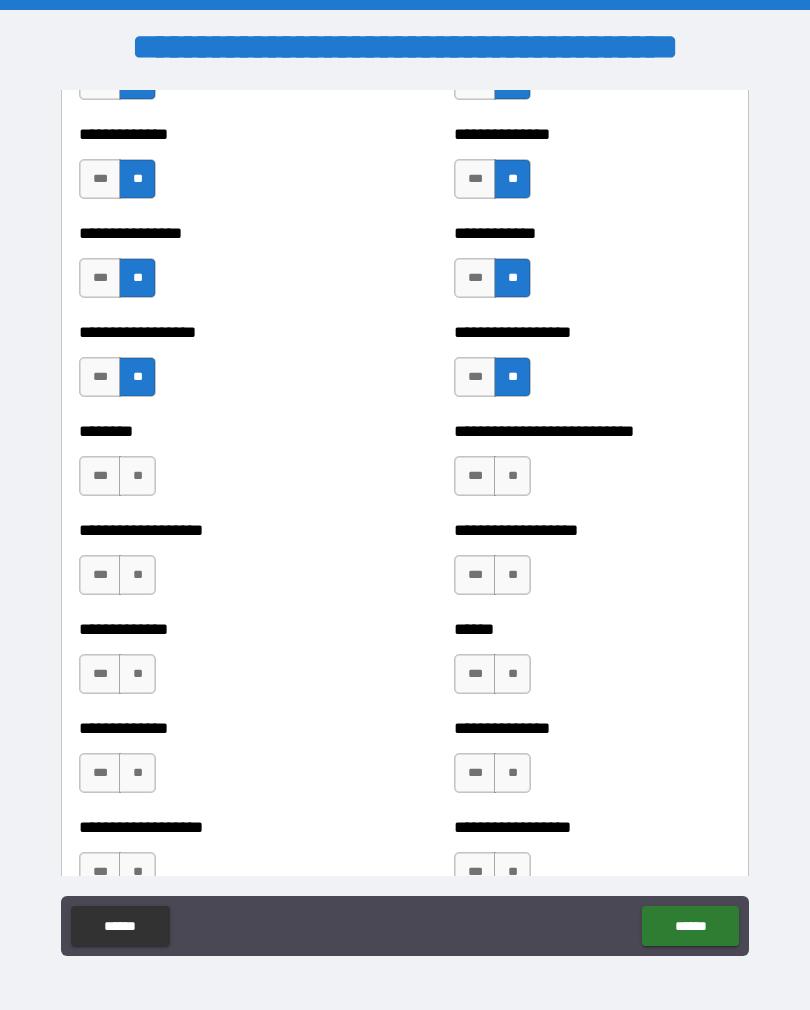 click on "**" at bounding box center (137, 476) 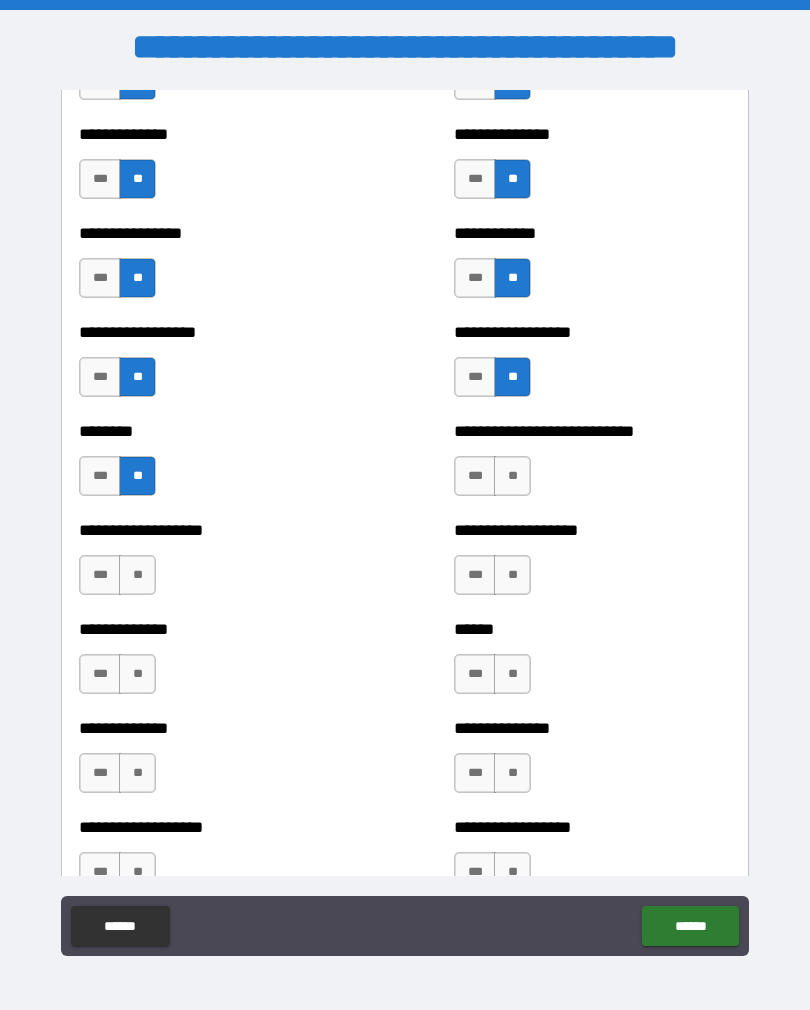 click on "**" at bounding box center [512, 476] 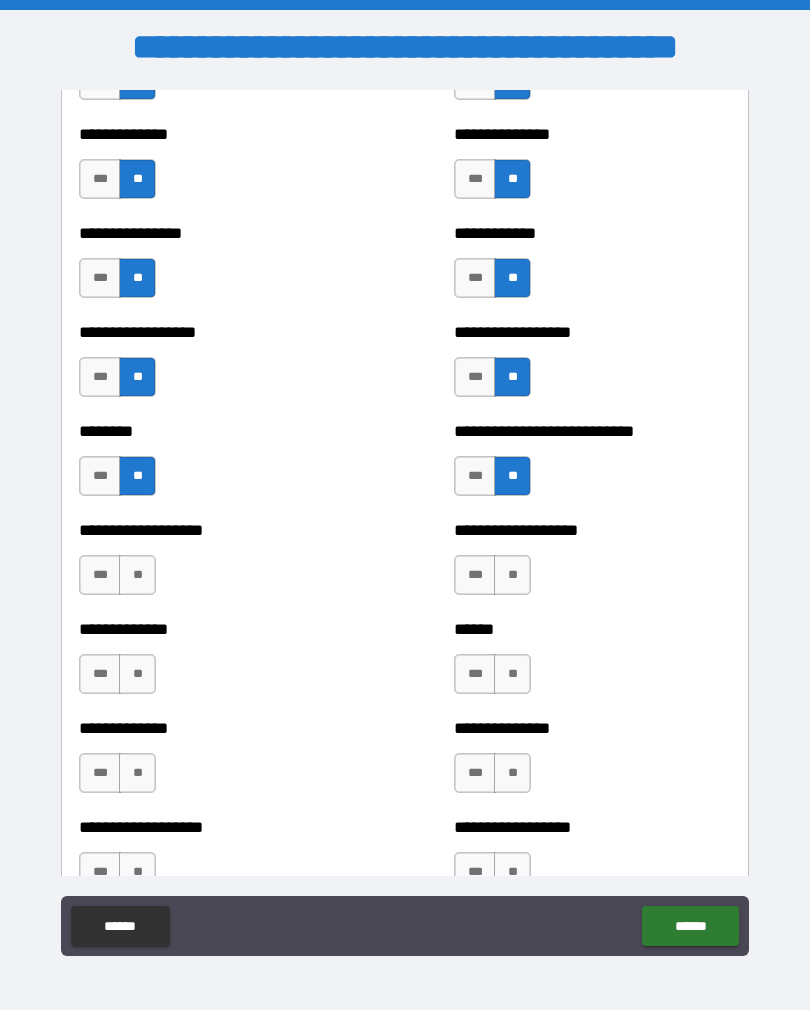 click on "***" at bounding box center (100, 575) 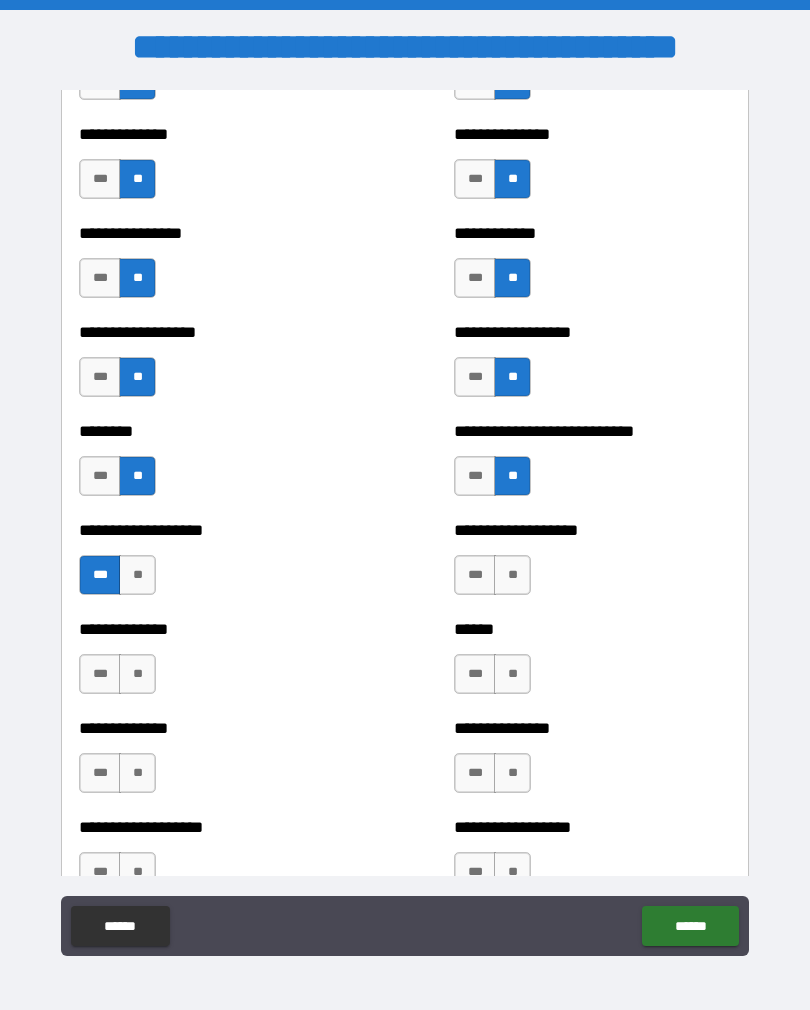 click on "**" at bounding box center (137, 575) 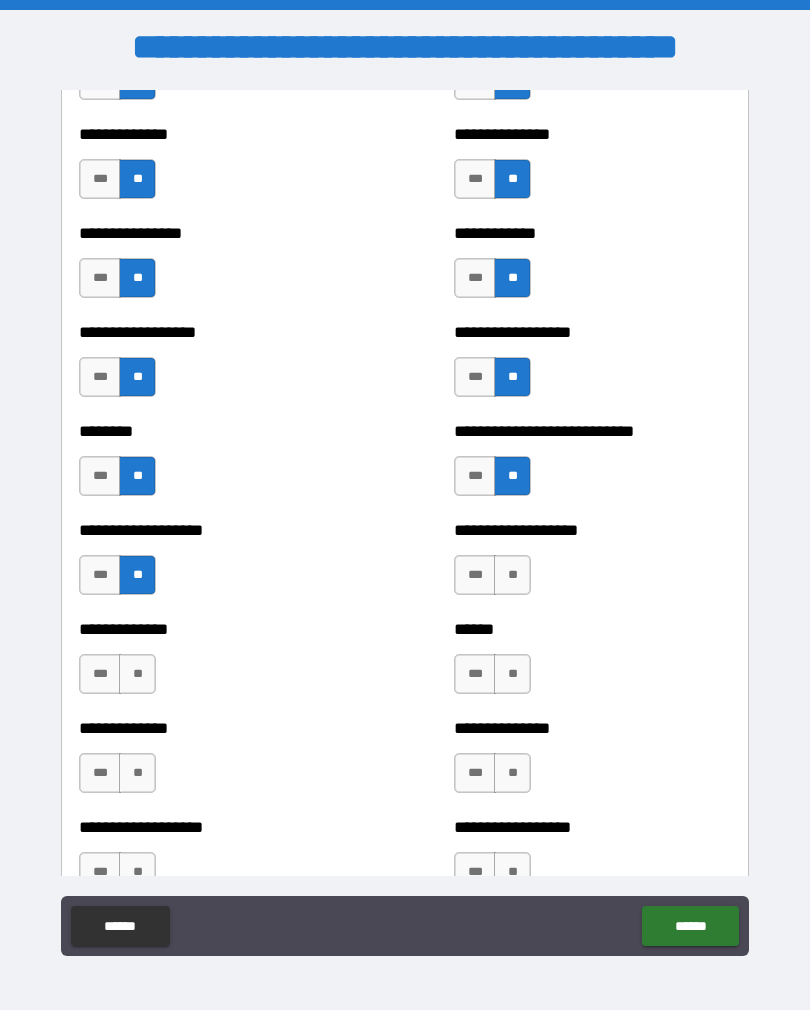 click on "**" at bounding box center (137, 575) 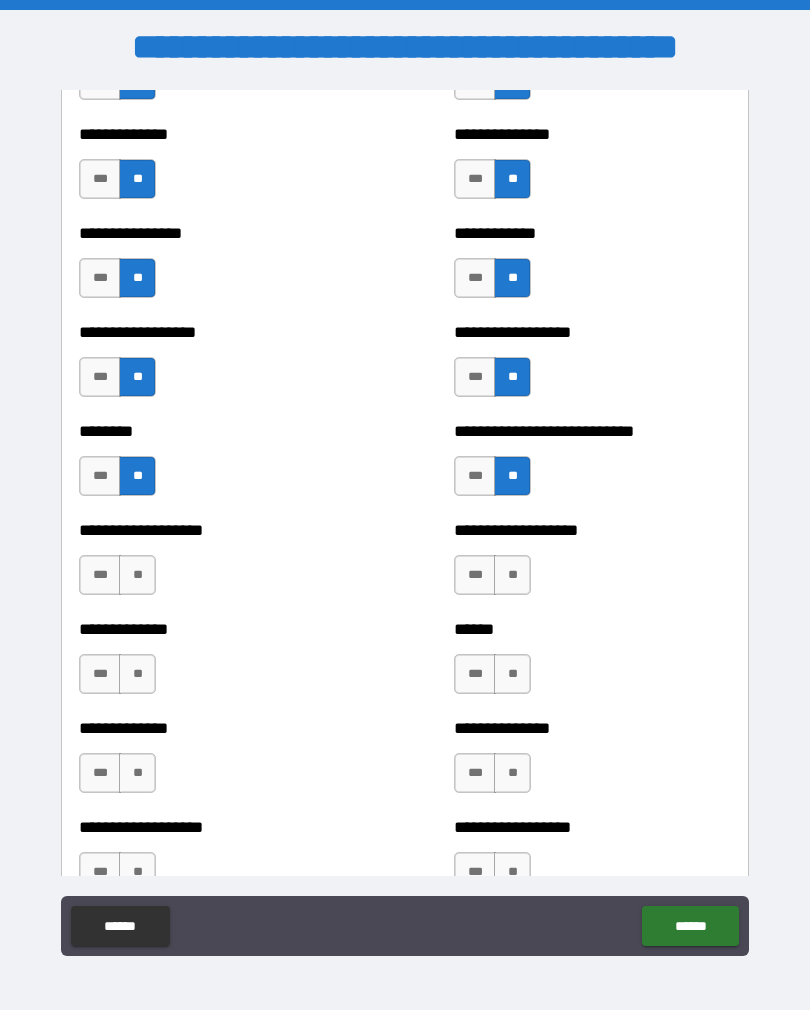 click on "**" at bounding box center [137, 575] 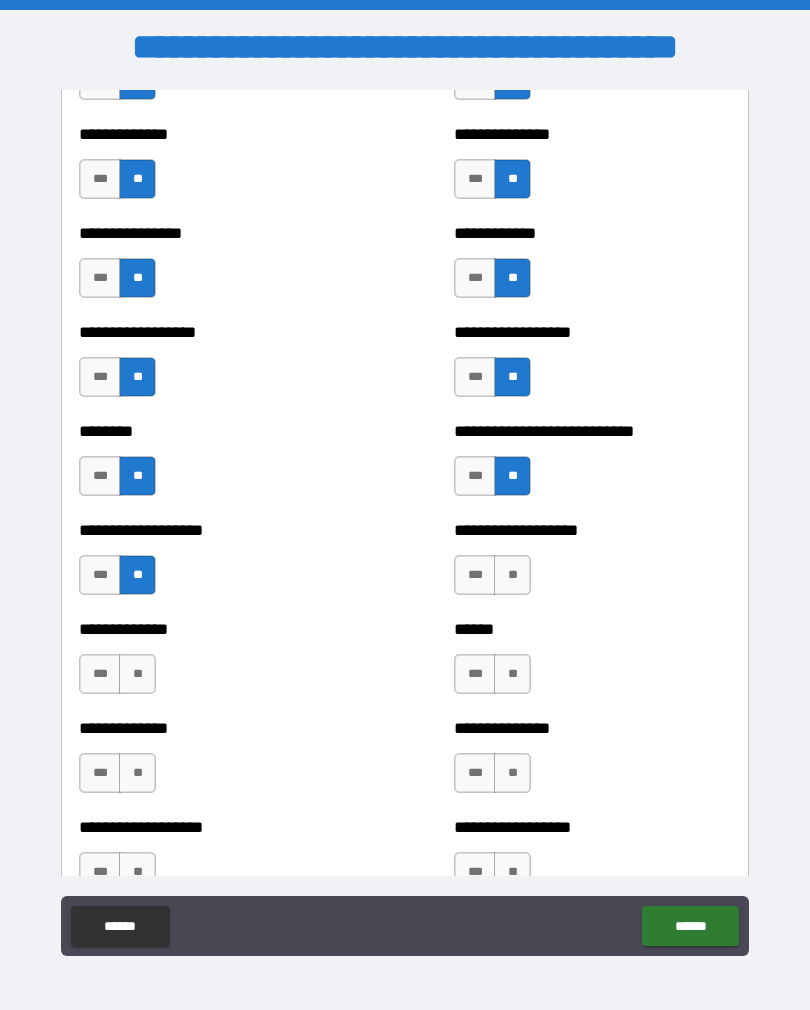 click on "**" at bounding box center (512, 575) 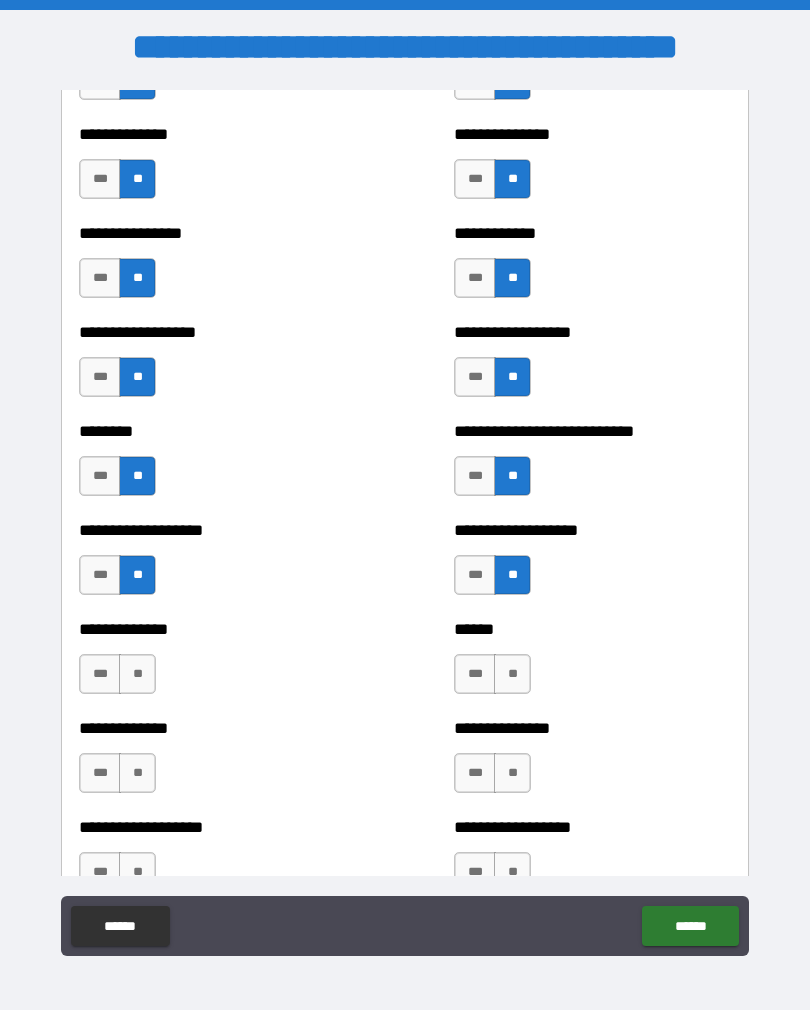 click on "**" at bounding box center [137, 674] 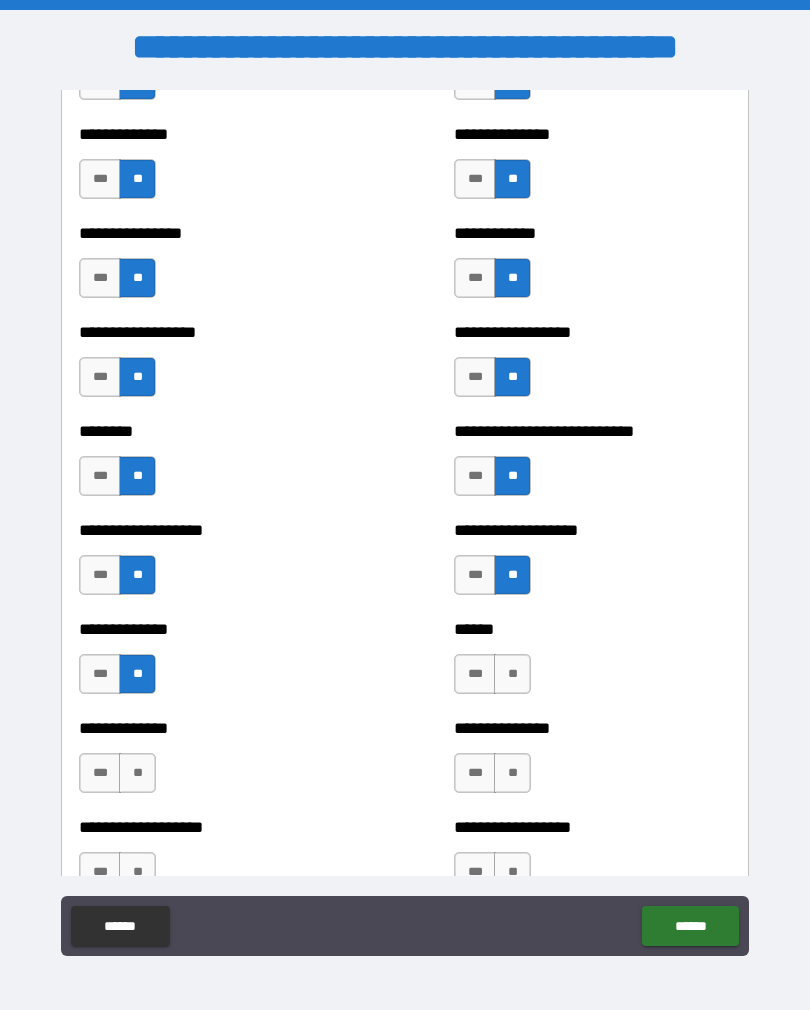 click on "****** *** **" at bounding box center [592, 664] 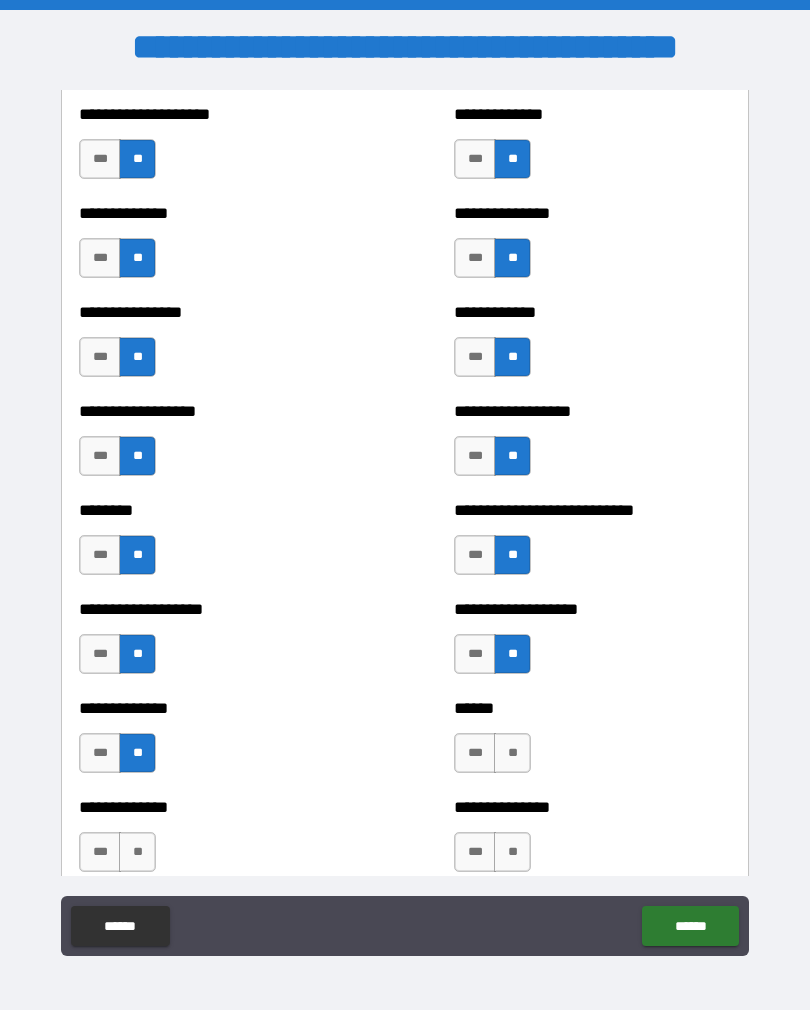 scroll, scrollTop: 4277, scrollLeft: 0, axis: vertical 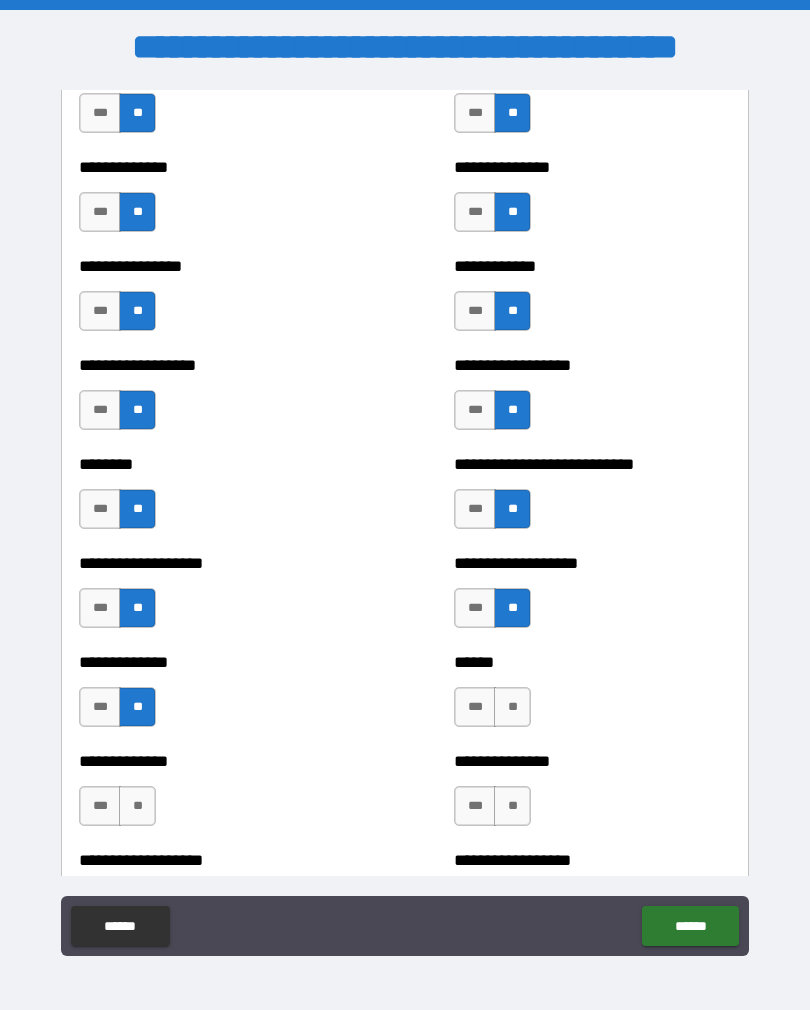 click on "**" at bounding box center [512, 707] 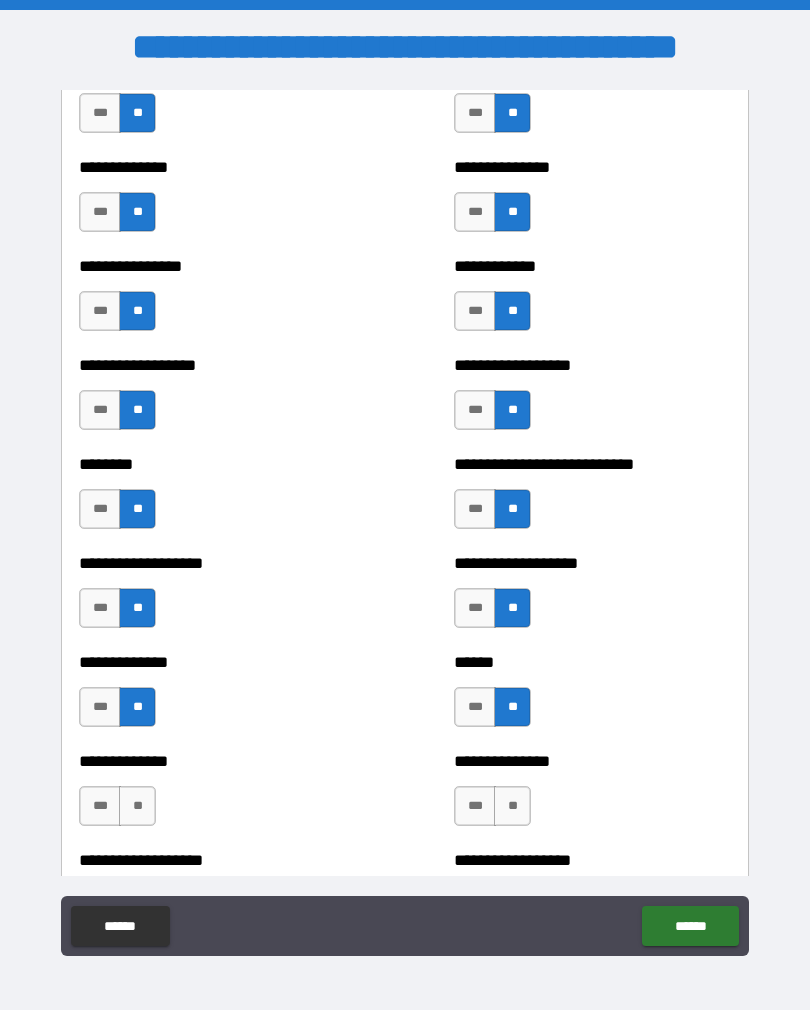 click on "**" at bounding box center (137, 806) 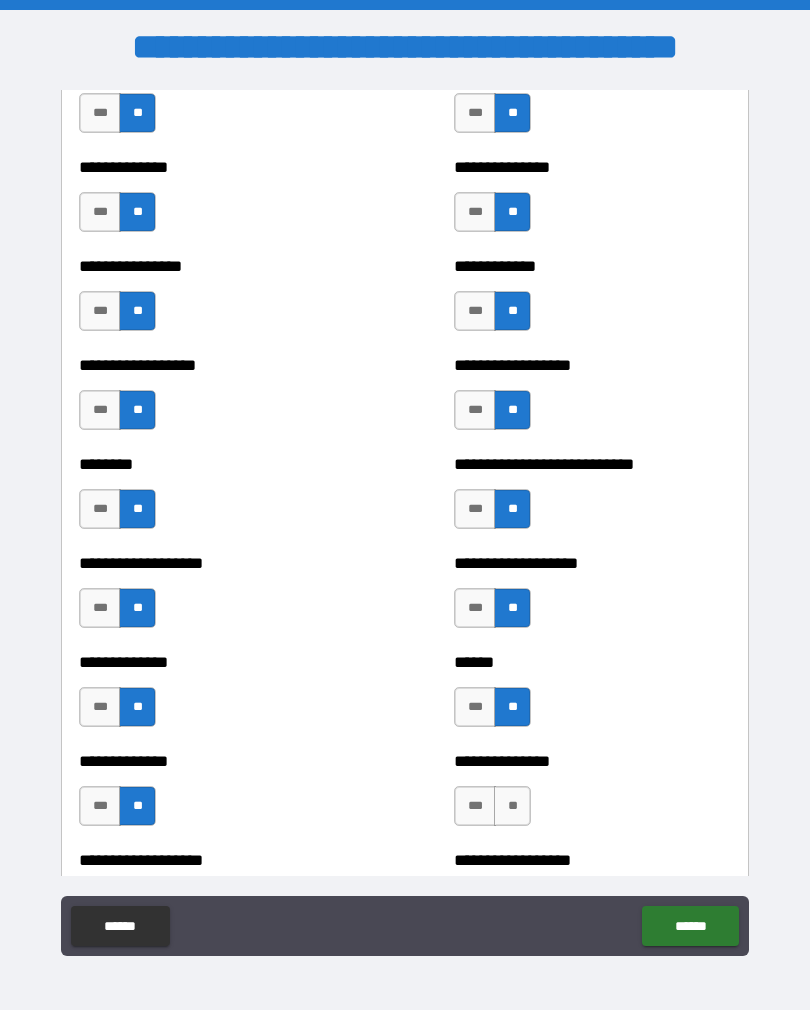 click on "**" at bounding box center (512, 806) 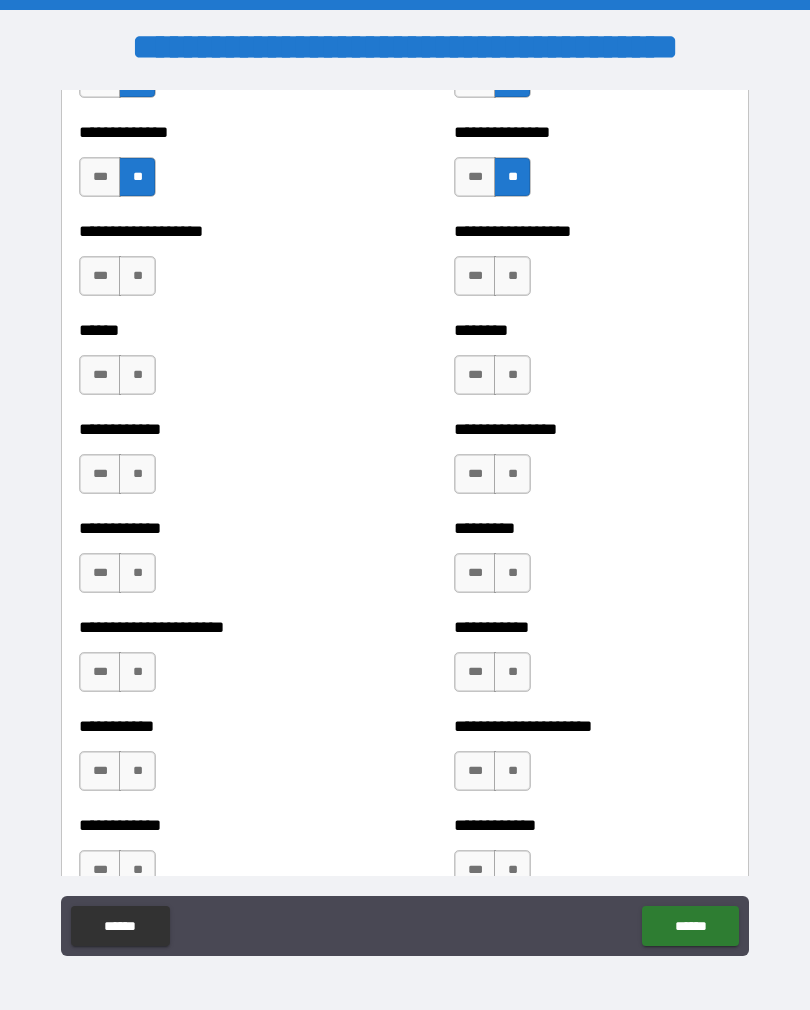 scroll, scrollTop: 4911, scrollLeft: 0, axis: vertical 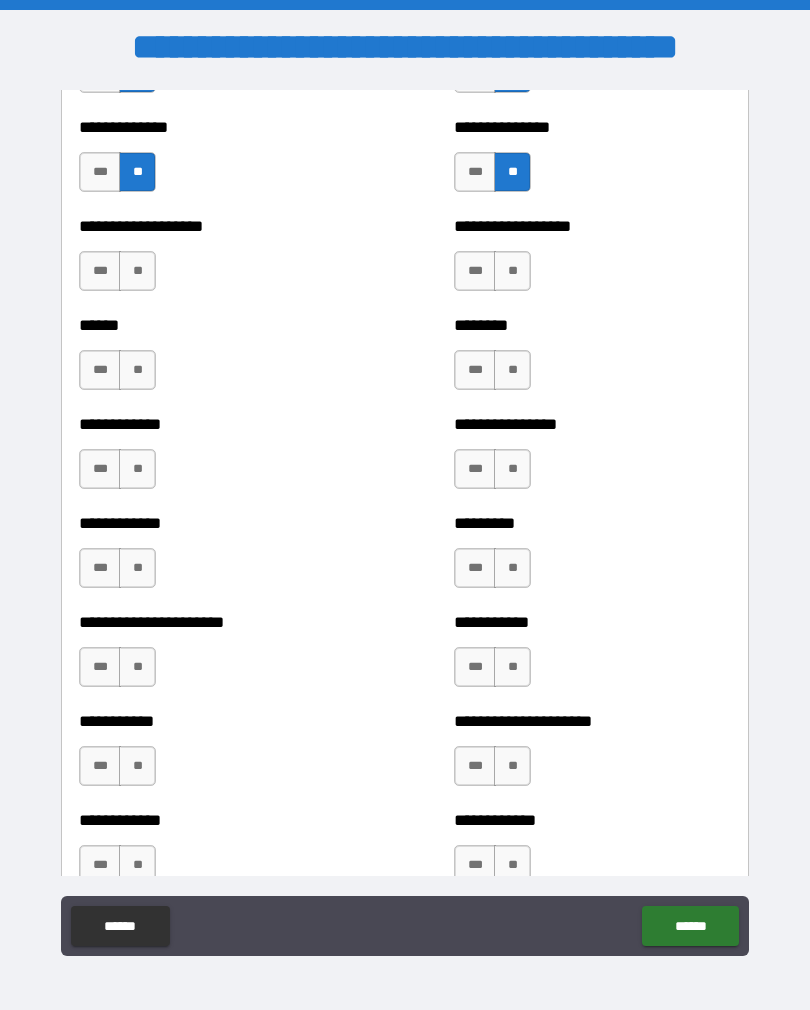 click on "**" at bounding box center [137, 271] 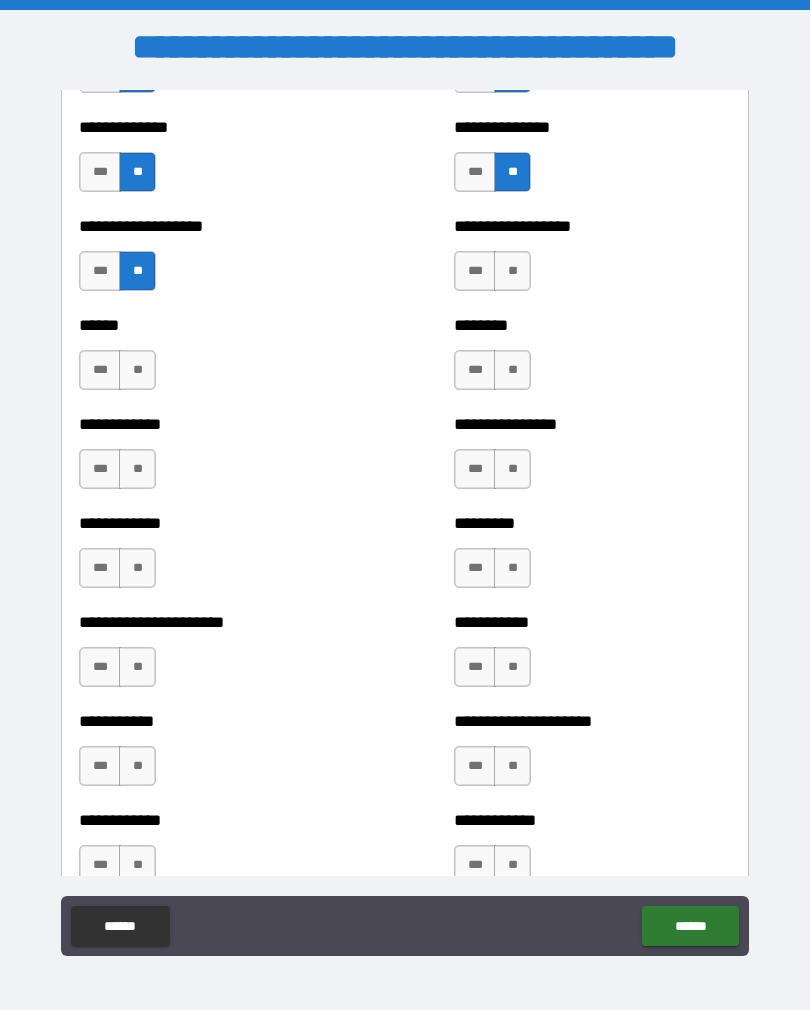 click on "**" at bounding box center [137, 370] 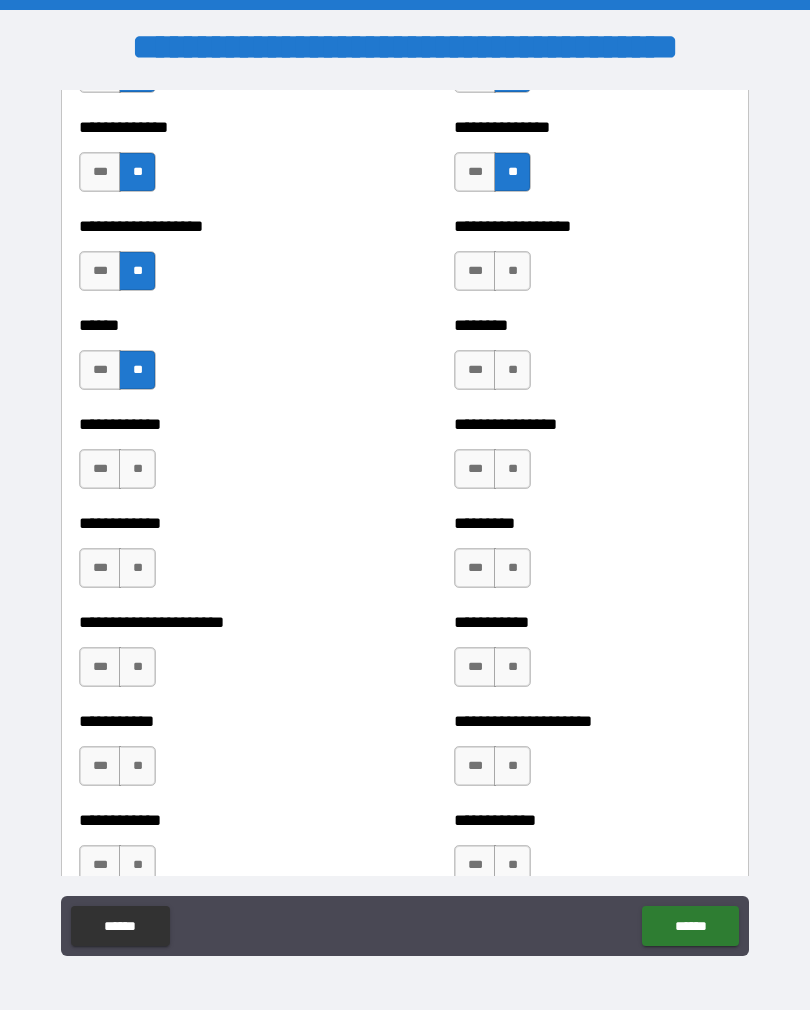 click on "**" at bounding box center (512, 271) 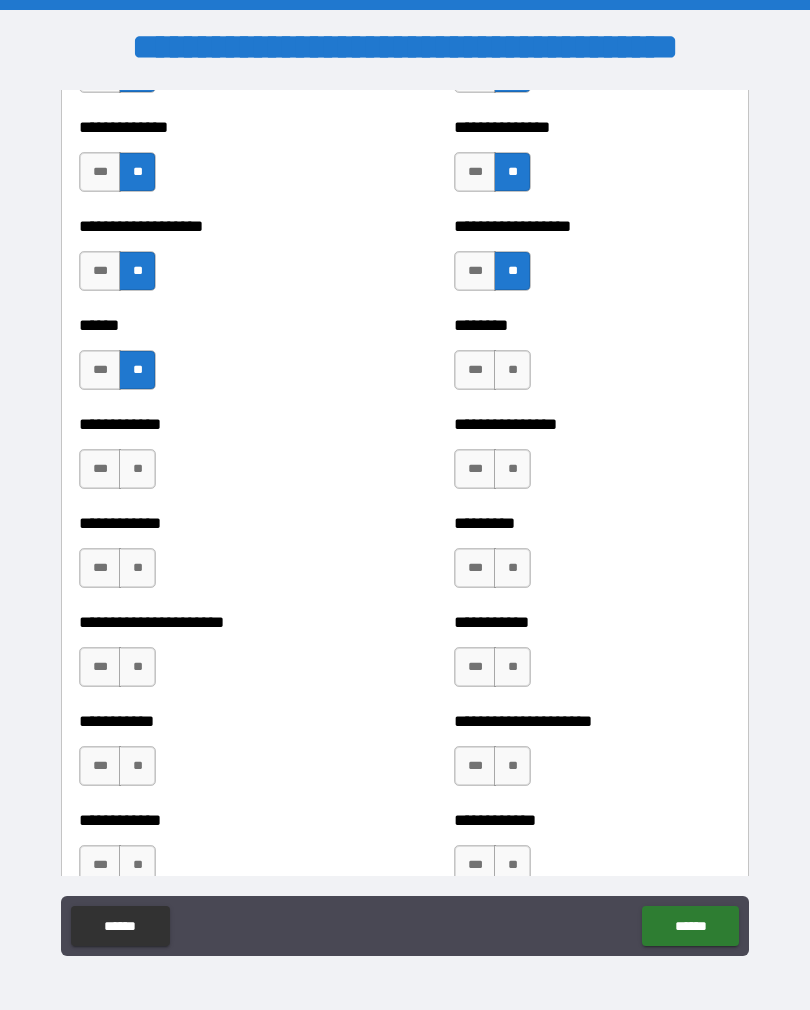 click on "**" at bounding box center (512, 370) 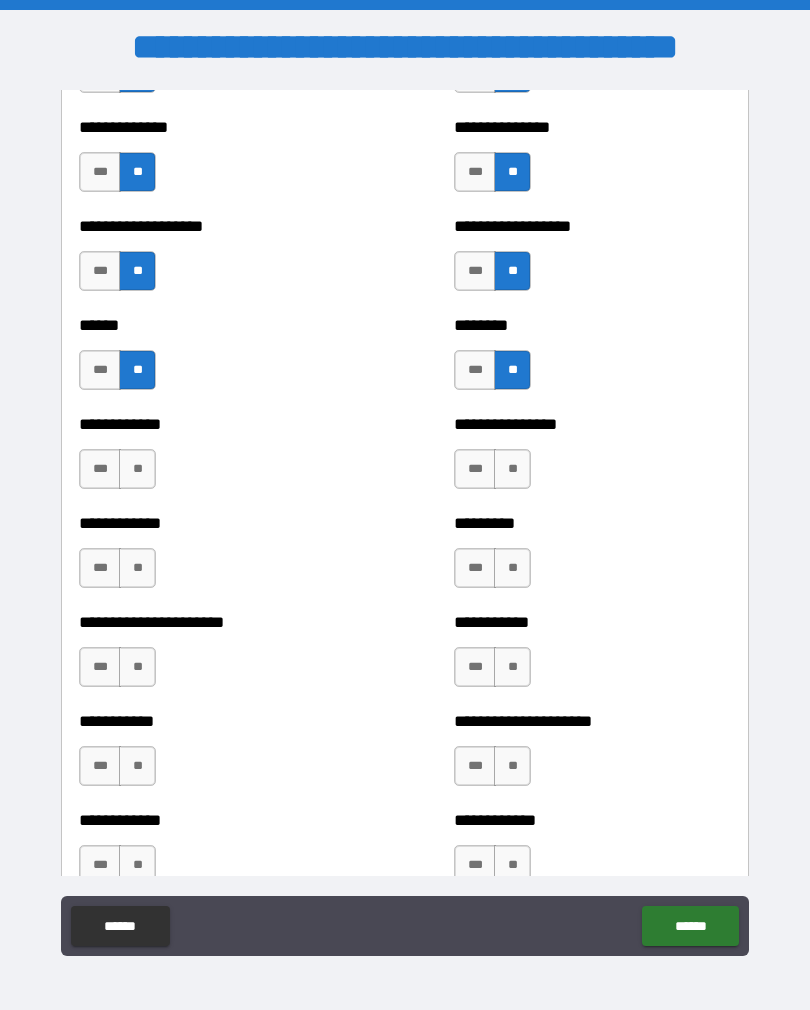 click on "**" at bounding box center (512, 469) 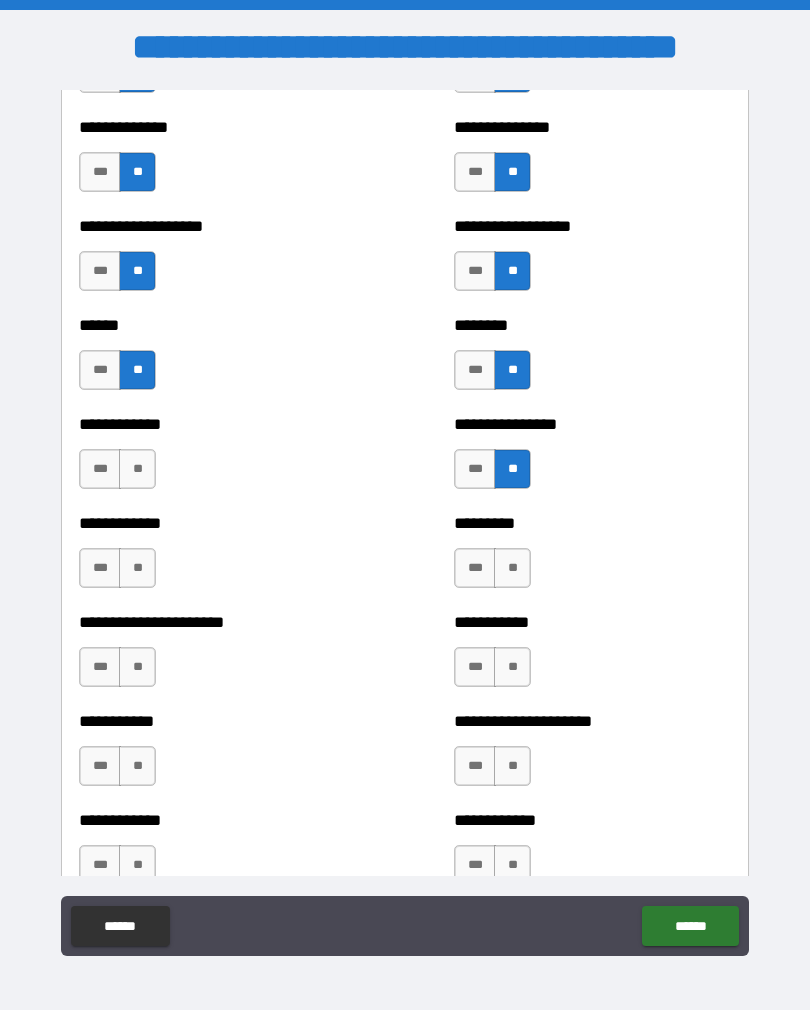 click on "**" at bounding box center [137, 469] 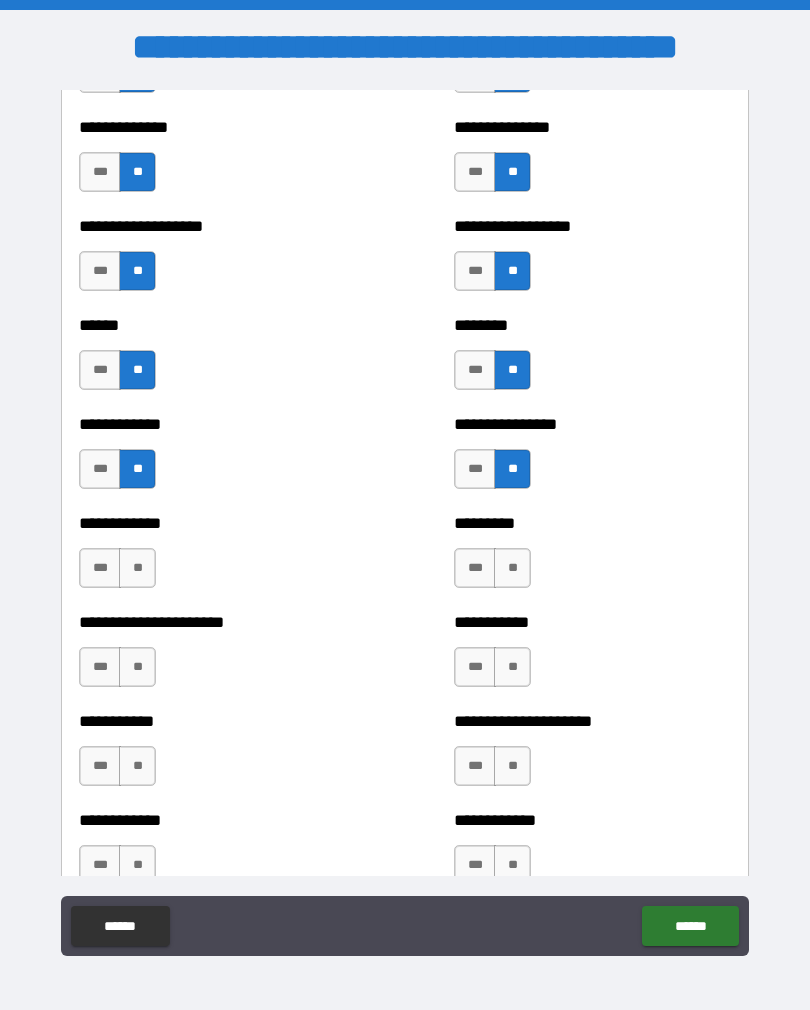 click on "**" at bounding box center [137, 568] 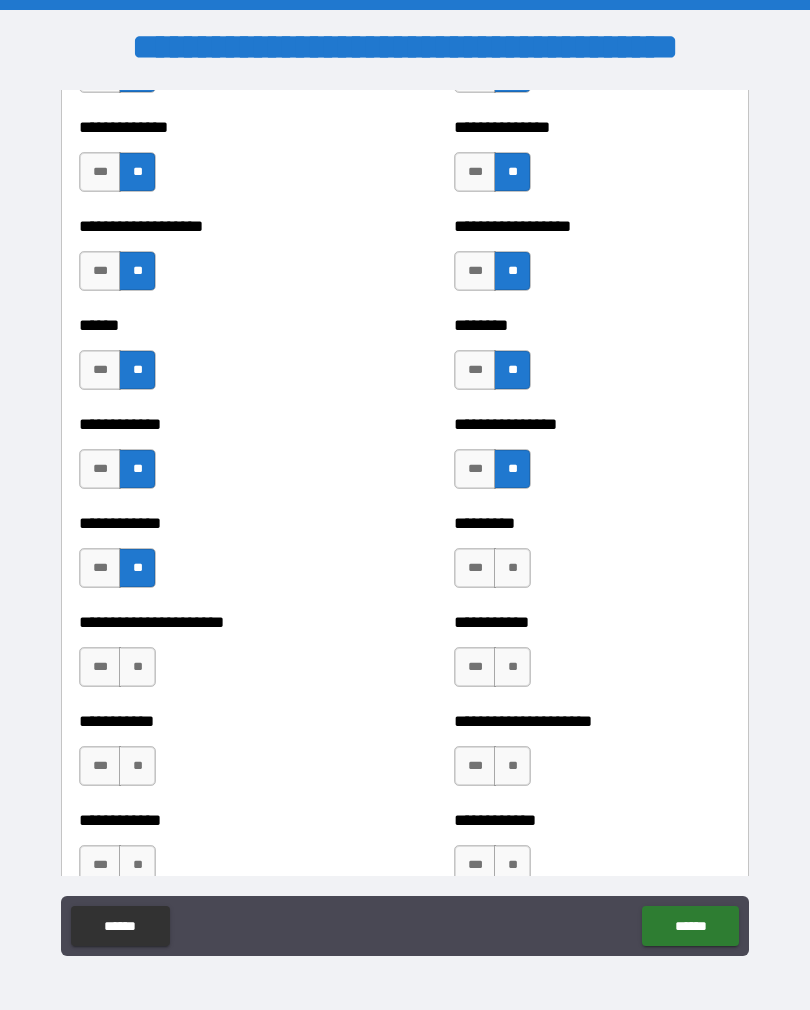 click on "**" at bounding box center (137, 667) 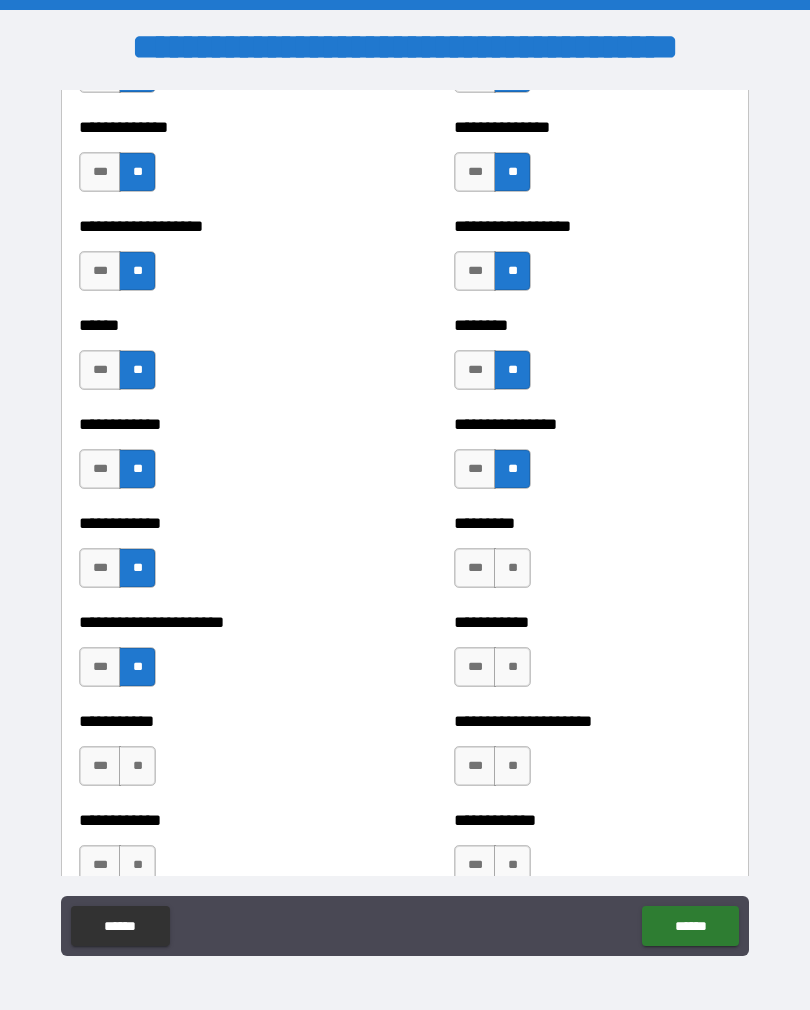 click on "**" at bounding box center (512, 568) 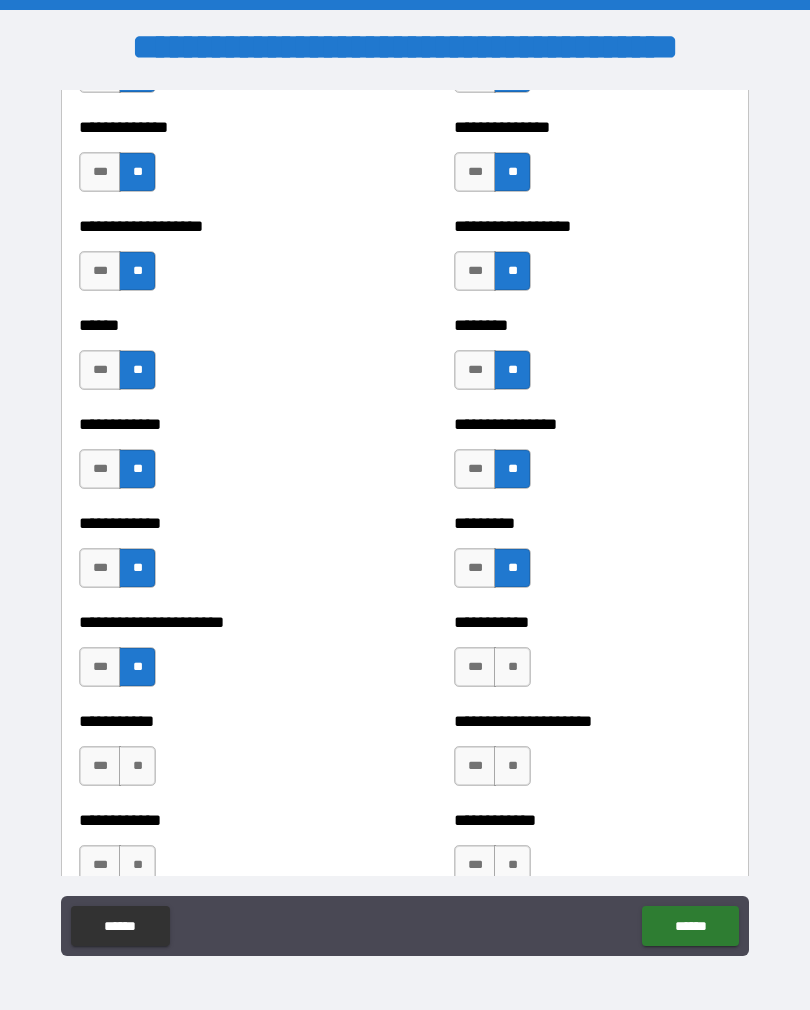 click on "**" at bounding box center (512, 667) 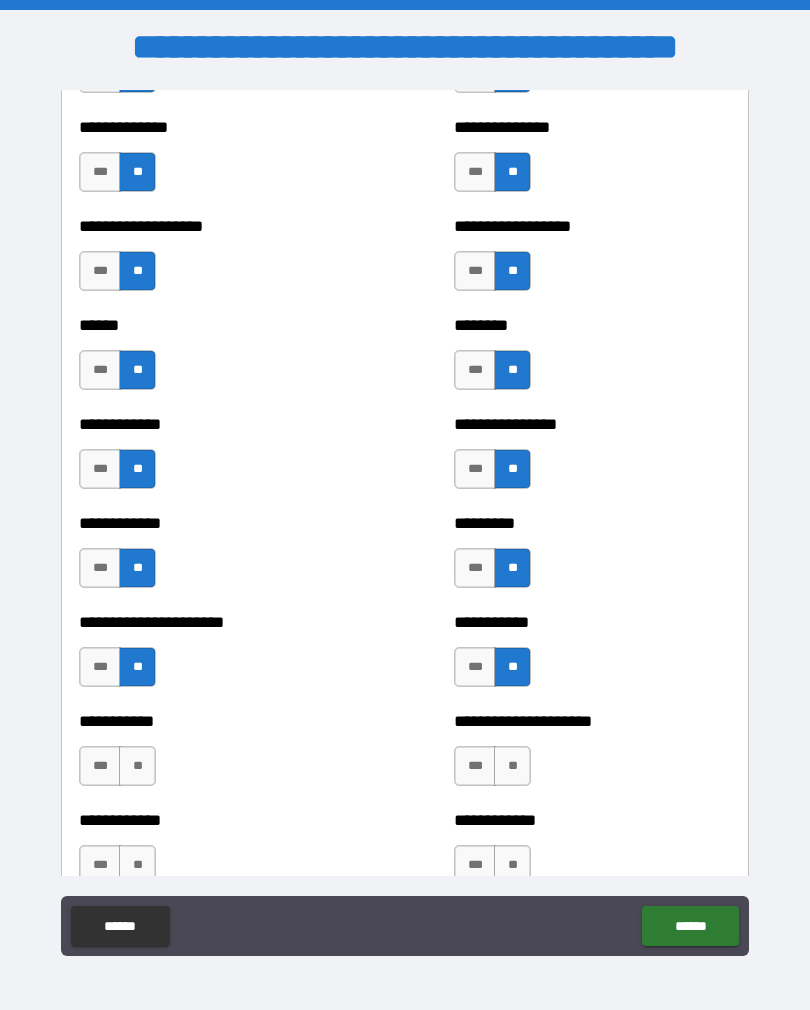 click on "**" at bounding box center (512, 766) 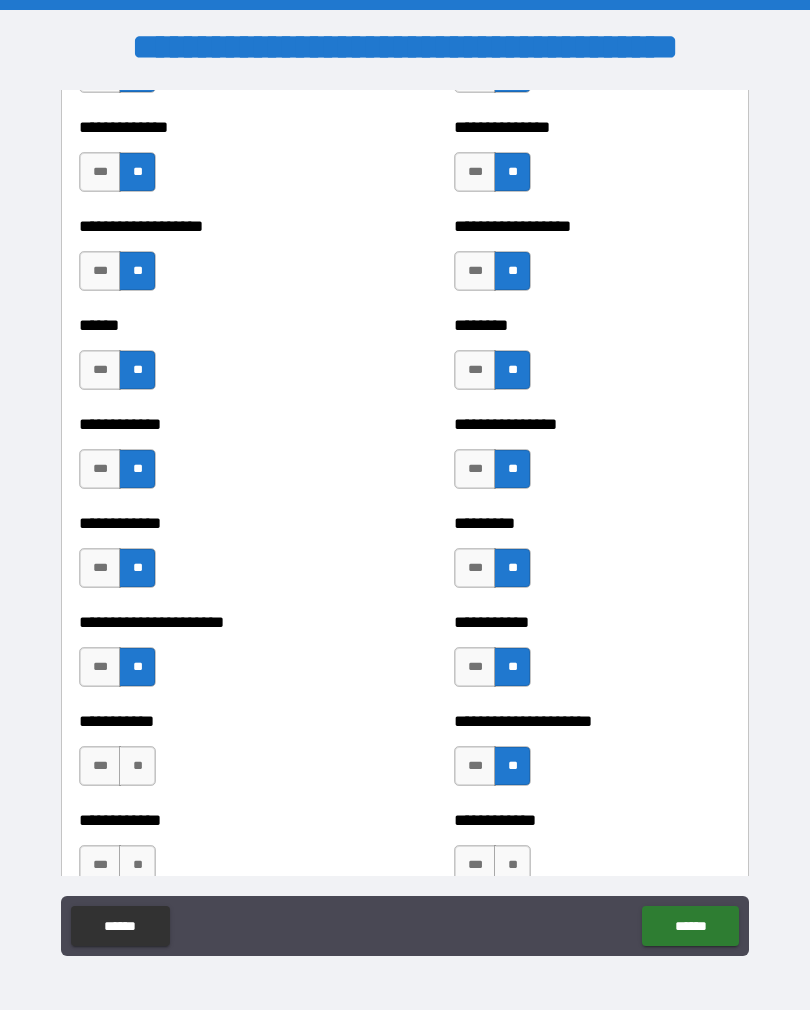 click on "**" at bounding box center [137, 766] 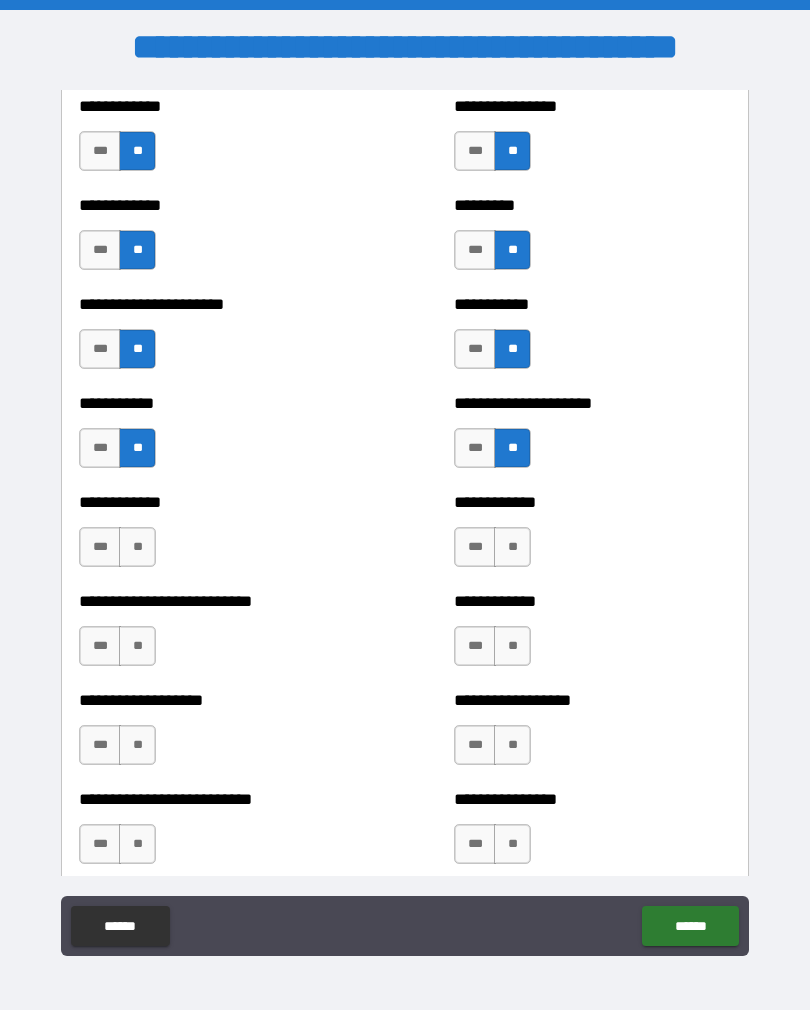 scroll, scrollTop: 5239, scrollLeft: 0, axis: vertical 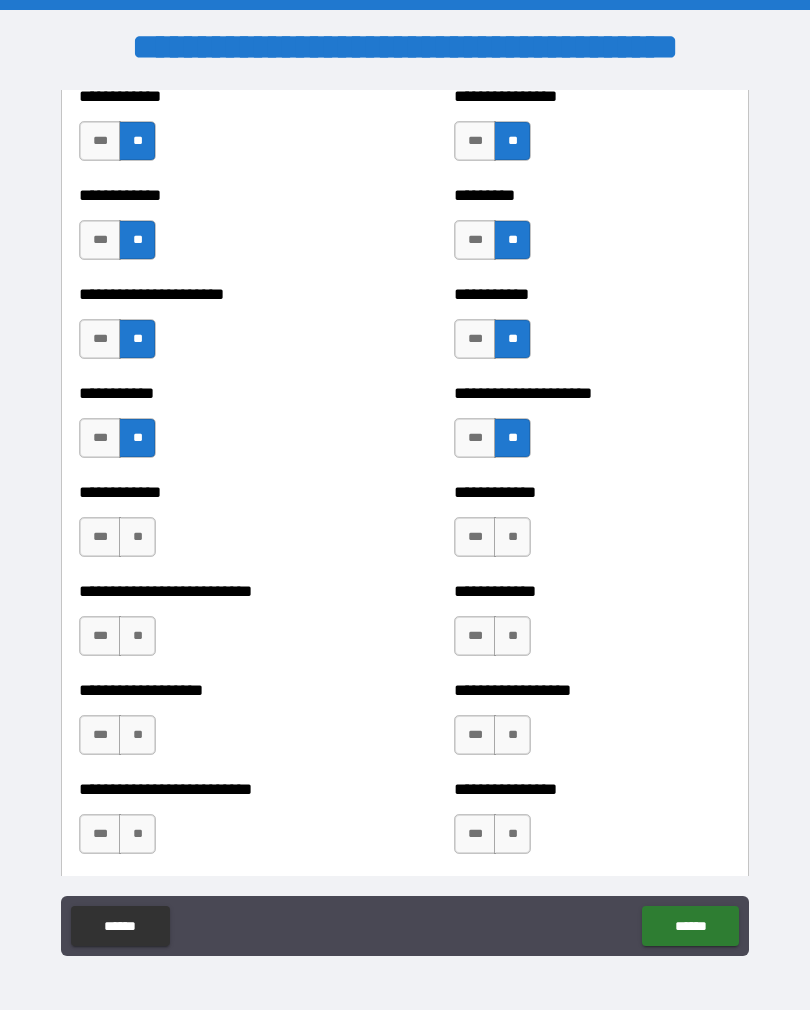 click on "**" at bounding box center [137, 537] 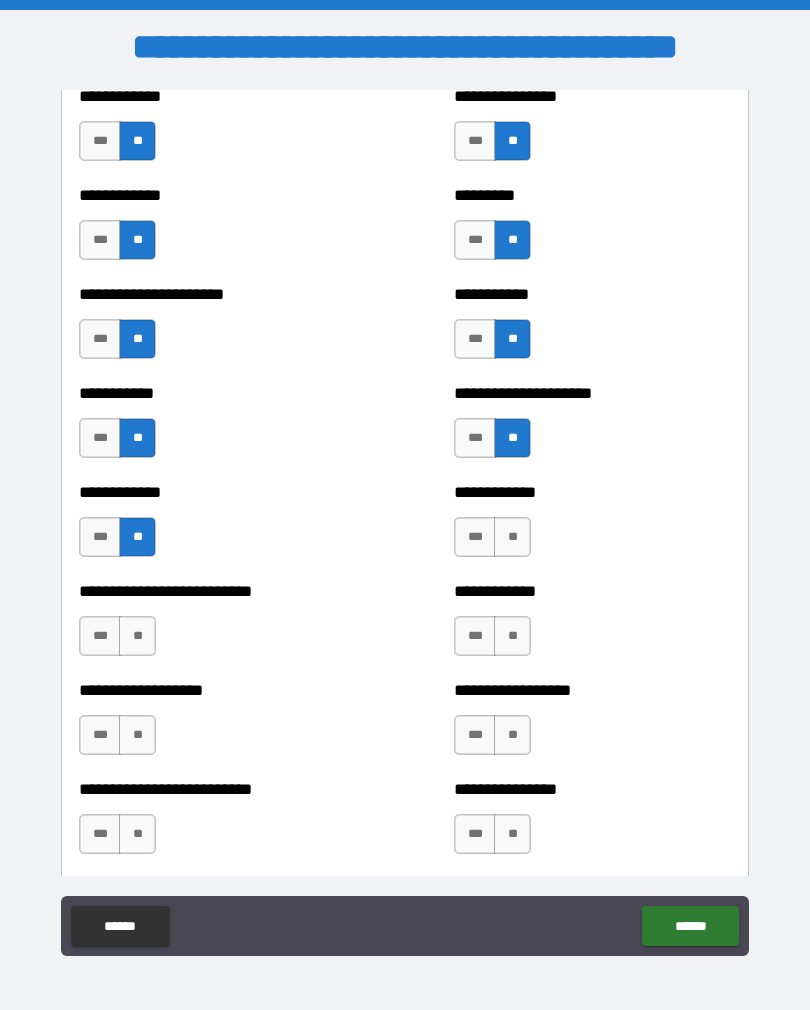 click on "**" at bounding box center (137, 636) 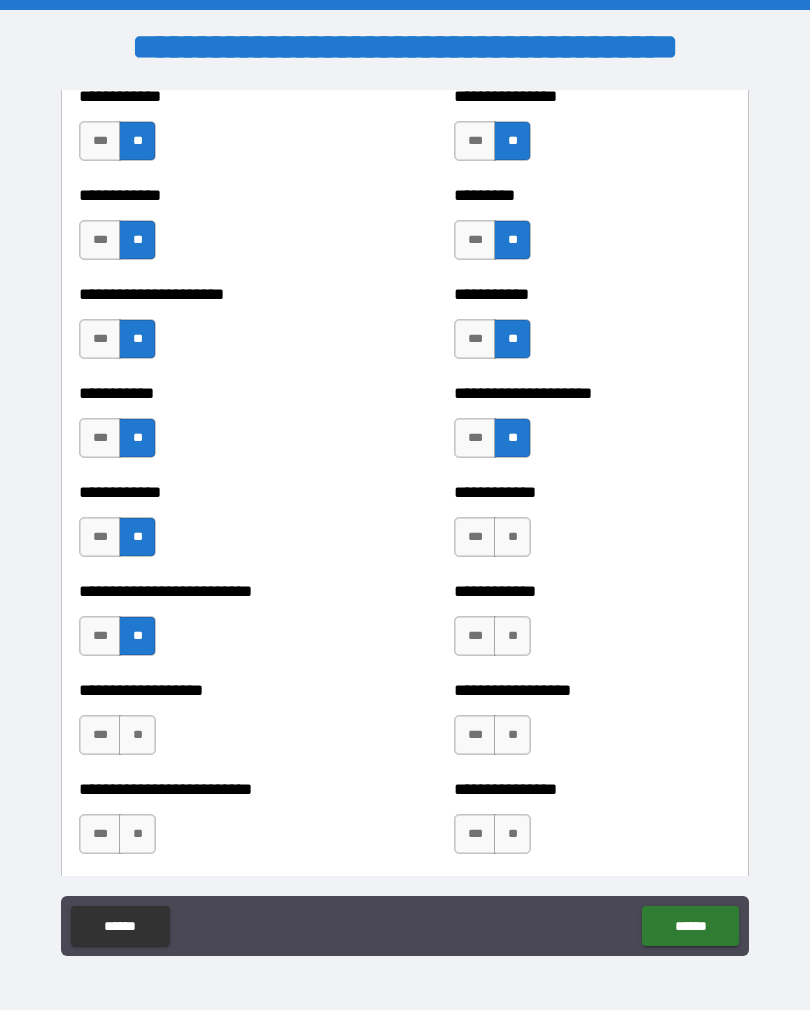 click on "**" at bounding box center [137, 735] 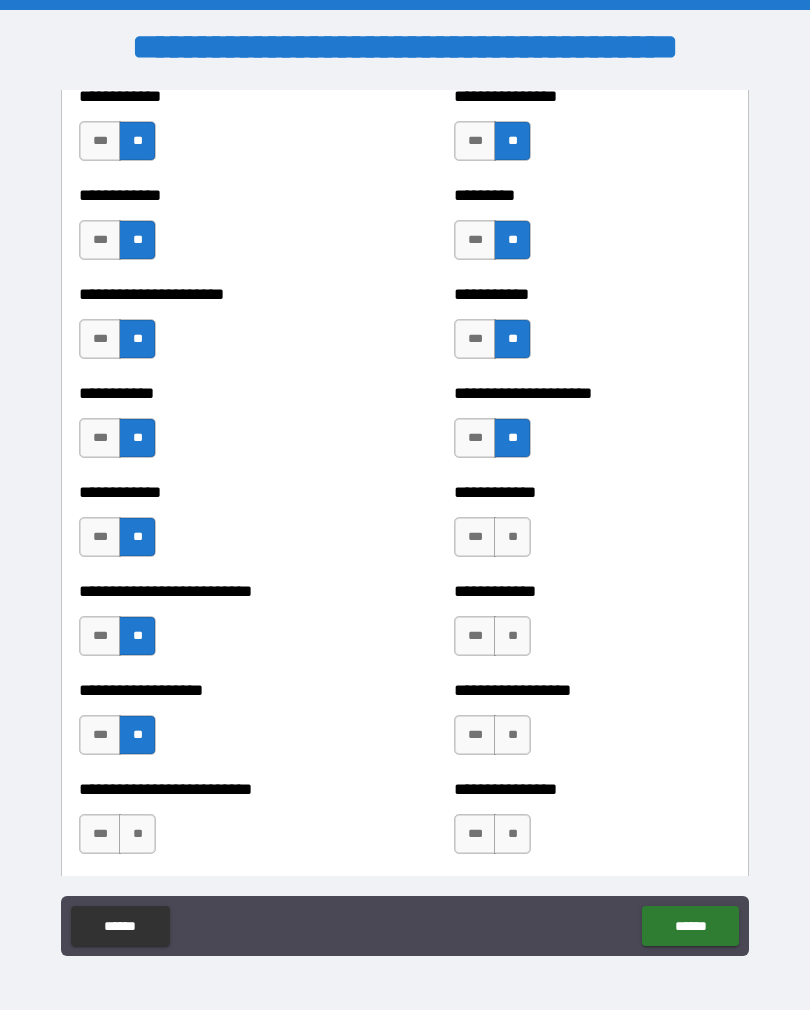 click on "**" at bounding box center (512, 537) 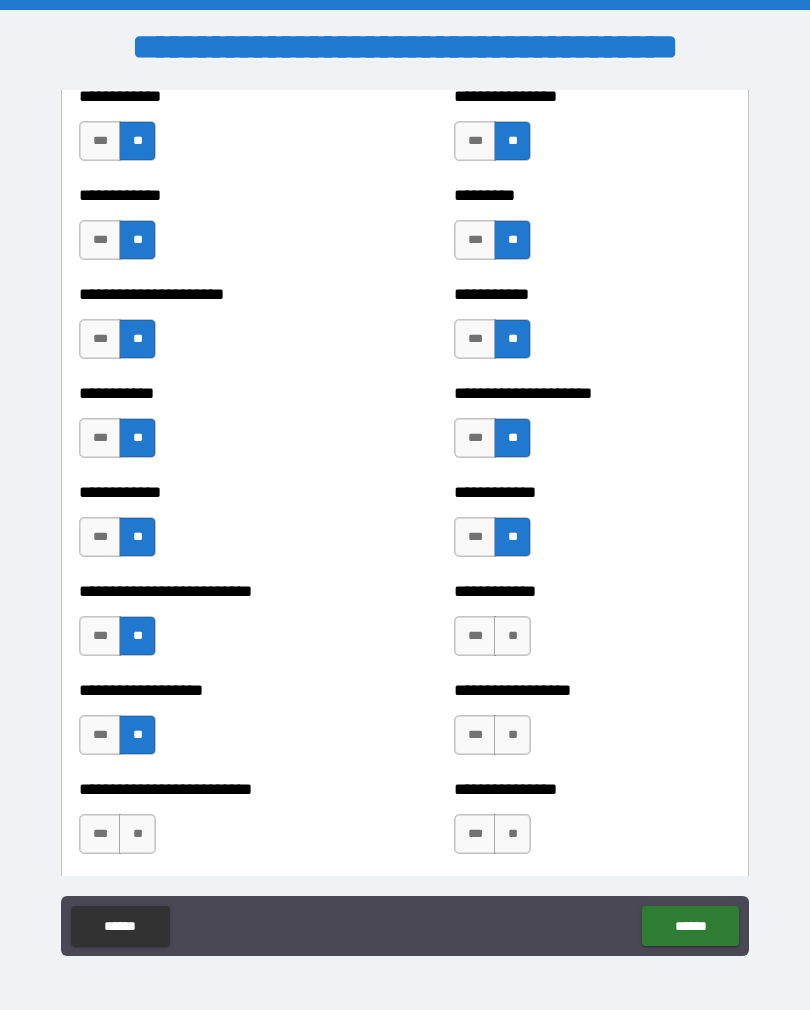 click on "**" at bounding box center [512, 636] 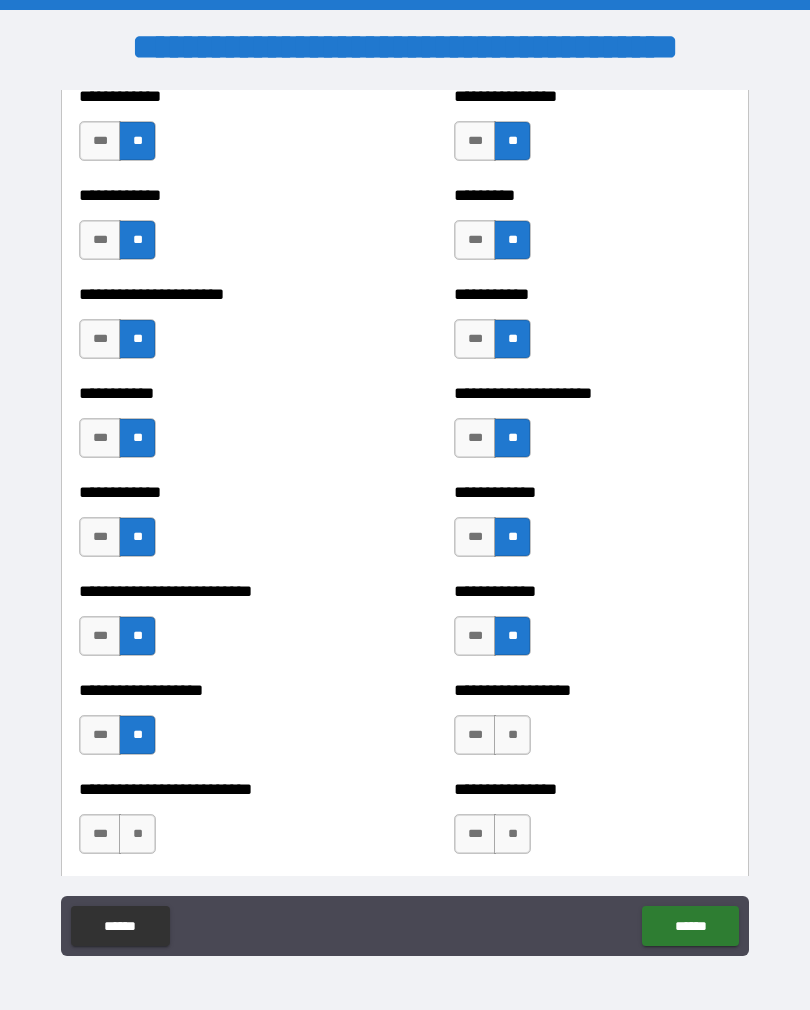 click on "**" at bounding box center [512, 735] 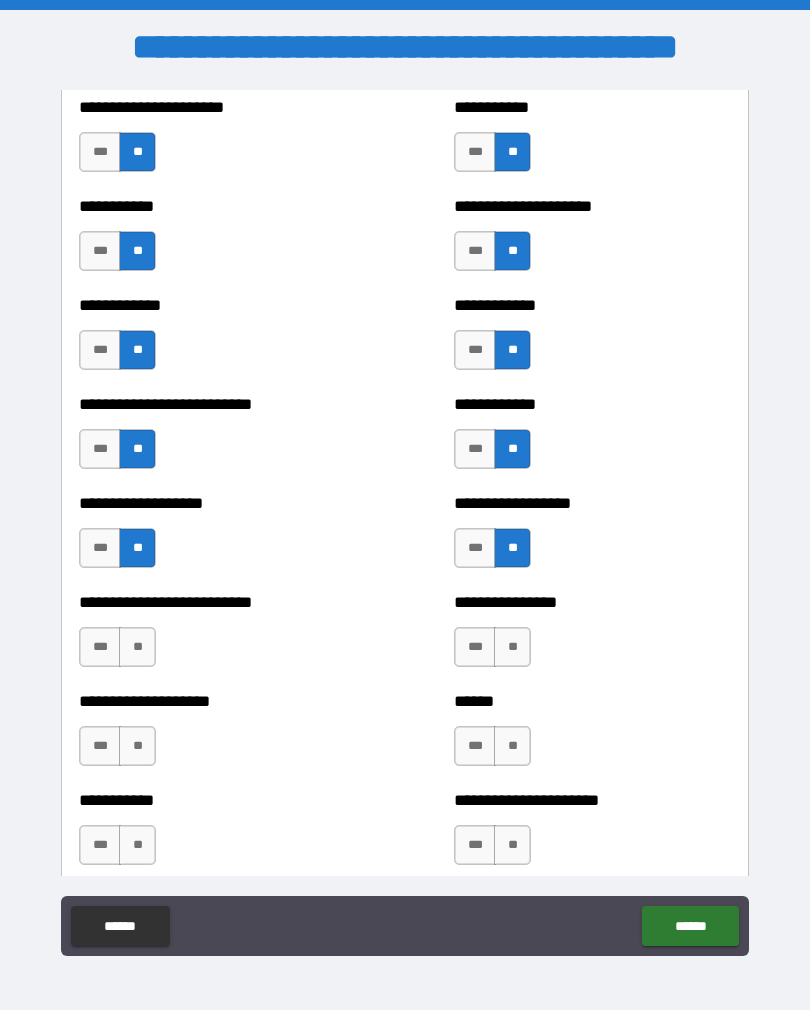 scroll, scrollTop: 5473, scrollLeft: 0, axis: vertical 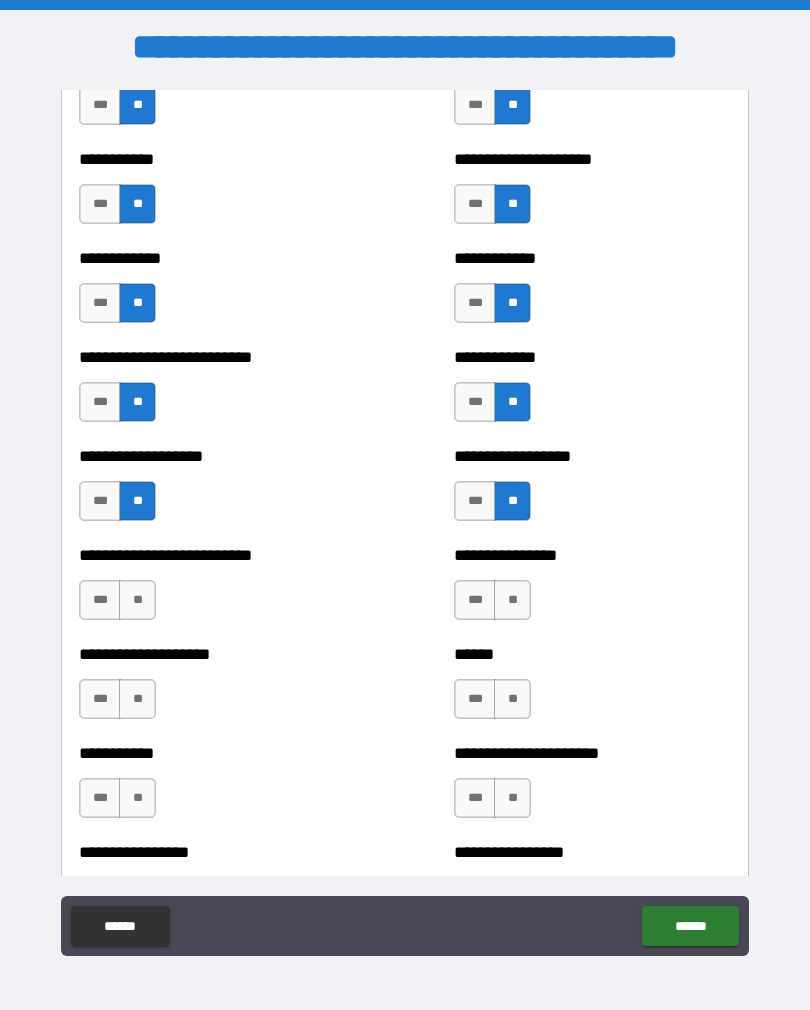 click on "**" at bounding box center [137, 600] 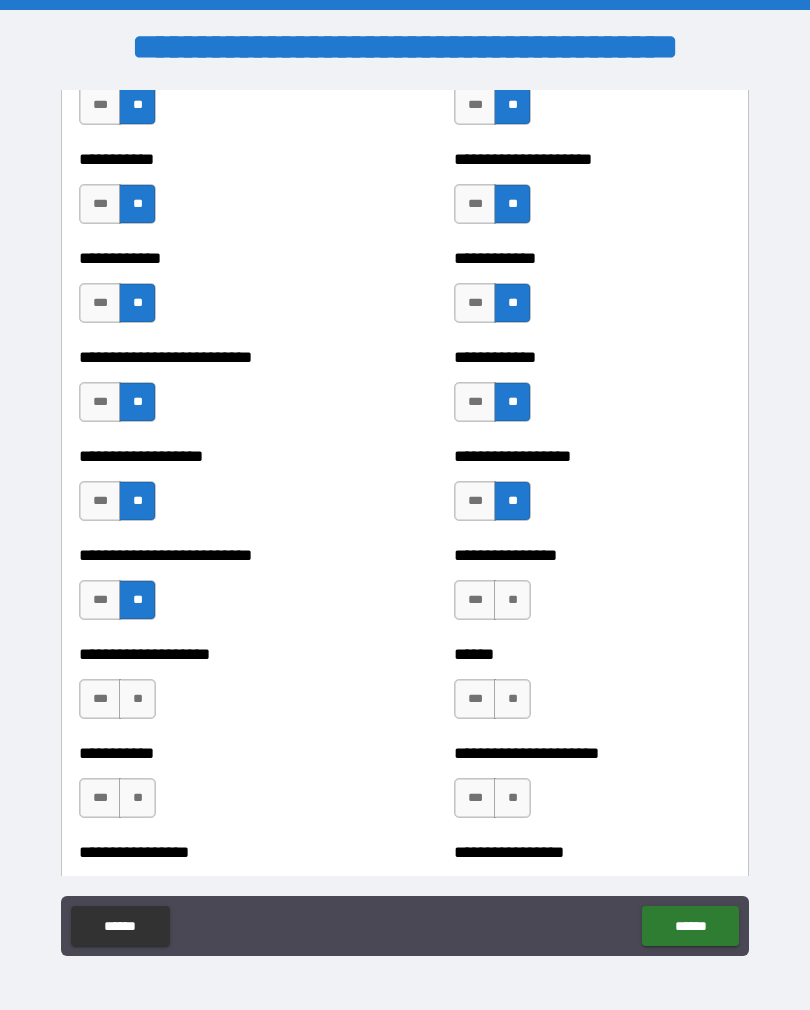 click on "**" at bounding box center (137, 699) 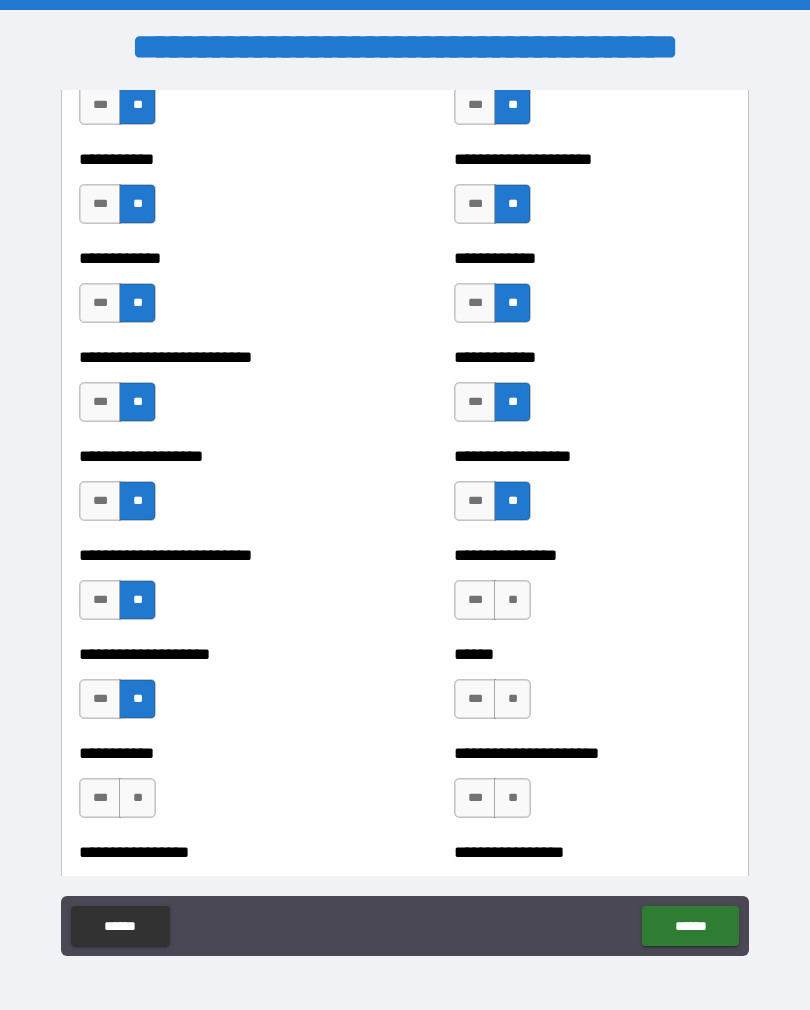 click on "**" at bounding box center (512, 600) 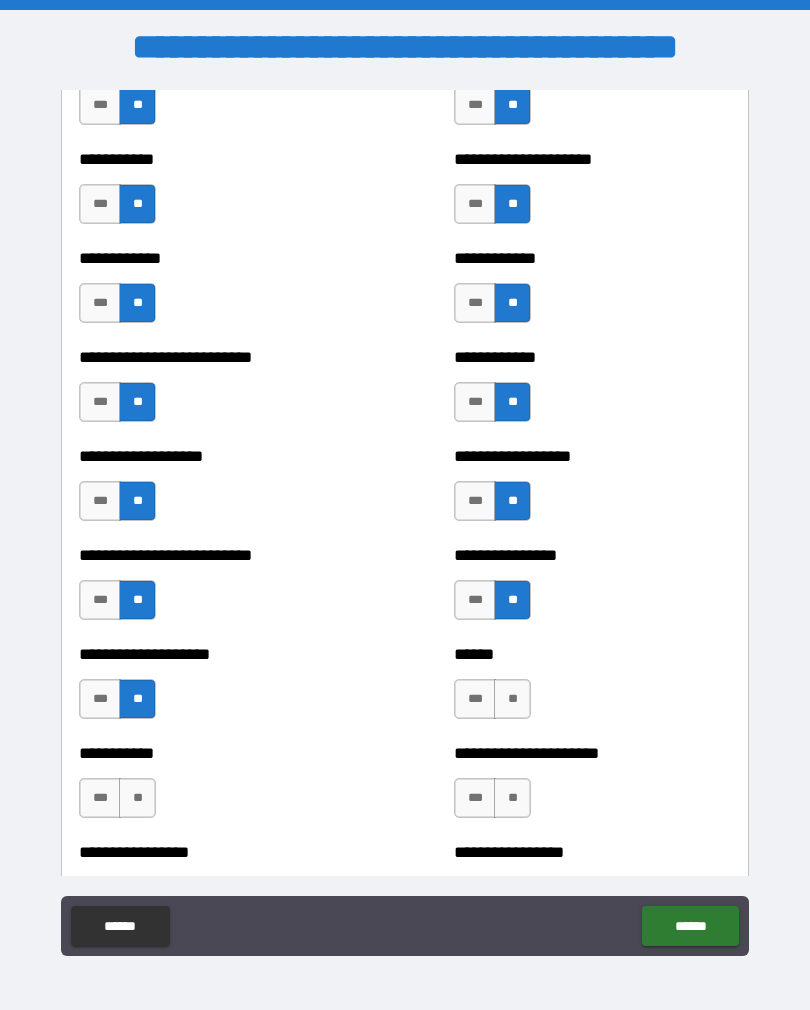 click on "**" at bounding box center [512, 699] 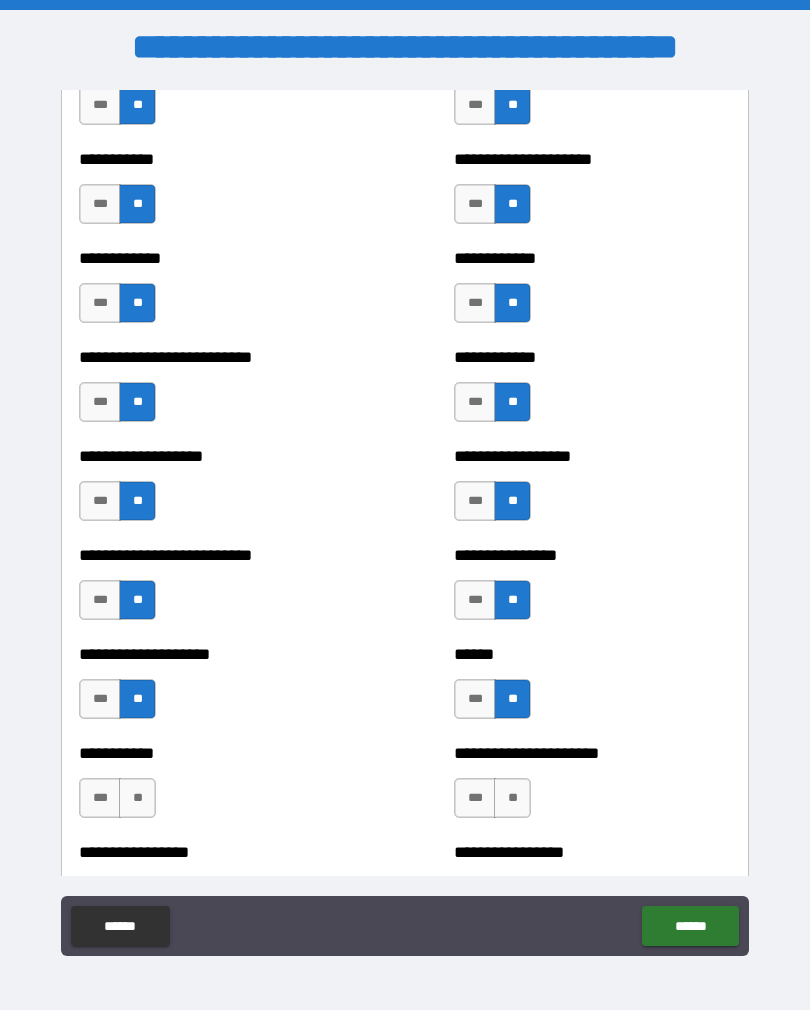 click on "**" at bounding box center (512, 798) 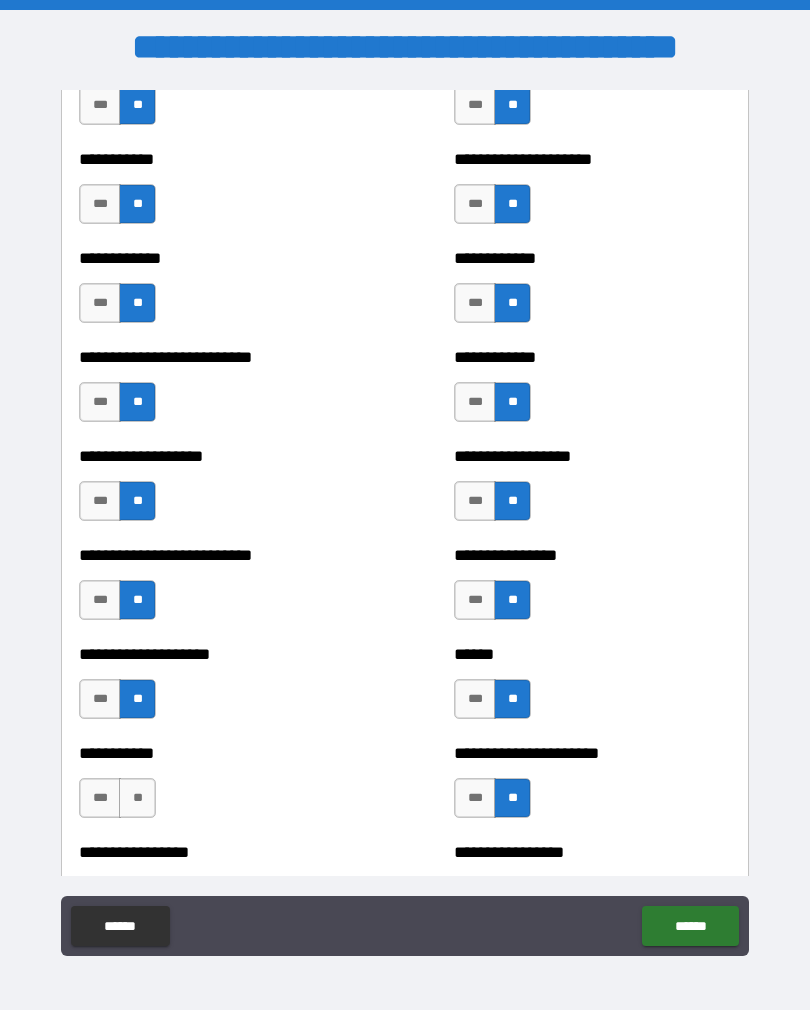 click on "**" at bounding box center (137, 798) 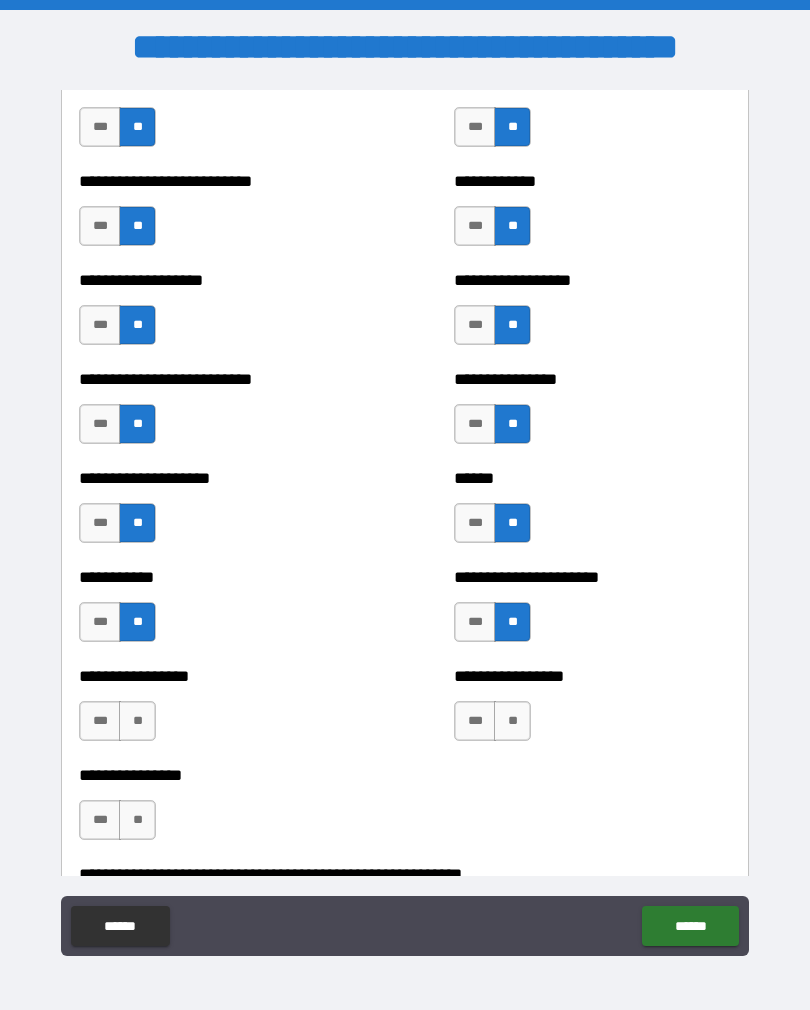 scroll, scrollTop: 5713, scrollLeft: 0, axis: vertical 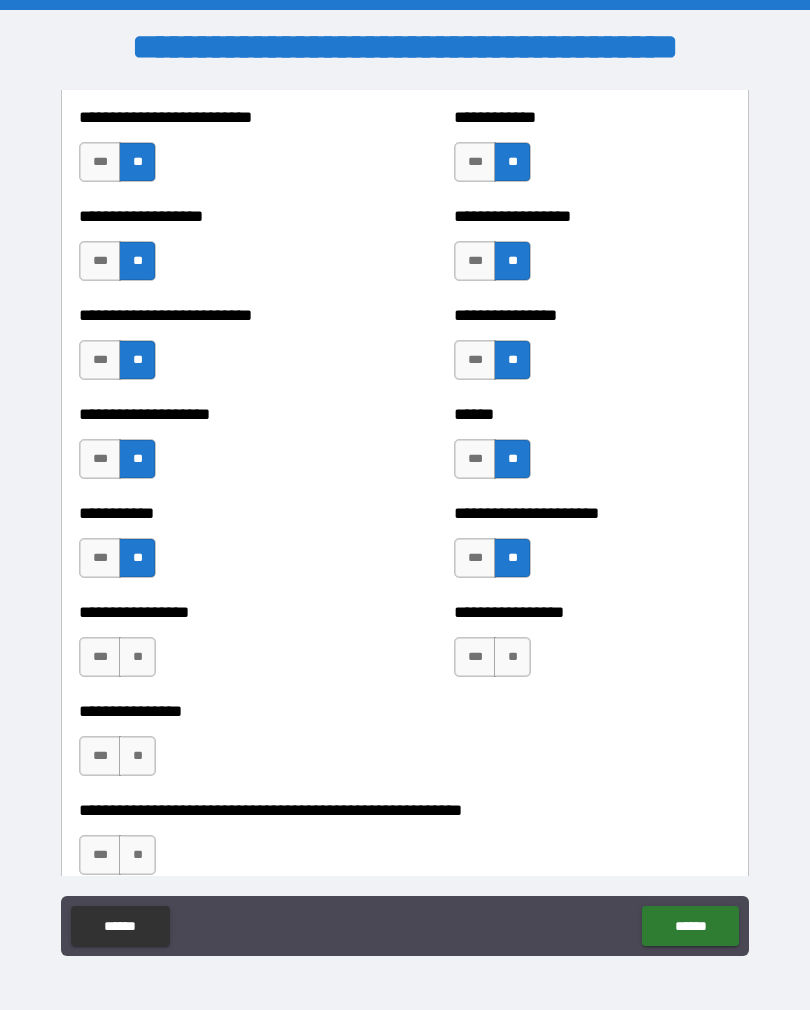 click on "**" at bounding box center (512, 657) 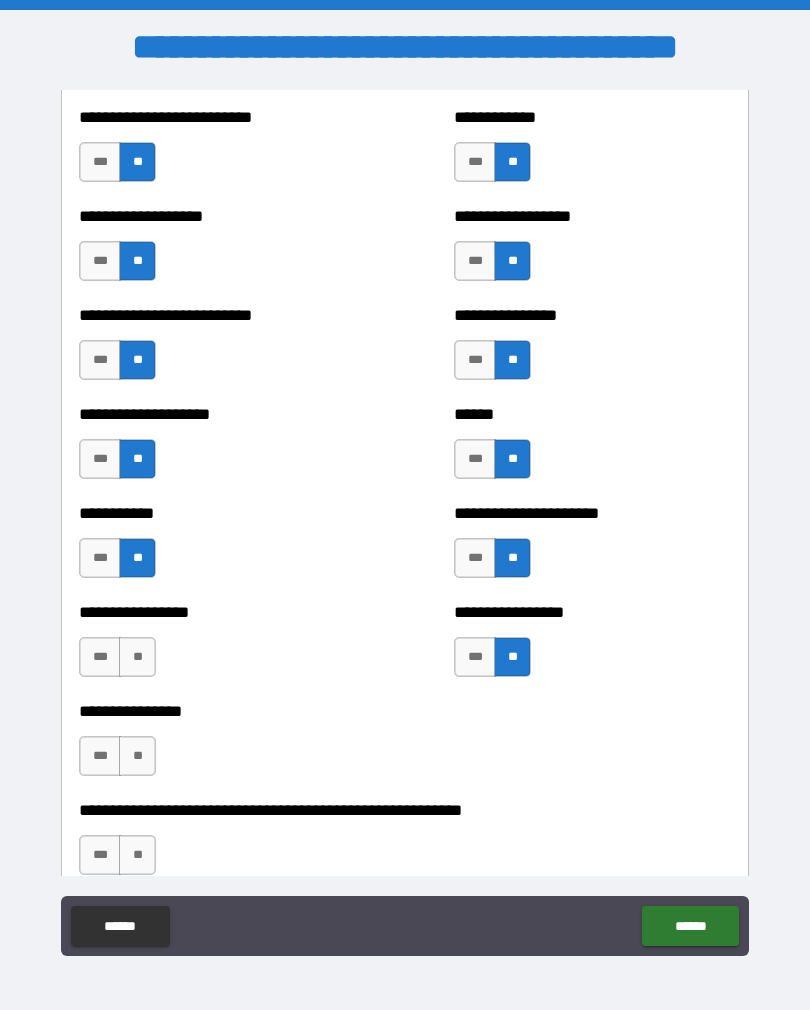 click on "**" at bounding box center (137, 657) 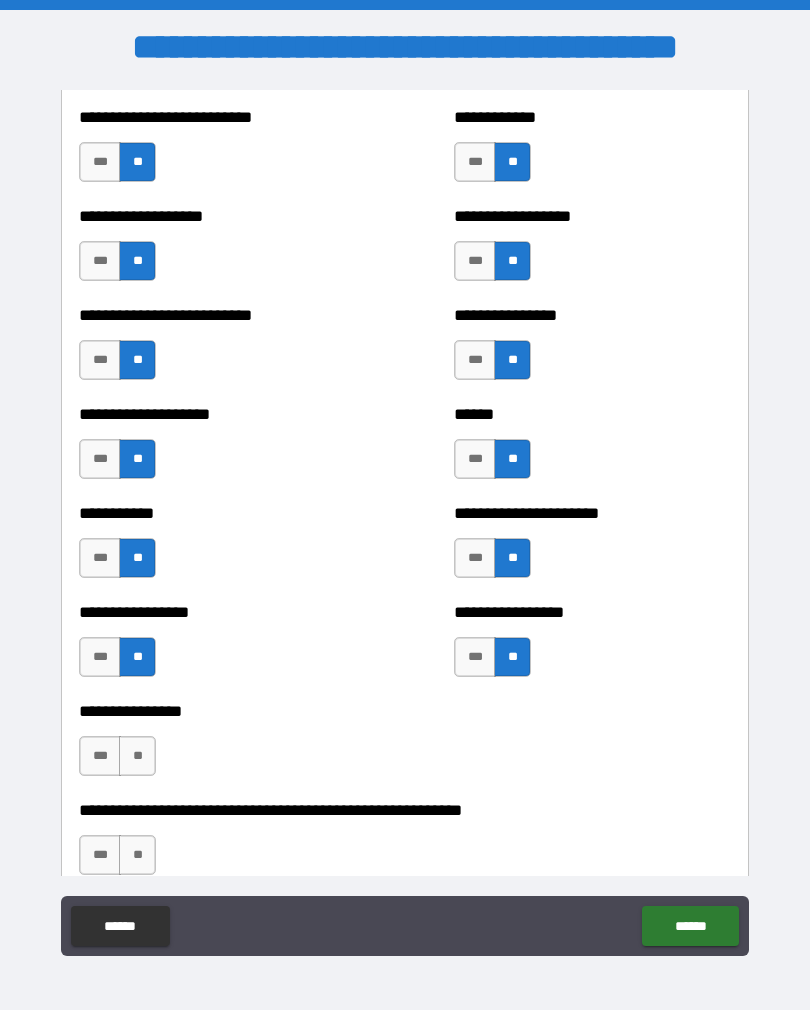 click on "**" at bounding box center (137, 756) 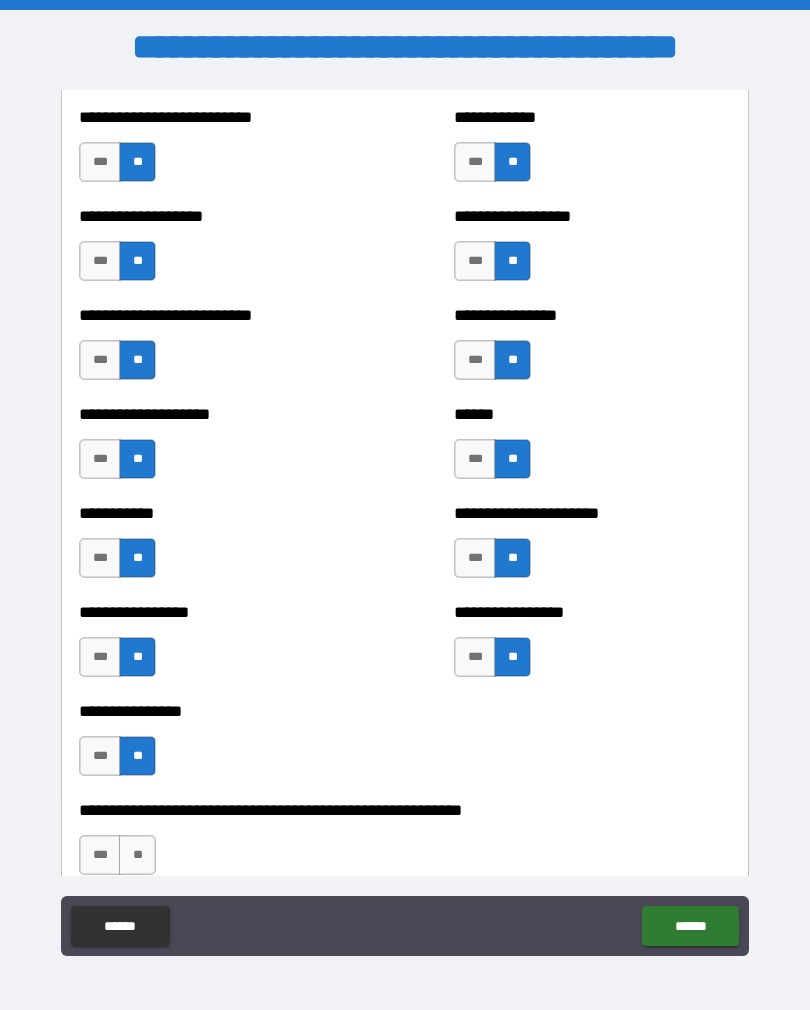 click on "**" at bounding box center (137, 855) 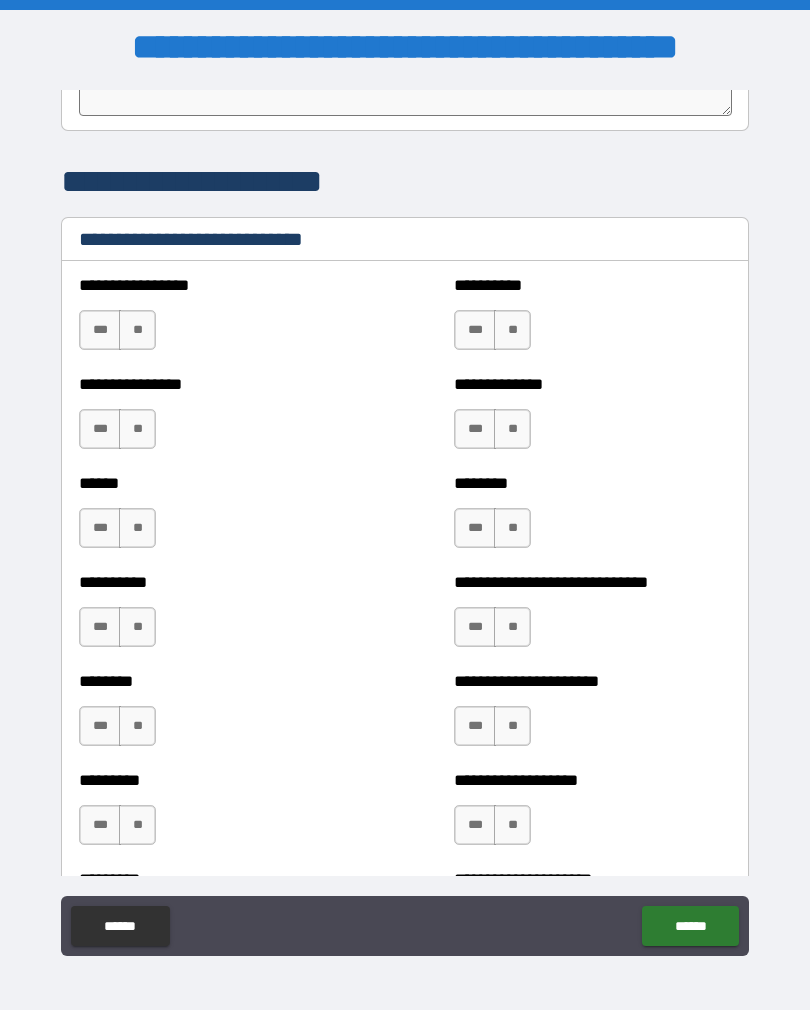 scroll, scrollTop: 6657, scrollLeft: 0, axis: vertical 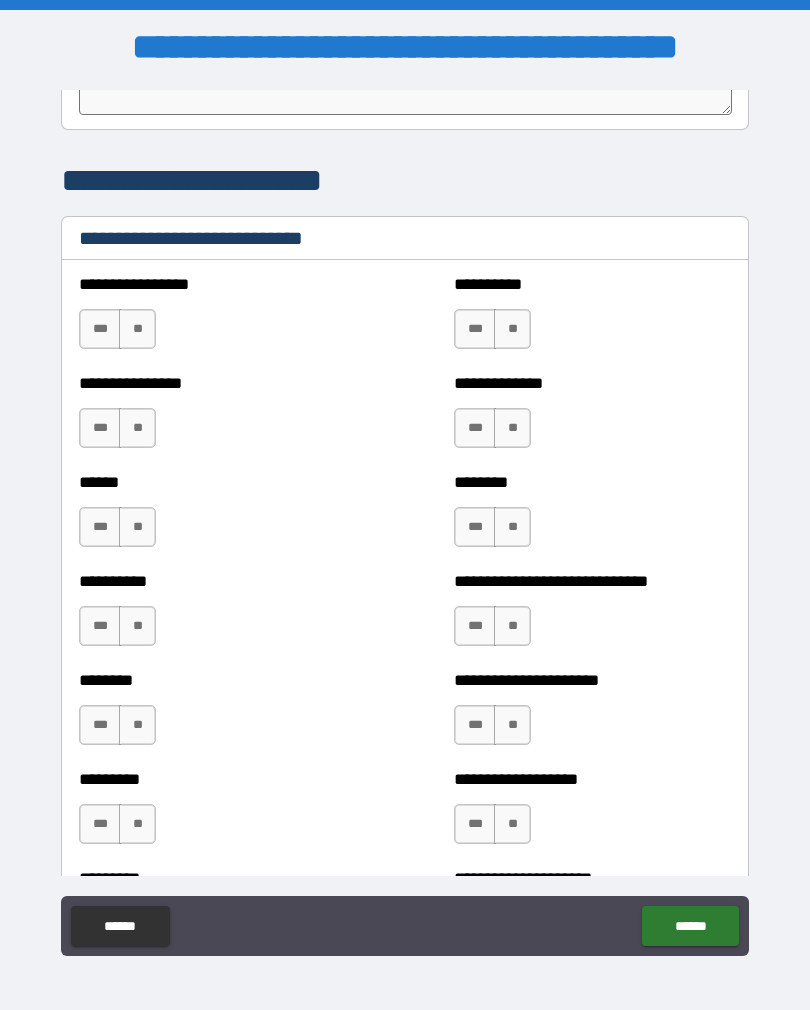 click on "**" at bounding box center (137, 329) 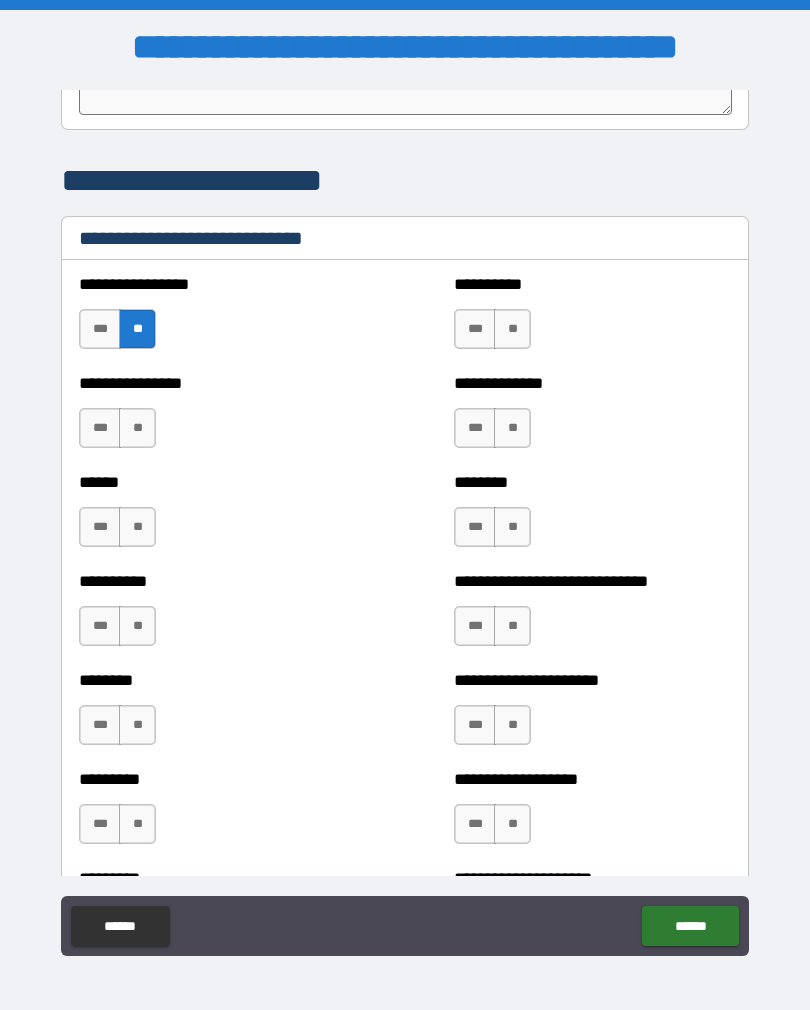 click on "**" at bounding box center [137, 428] 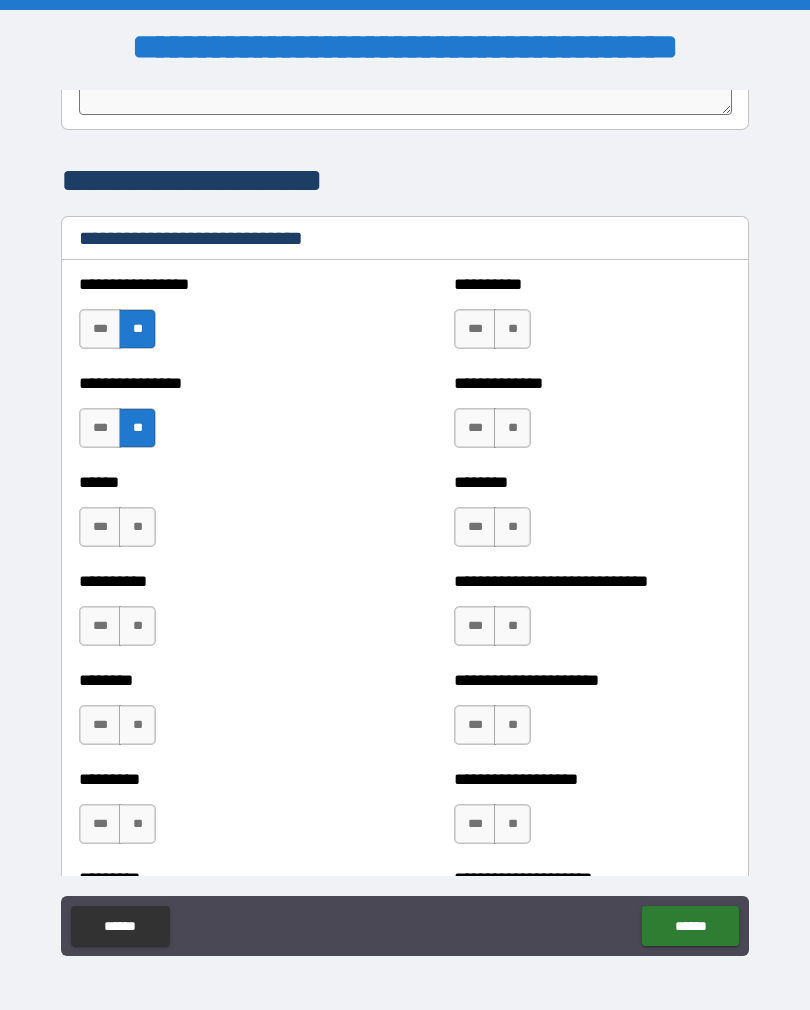 click on "**" at bounding box center [512, 329] 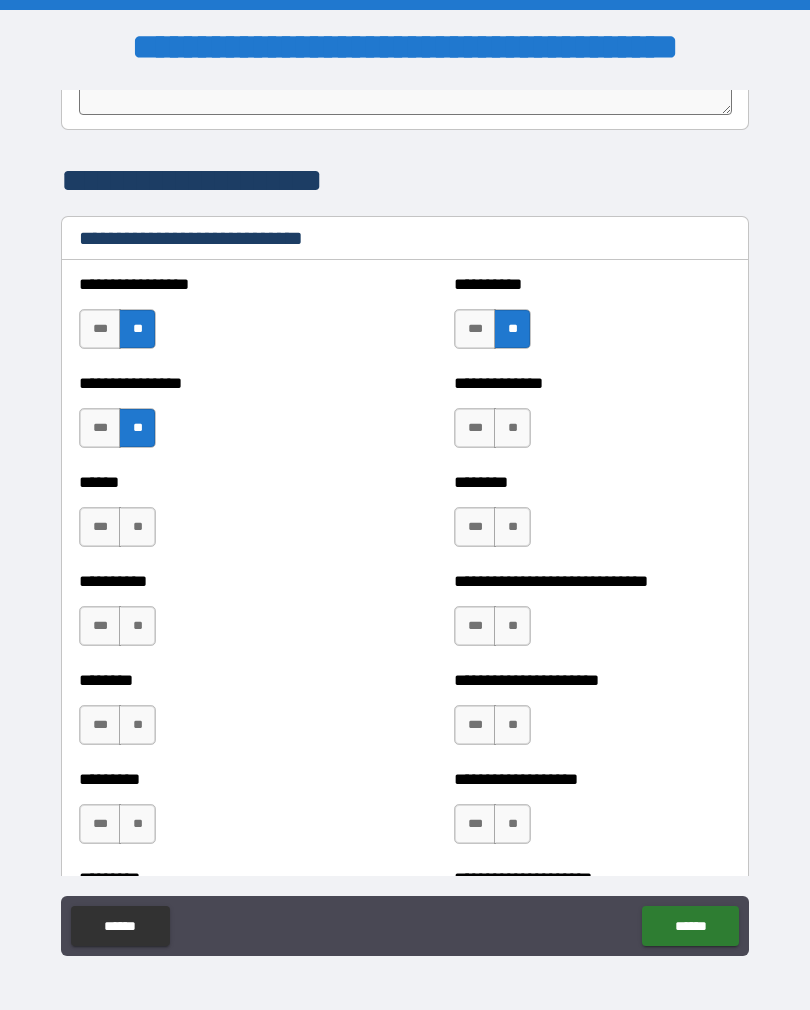 click on "**" at bounding box center [512, 428] 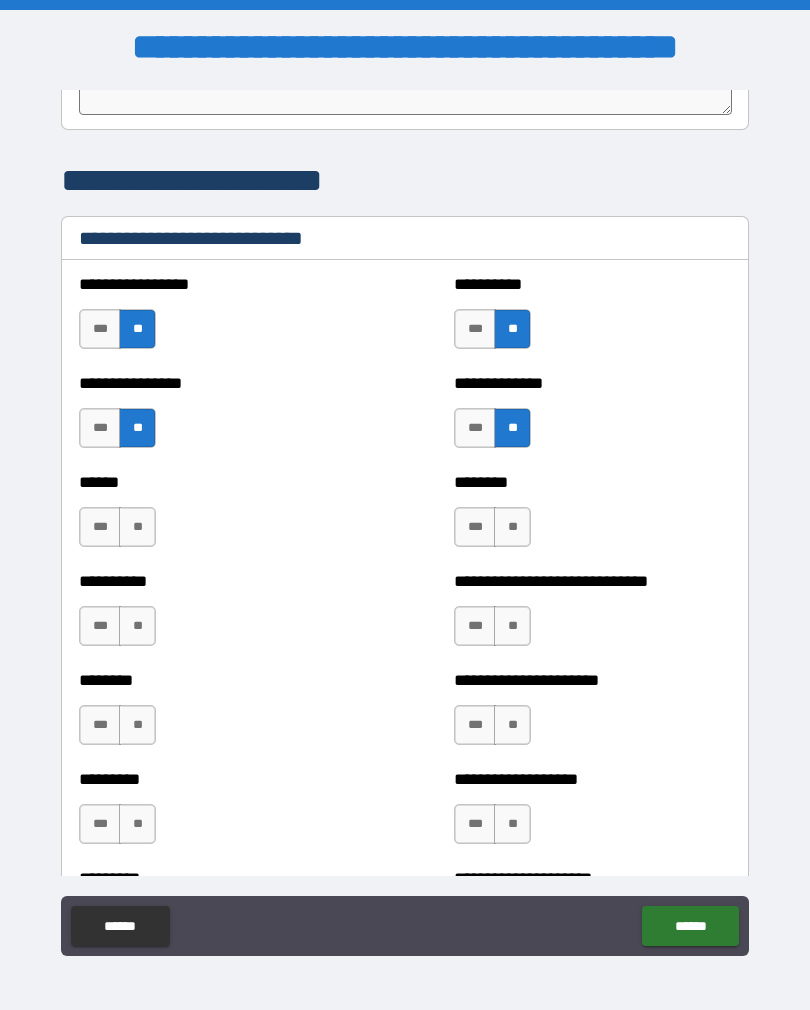 click on "**" at bounding box center [512, 527] 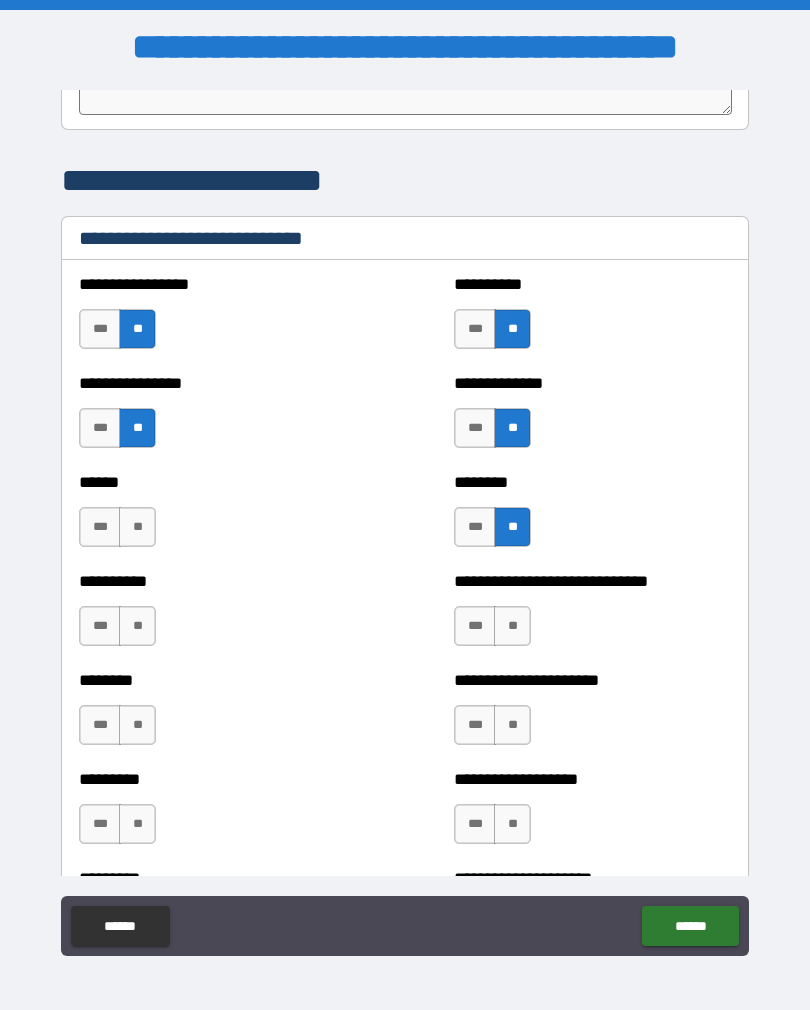 click on "**" at bounding box center [137, 527] 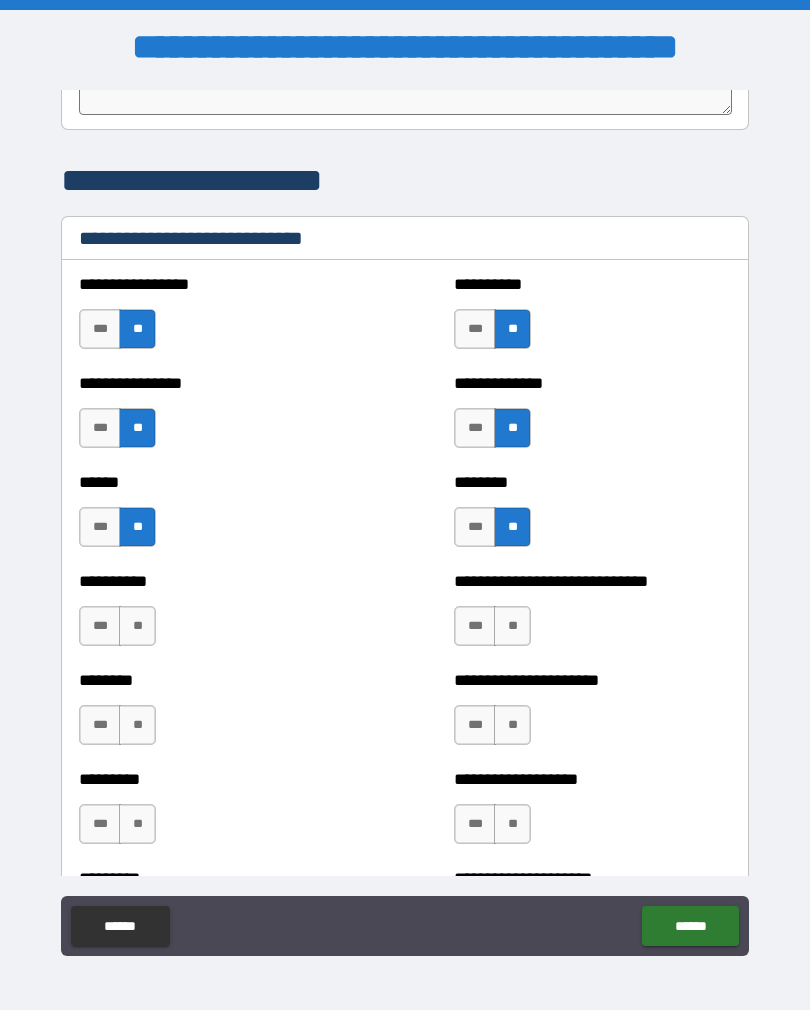 click on "**" at bounding box center [137, 626] 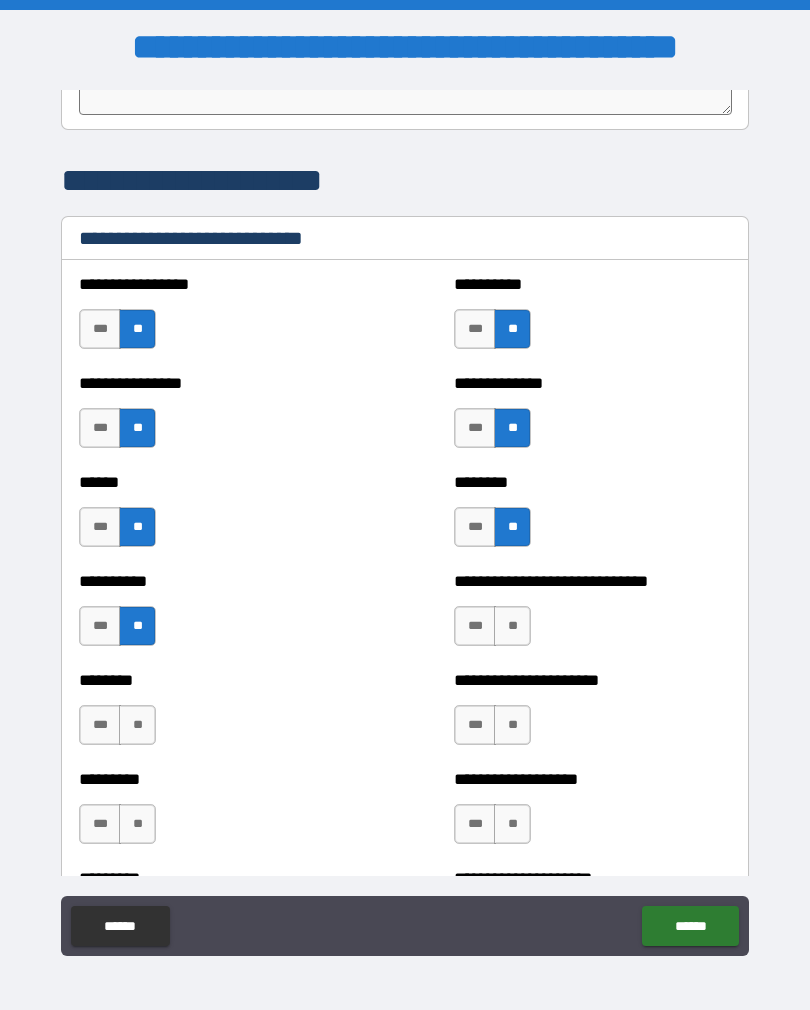 click on "**" at bounding box center [512, 626] 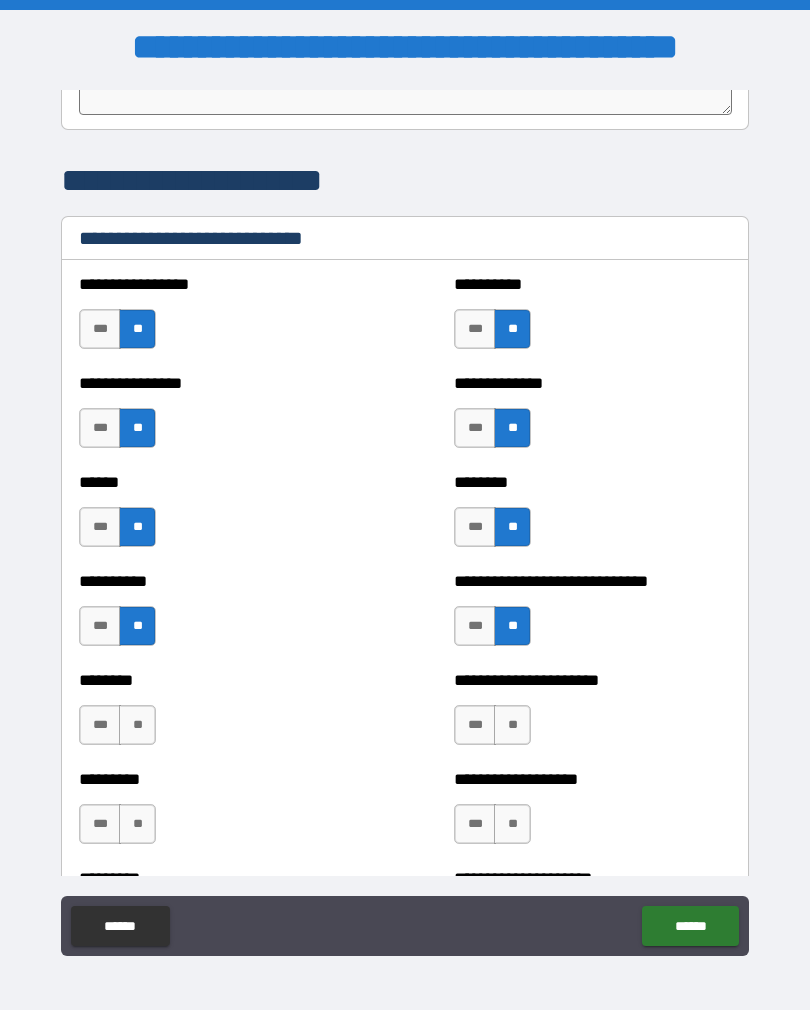 click on "**" at bounding box center (512, 725) 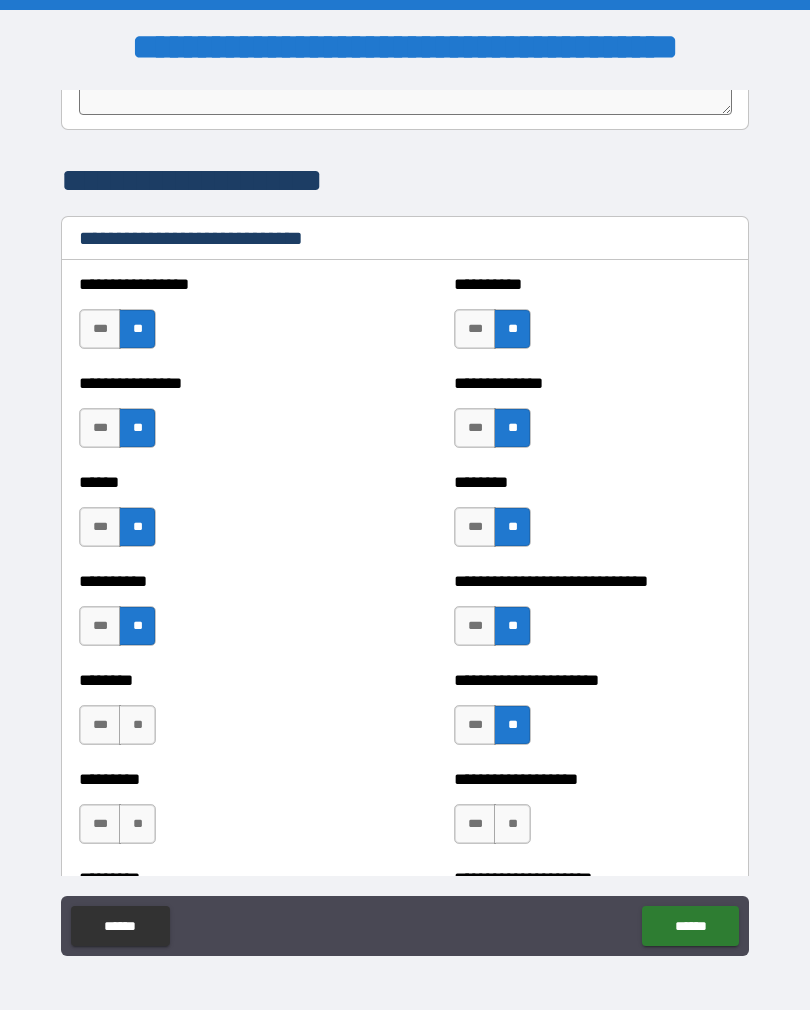 click on "**" at bounding box center [137, 725] 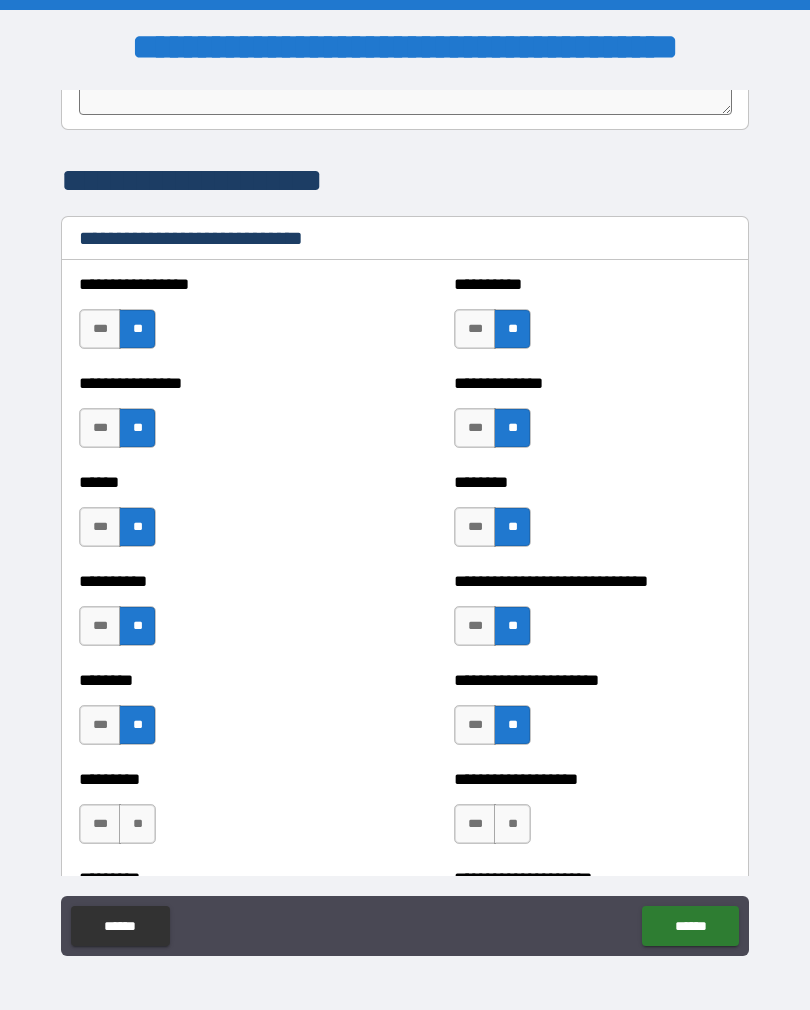 click on "**" at bounding box center [137, 824] 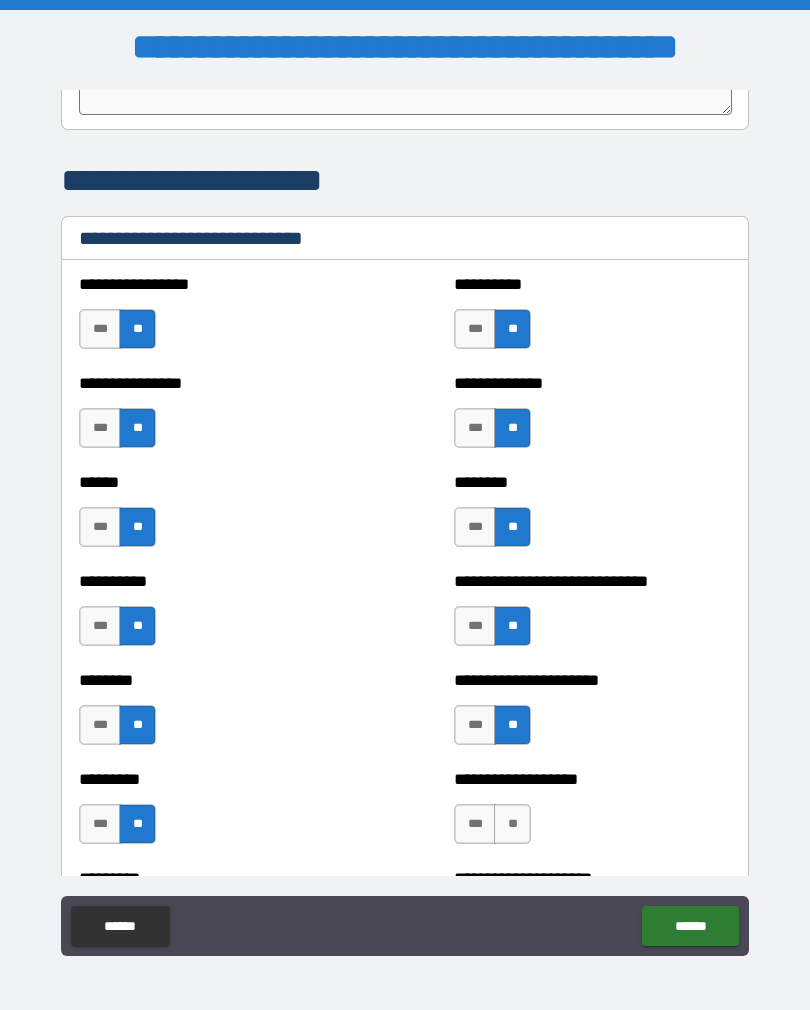 click on "**" at bounding box center (512, 824) 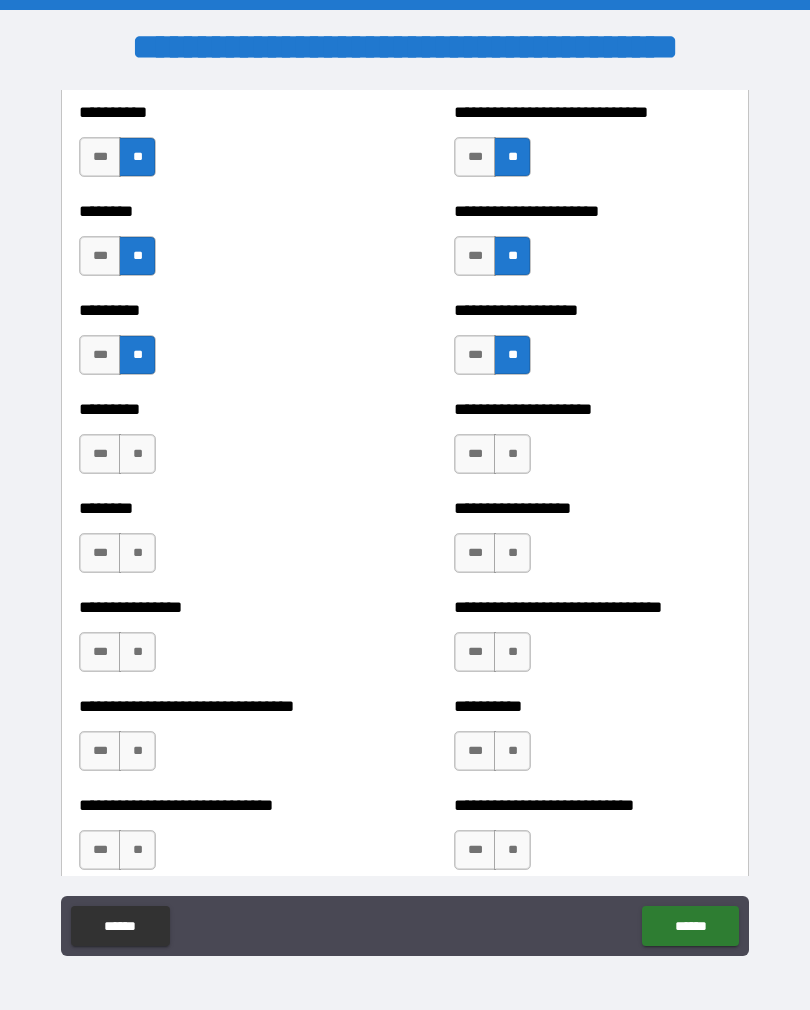 scroll, scrollTop: 7206, scrollLeft: 0, axis: vertical 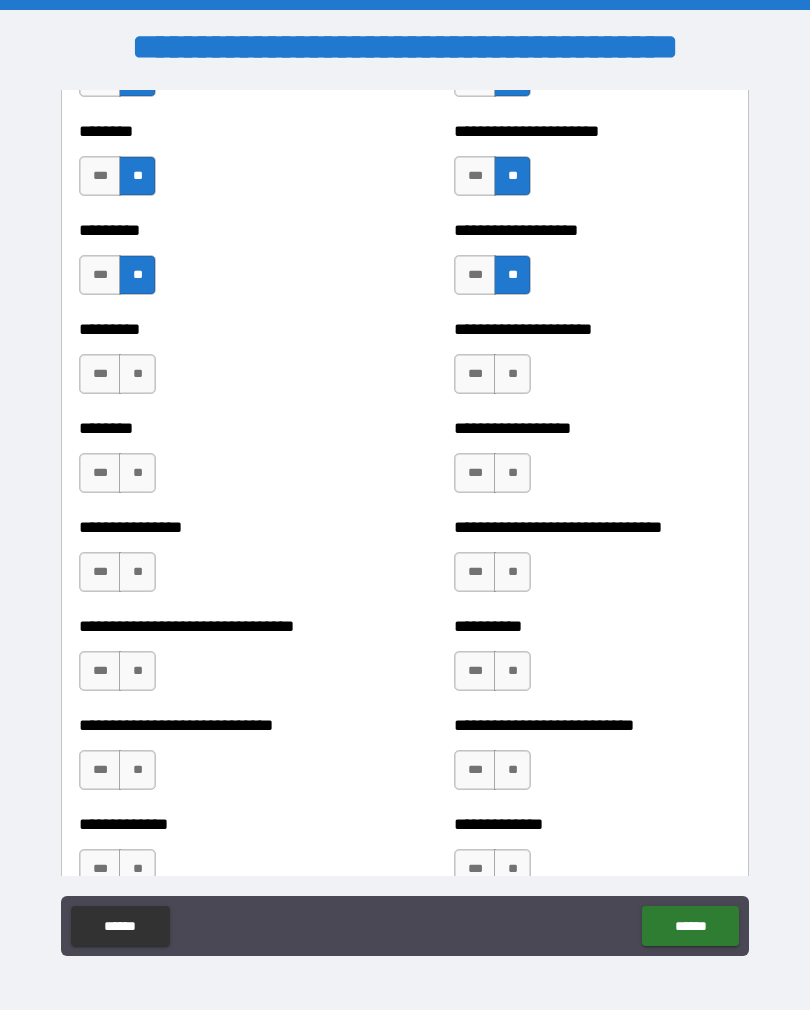 click on "**" at bounding box center (137, 374) 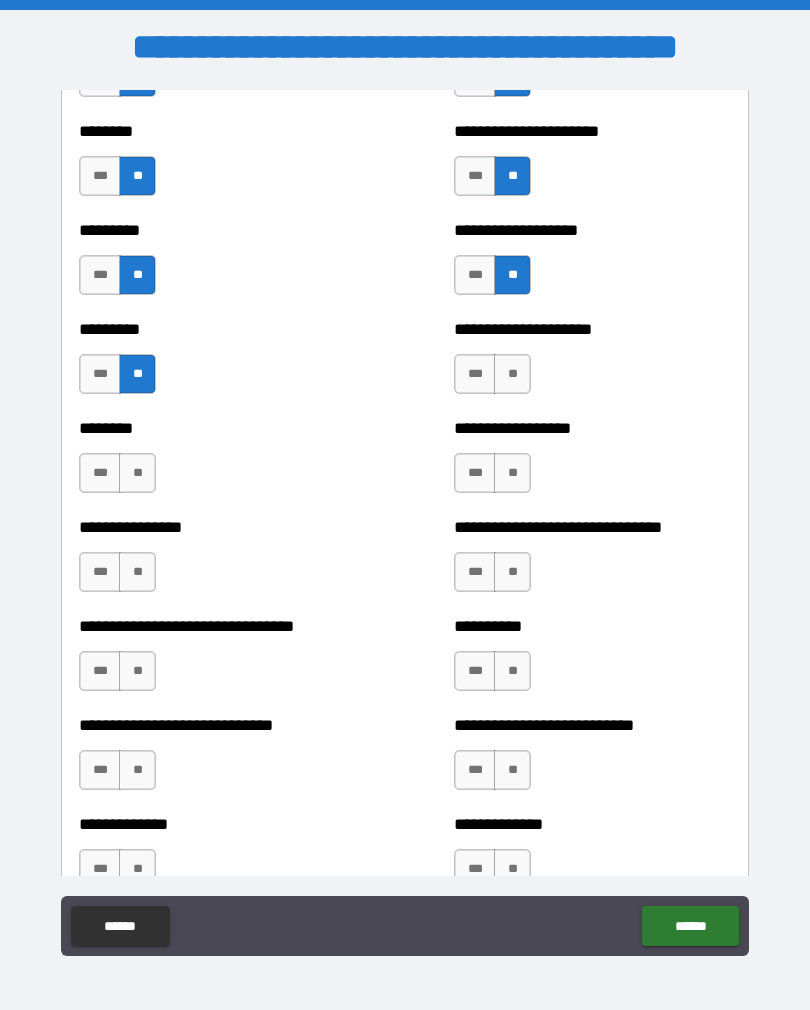 click on "**" at bounding box center (137, 473) 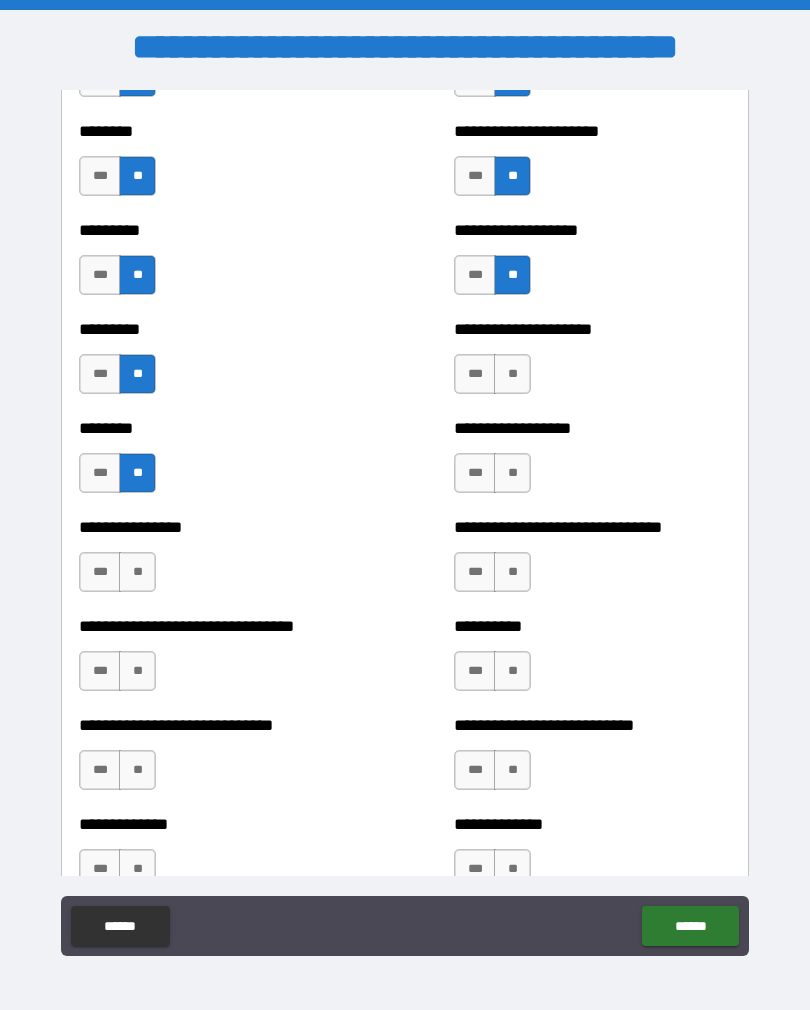 click on "**" at bounding box center [512, 374] 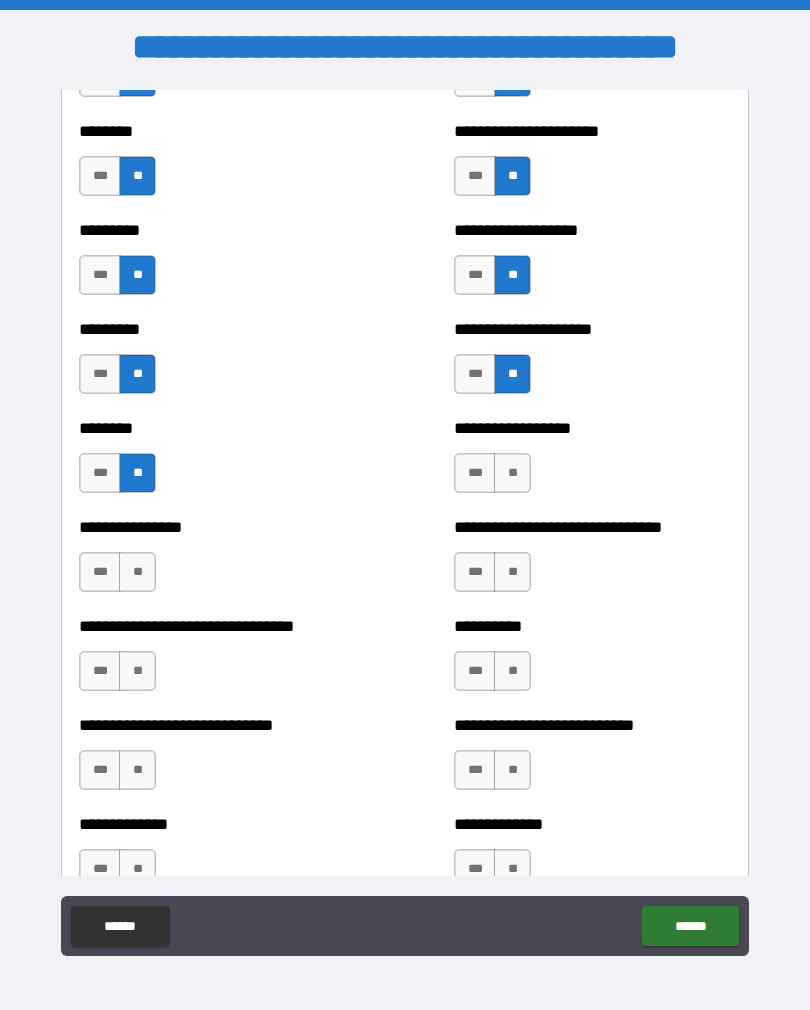 click on "**" at bounding box center [512, 473] 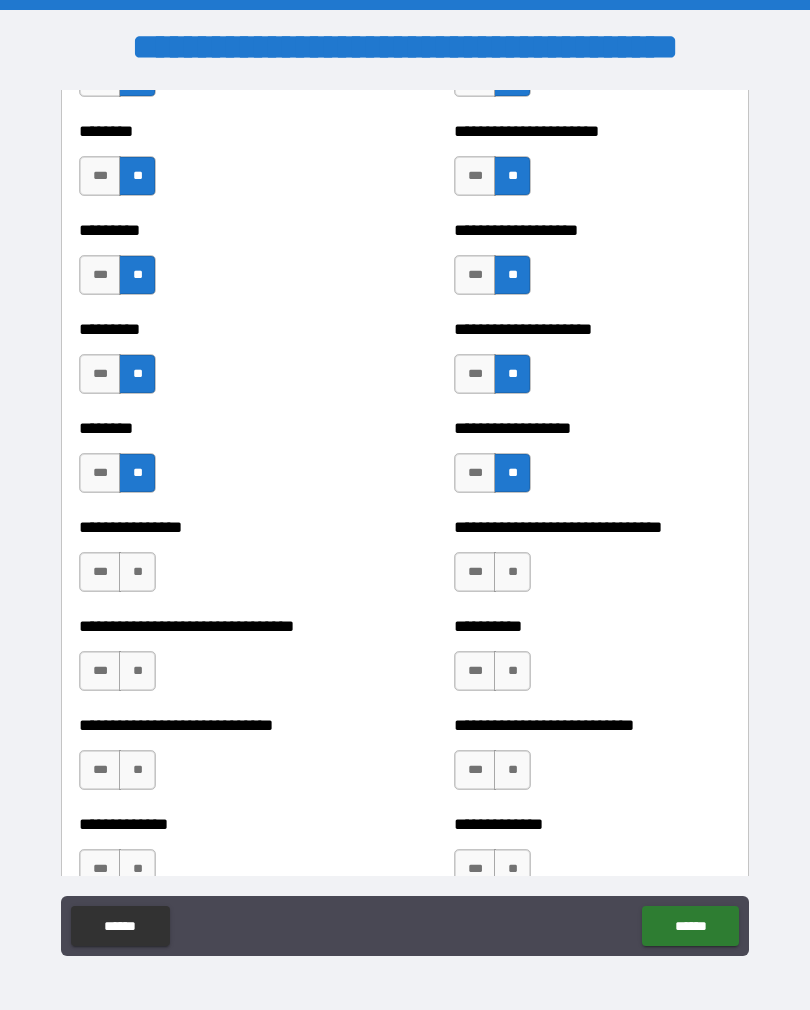 click on "**" at bounding box center (512, 572) 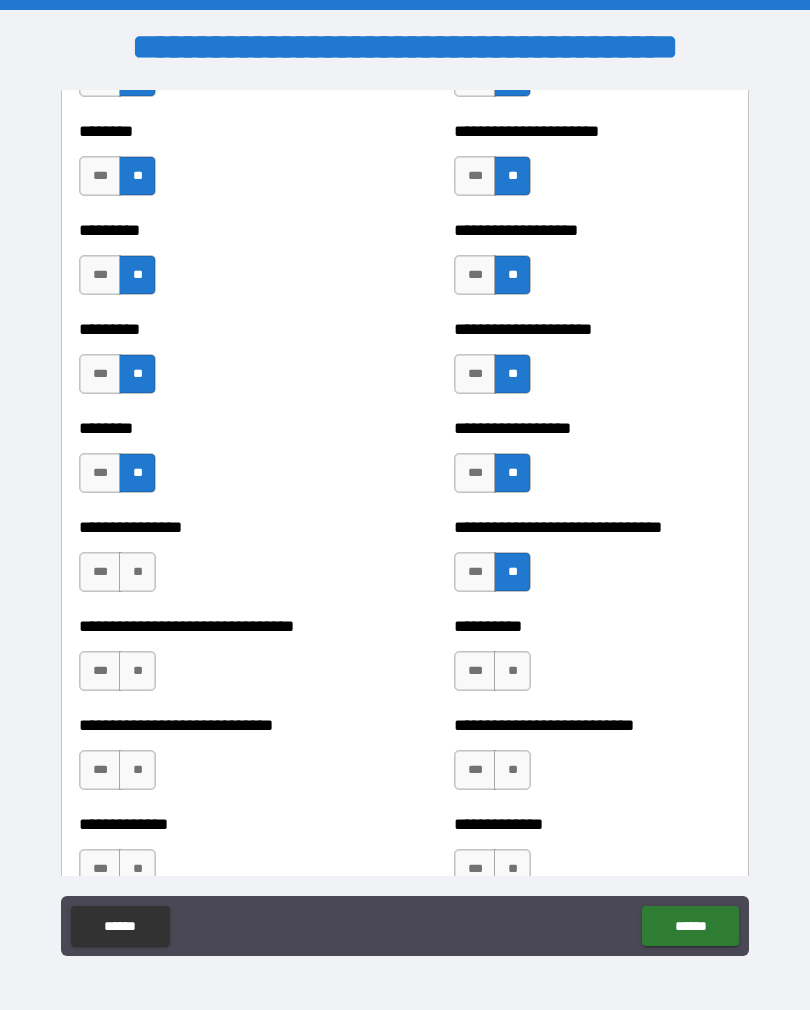 click on "**" at bounding box center (137, 572) 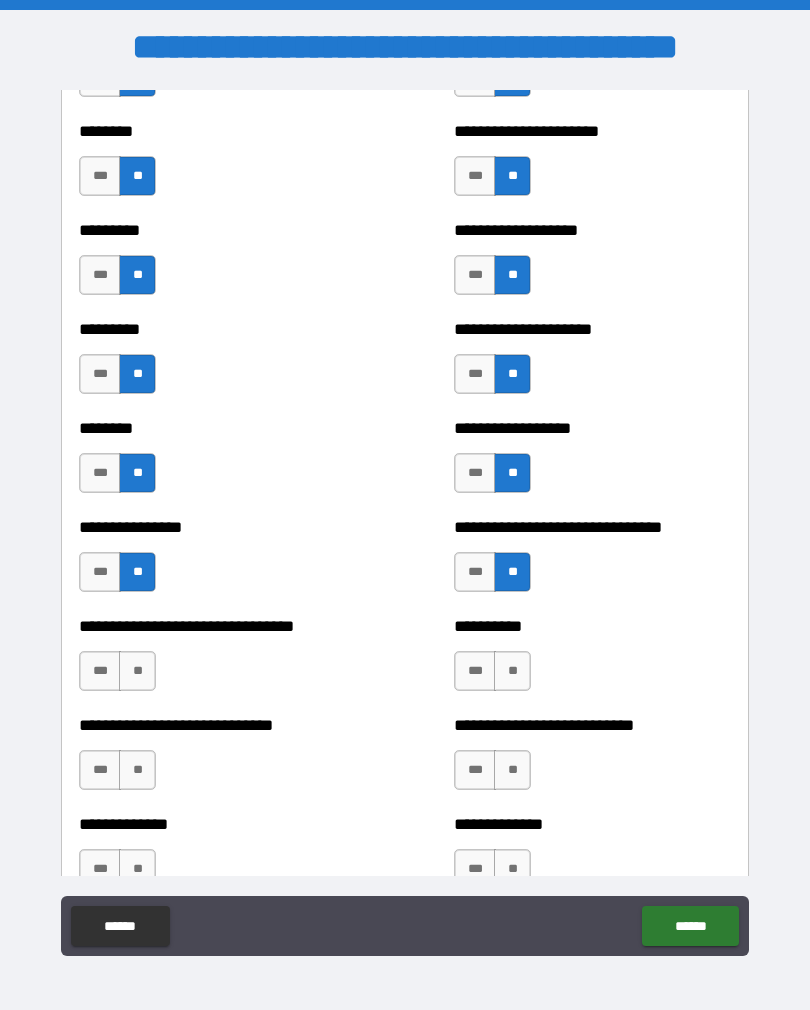 click on "**" at bounding box center [137, 671] 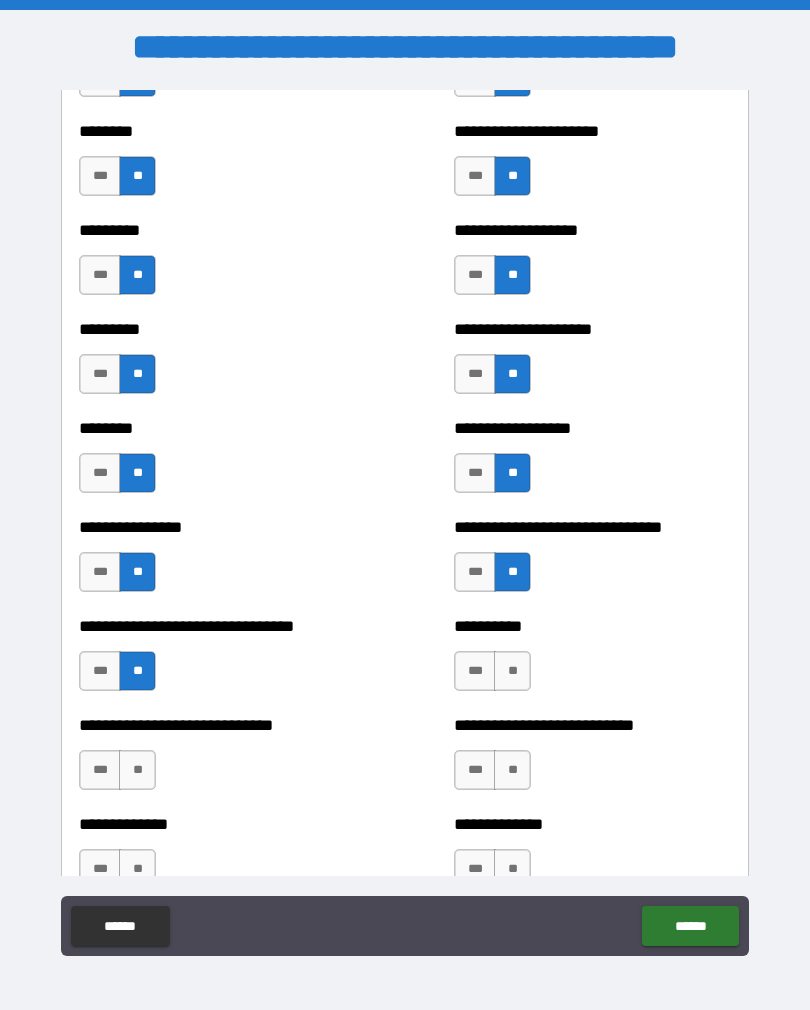click on "**" at bounding box center (512, 671) 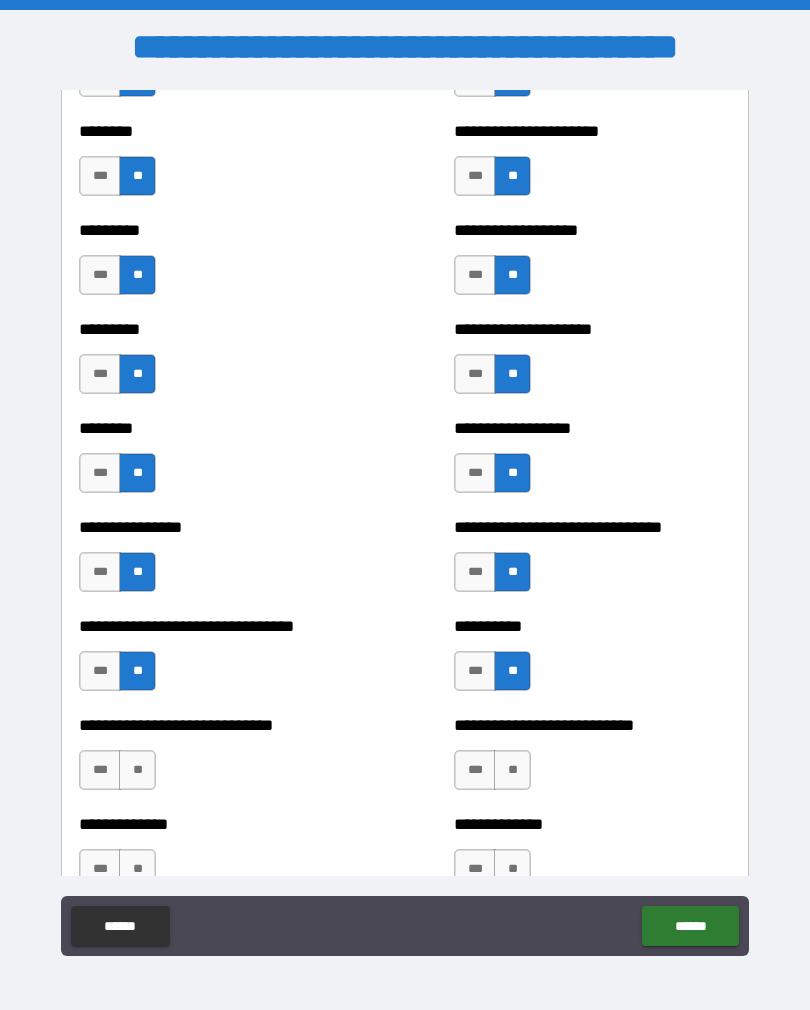 click on "**" at bounding box center [512, 770] 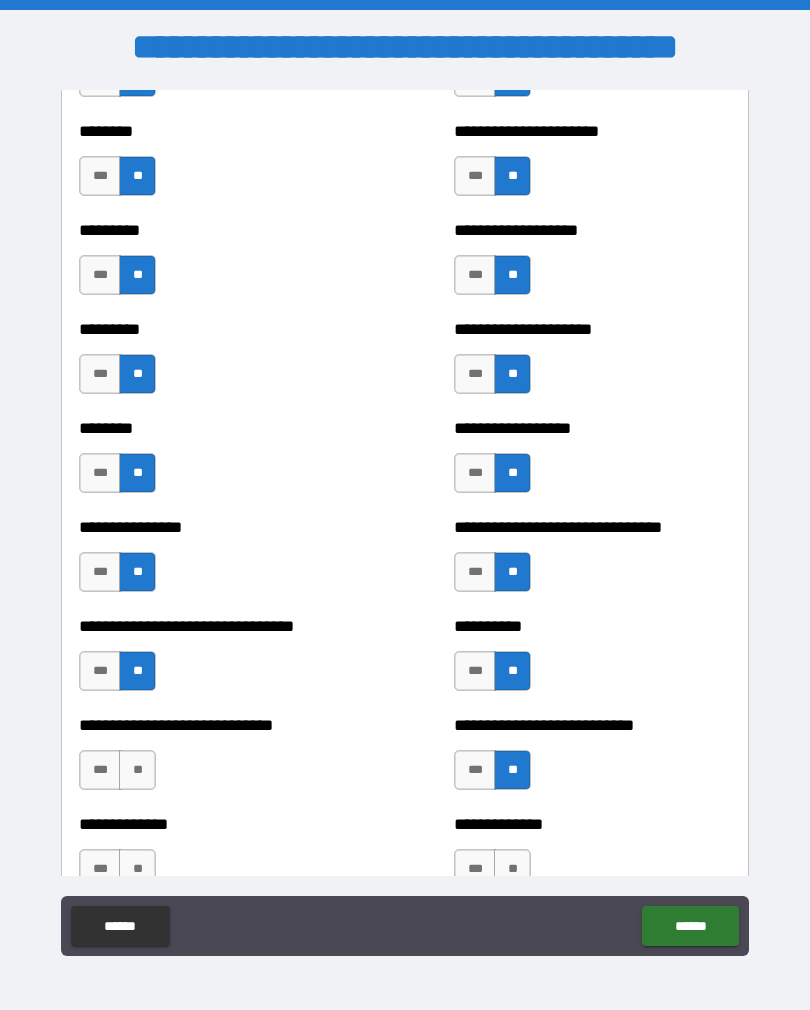click on "**" at bounding box center (137, 770) 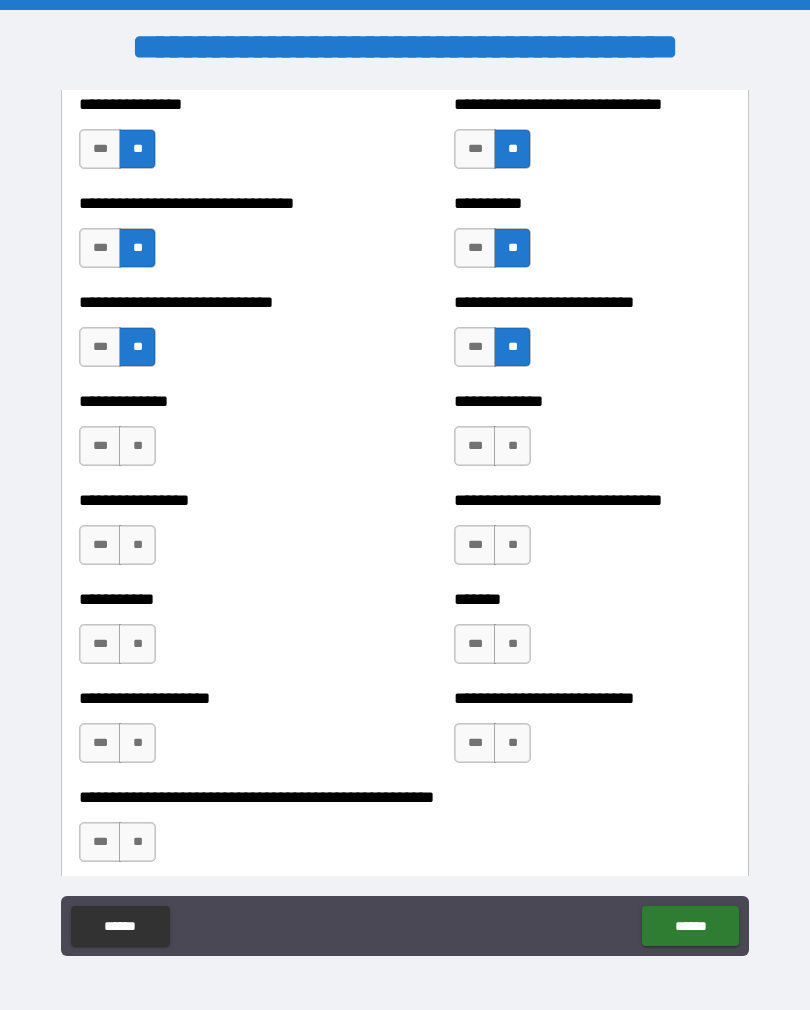scroll, scrollTop: 7671, scrollLeft: 0, axis: vertical 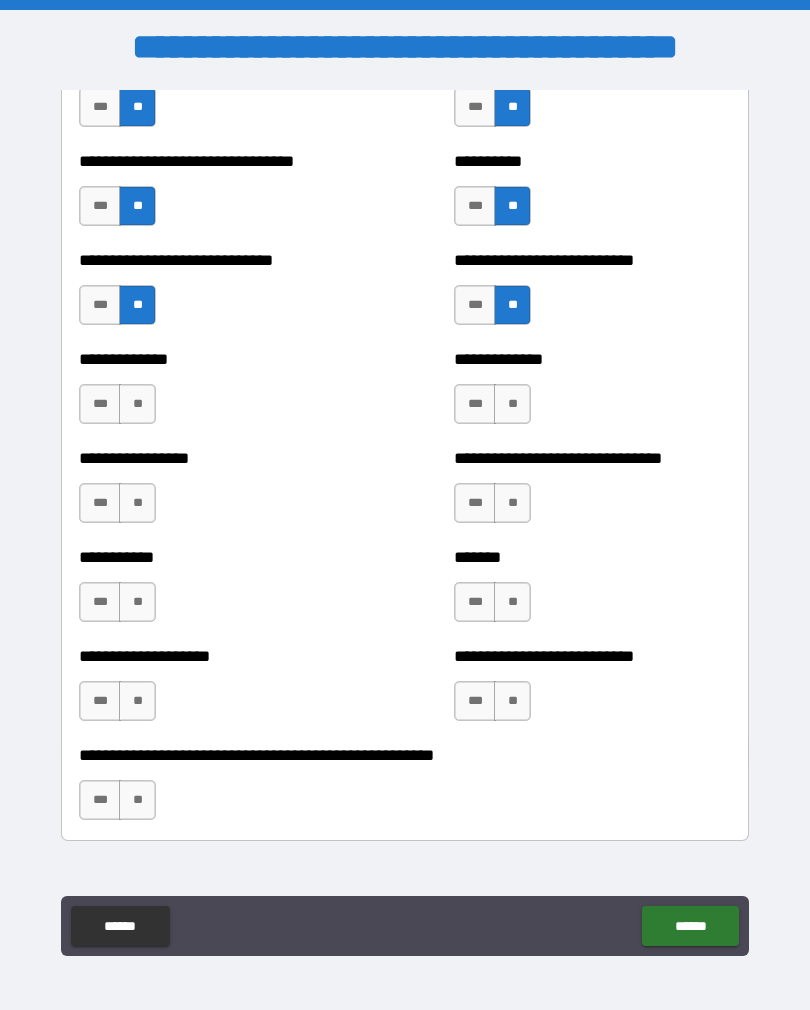click on "**" at bounding box center (137, 404) 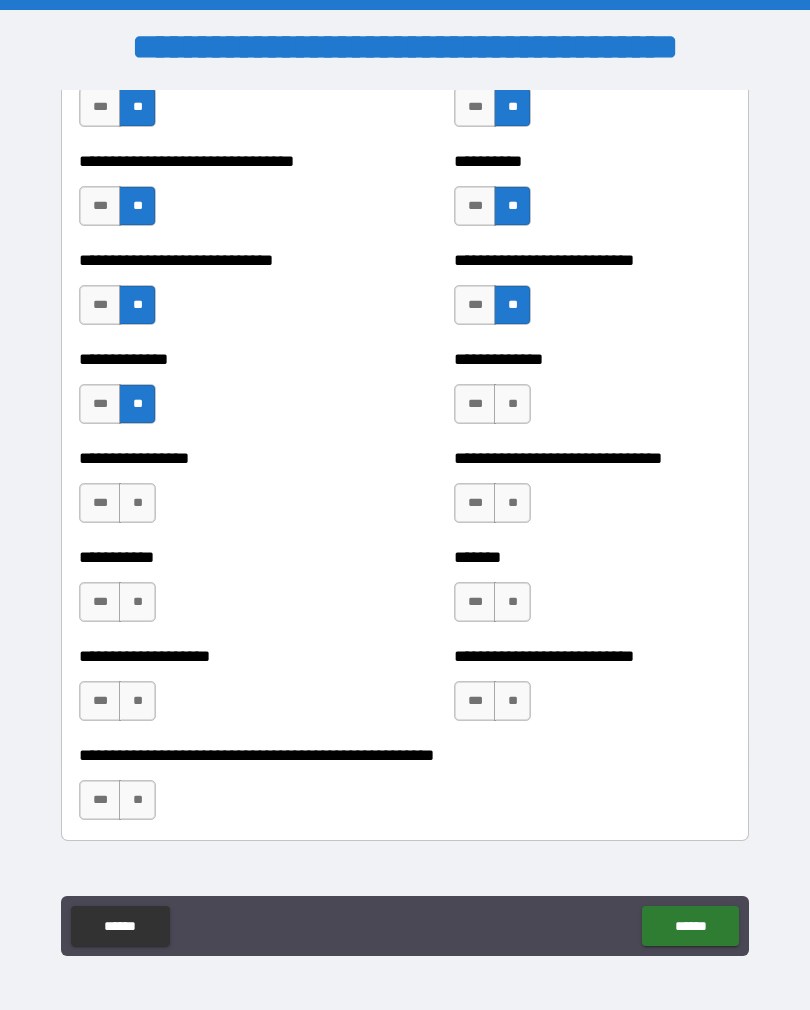 click on "**" at bounding box center [137, 503] 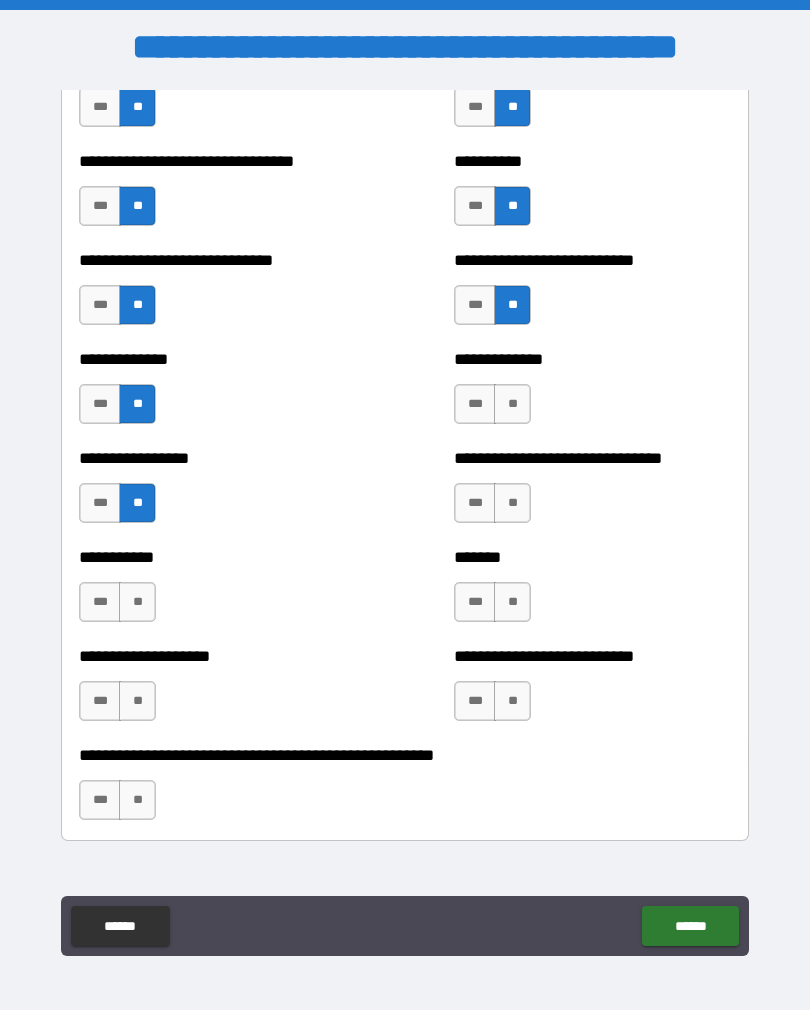 click on "**" at bounding box center (512, 404) 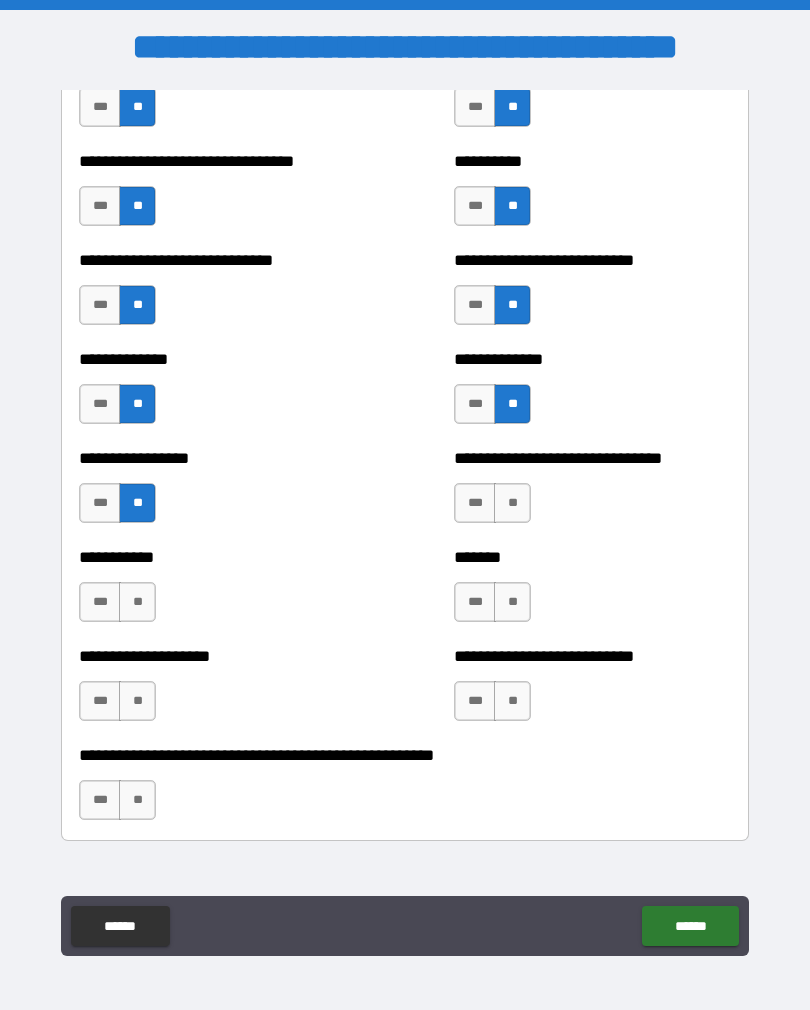 click on "**" at bounding box center (512, 503) 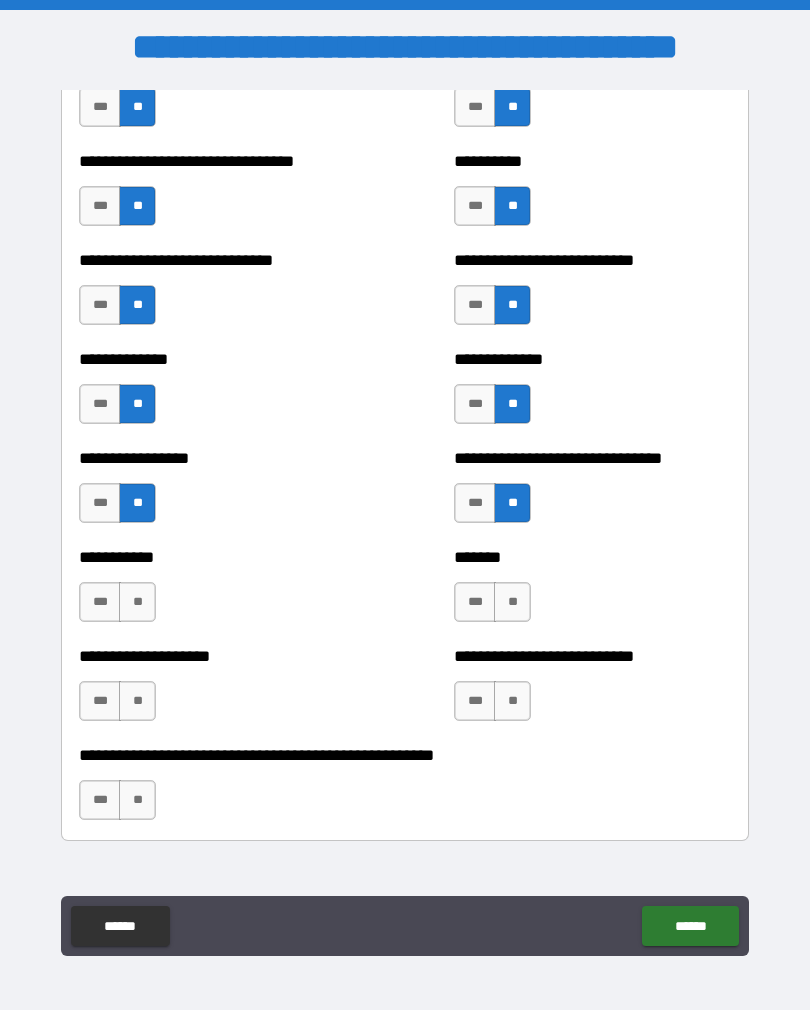 click on "**" at bounding box center [512, 602] 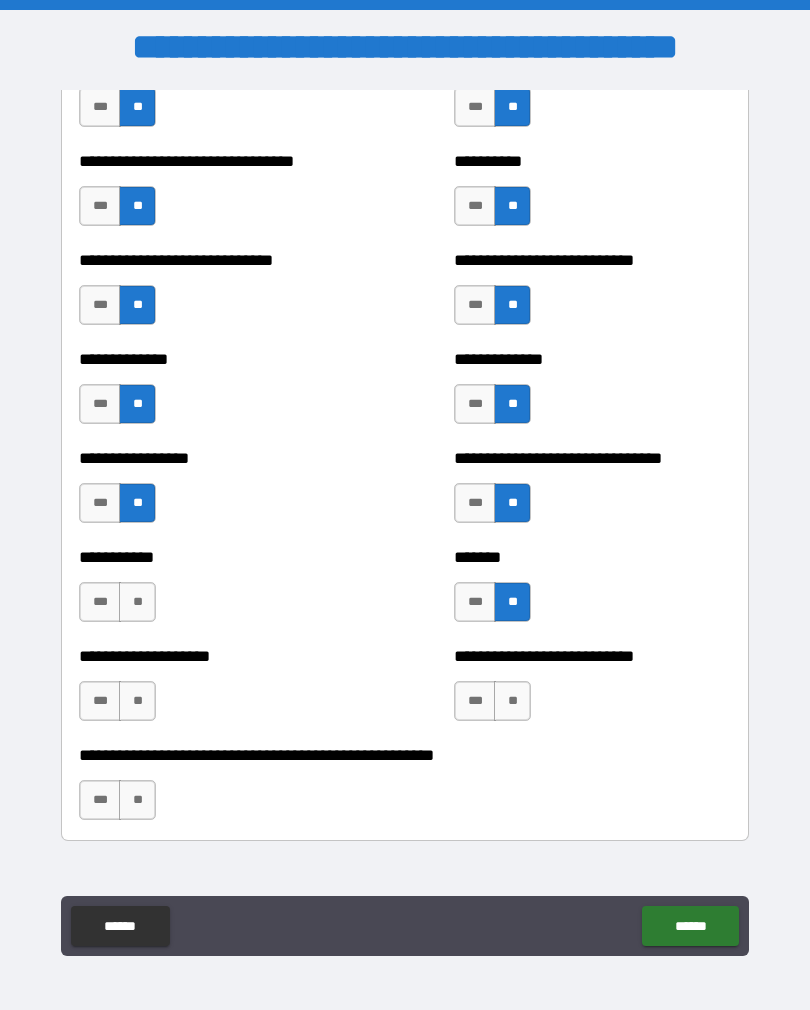 click on "**" at bounding box center (512, 701) 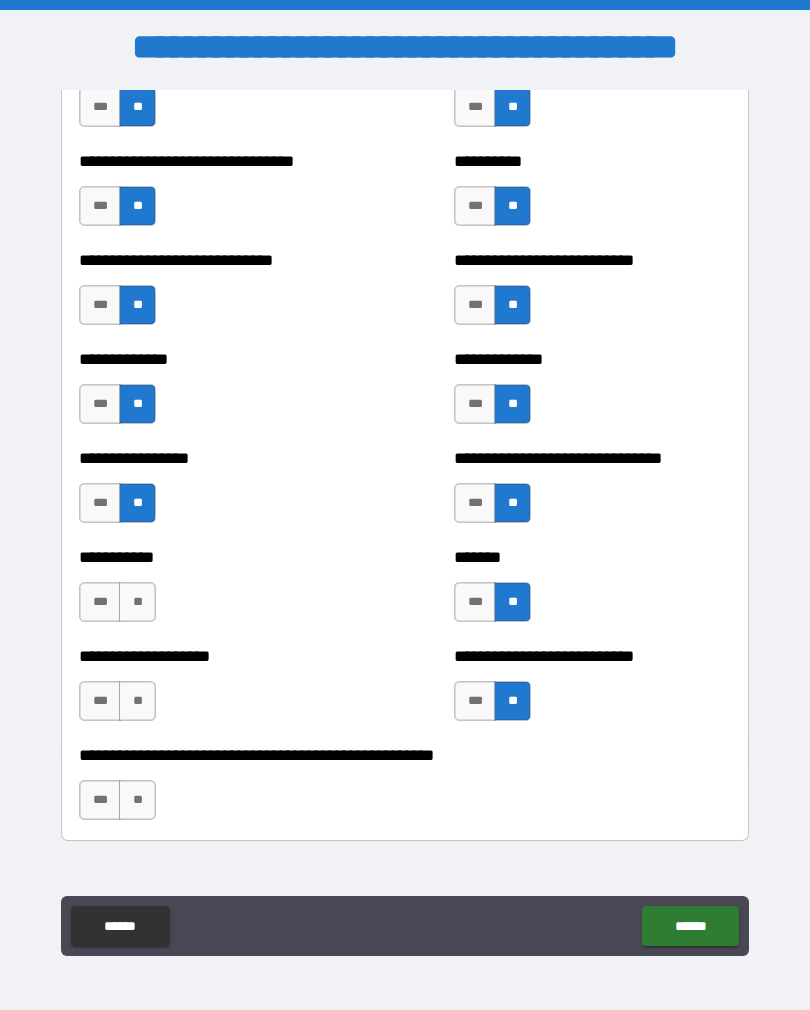 click on "**" at bounding box center (137, 602) 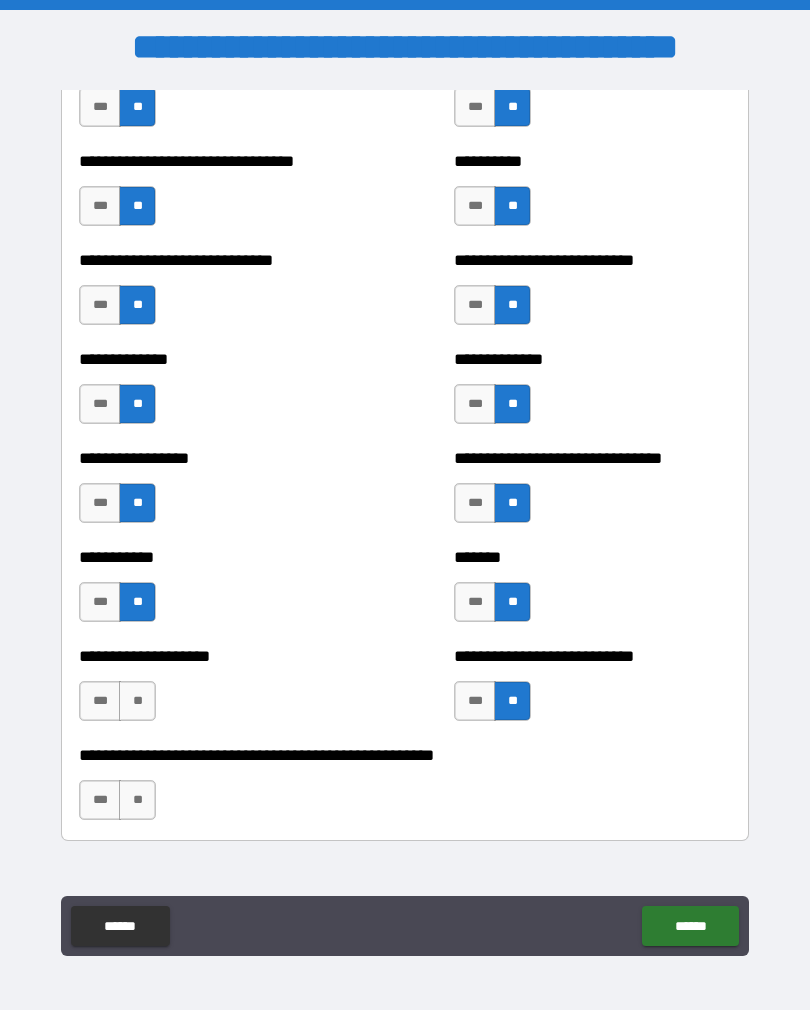 click on "**" at bounding box center [137, 701] 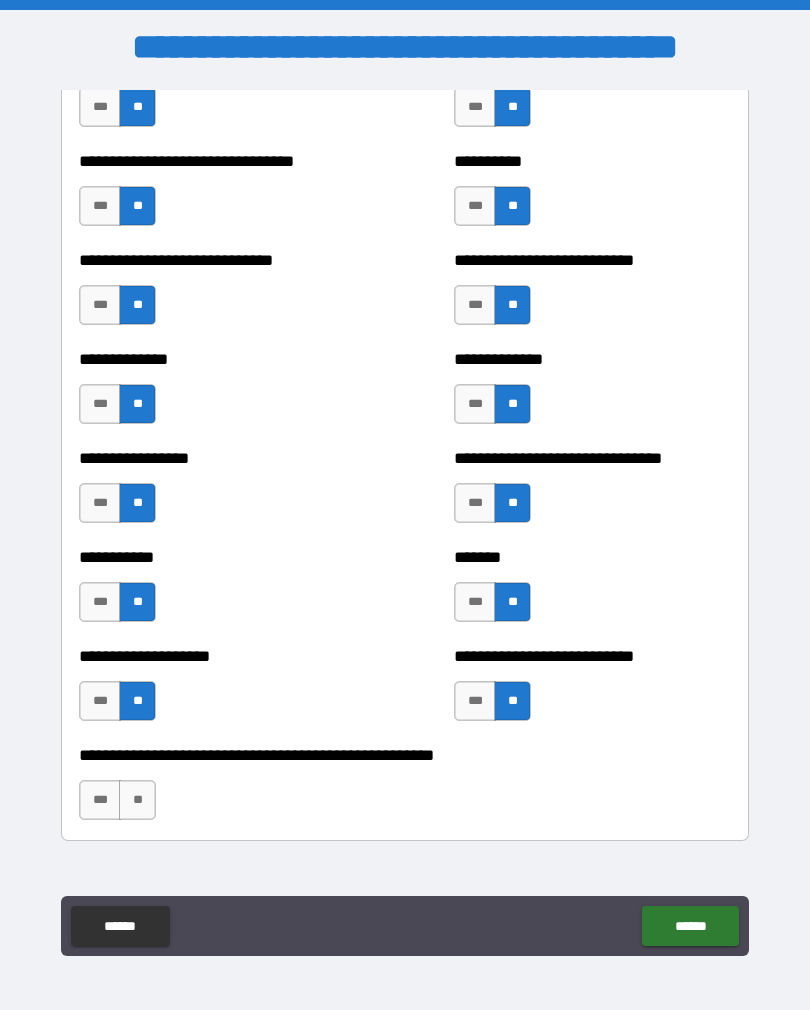 click on "**" at bounding box center (137, 800) 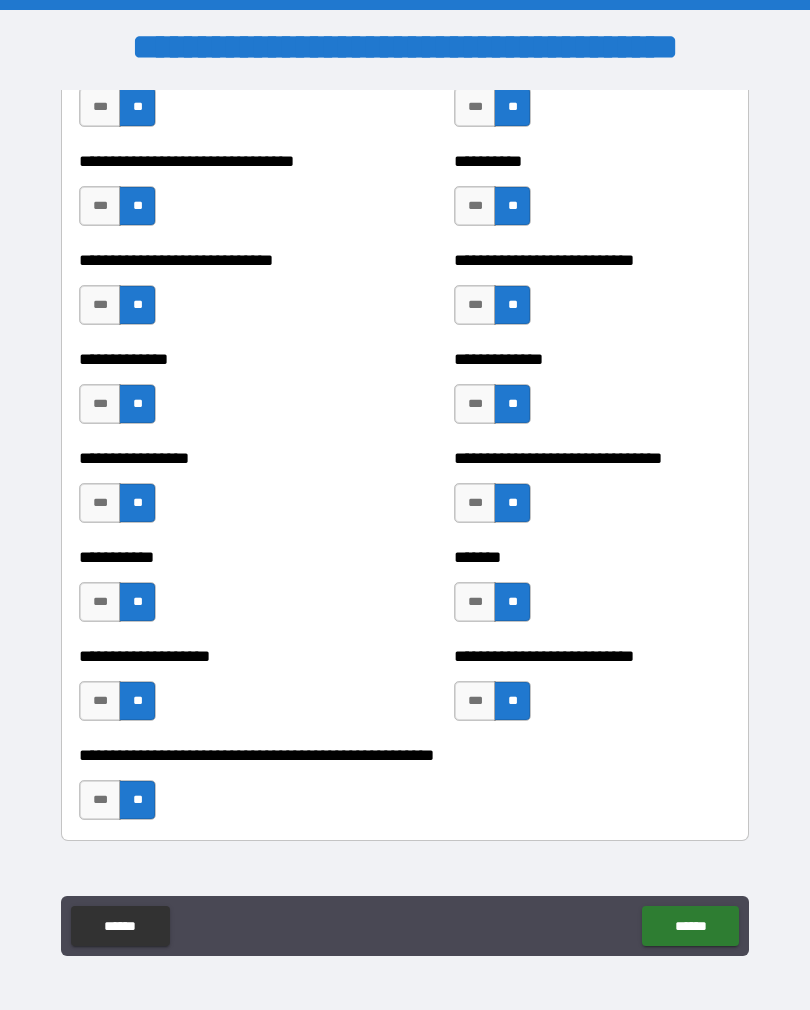 click on "******" at bounding box center [690, 926] 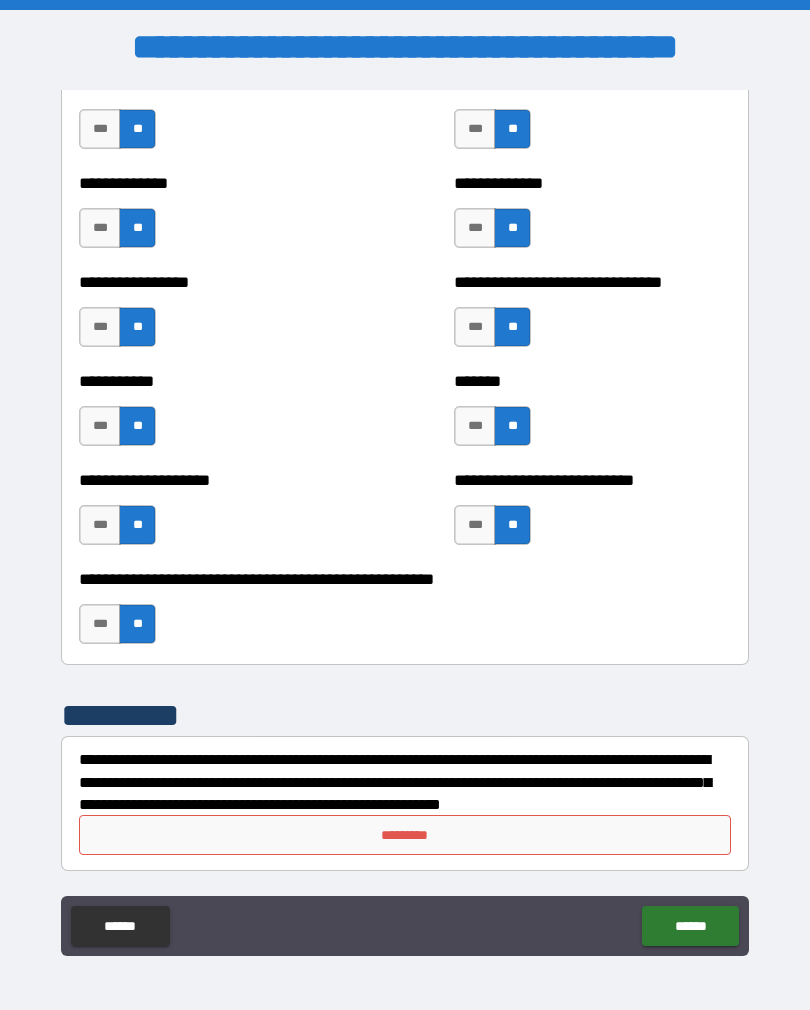 scroll, scrollTop: 7847, scrollLeft: 0, axis: vertical 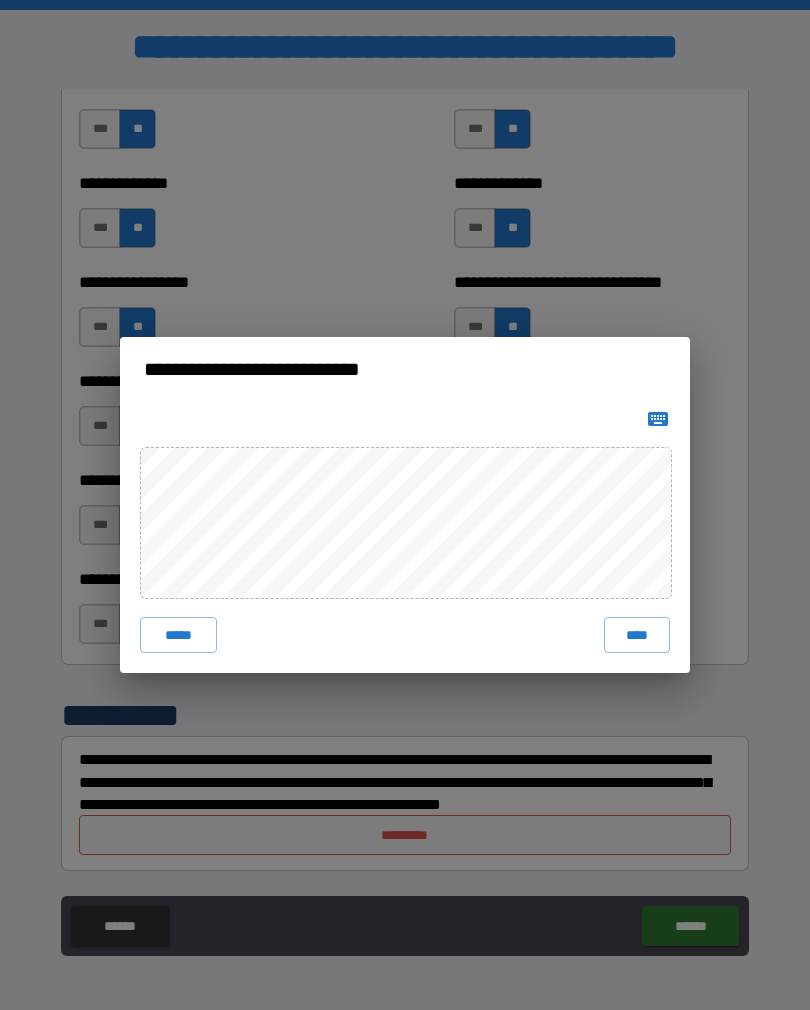 click on "****" at bounding box center (637, 635) 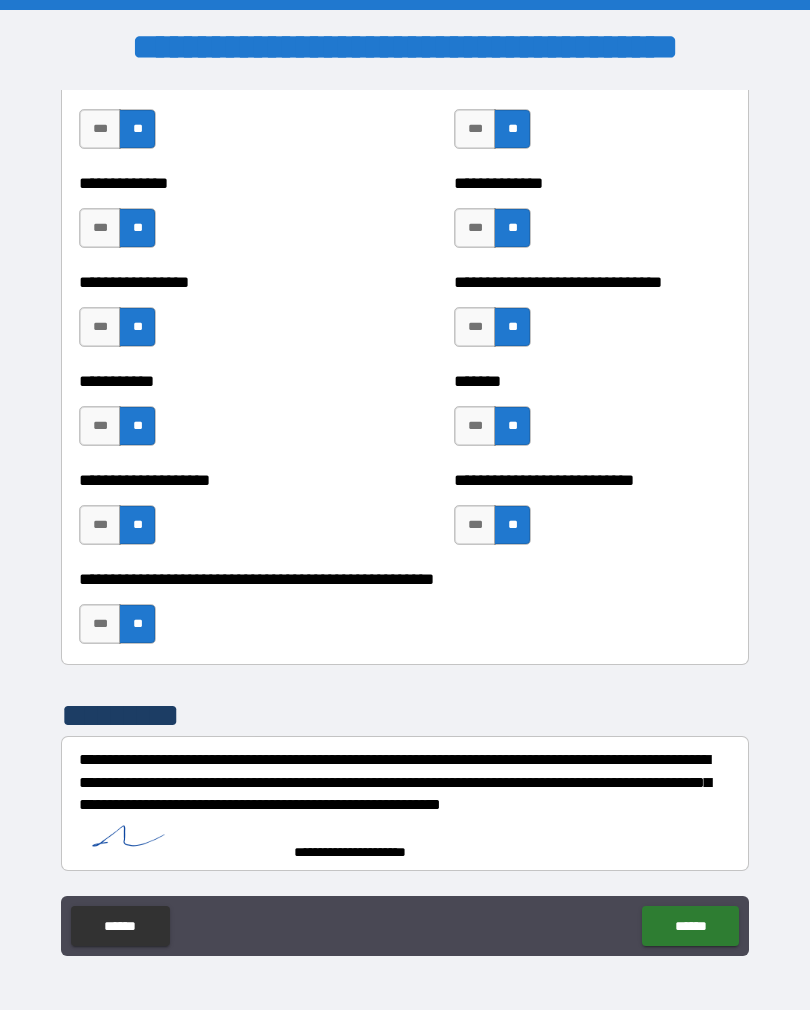scroll, scrollTop: 7837, scrollLeft: 0, axis: vertical 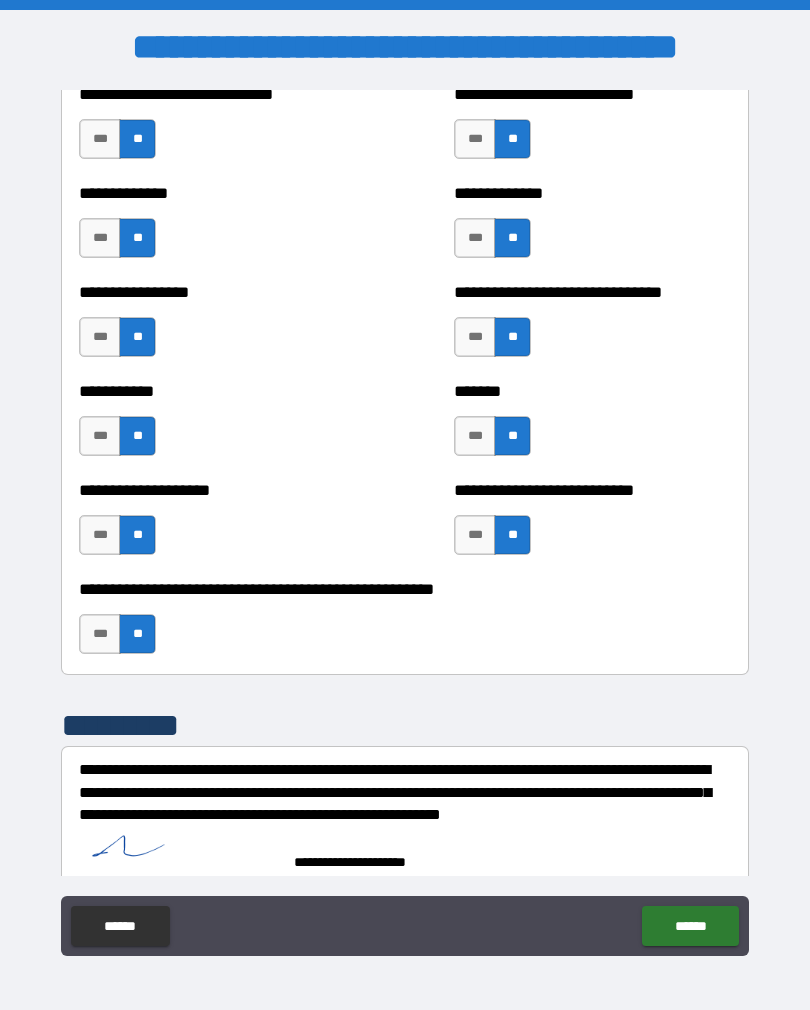 click on "******" at bounding box center [690, 926] 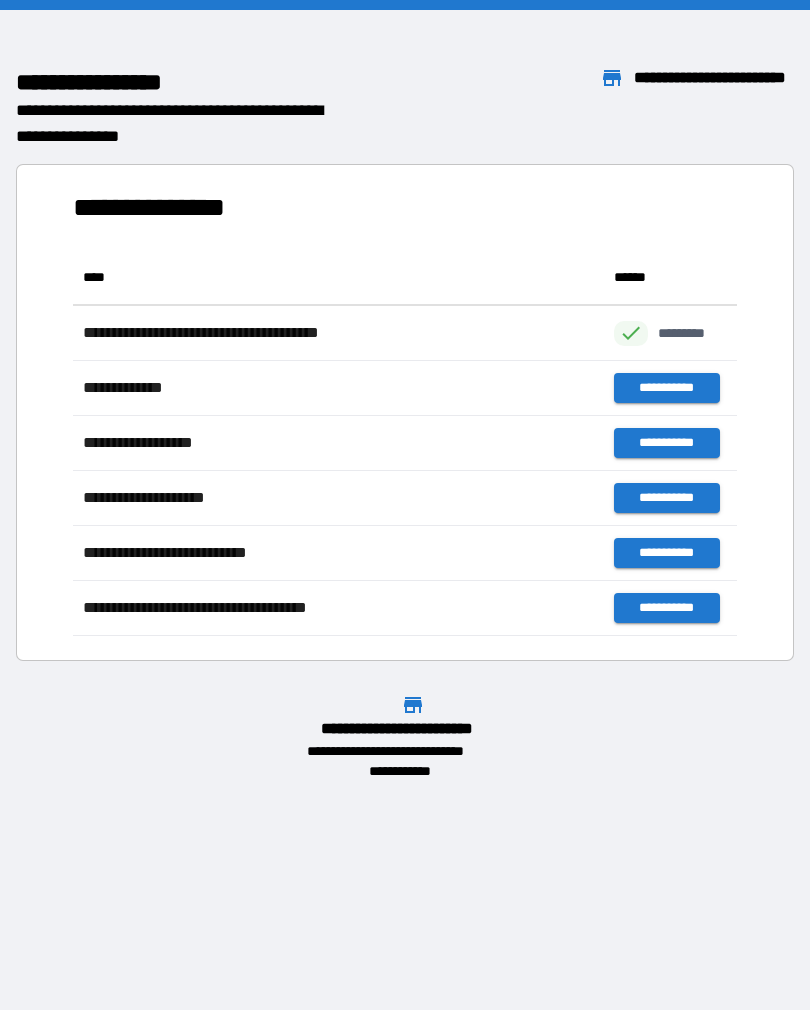 scroll, scrollTop: 1, scrollLeft: 1, axis: both 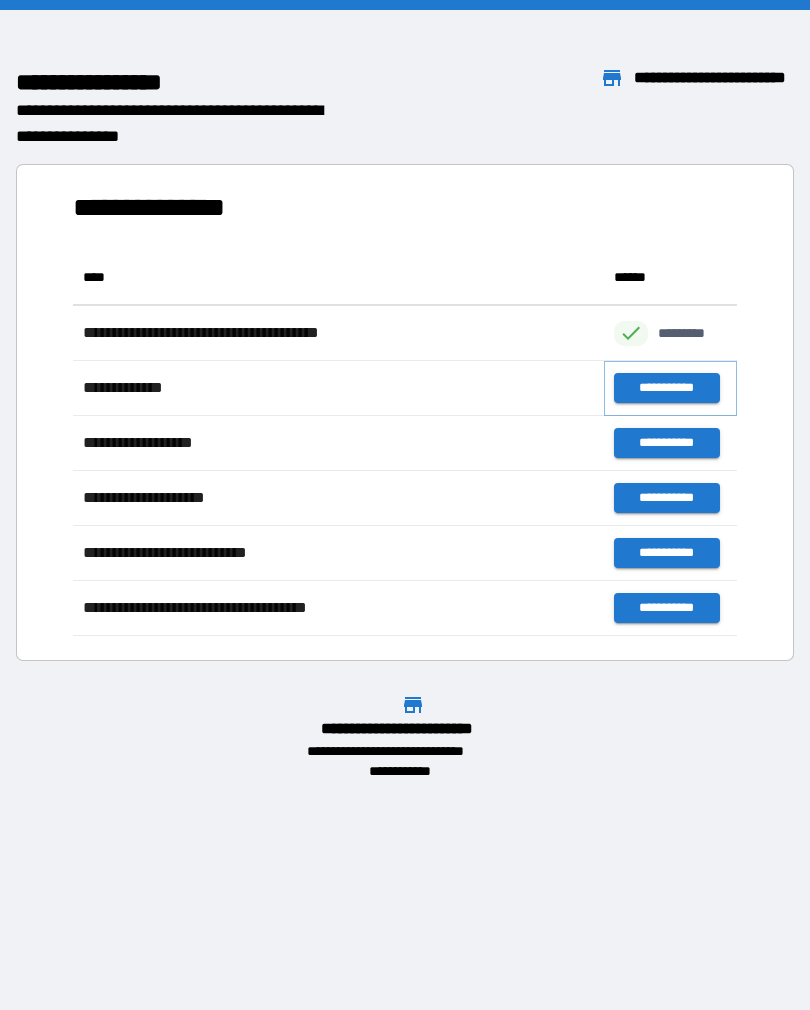click on "**********" at bounding box center [666, 388] 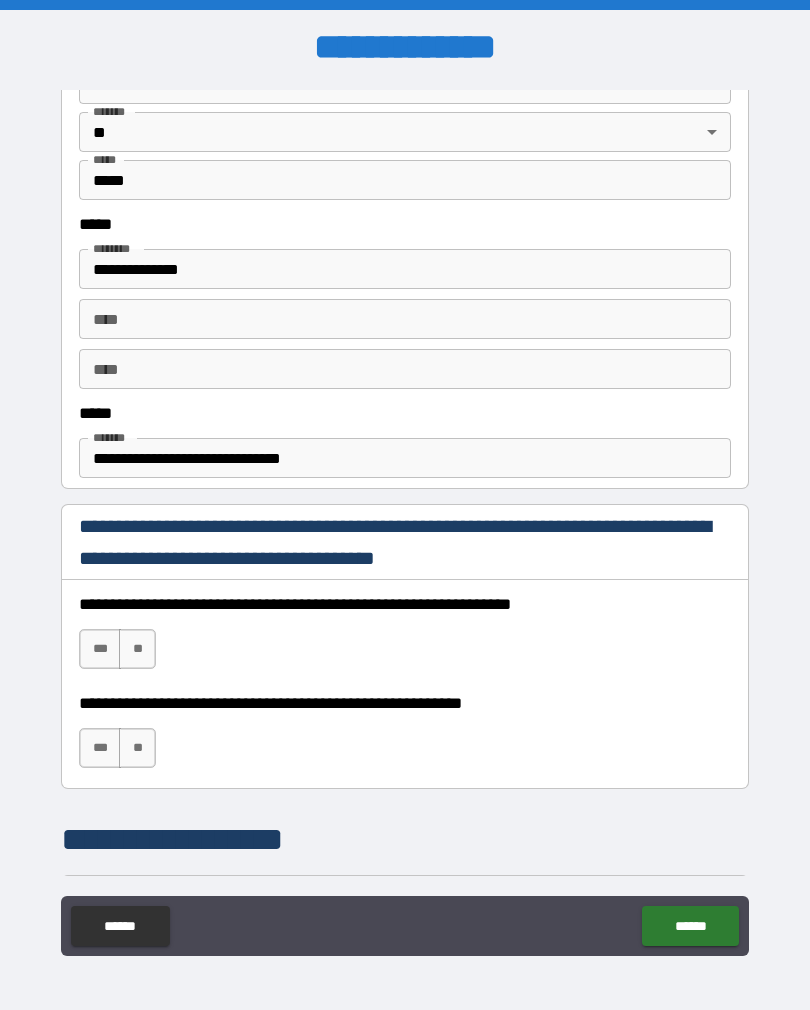 scroll, scrollTop: 950, scrollLeft: 0, axis: vertical 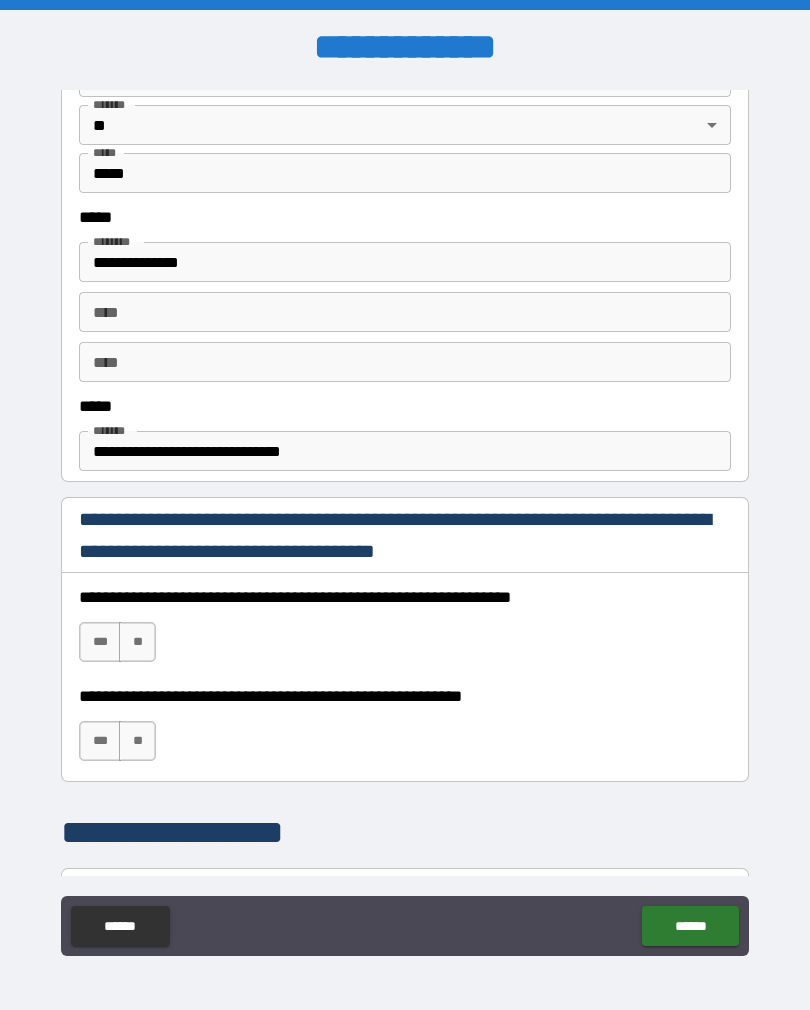 click on "**" at bounding box center (137, 741) 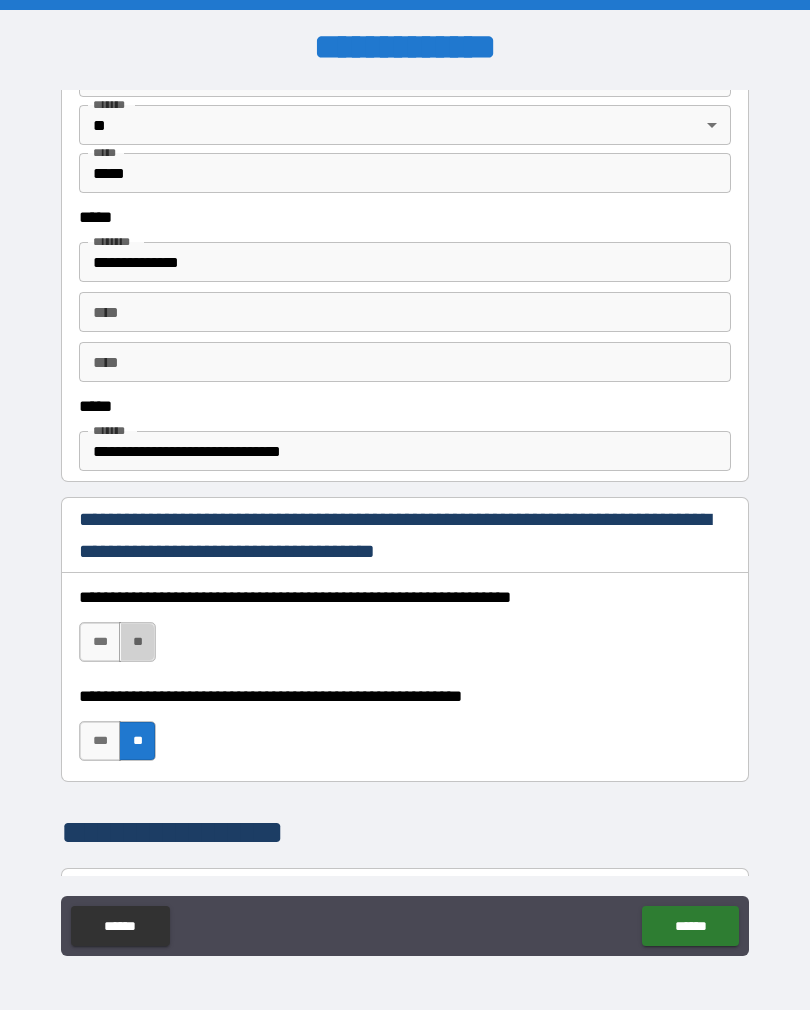 click on "***" at bounding box center [100, 642] 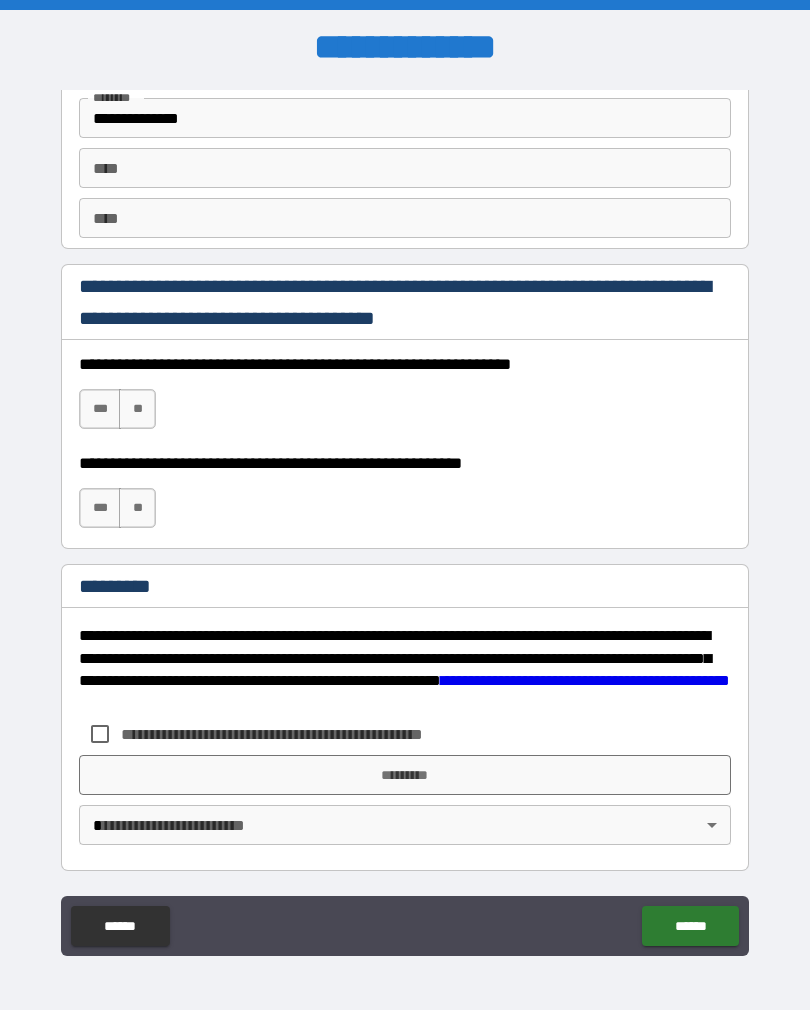 click on "******" at bounding box center (690, 926) 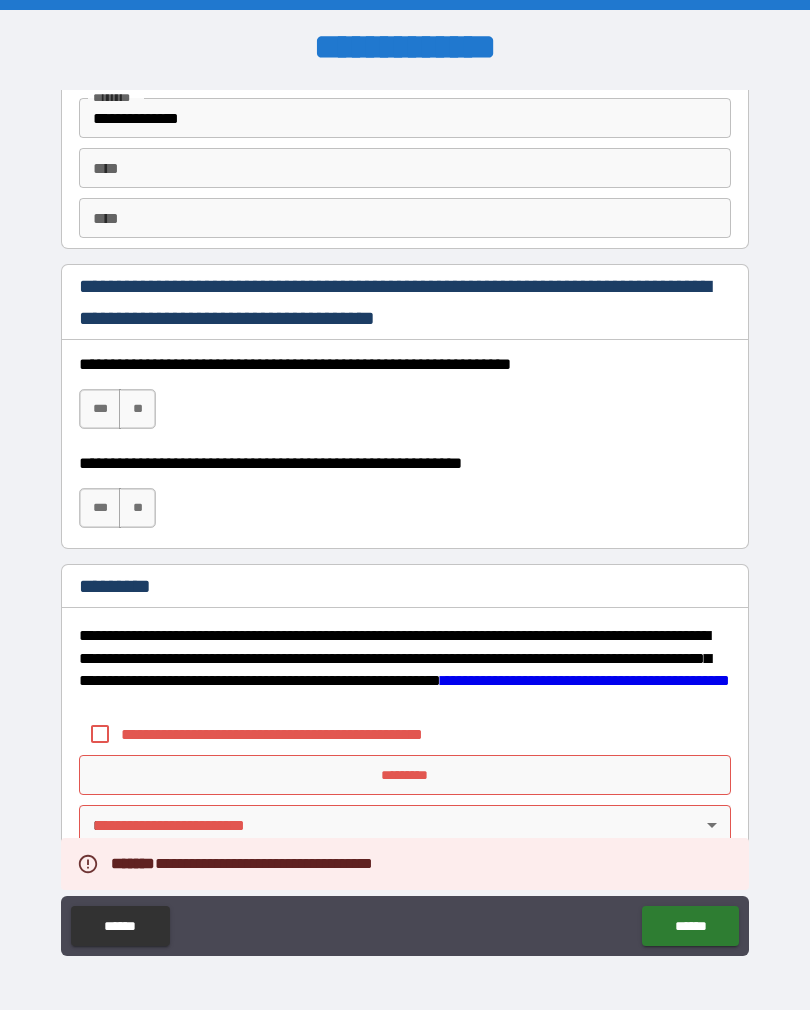scroll, scrollTop: 2820, scrollLeft: 0, axis: vertical 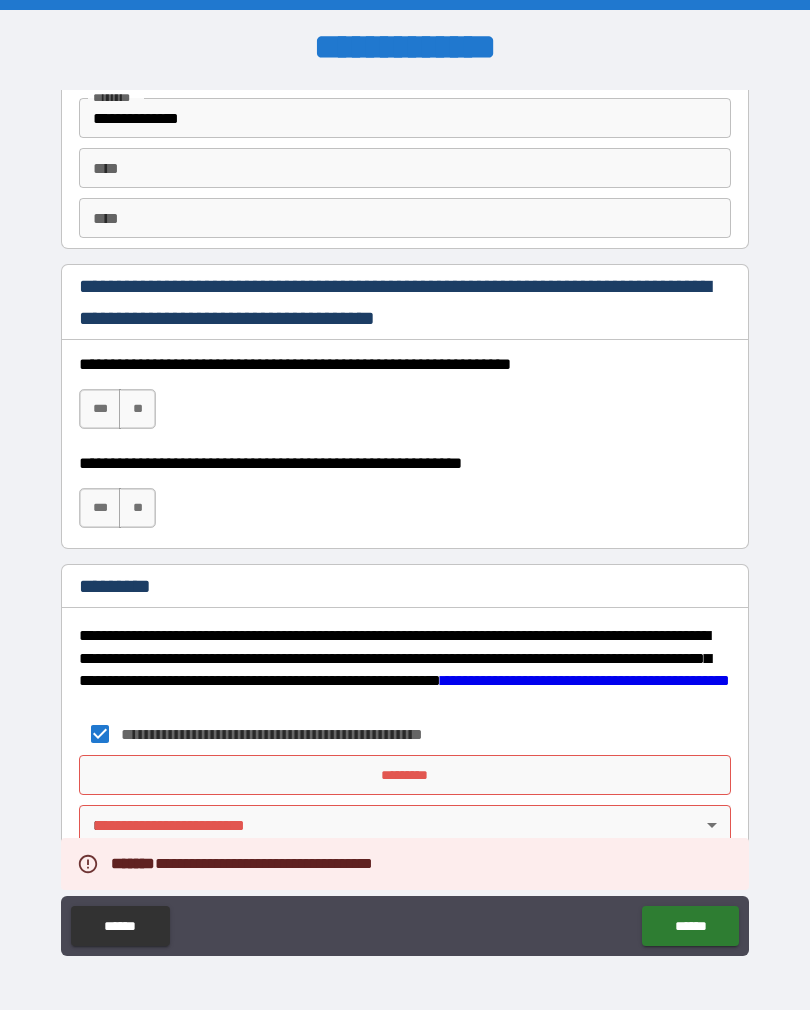 click on "*********" at bounding box center [405, 775] 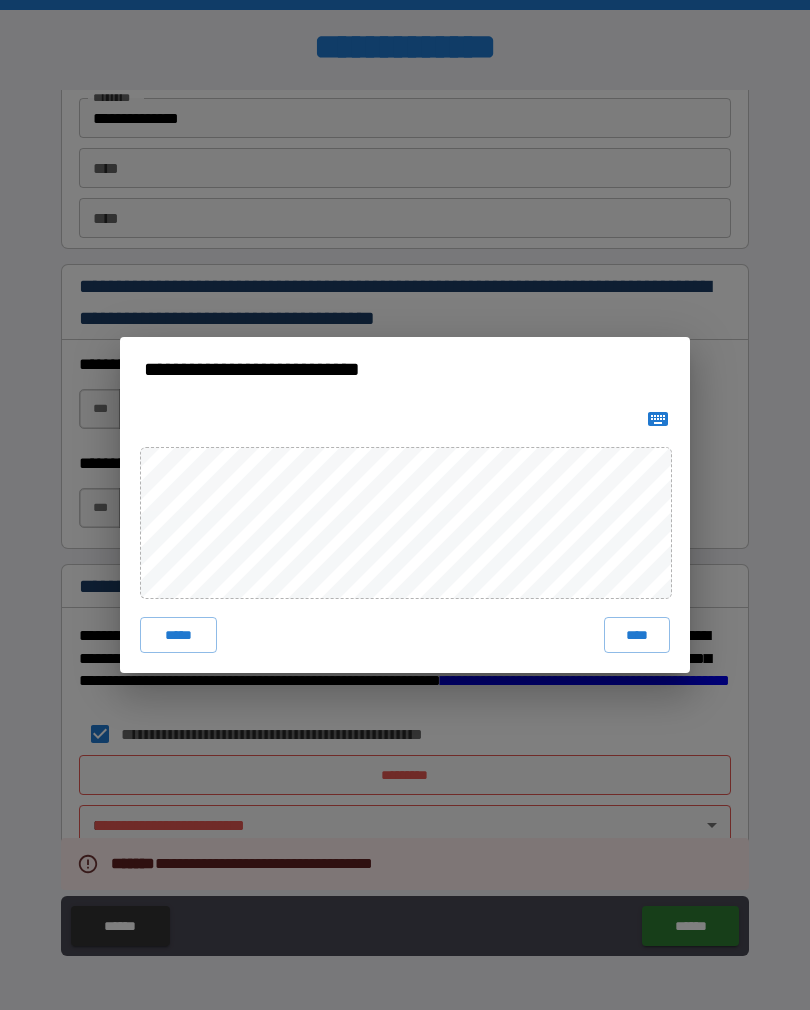 click on "****" at bounding box center (637, 635) 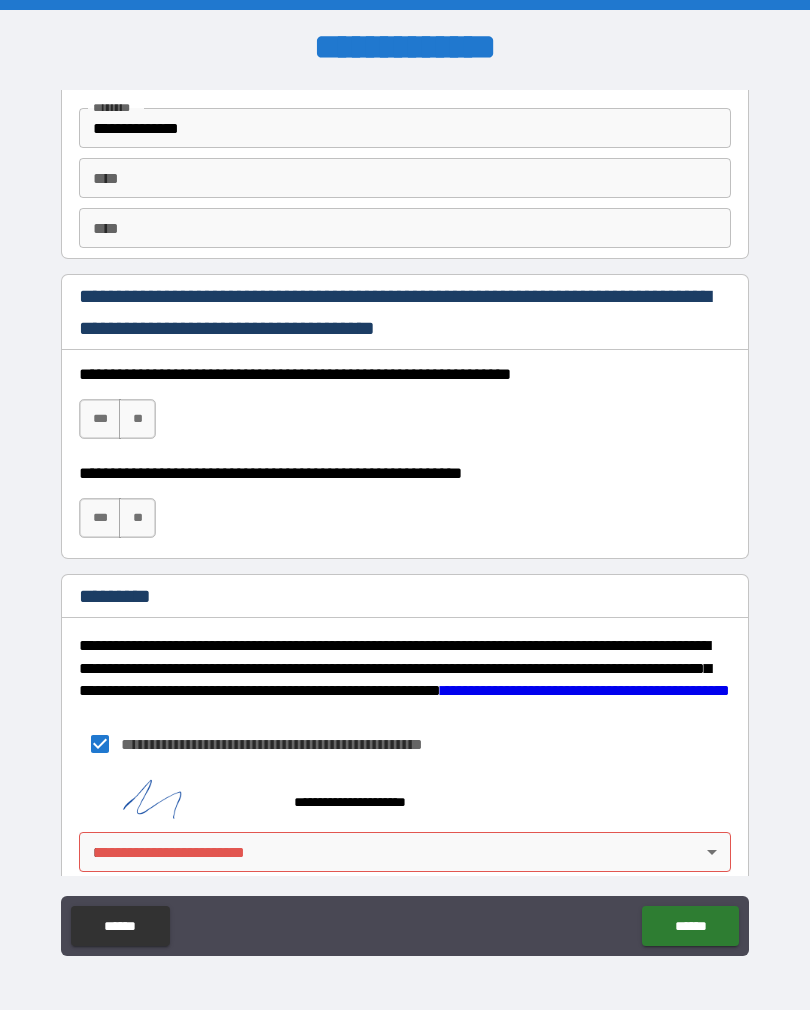 click on "******" at bounding box center [690, 926] 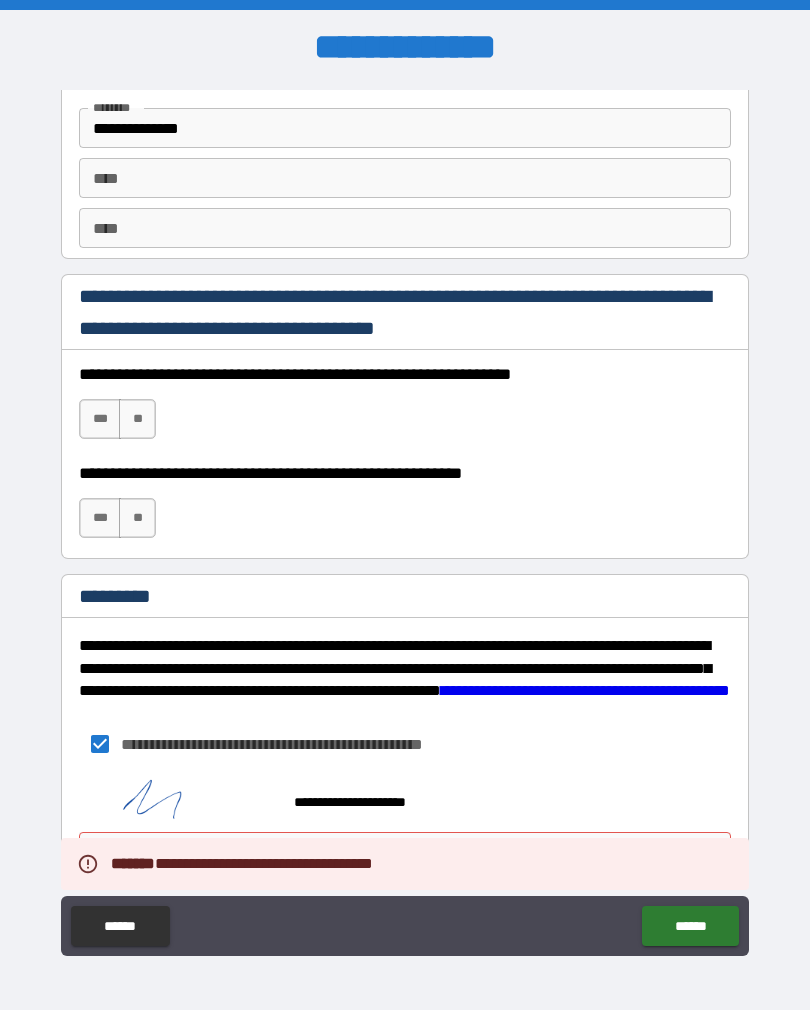 click on "******" at bounding box center [690, 926] 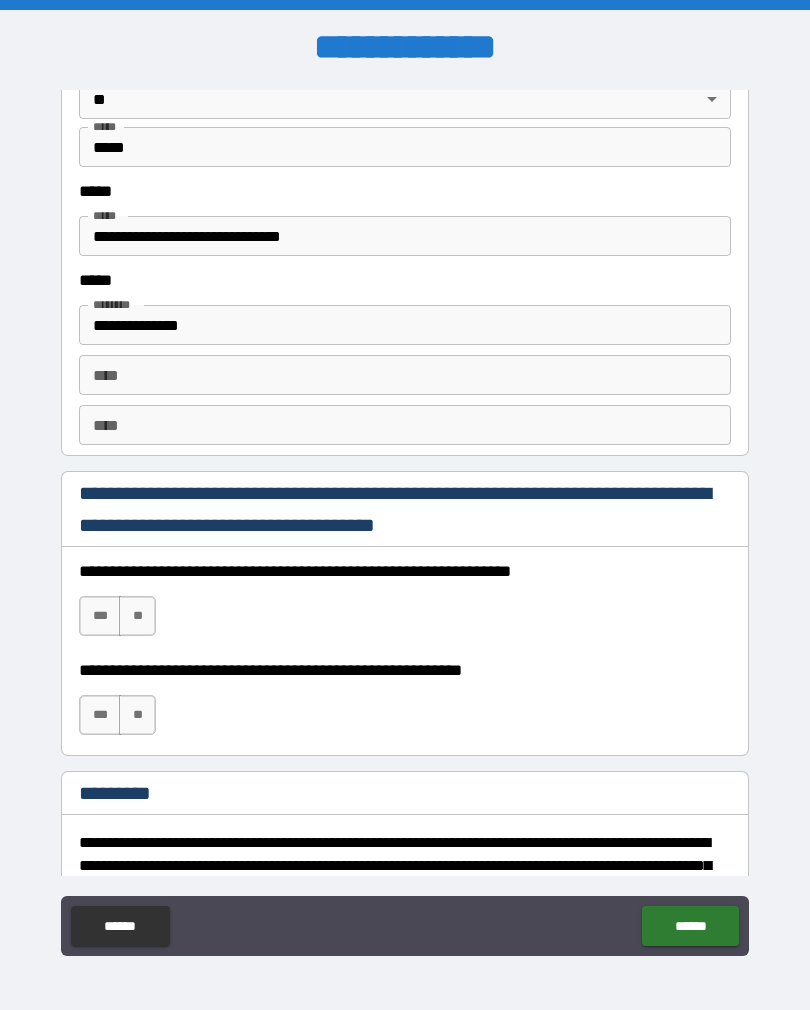 scroll, scrollTop: 2614, scrollLeft: 0, axis: vertical 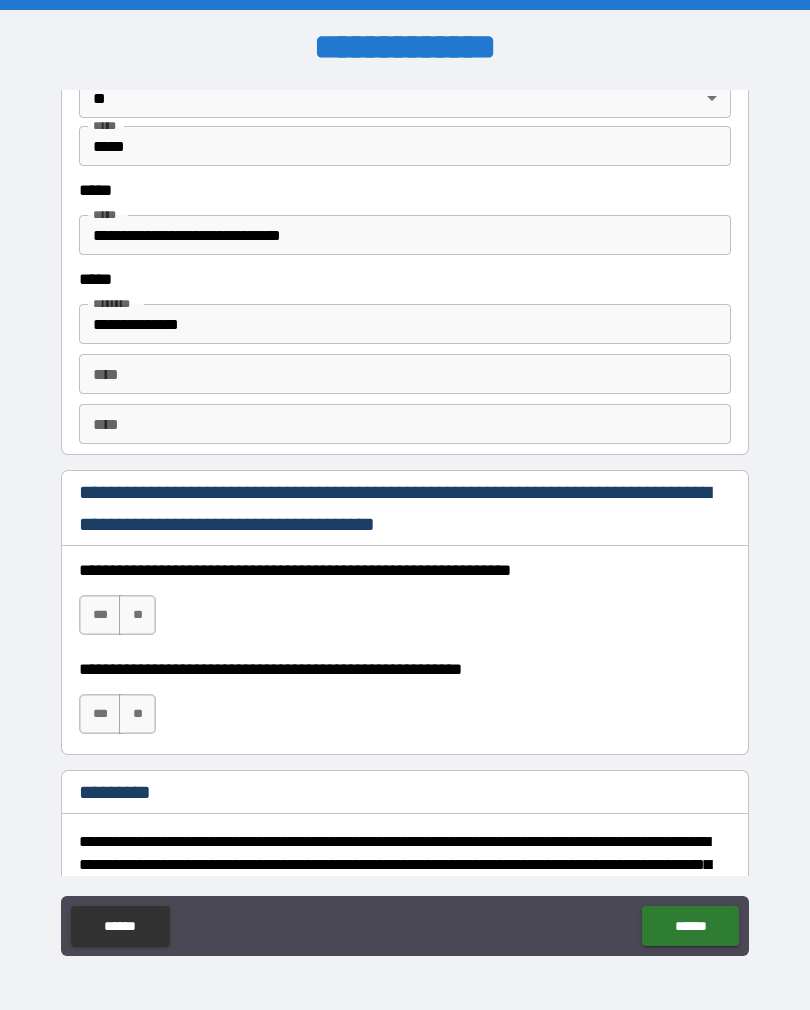 click on "***" at bounding box center [100, 615] 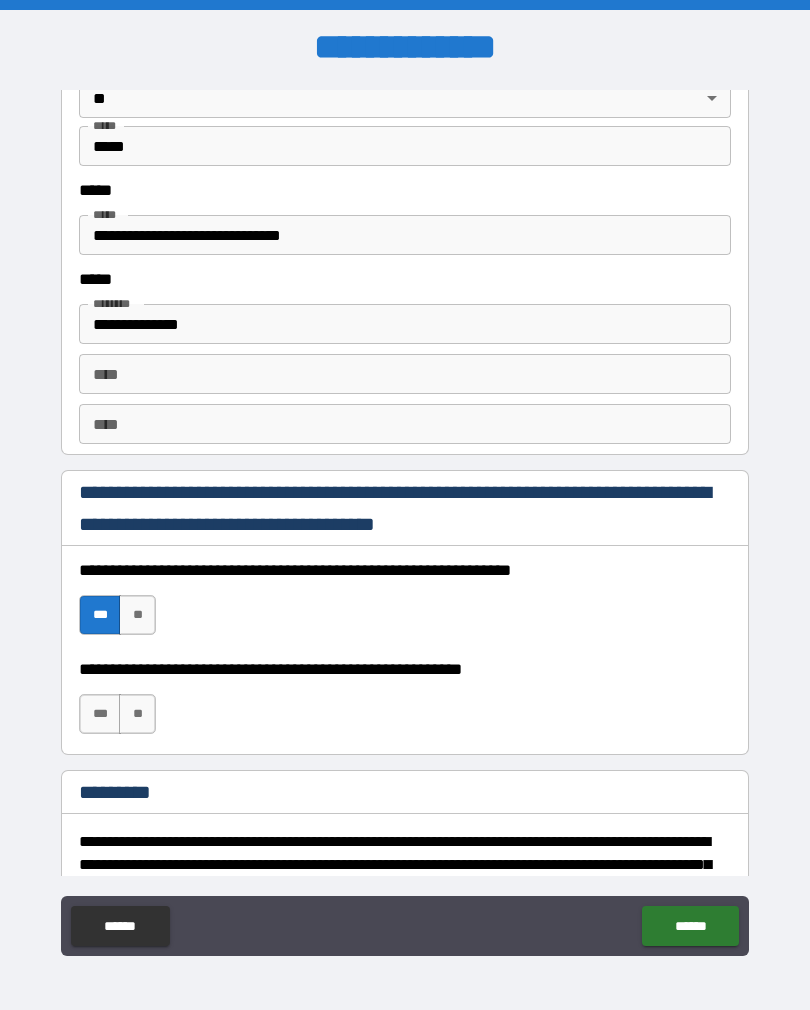 click on "**" at bounding box center [137, 714] 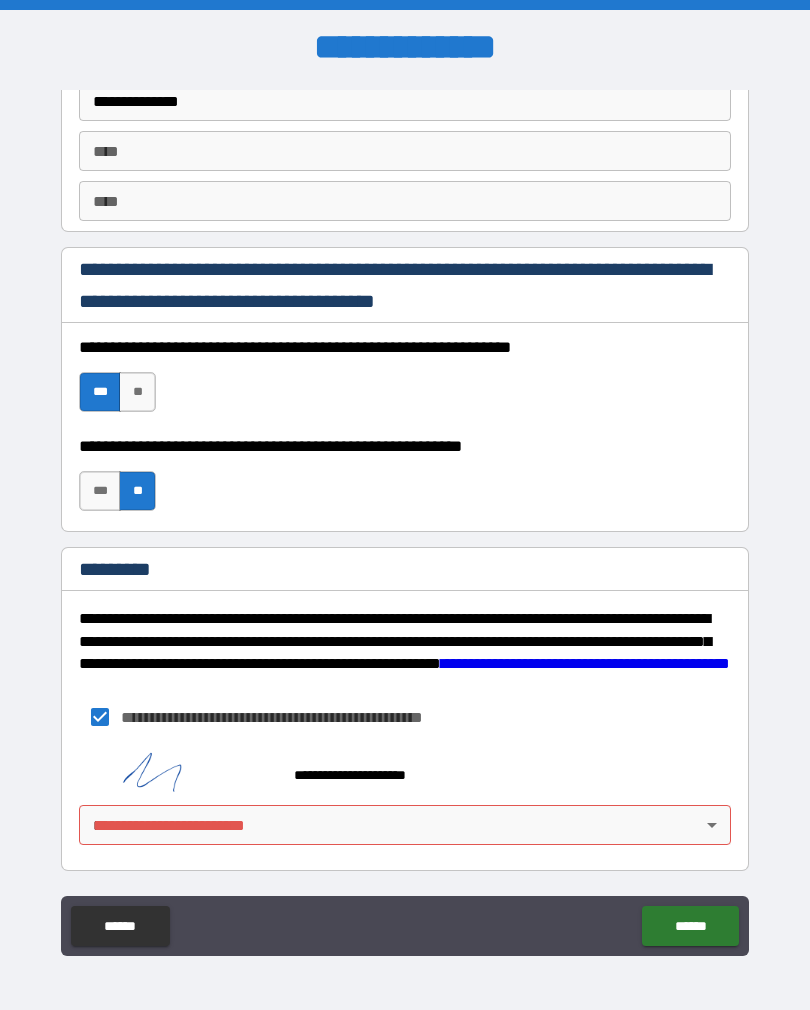 scroll, scrollTop: 2837, scrollLeft: 0, axis: vertical 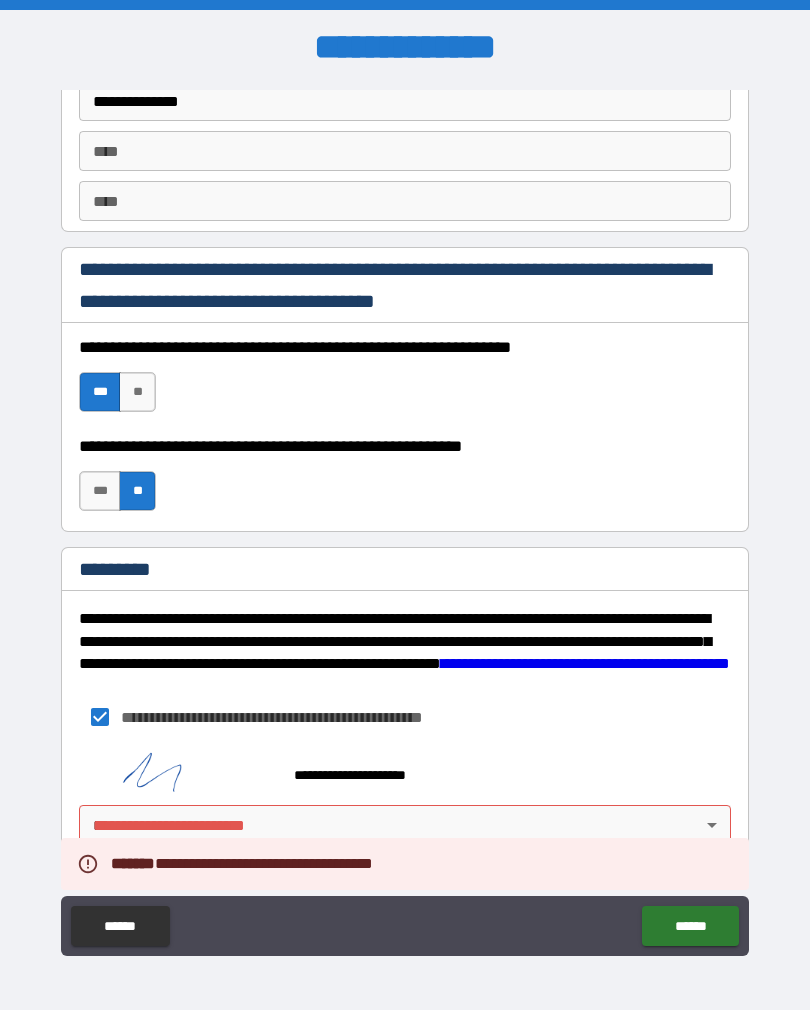 click on "**********" at bounding box center (405, 520) 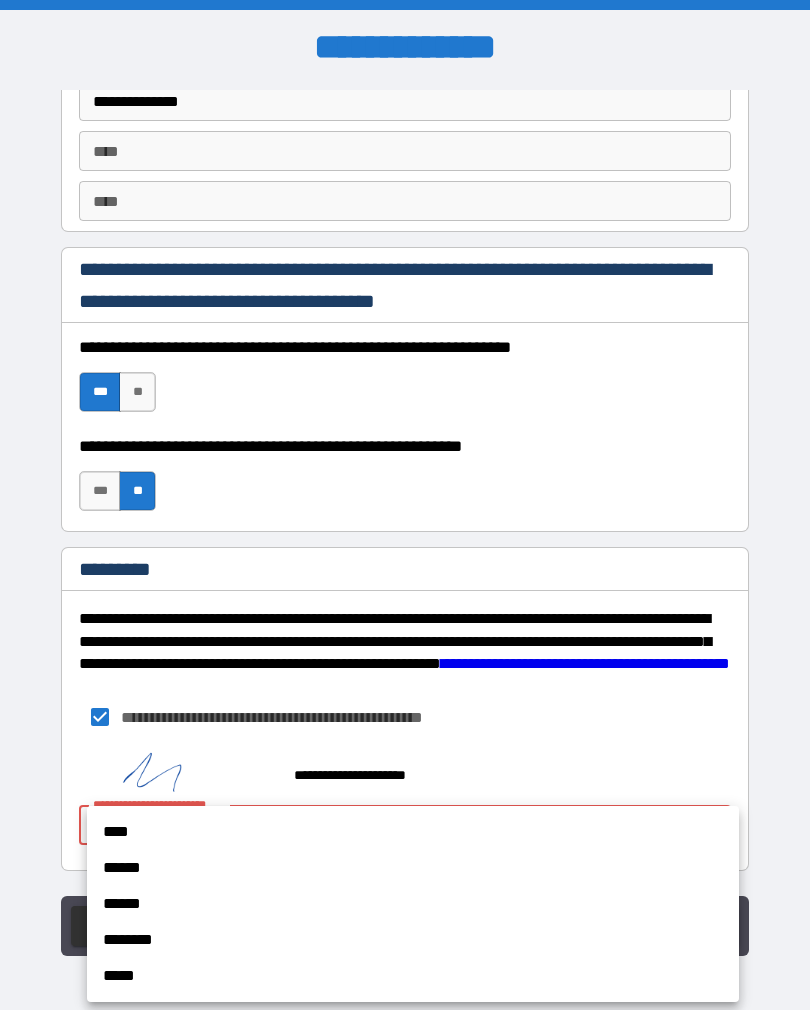 click on "****" at bounding box center (413, 832) 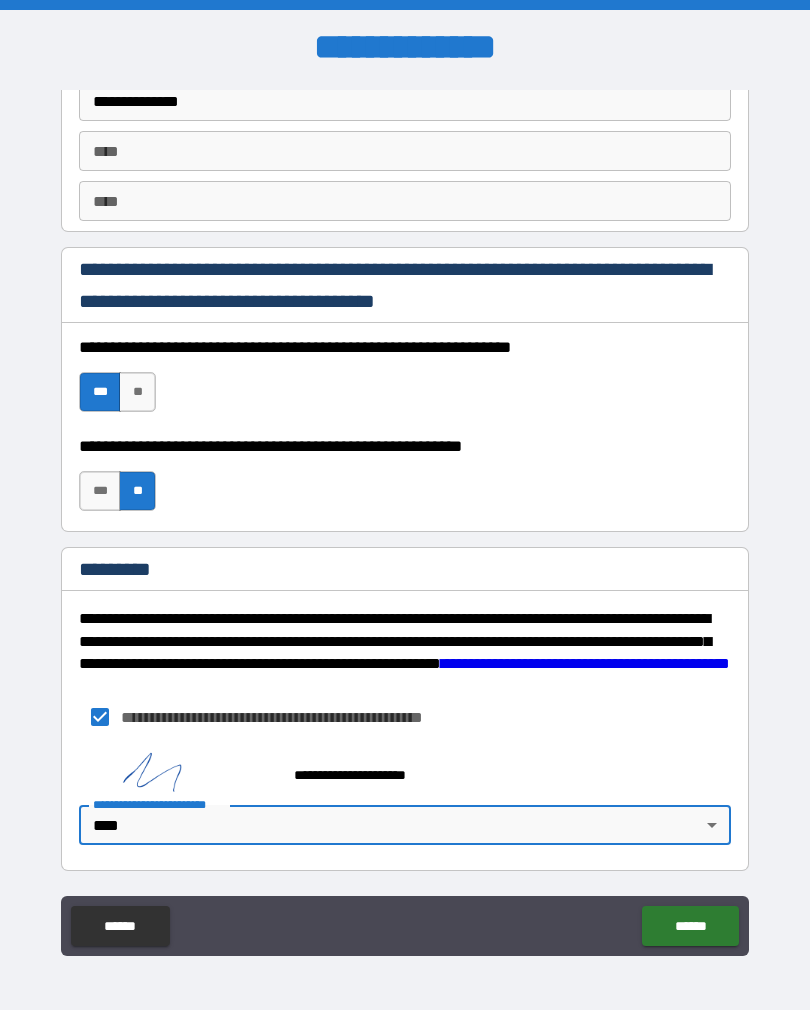 click on "******" at bounding box center [690, 926] 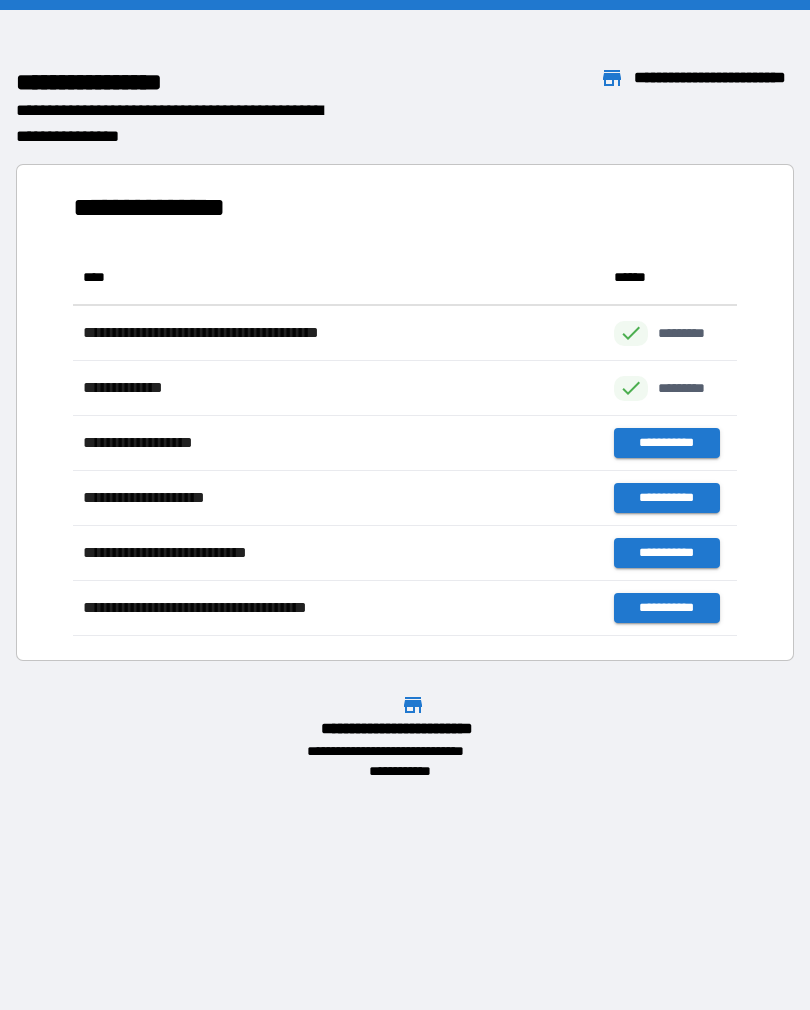 scroll, scrollTop: 1, scrollLeft: 1, axis: both 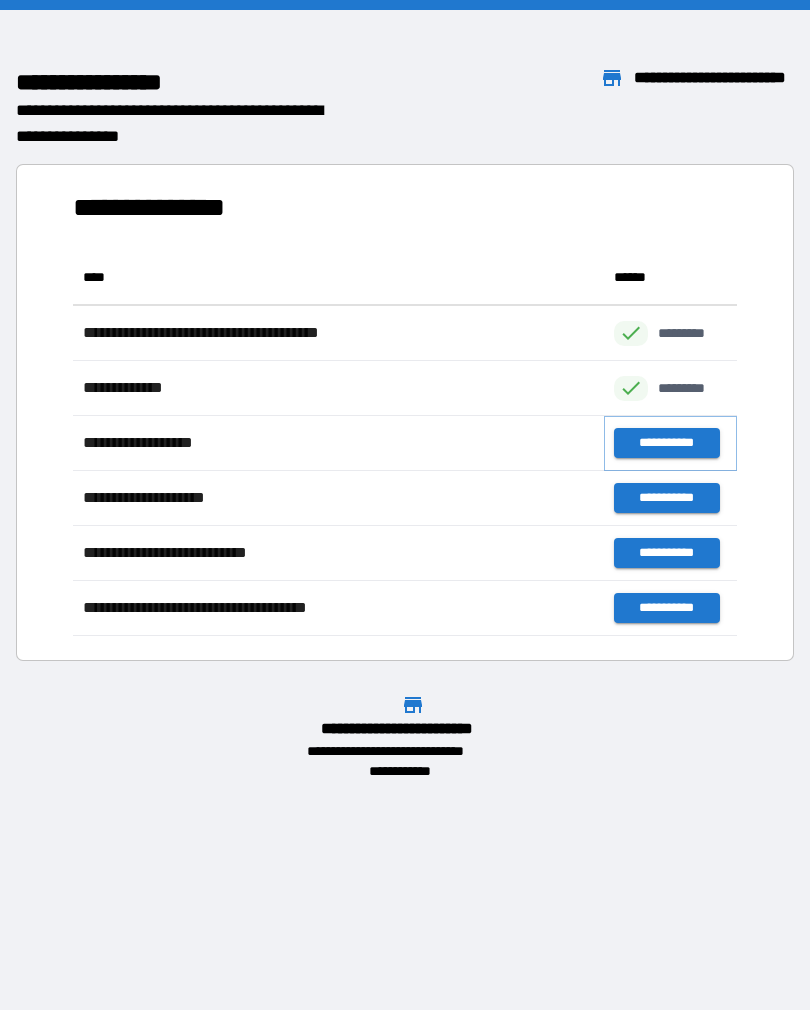 click on "**********" at bounding box center (666, 443) 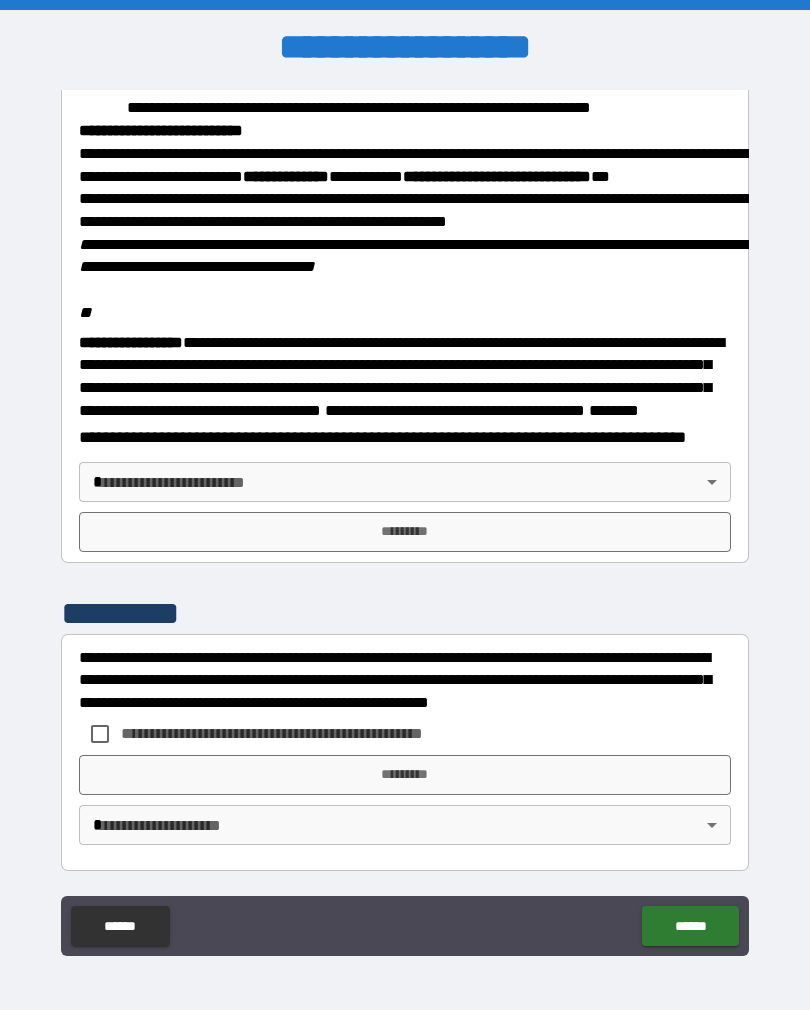 scroll, scrollTop: 2345, scrollLeft: 0, axis: vertical 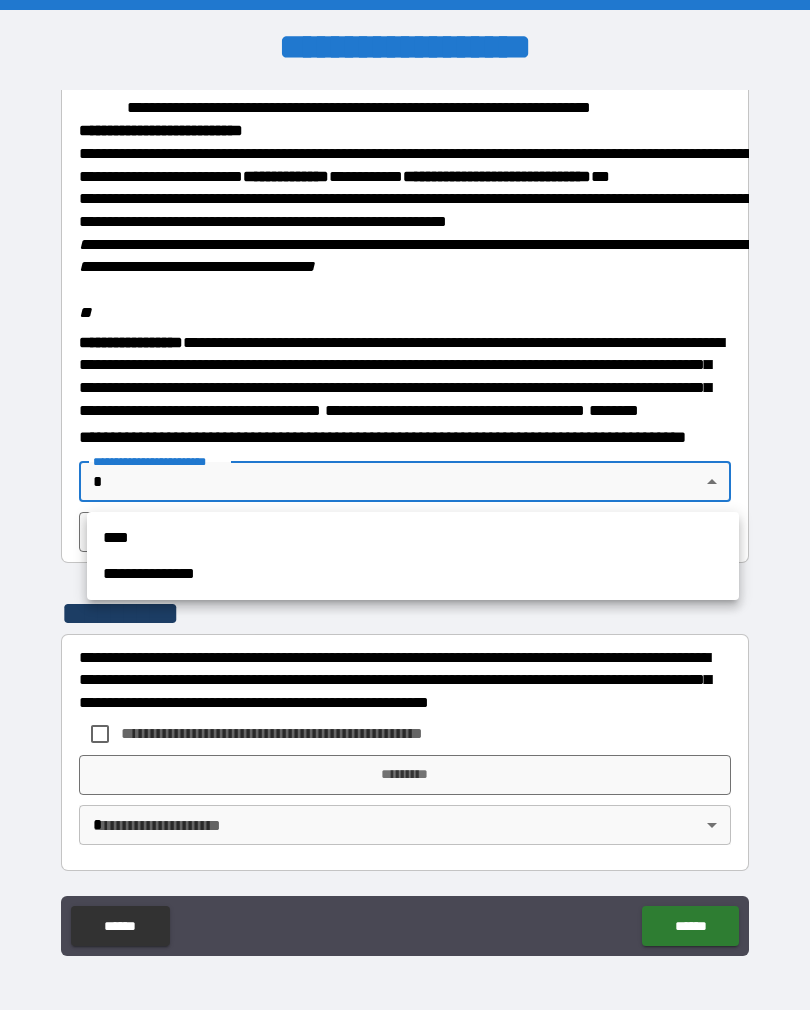 click at bounding box center (405, 505) 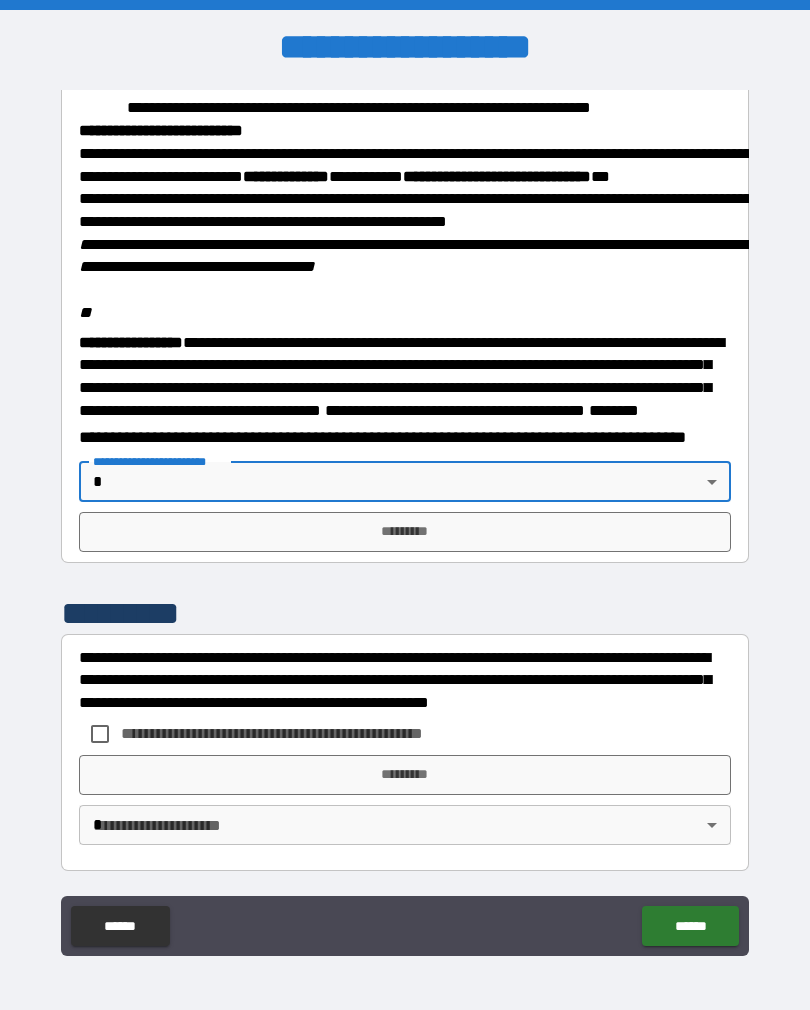 click on "**********" at bounding box center [405, 492] 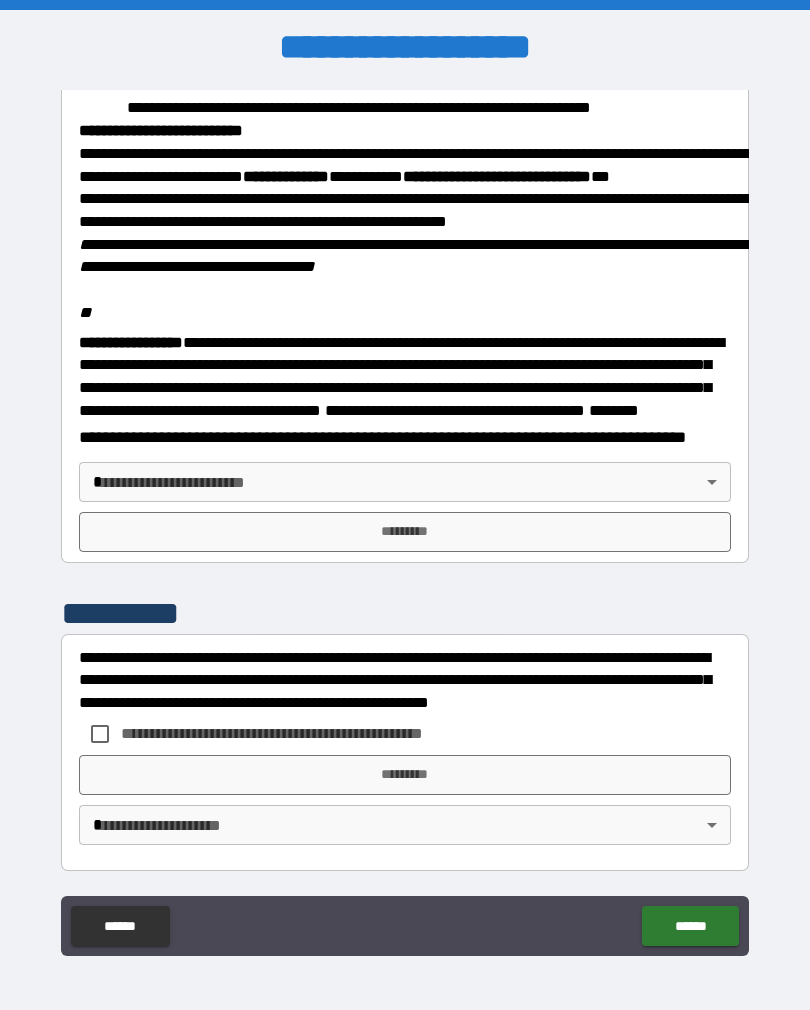 click on "**********" at bounding box center (405, 520) 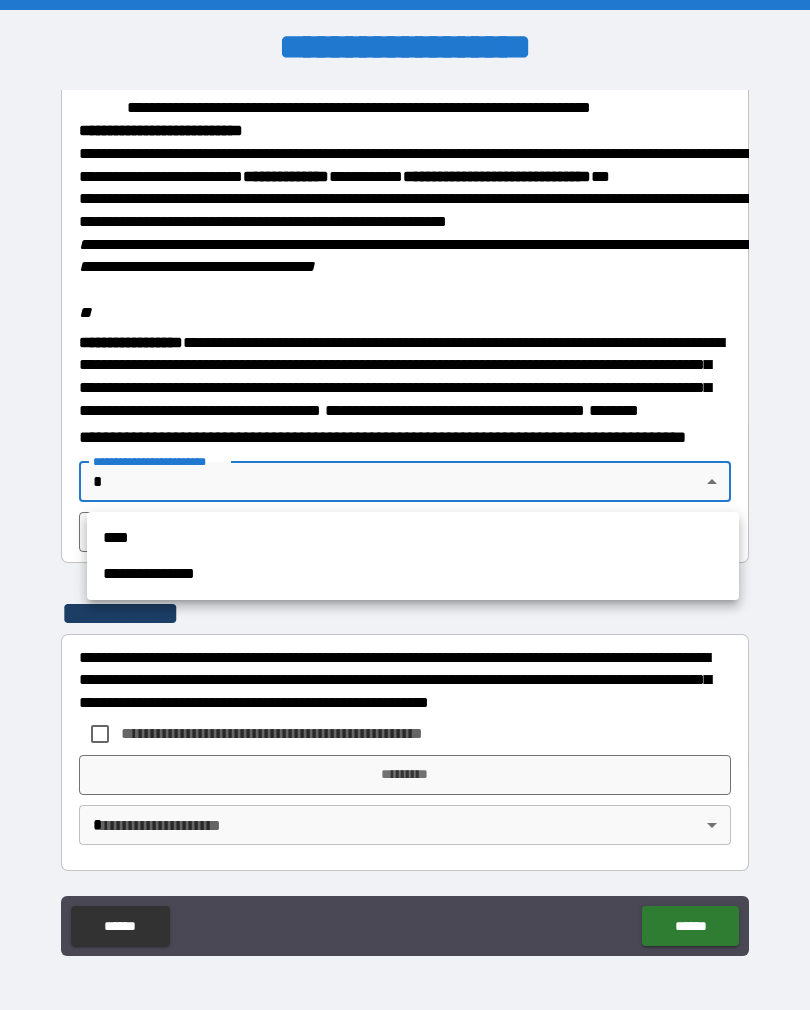 click on "****" at bounding box center [413, 538] 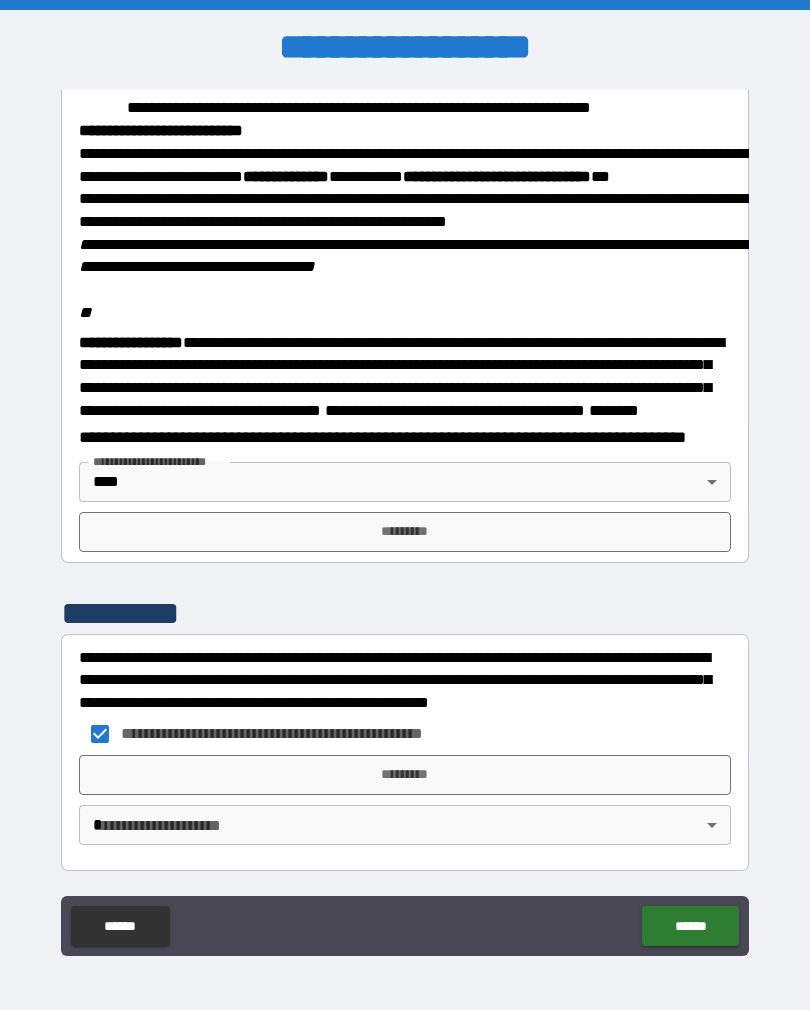 click on "*********" at bounding box center [405, 775] 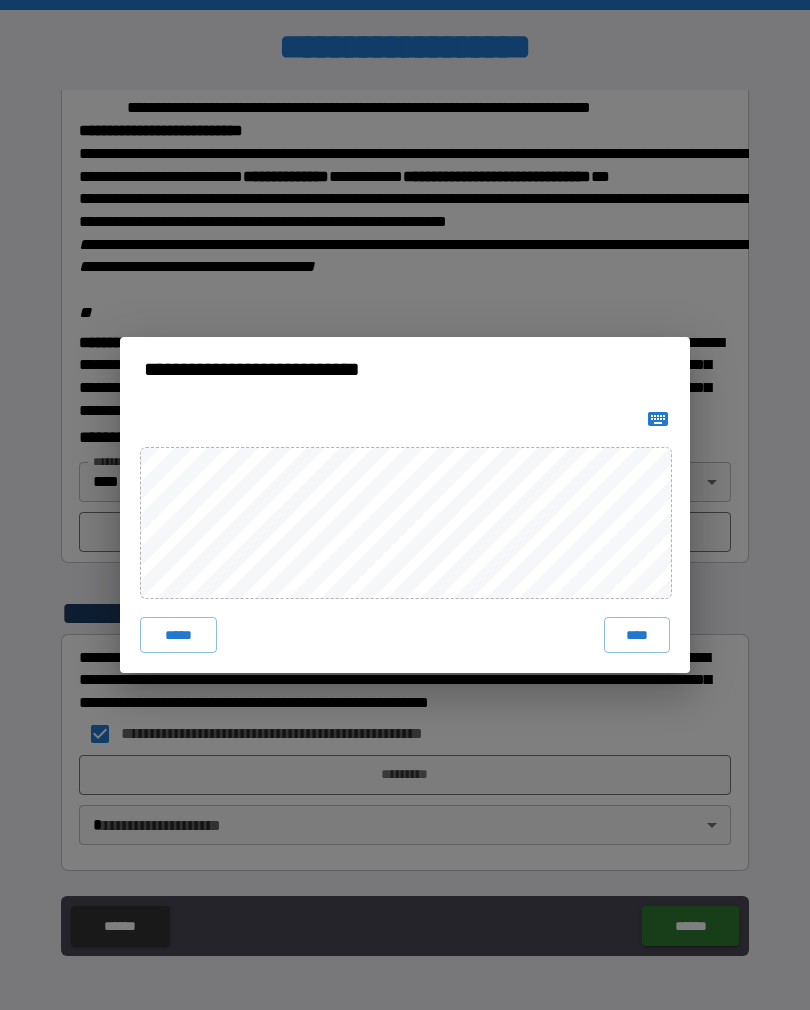 click on "****" at bounding box center (637, 635) 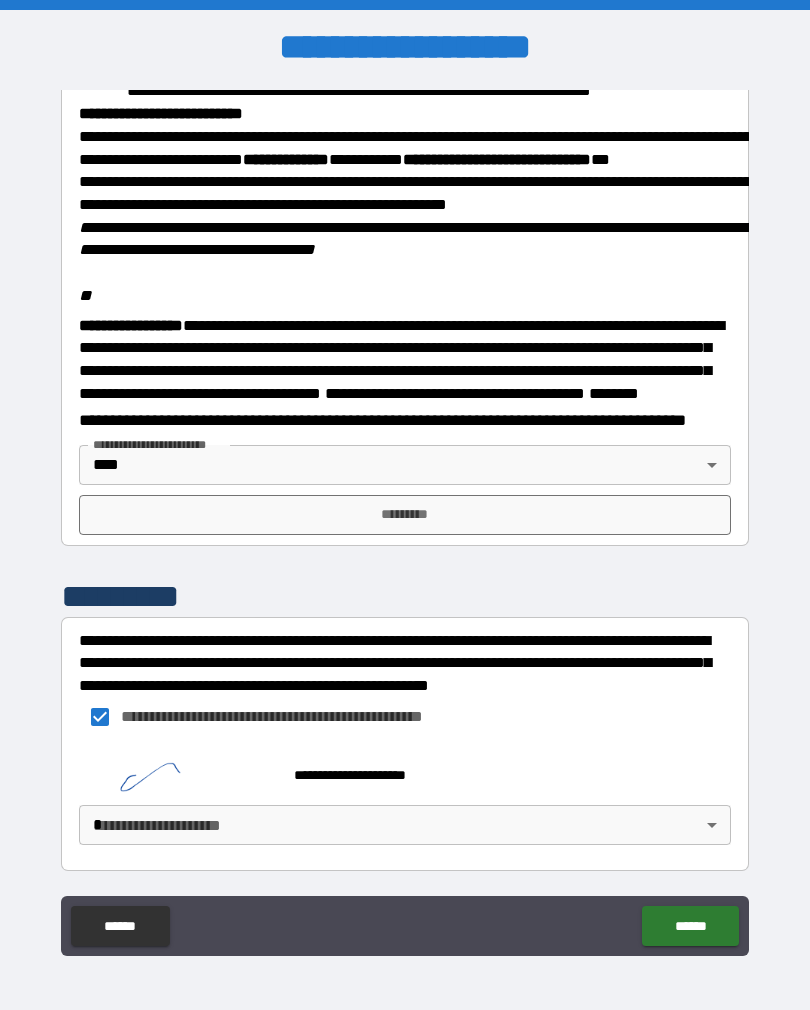 scroll, scrollTop: 2335, scrollLeft: 0, axis: vertical 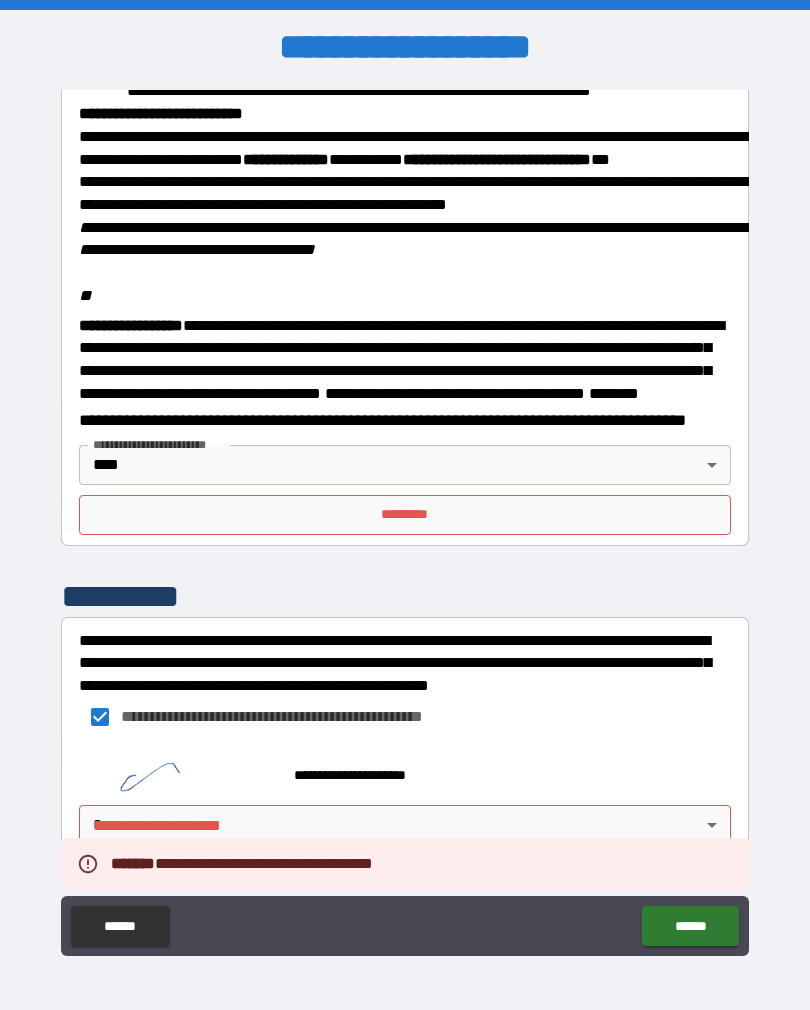 click on "*********" at bounding box center (405, 515) 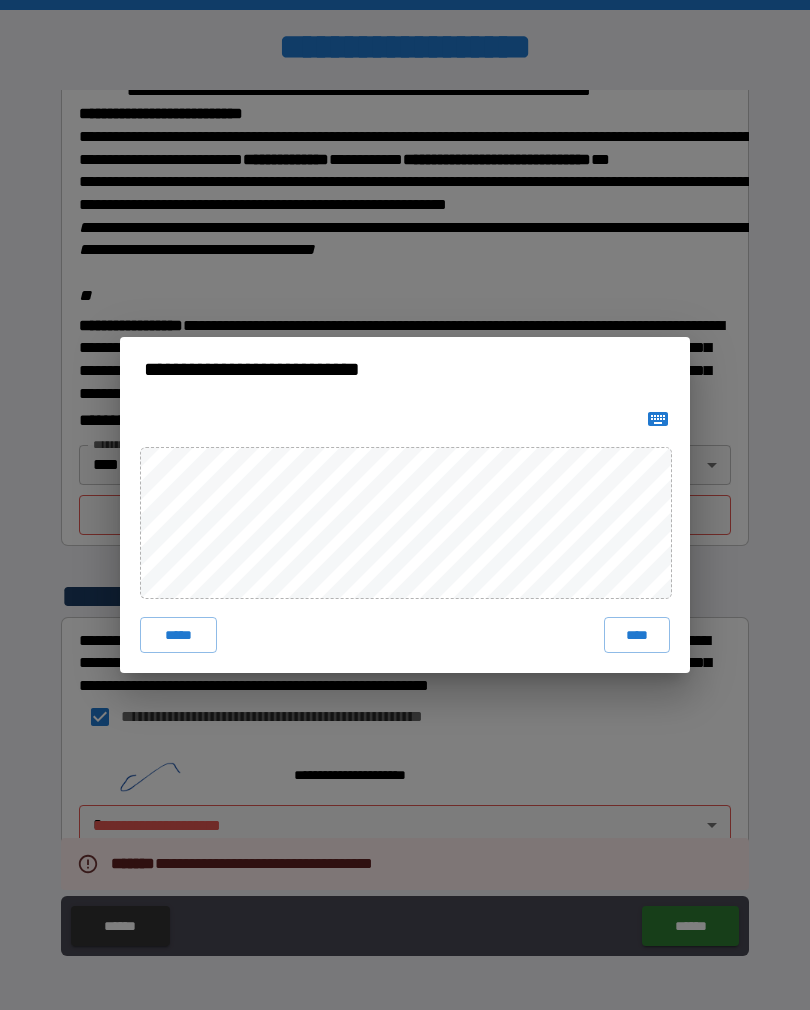 click on "****" at bounding box center [637, 635] 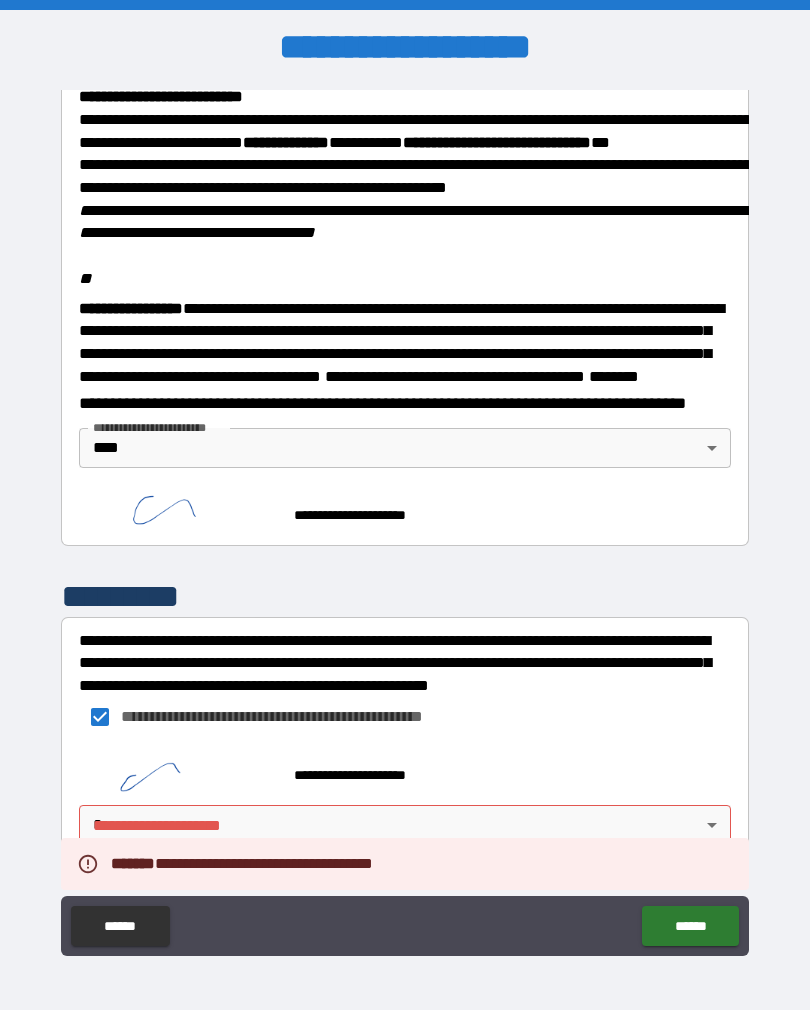 click on "******" at bounding box center [690, 926] 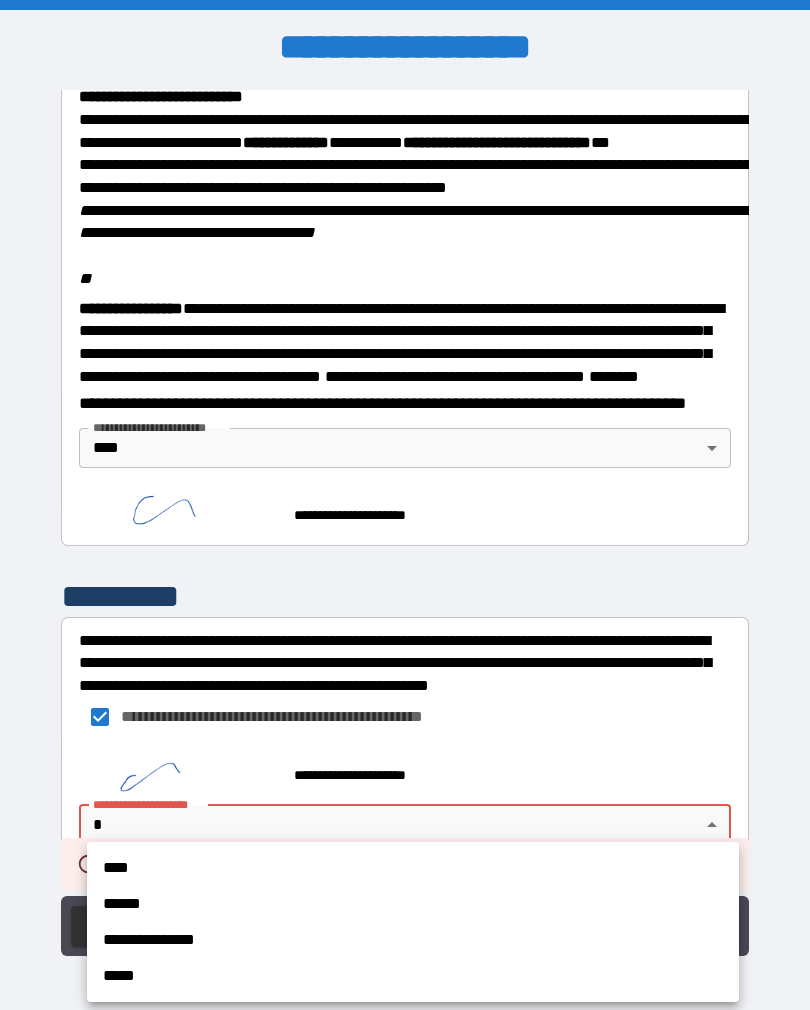click on "****" at bounding box center [413, 868] 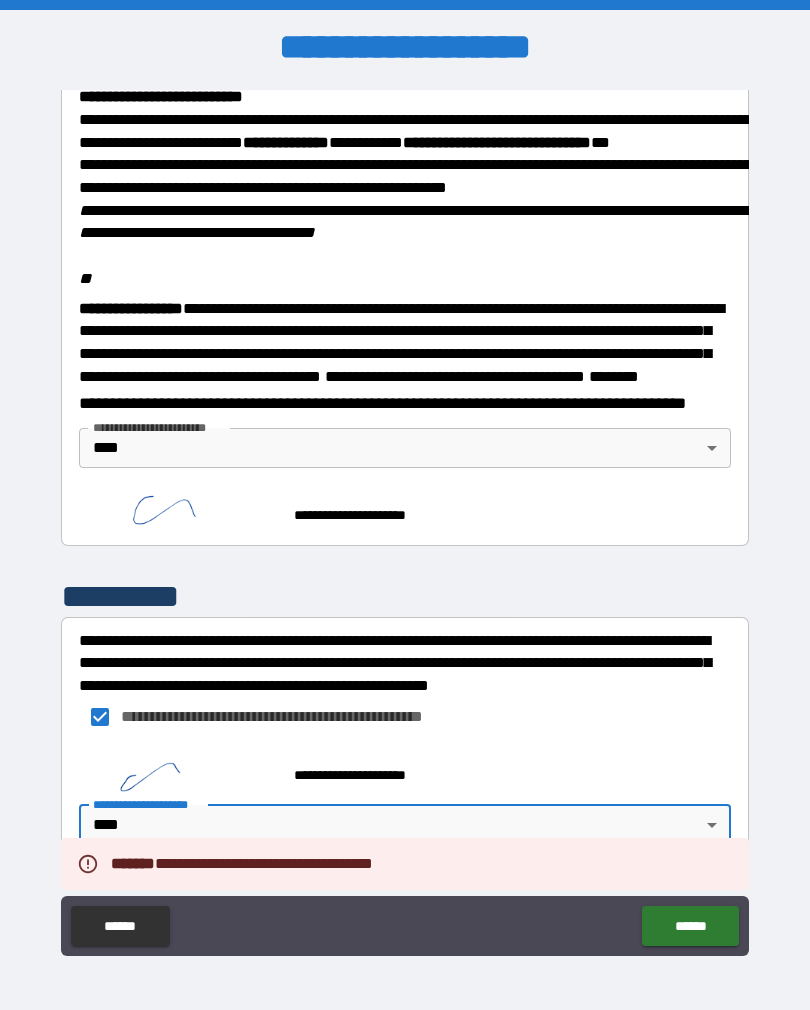 click on "******" at bounding box center (690, 926) 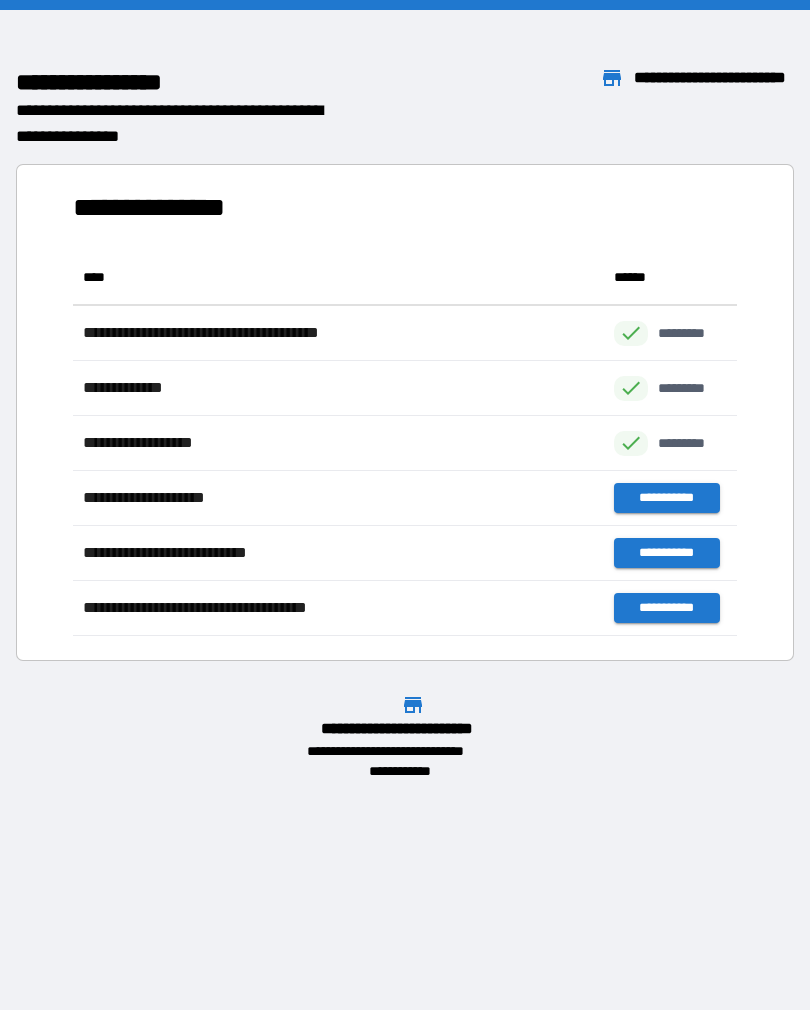 scroll, scrollTop: 1, scrollLeft: 1, axis: both 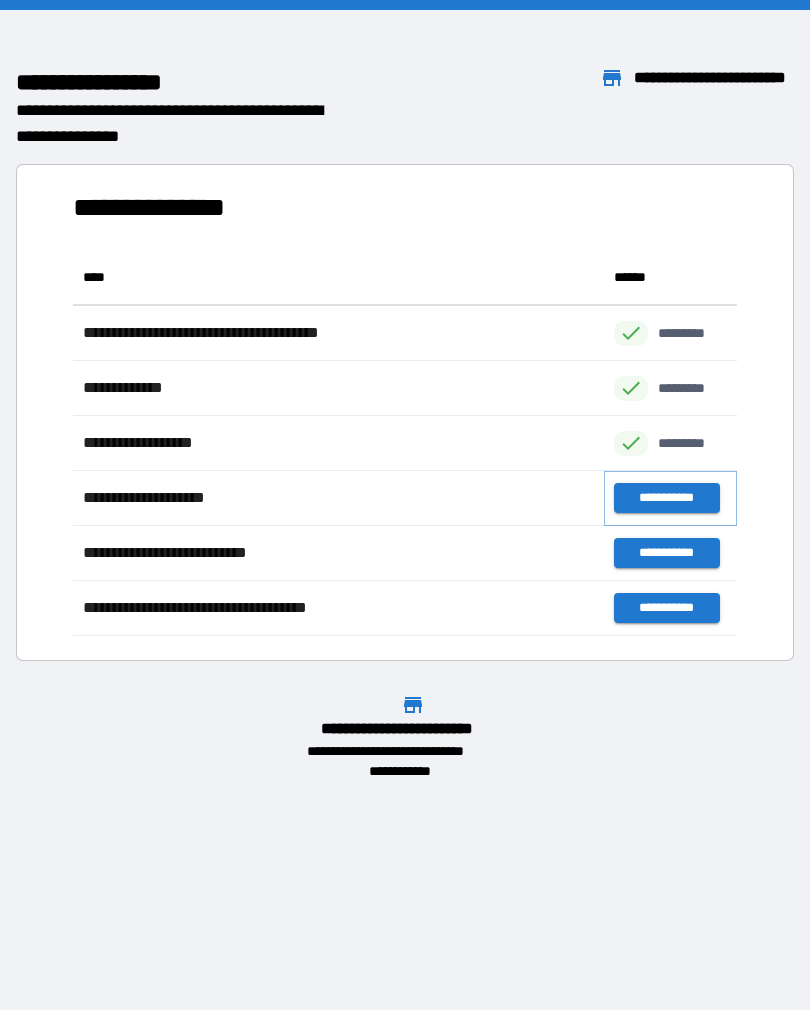 click on "**********" at bounding box center (666, 498) 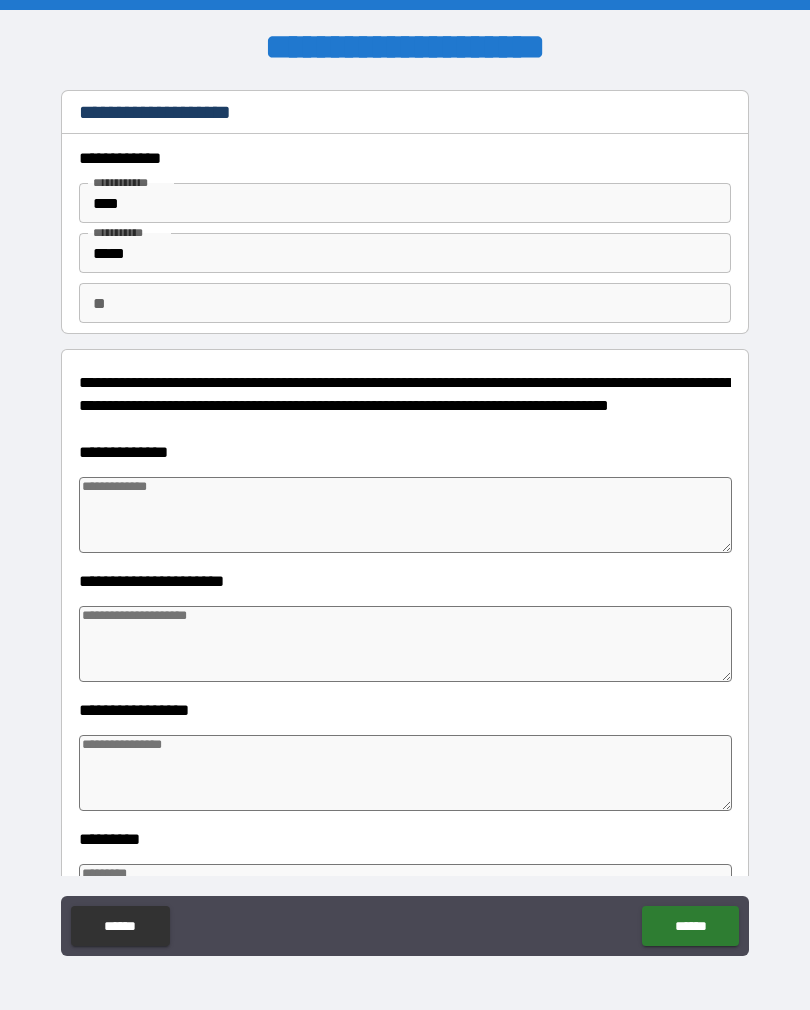 type on "*" 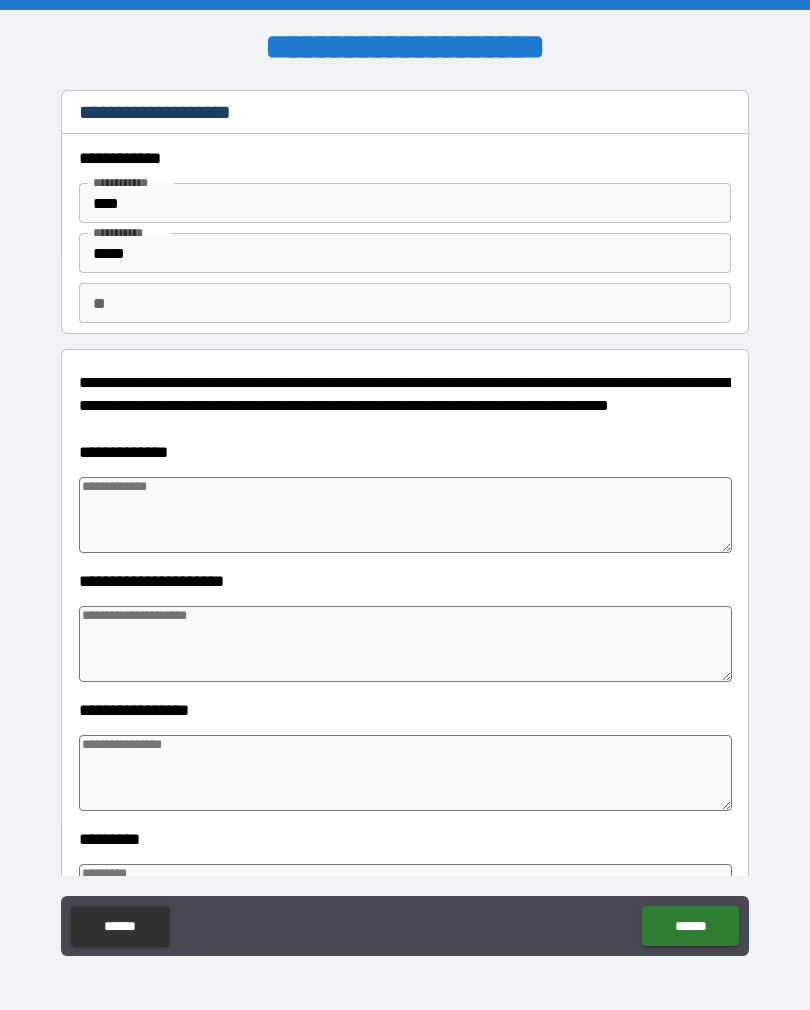 type on "*" 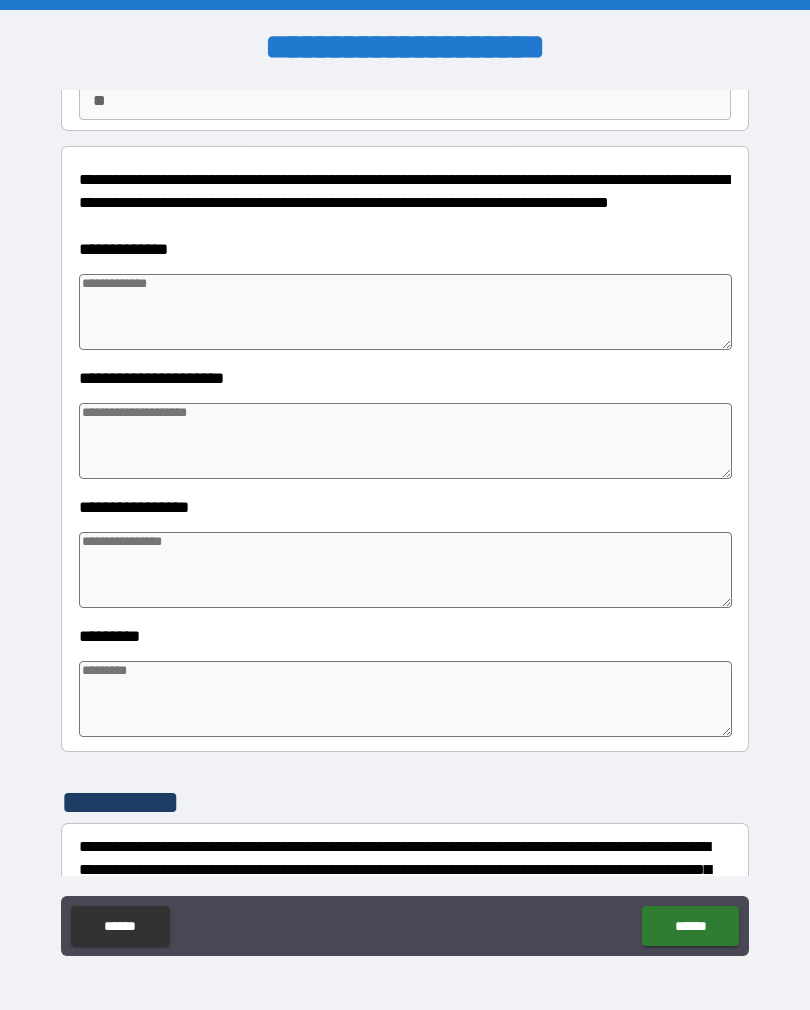 scroll, scrollTop: 197, scrollLeft: 0, axis: vertical 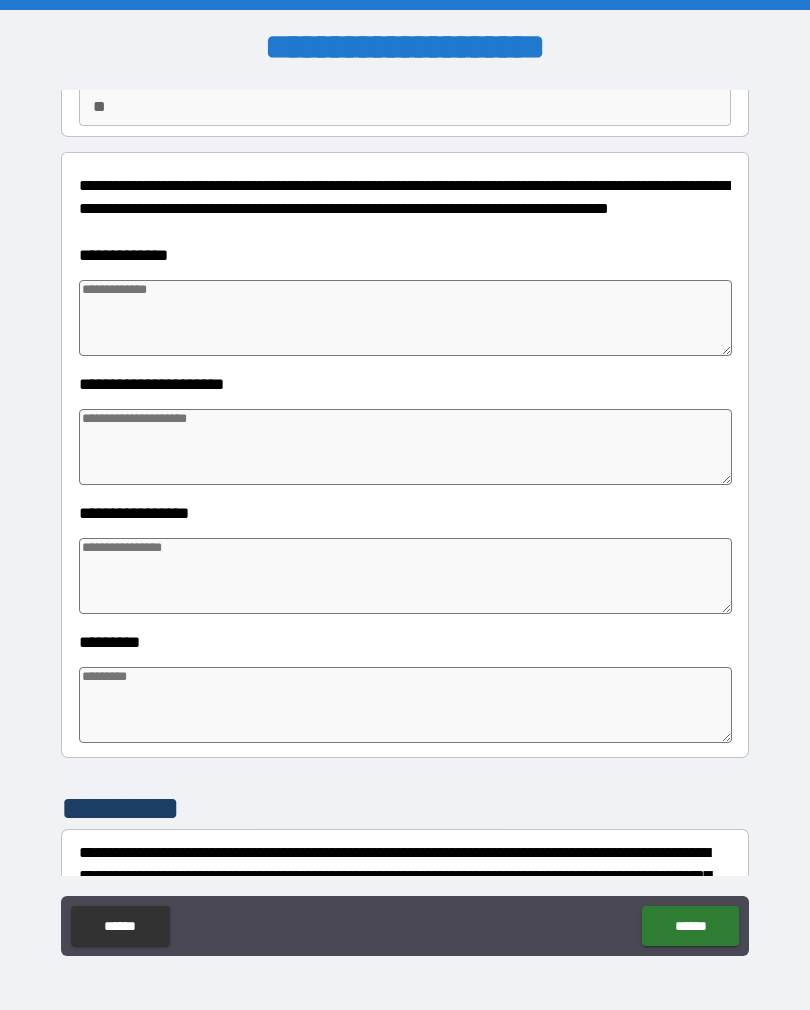 click at bounding box center [405, 318] 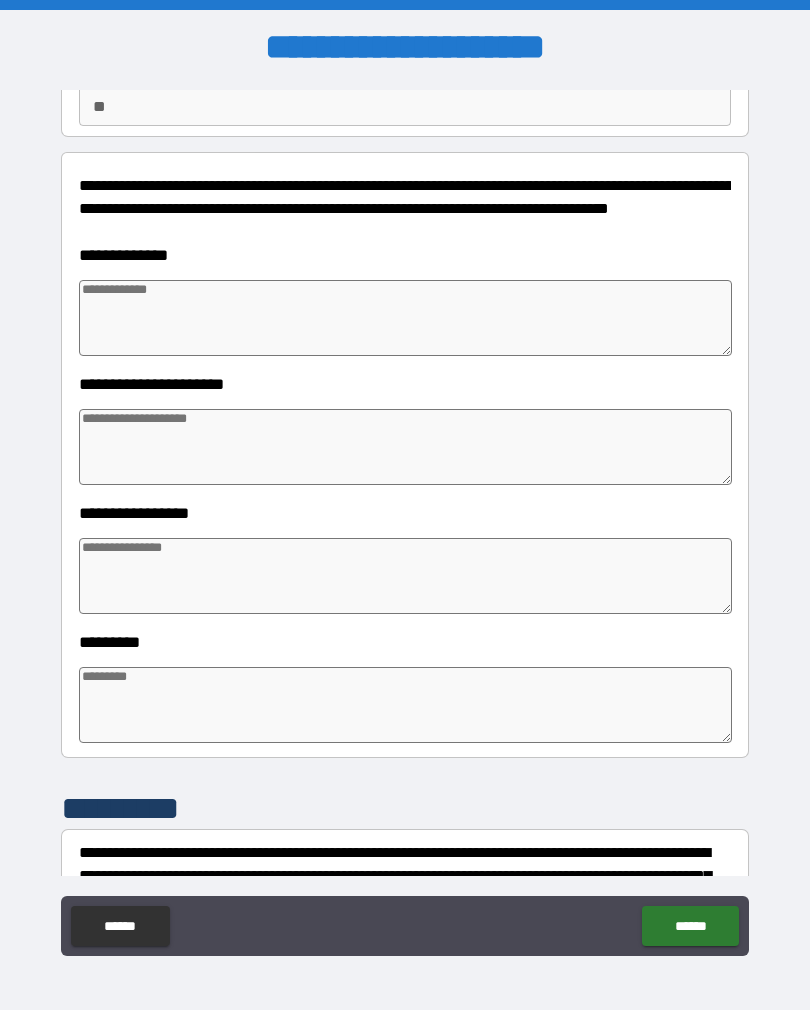 type on "*" 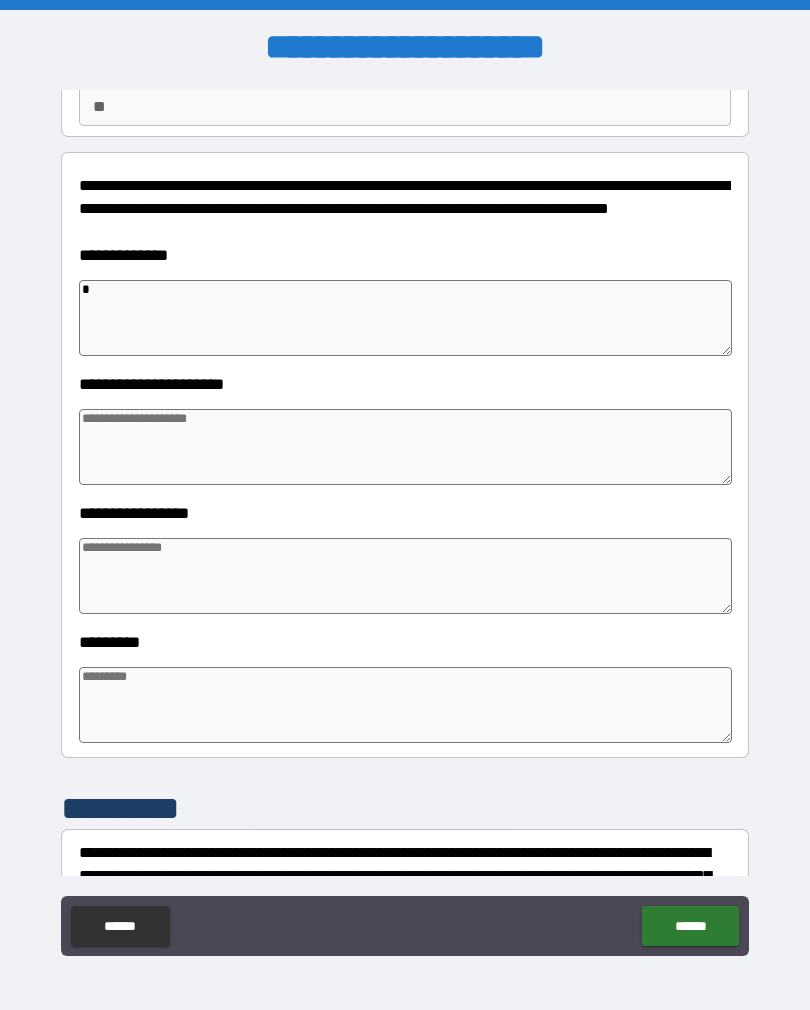 type on "*" 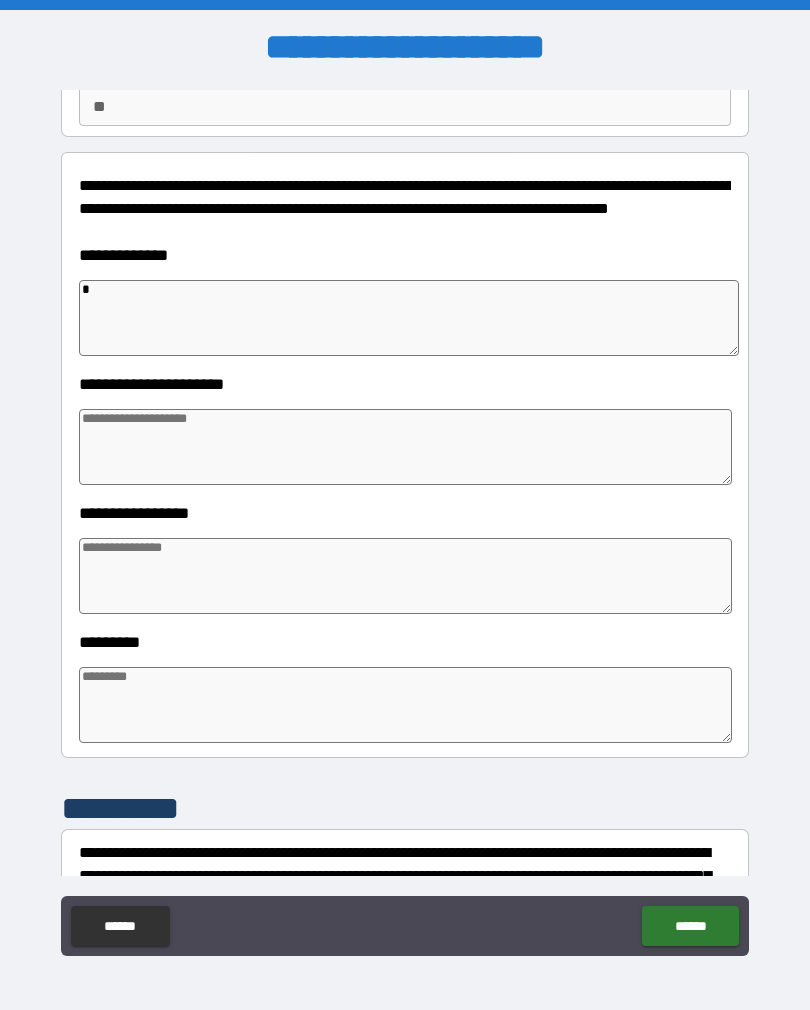 type on "**" 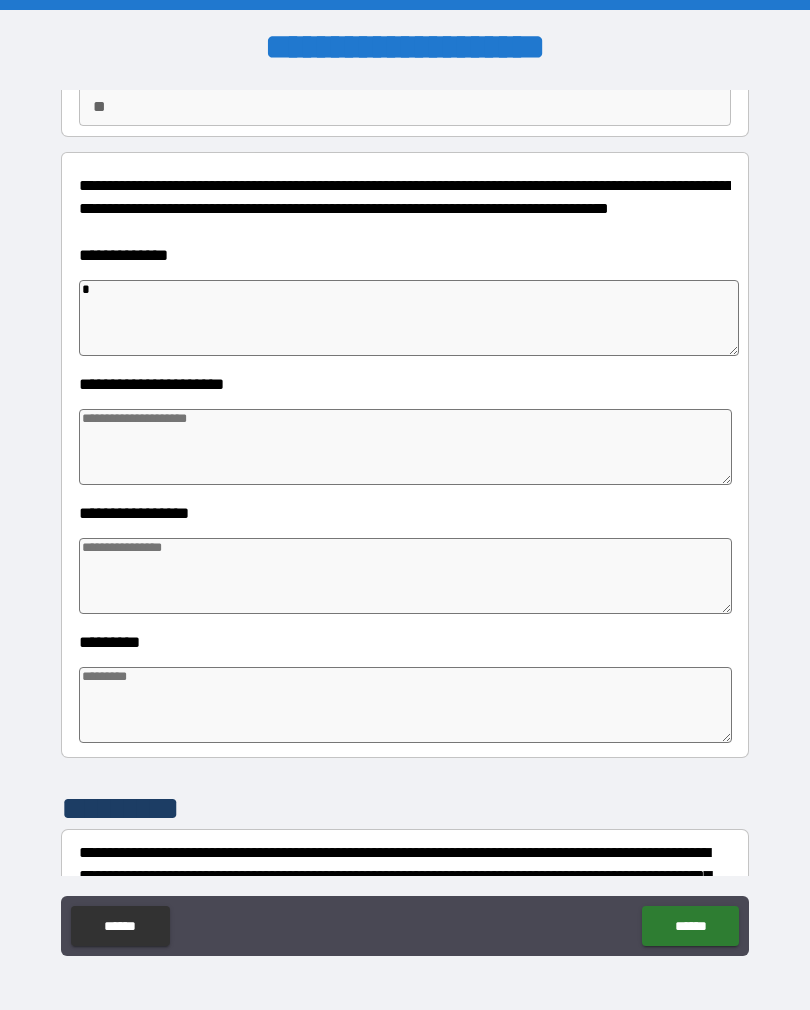 type on "*" 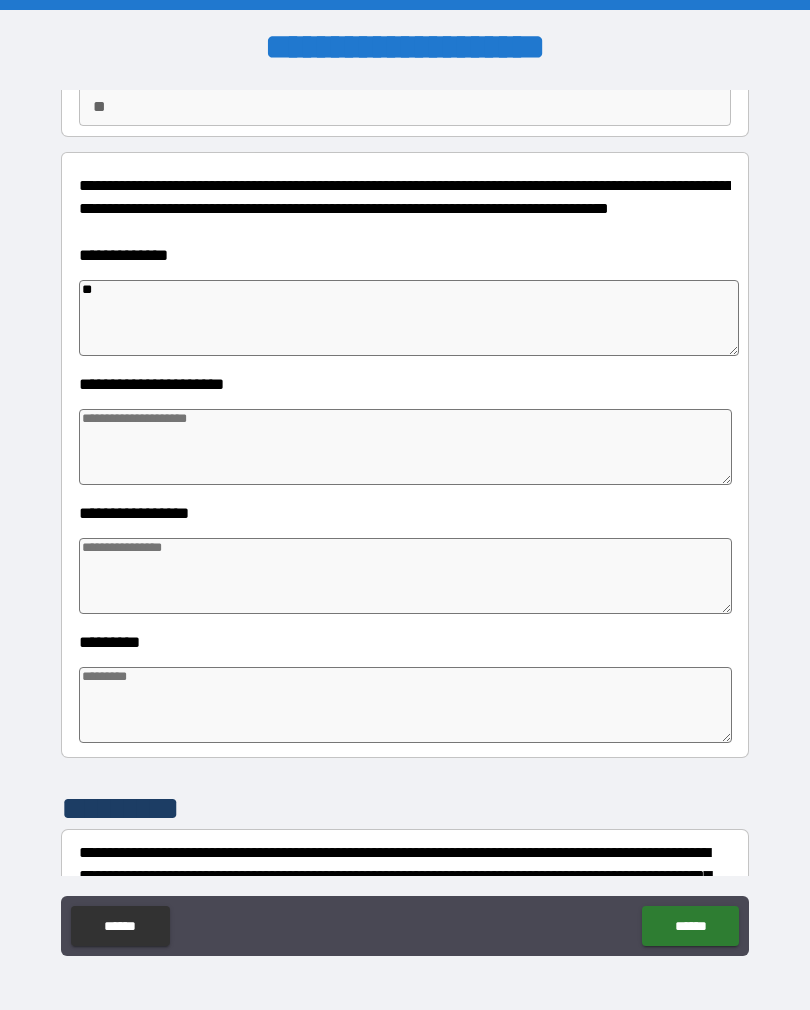 type on "*" 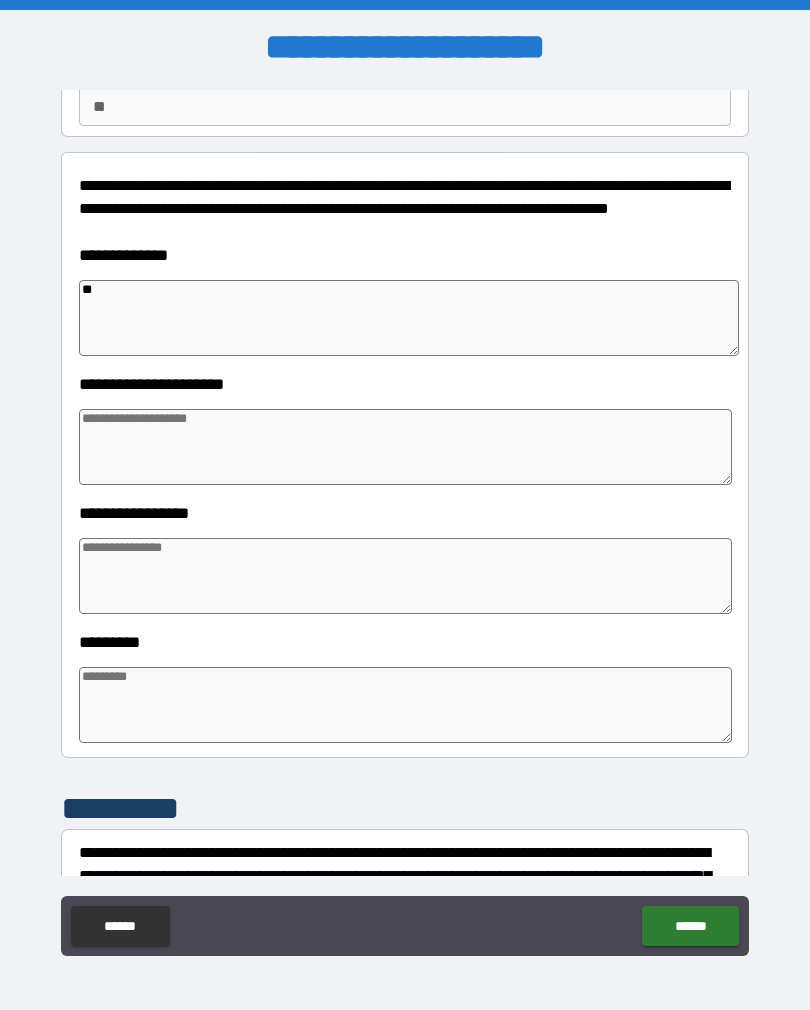 type on "***" 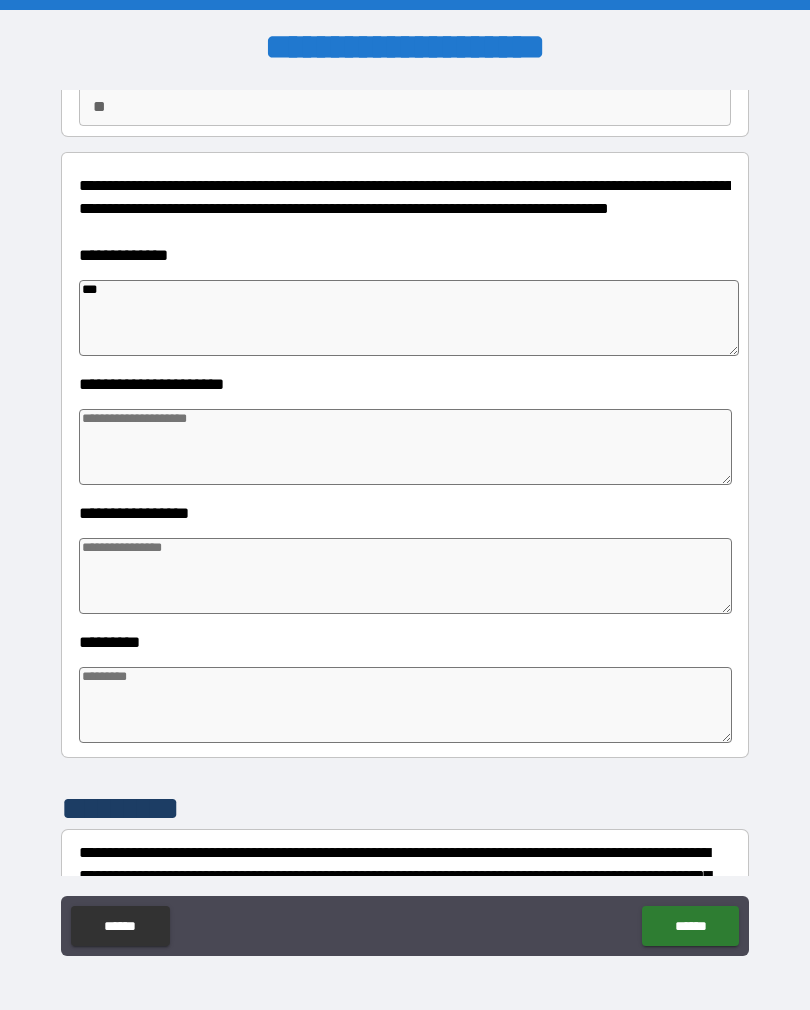 type on "*" 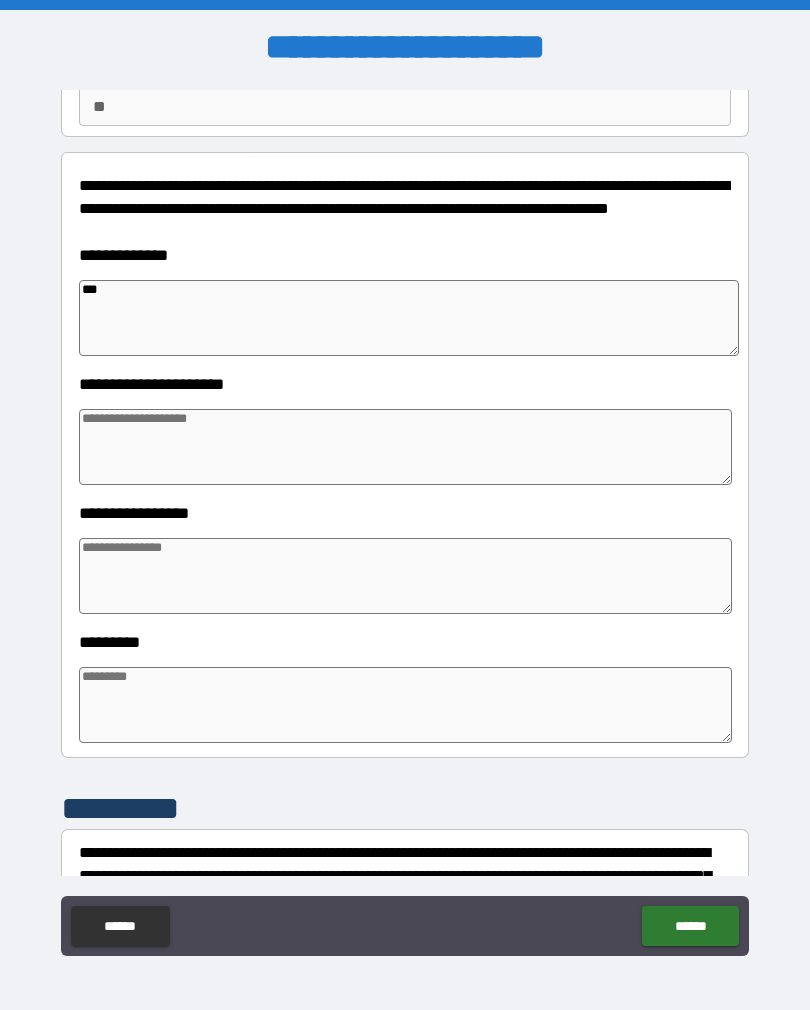 type on "*" 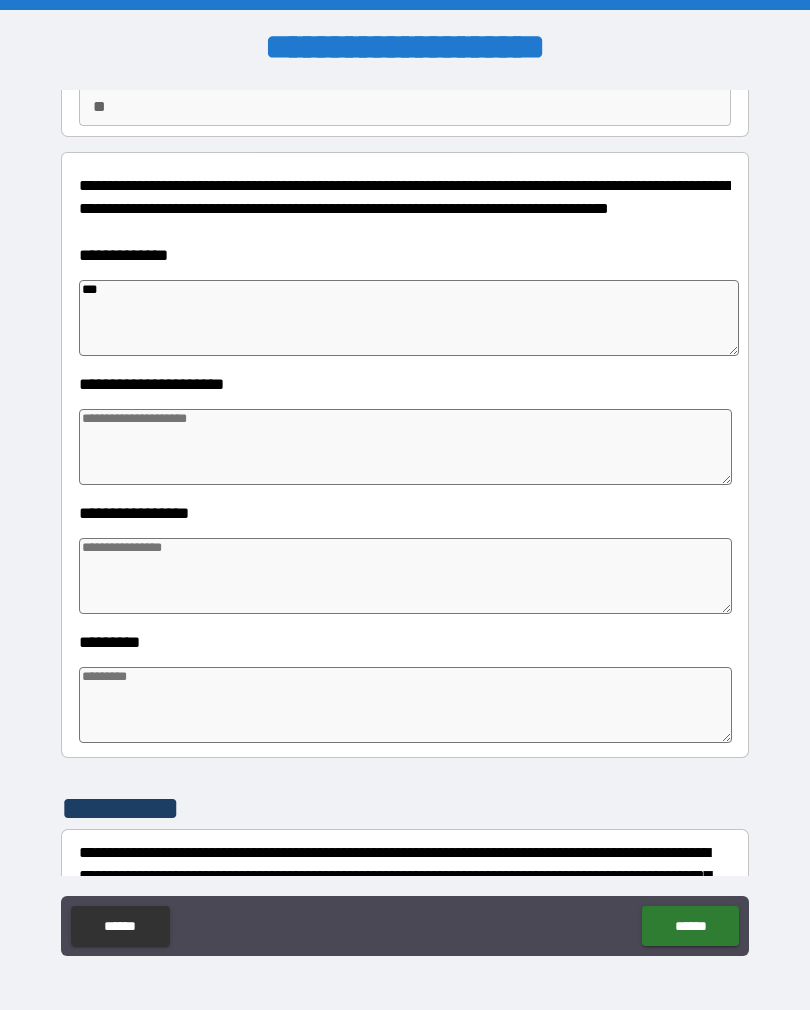 type on "*" 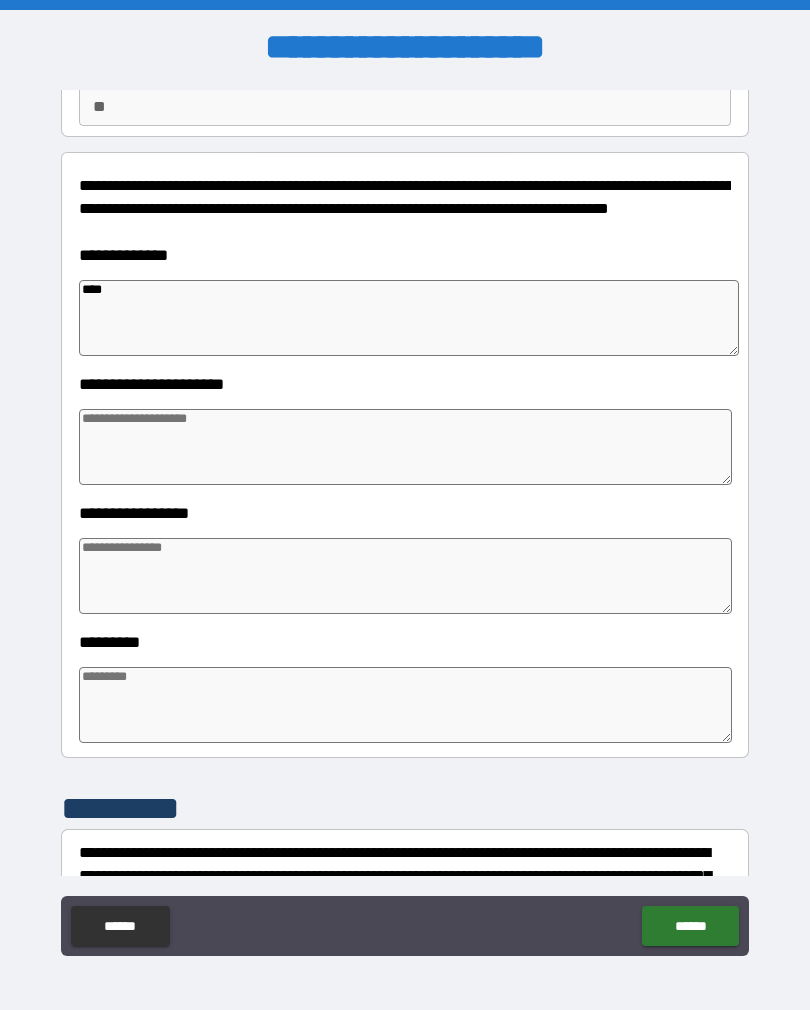 type on "*" 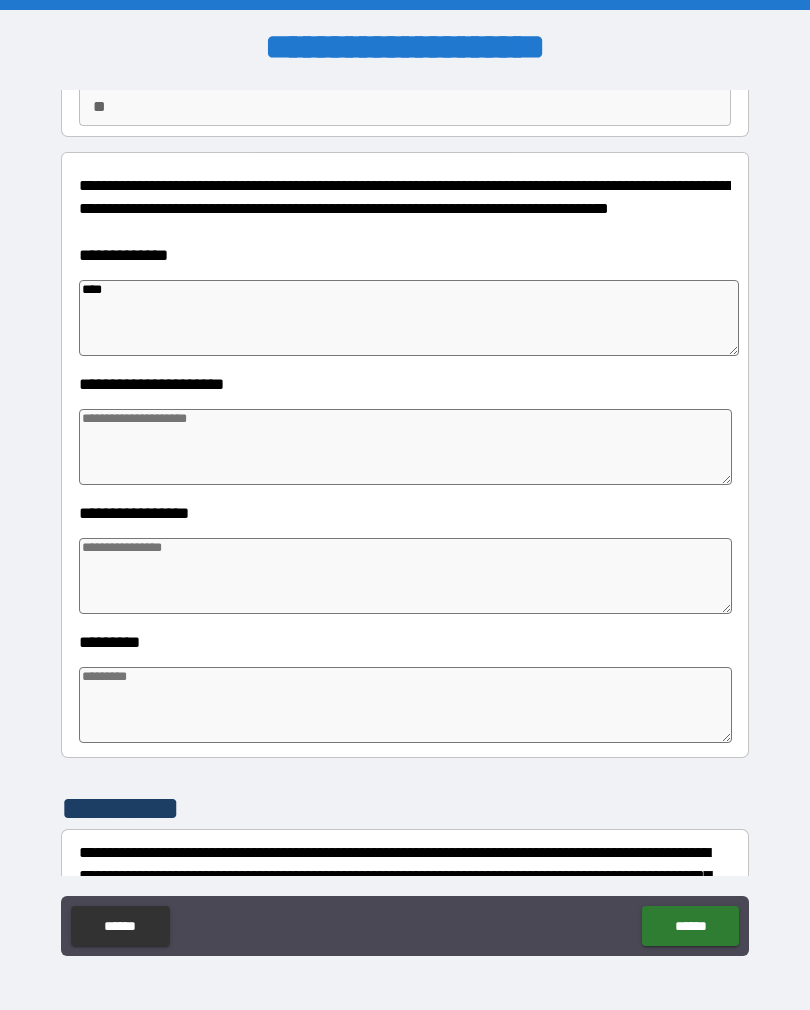 type on "*" 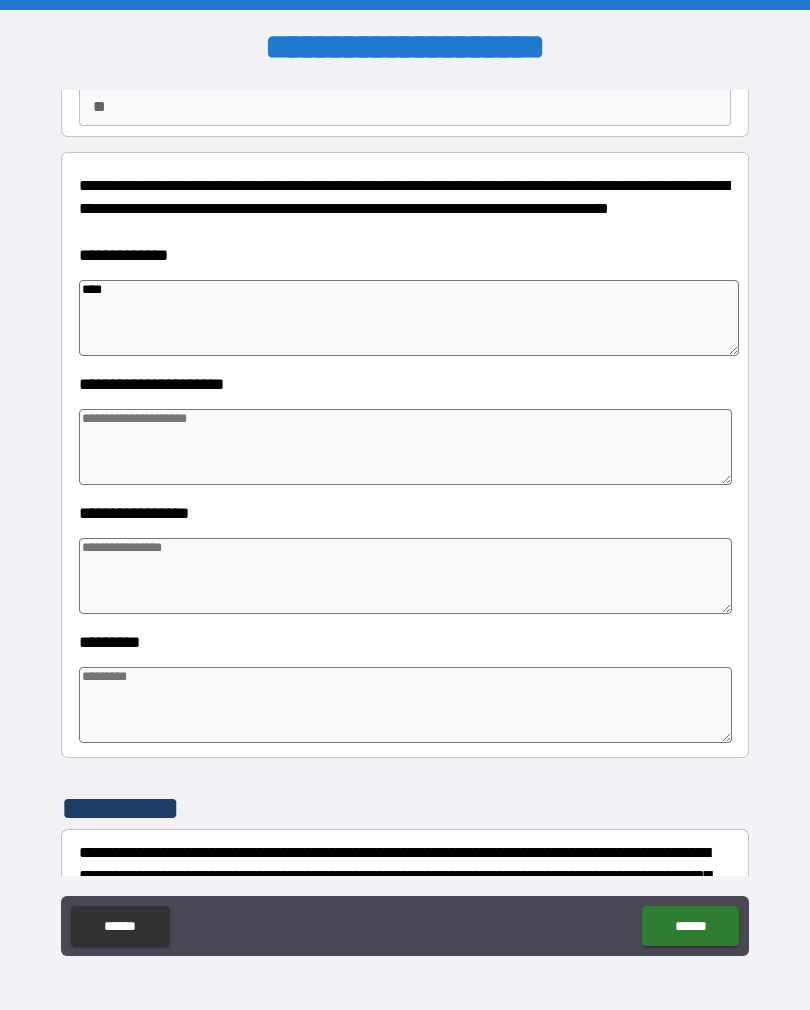 type on "*" 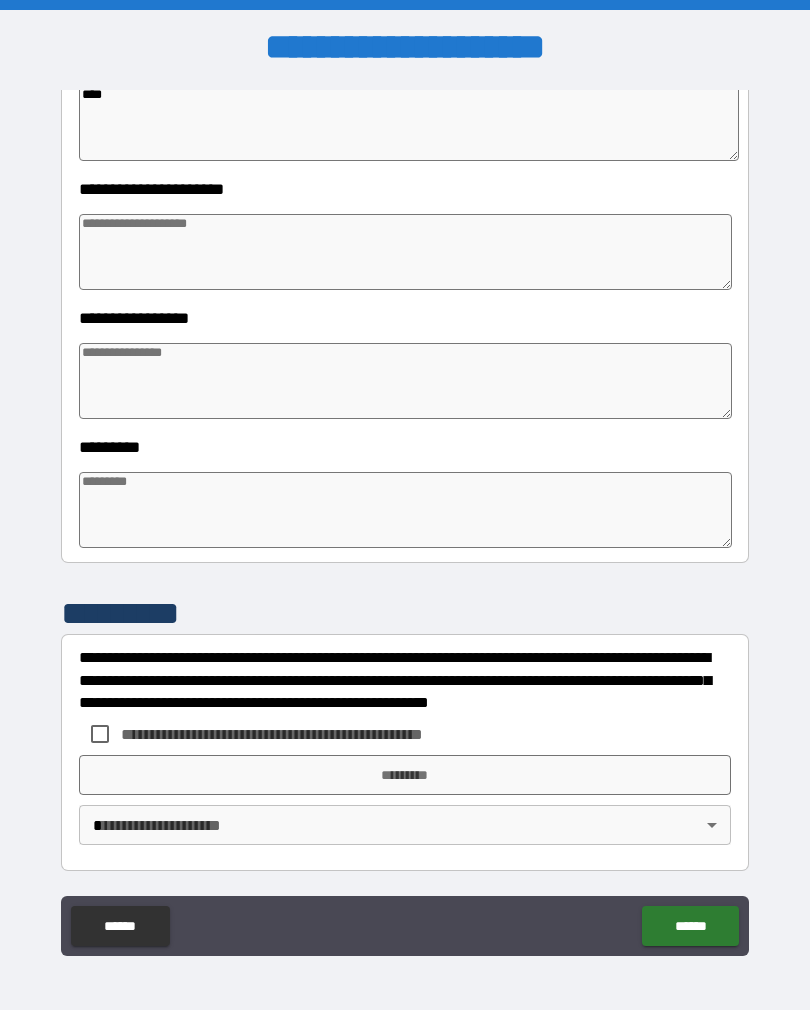 type on "***" 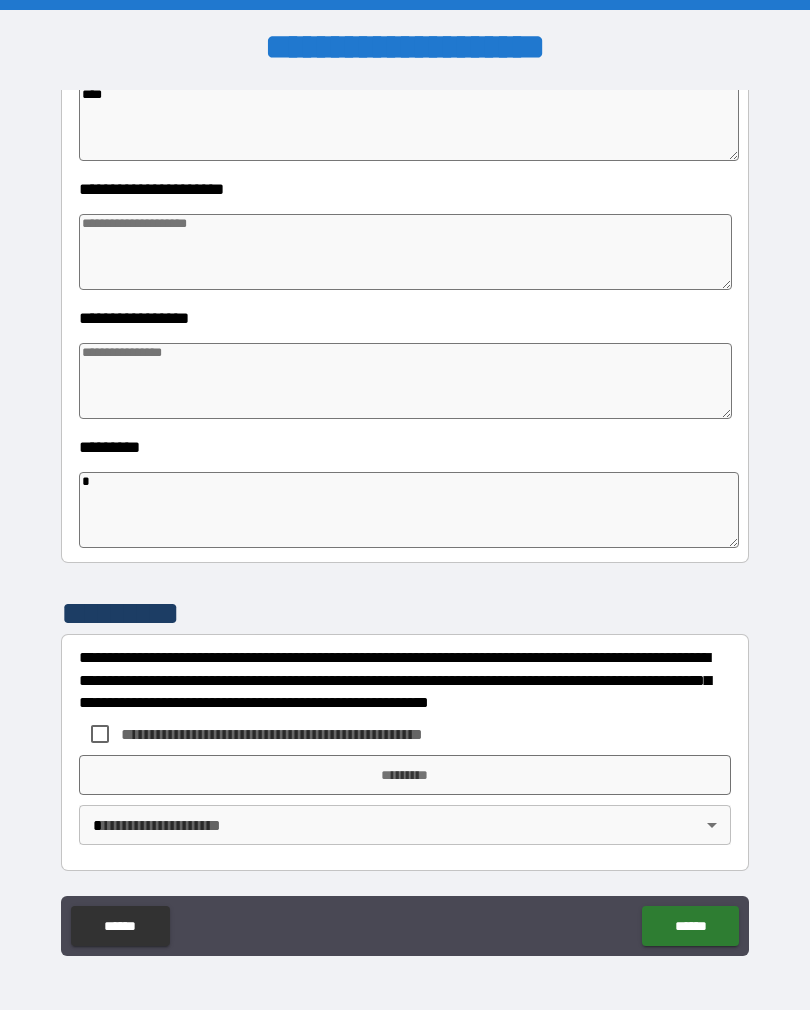 type on "*" 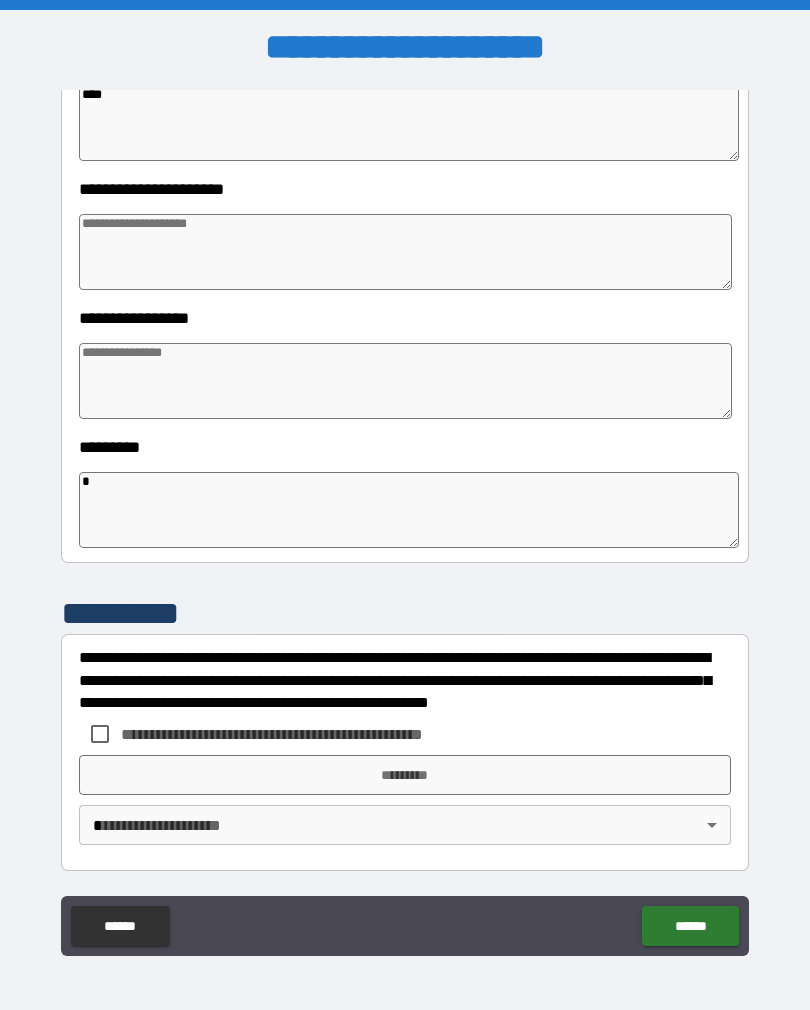 type on "*" 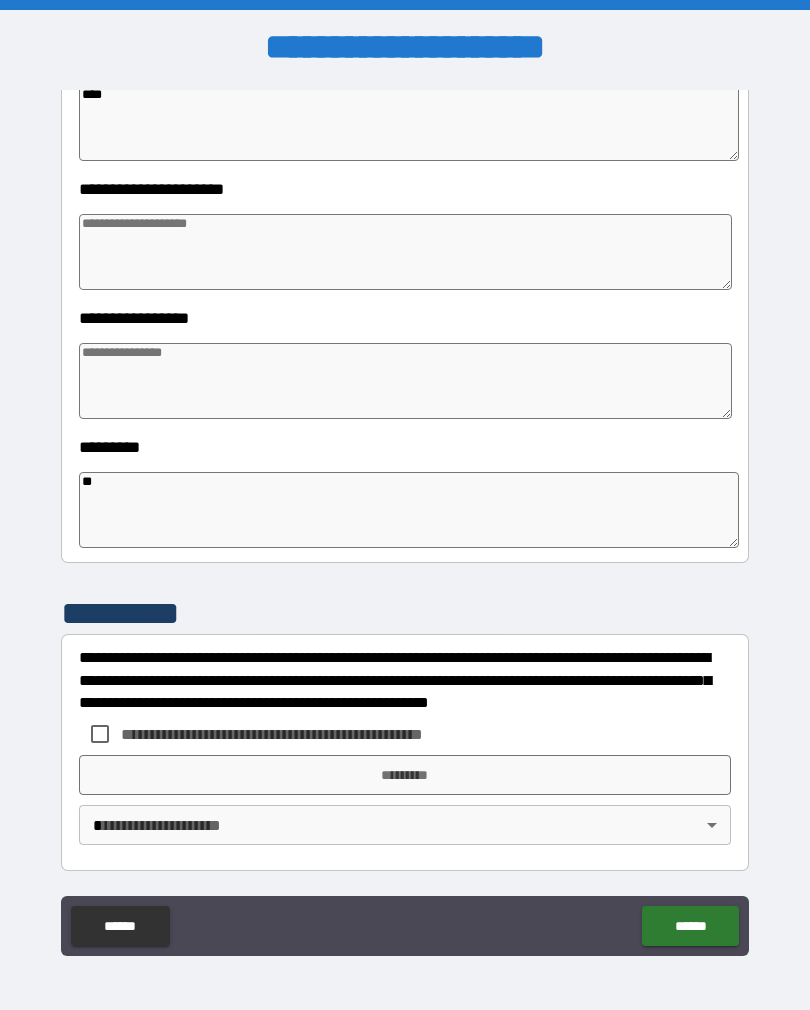 type on "*" 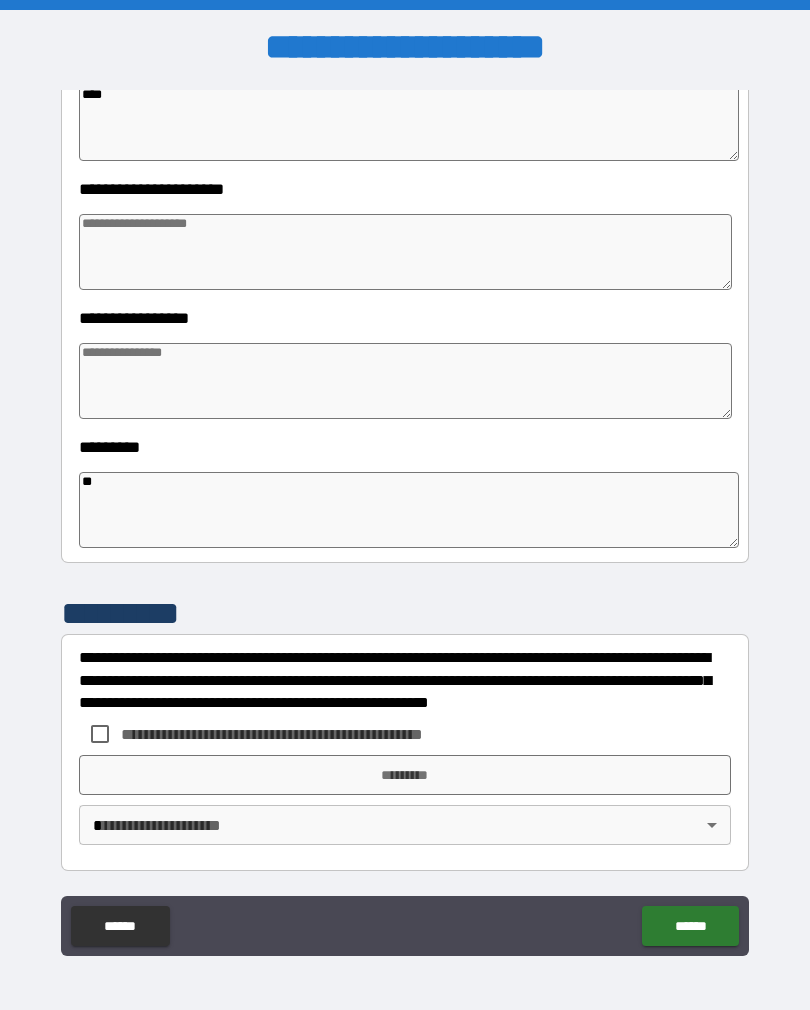type on "*" 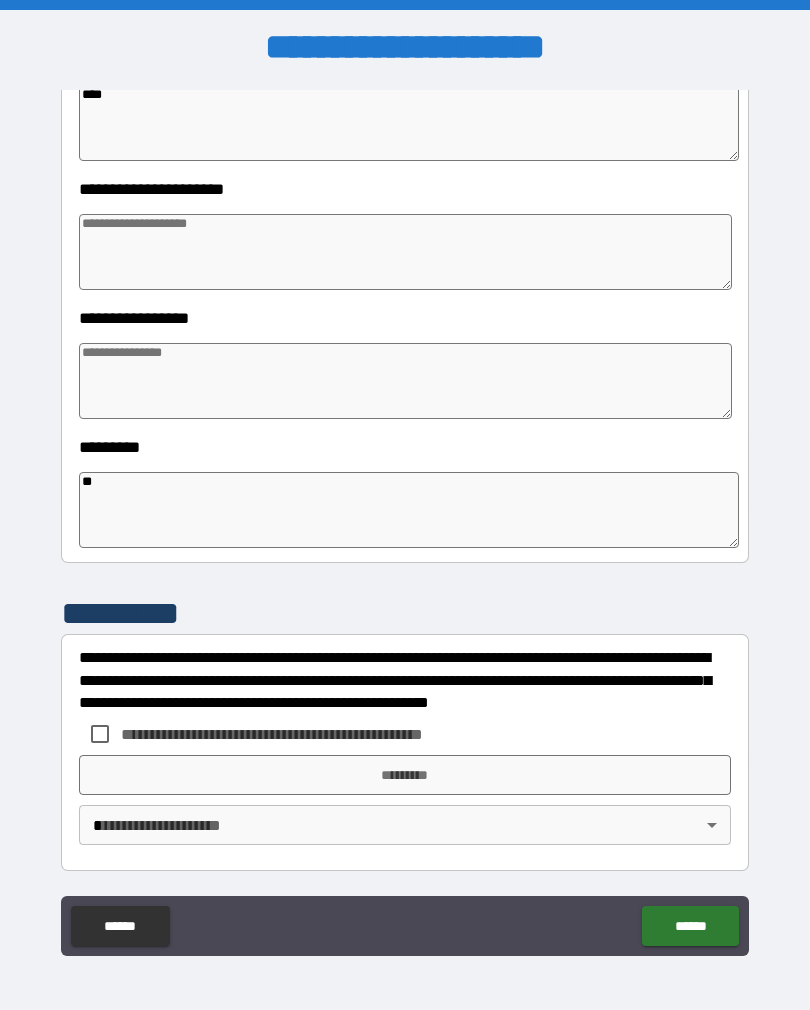 type on "*" 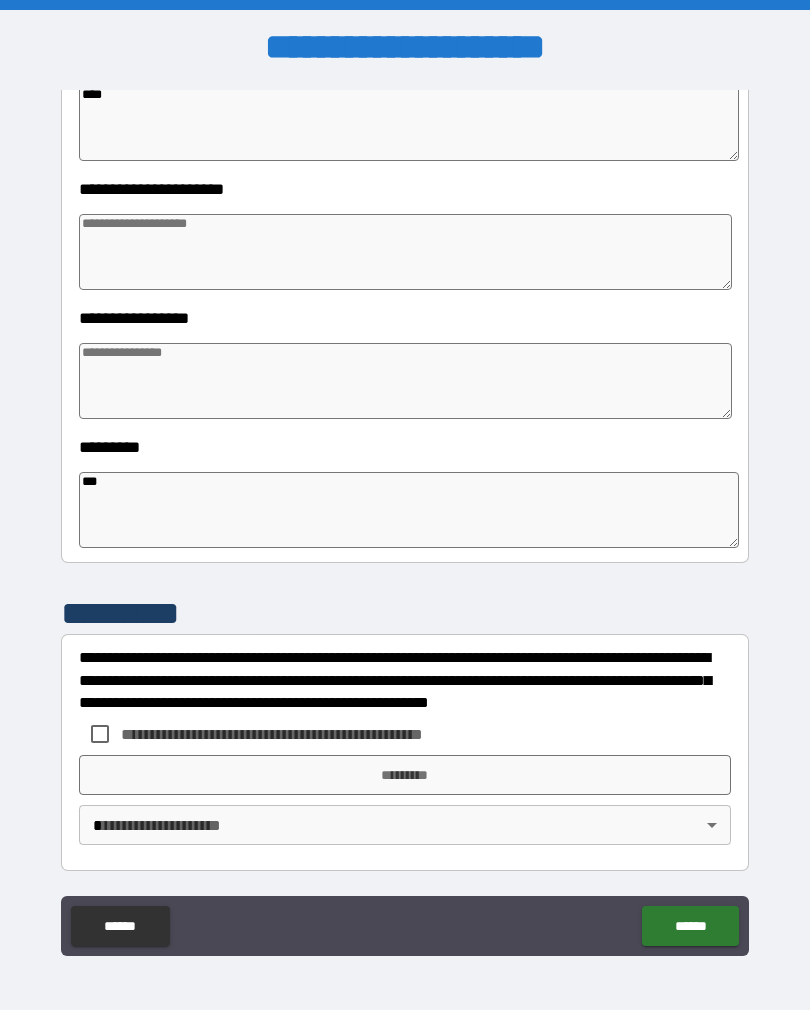 type on "*" 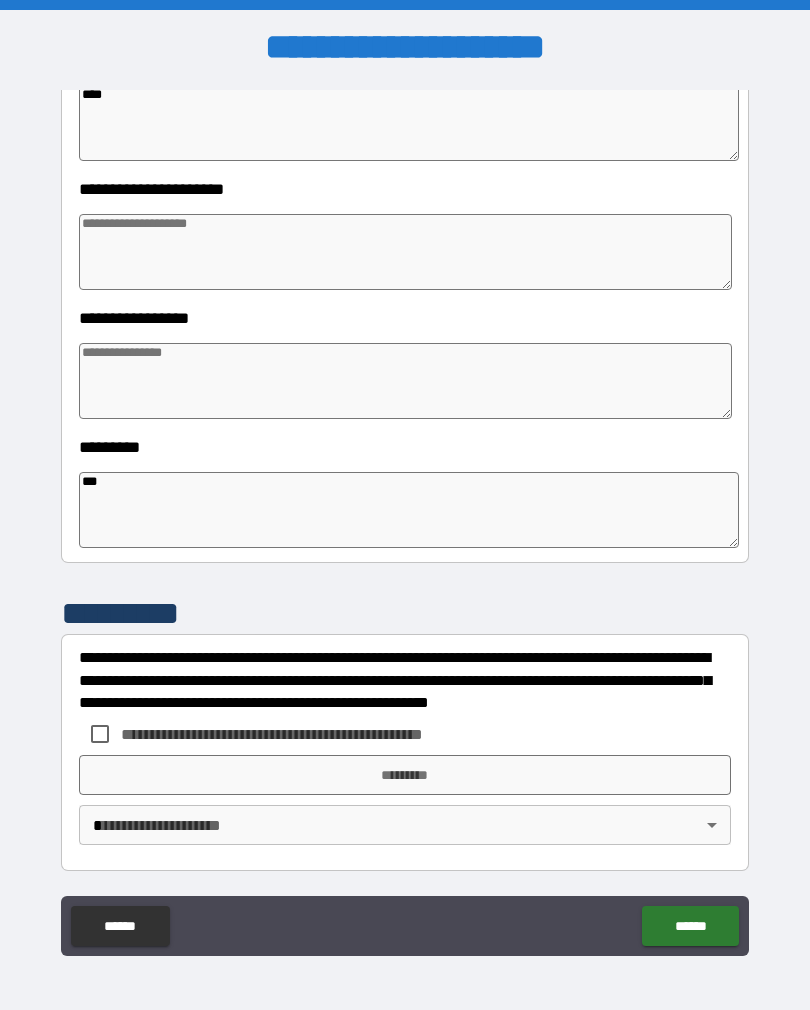 type on "*" 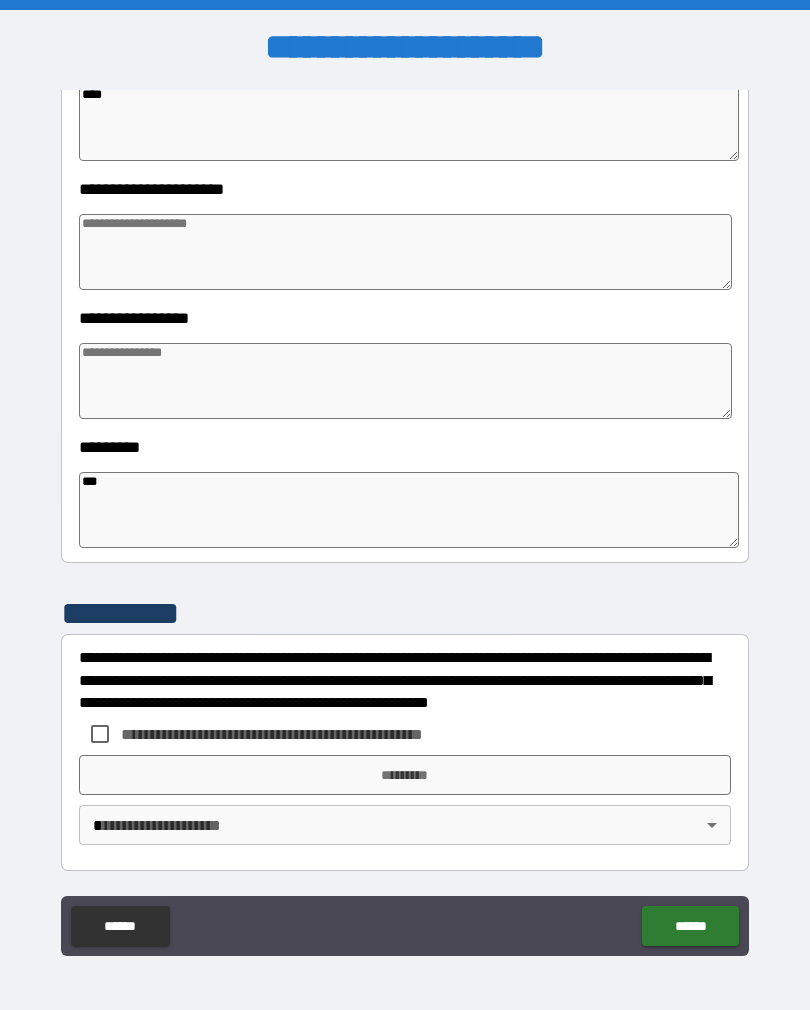 type on "*" 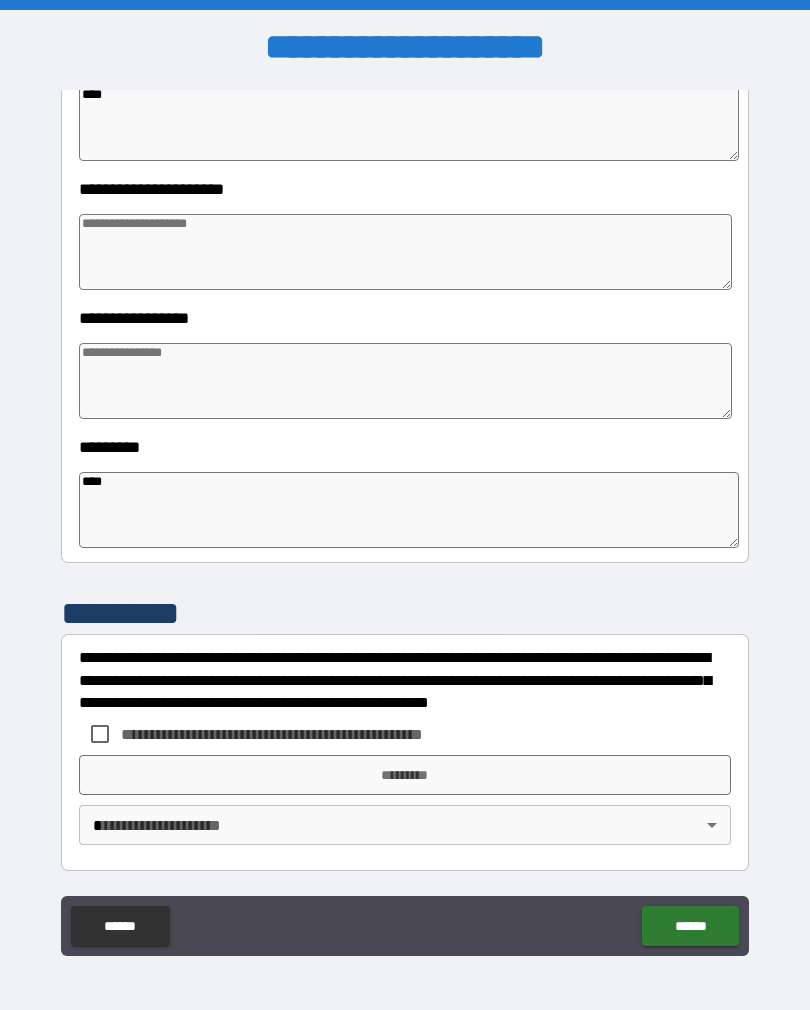 type on "*****" 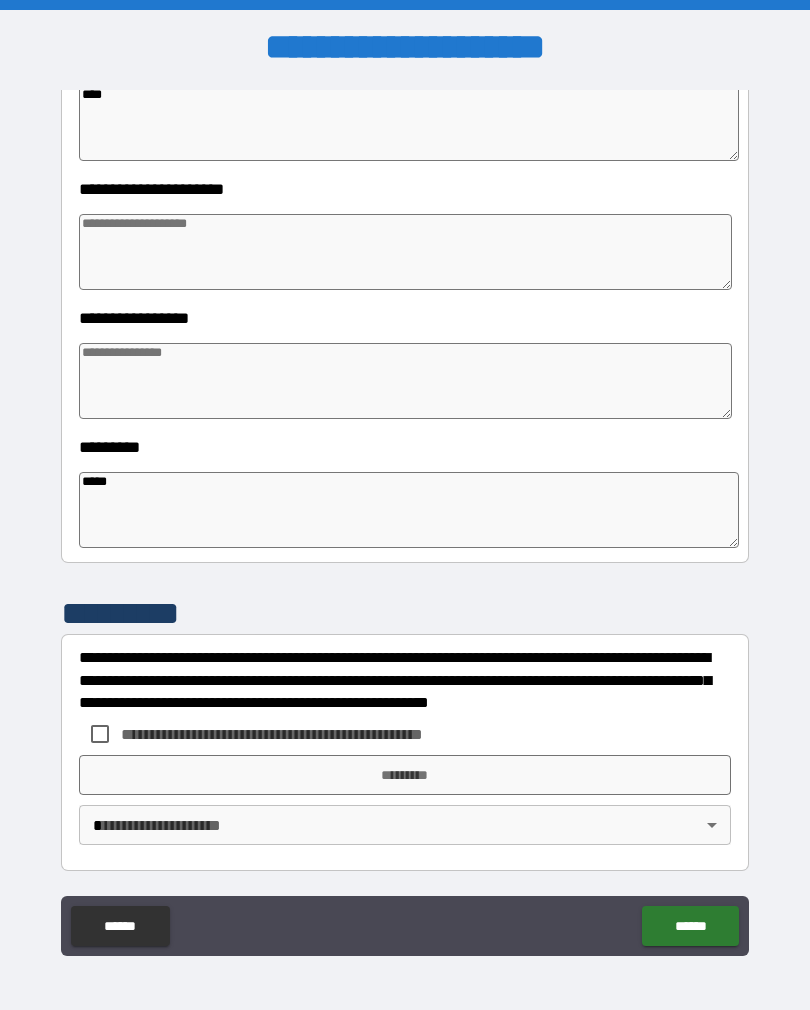 type on "*" 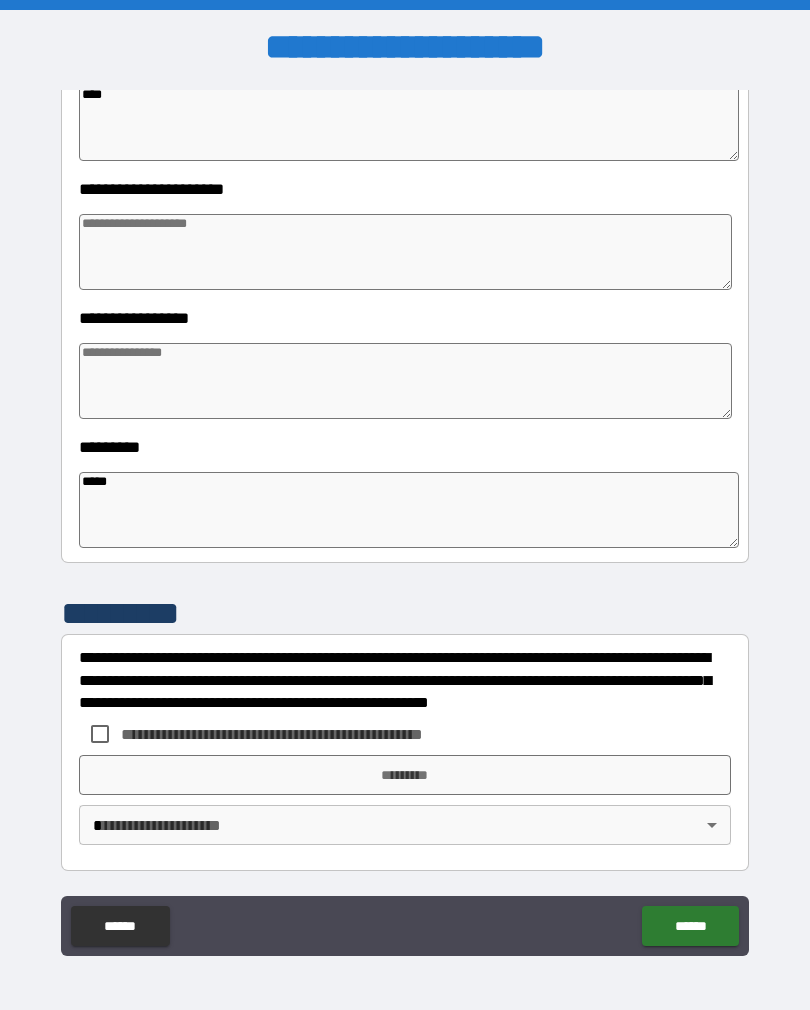 type on "*" 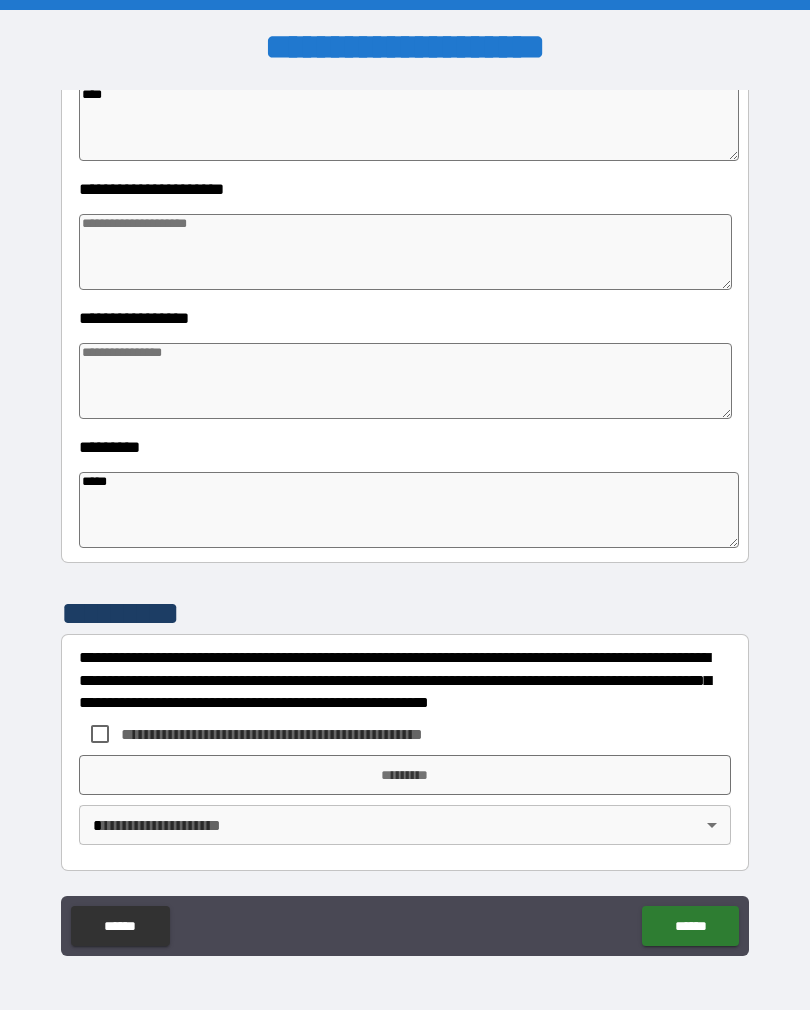 type on "*" 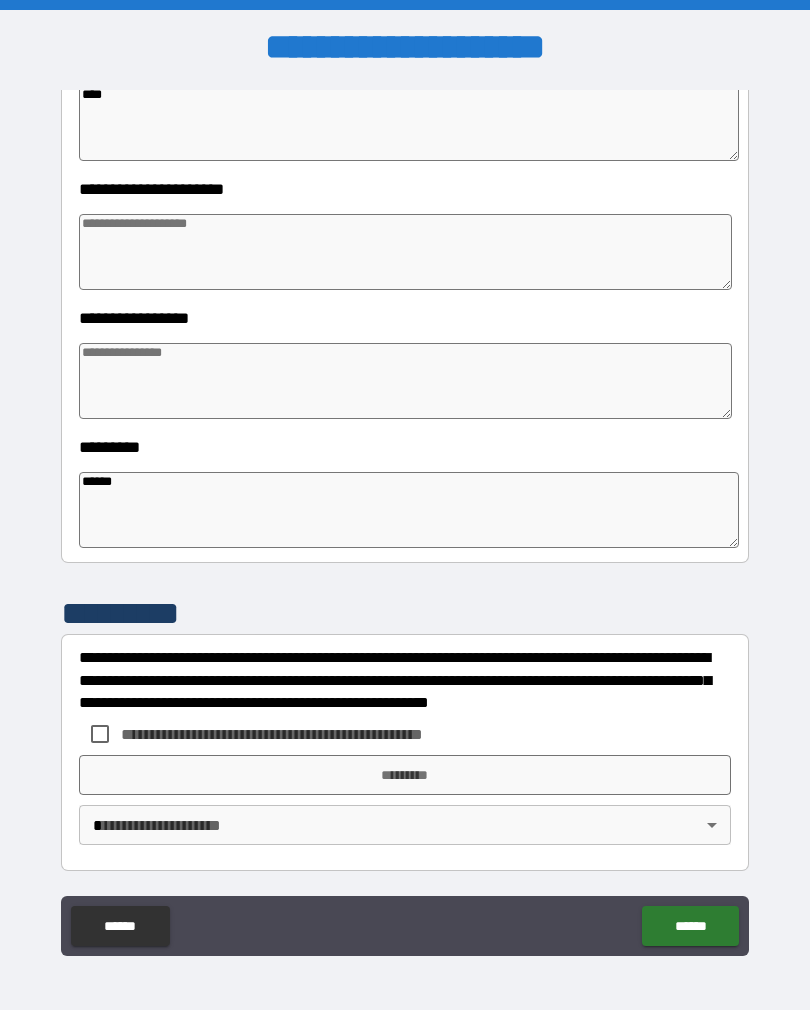 type on "*" 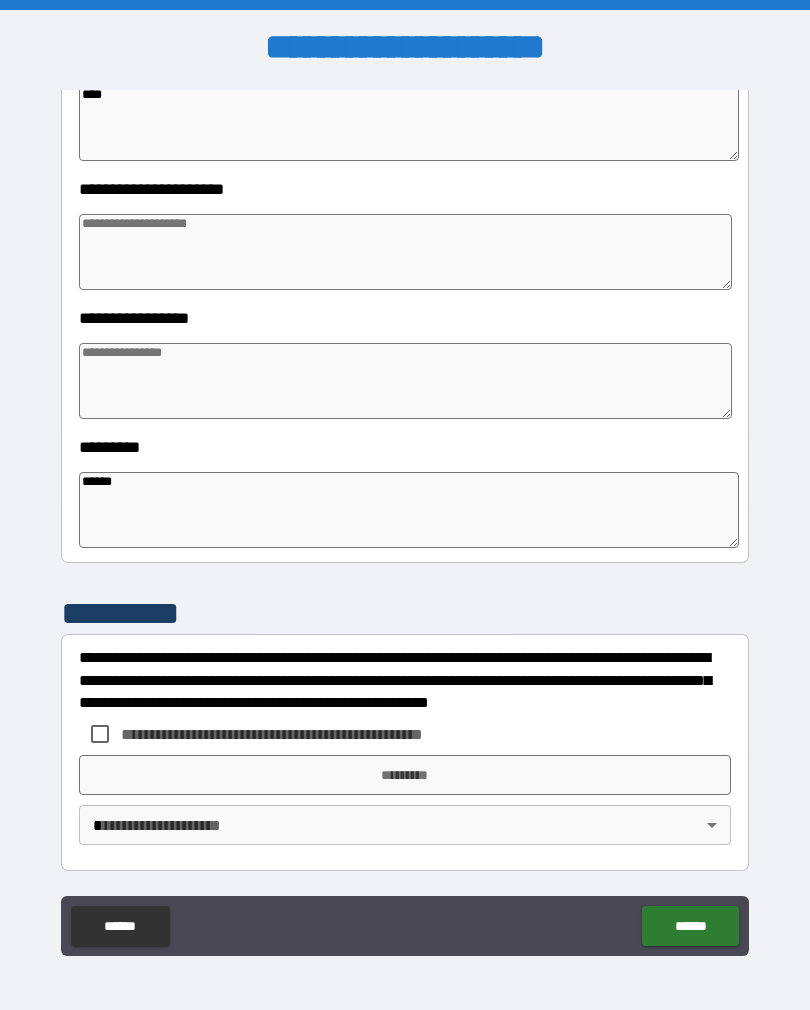 type on "*******" 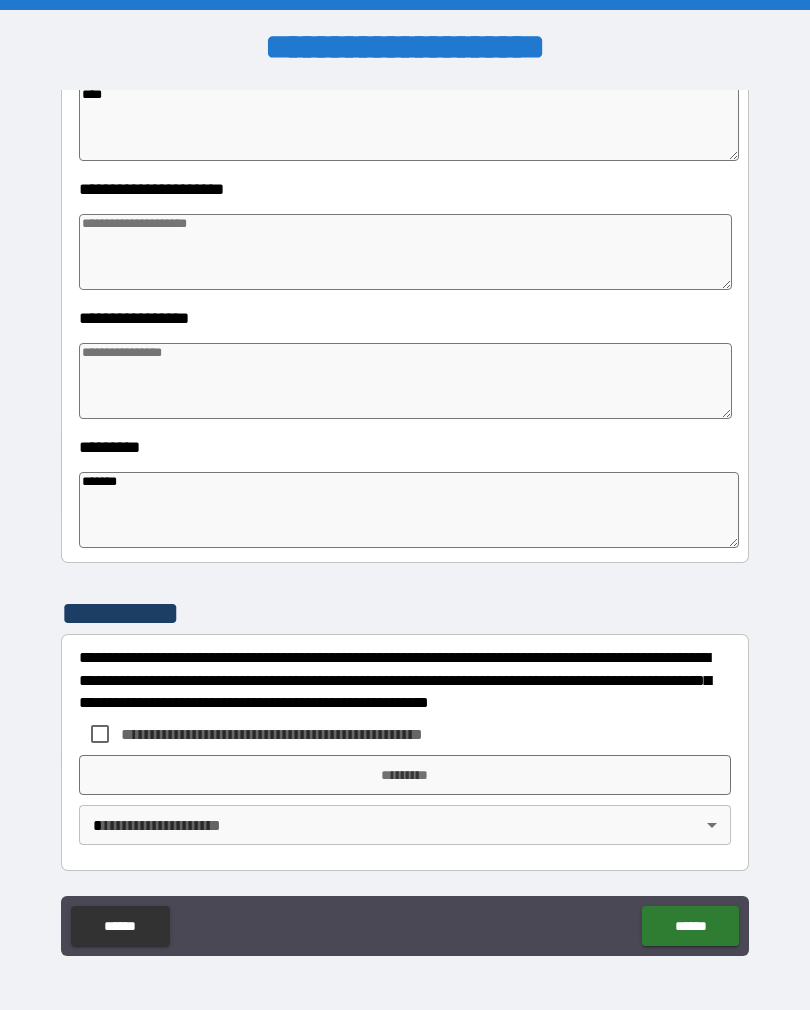 type on "*" 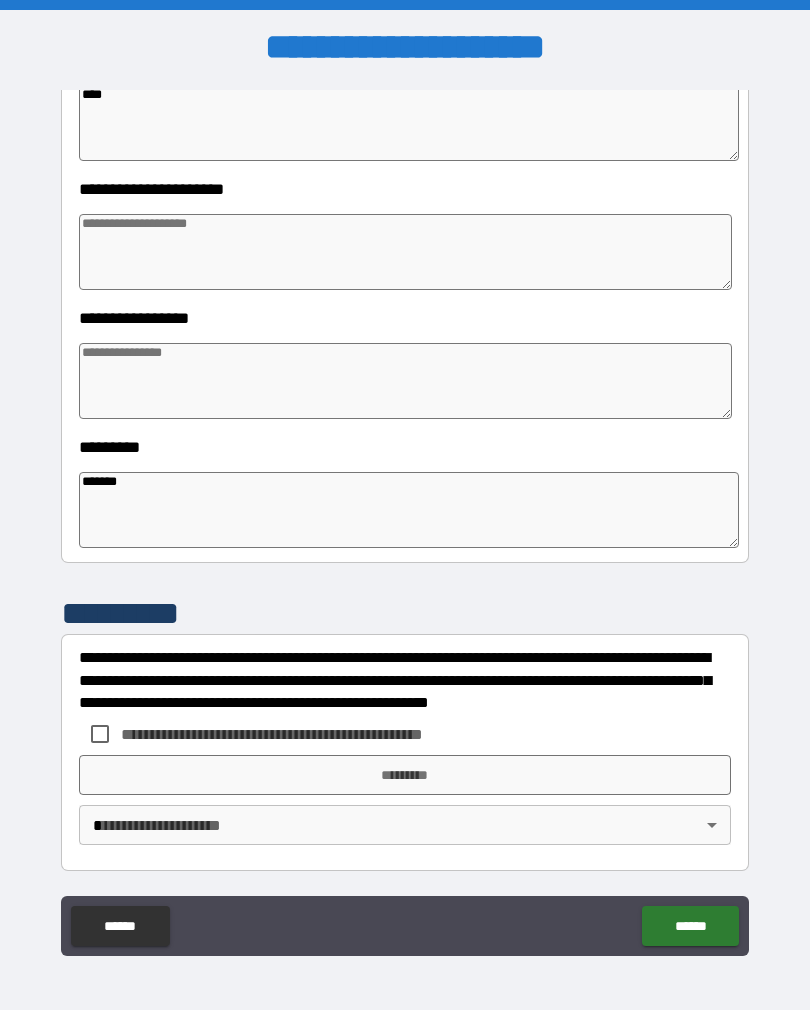 type on "*" 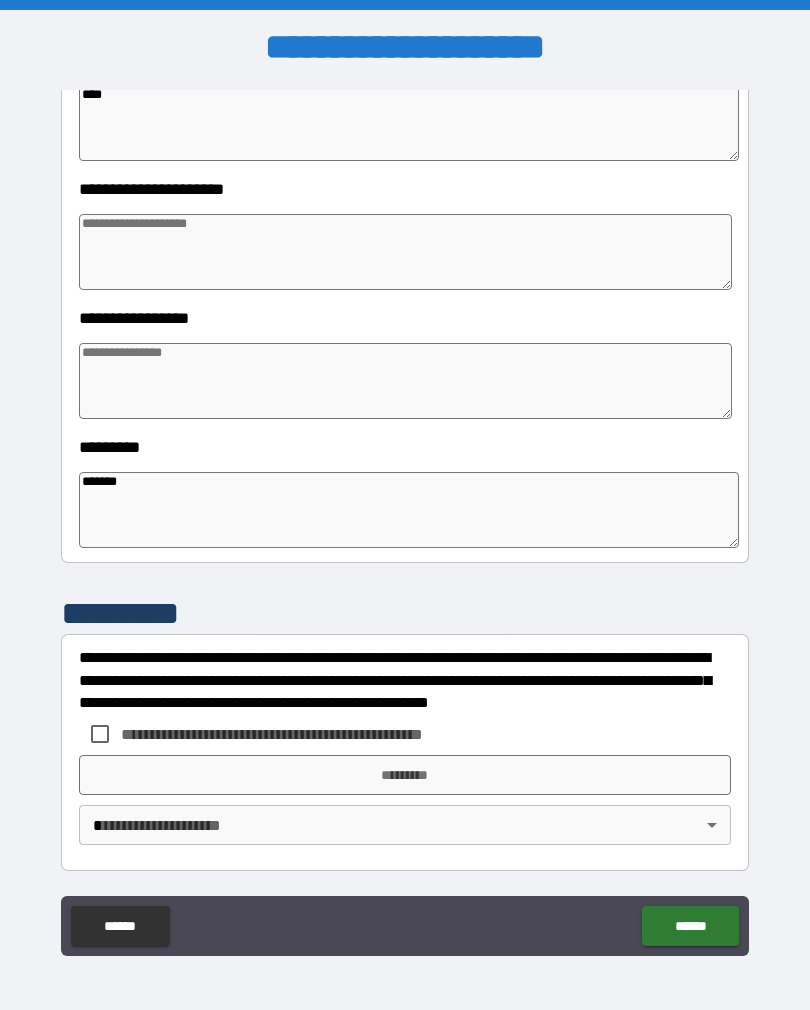 type on "*" 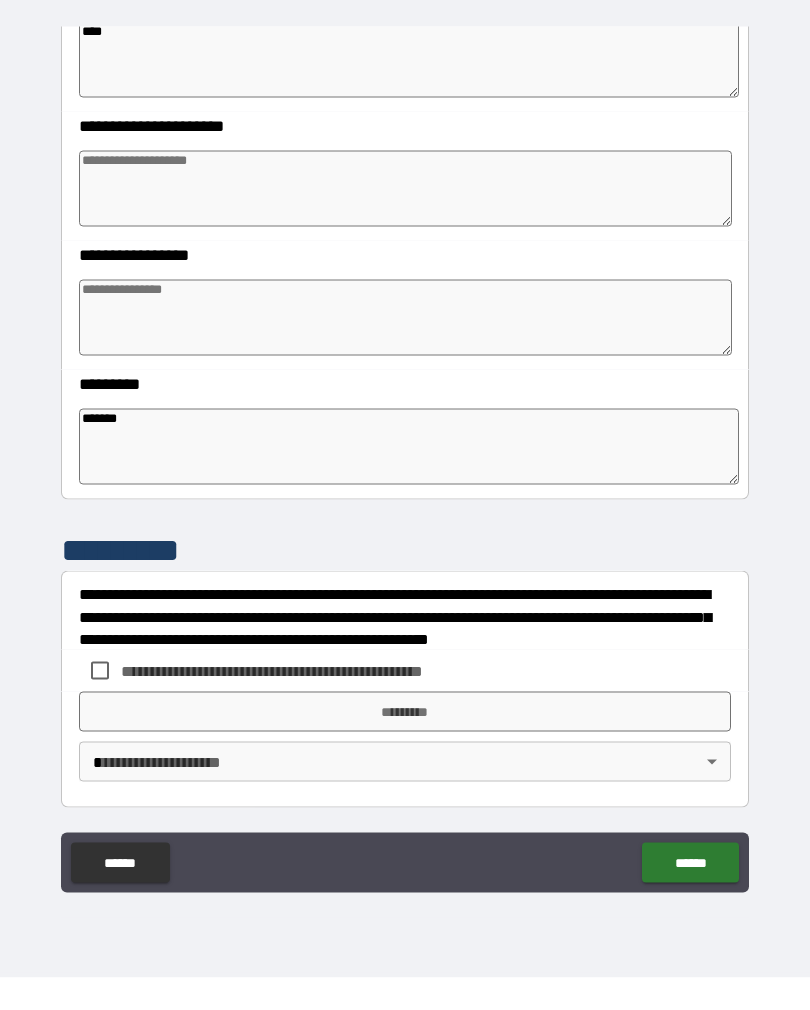 scroll, scrollTop: 0, scrollLeft: 0, axis: both 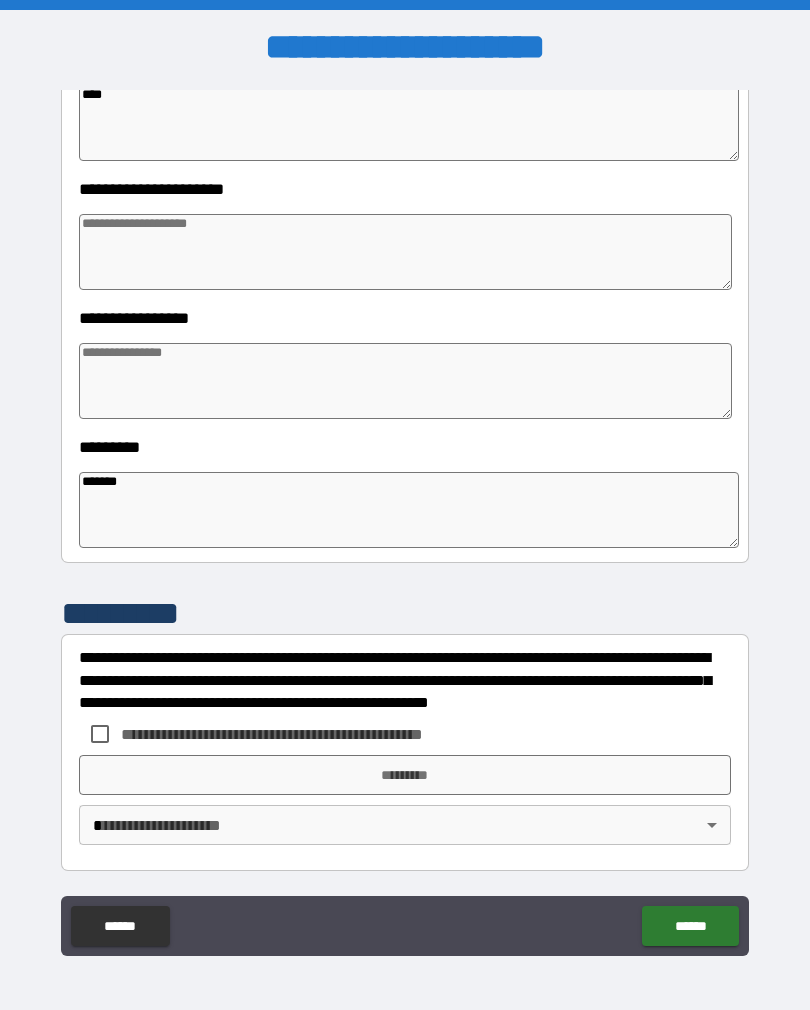 type on "*" 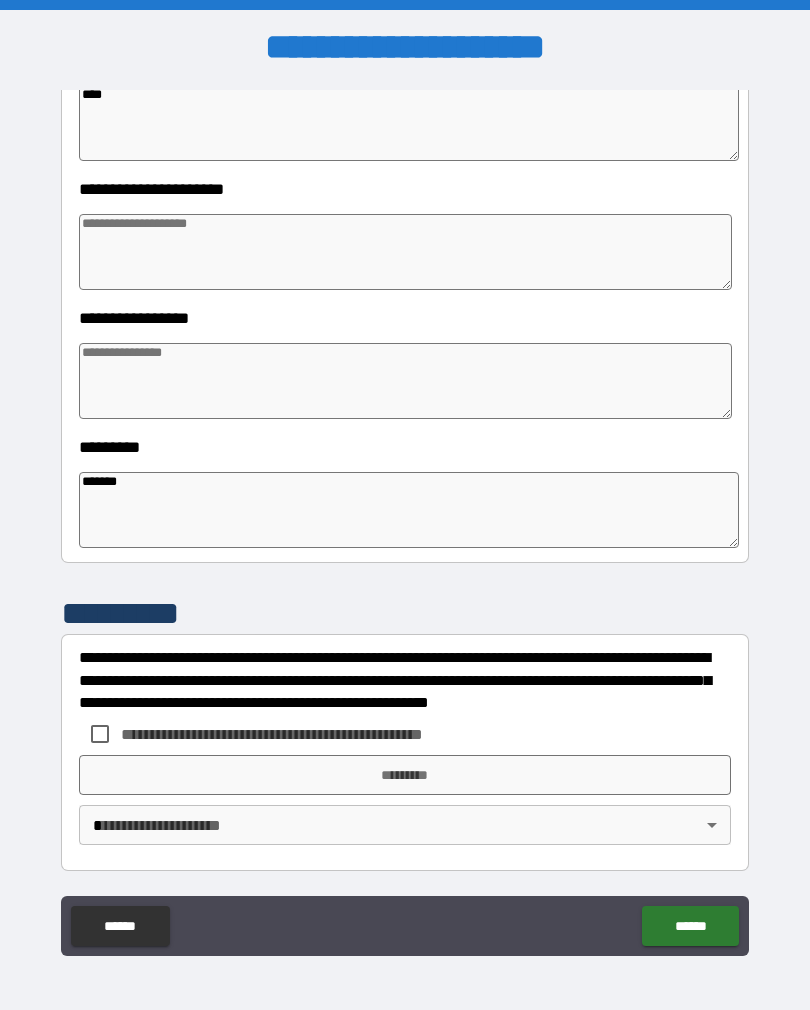 type on "*" 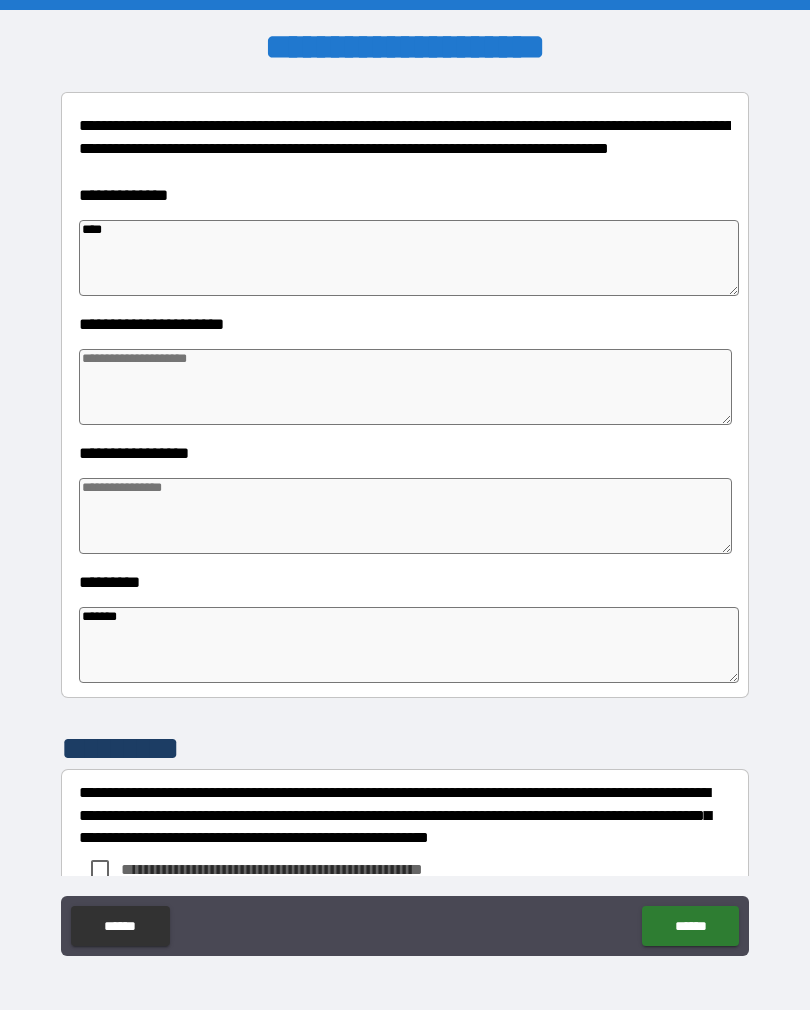 scroll, scrollTop: 252, scrollLeft: 0, axis: vertical 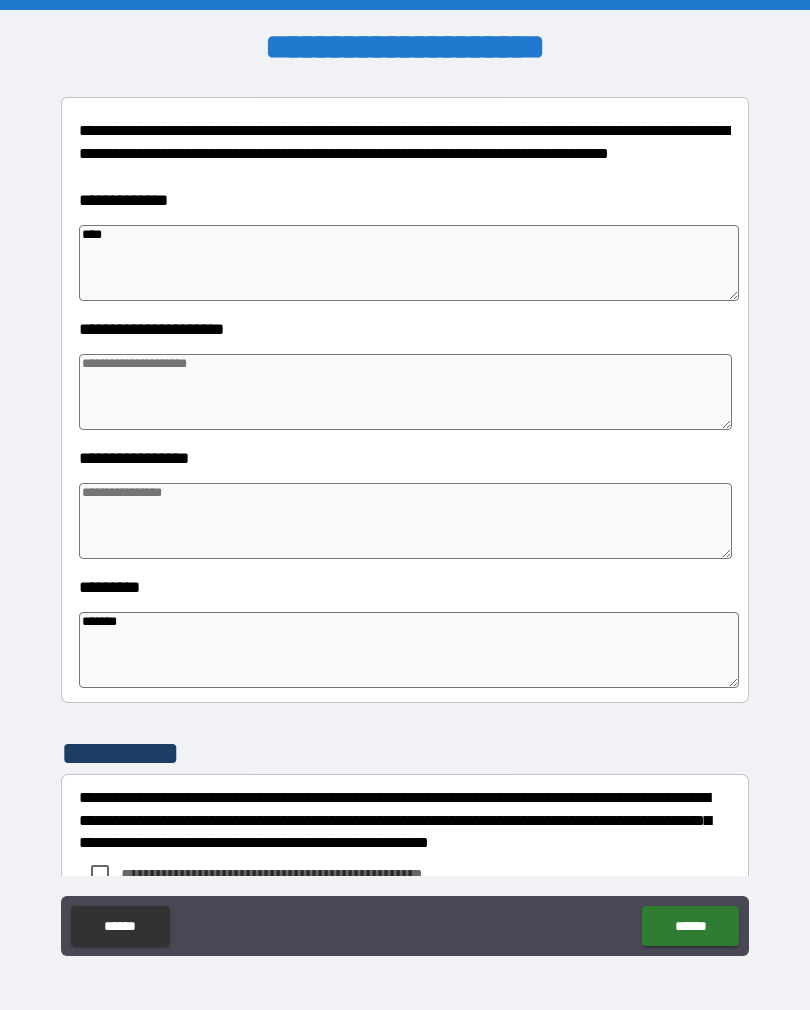 type on "*******" 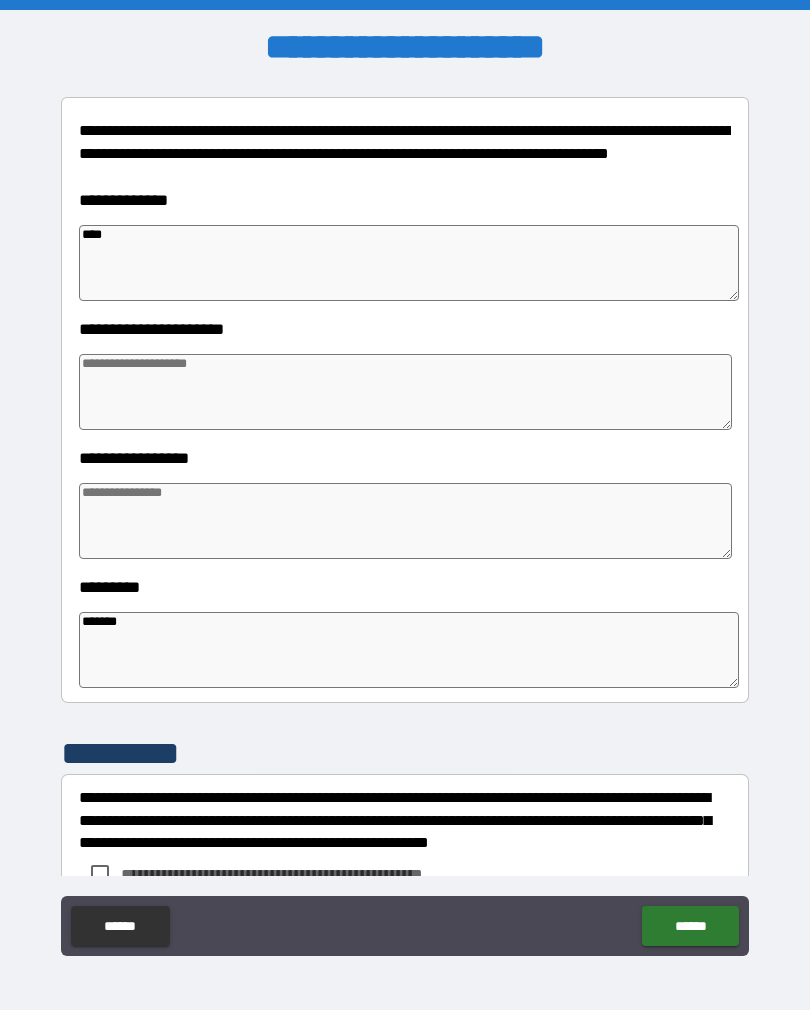 type on "*" 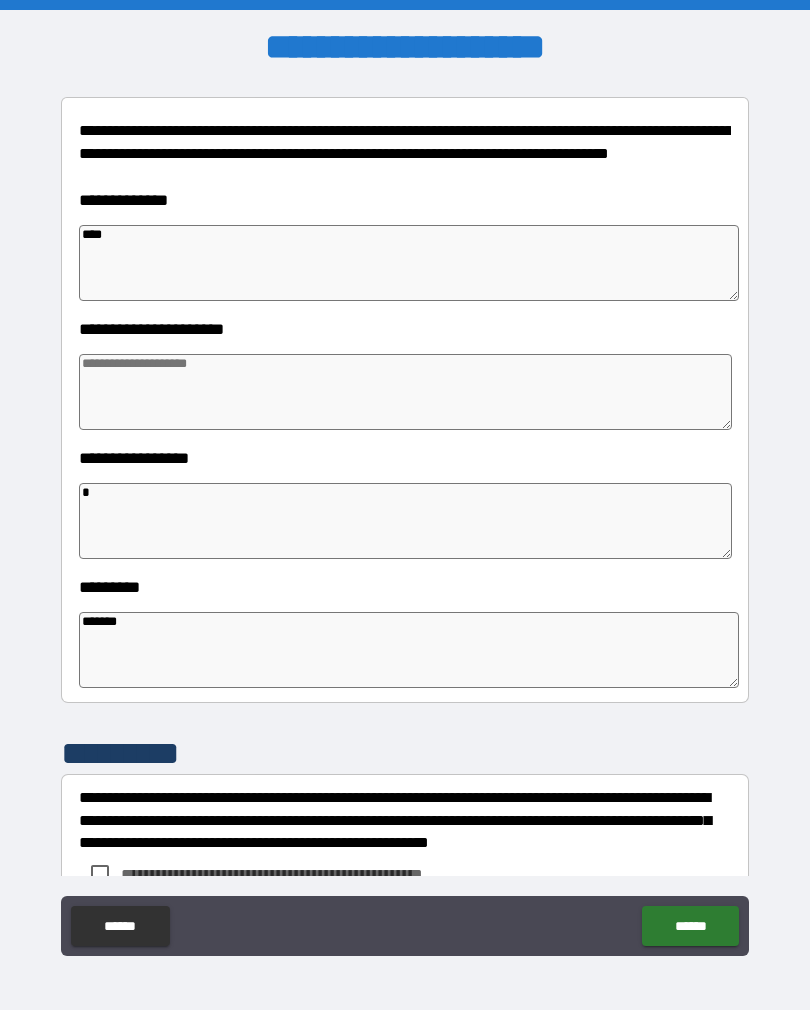 type on "*" 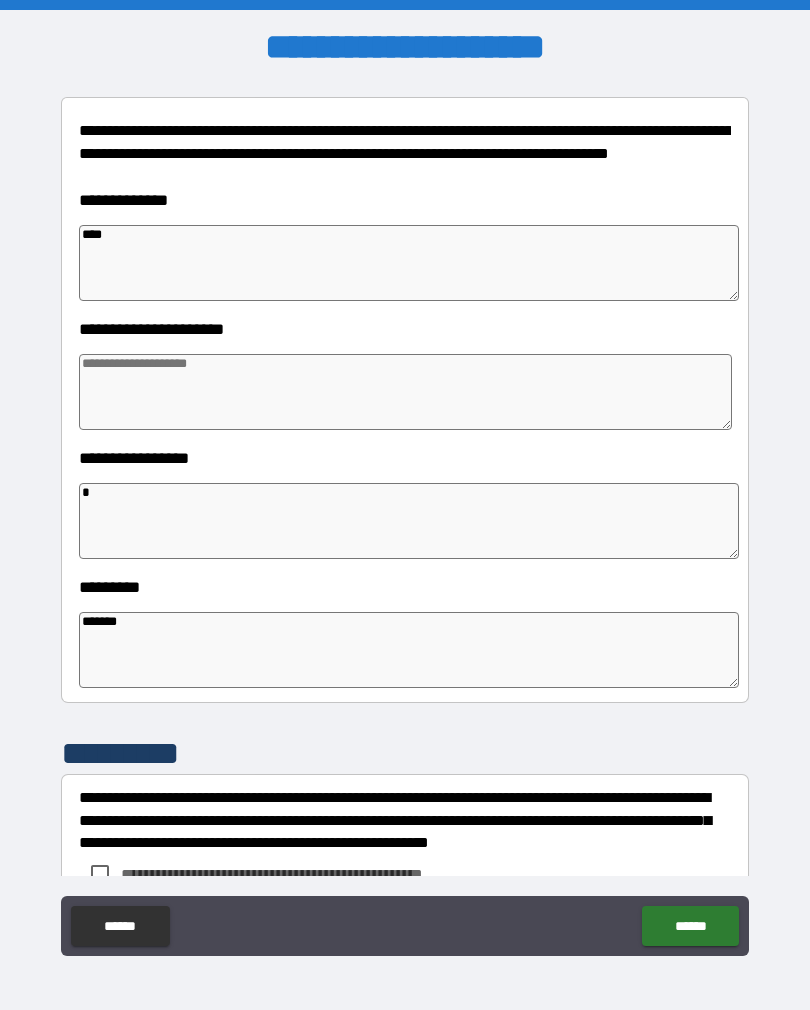 type on "*" 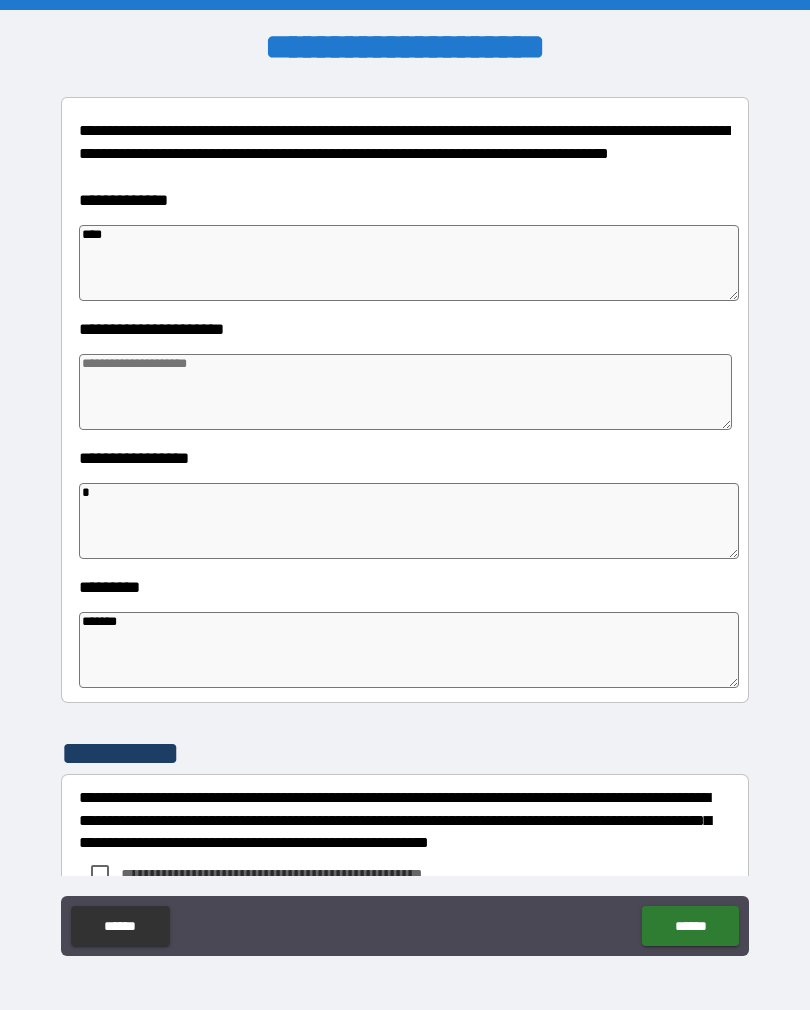 type on "*" 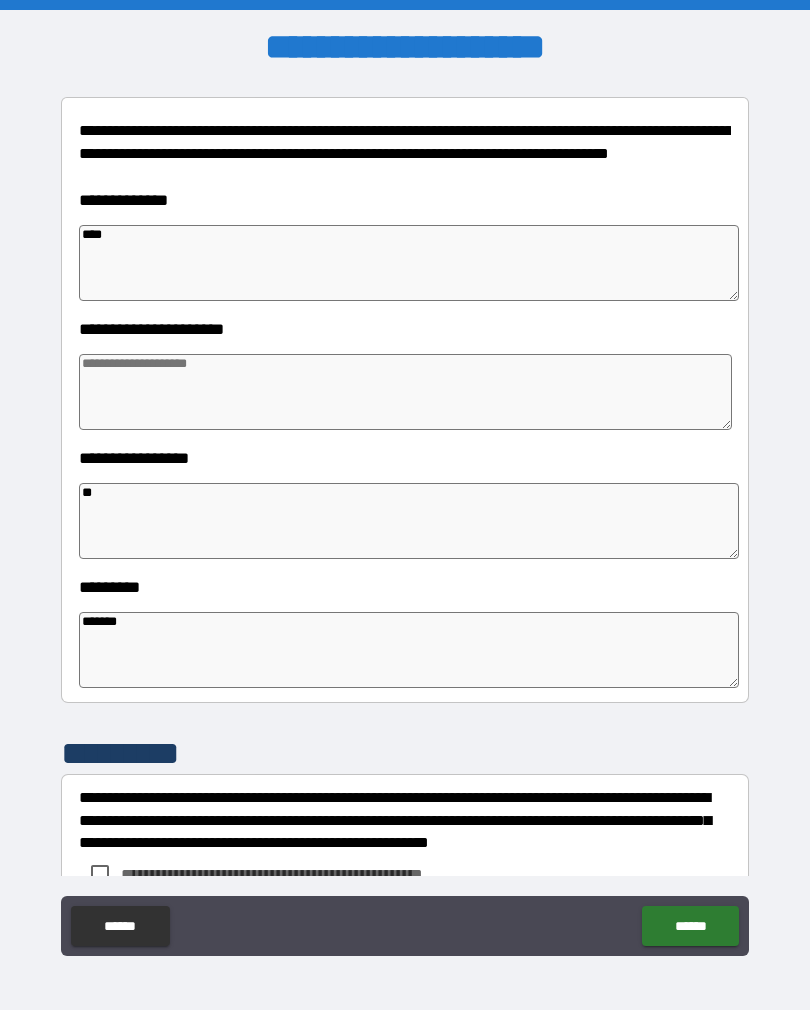 type on "*" 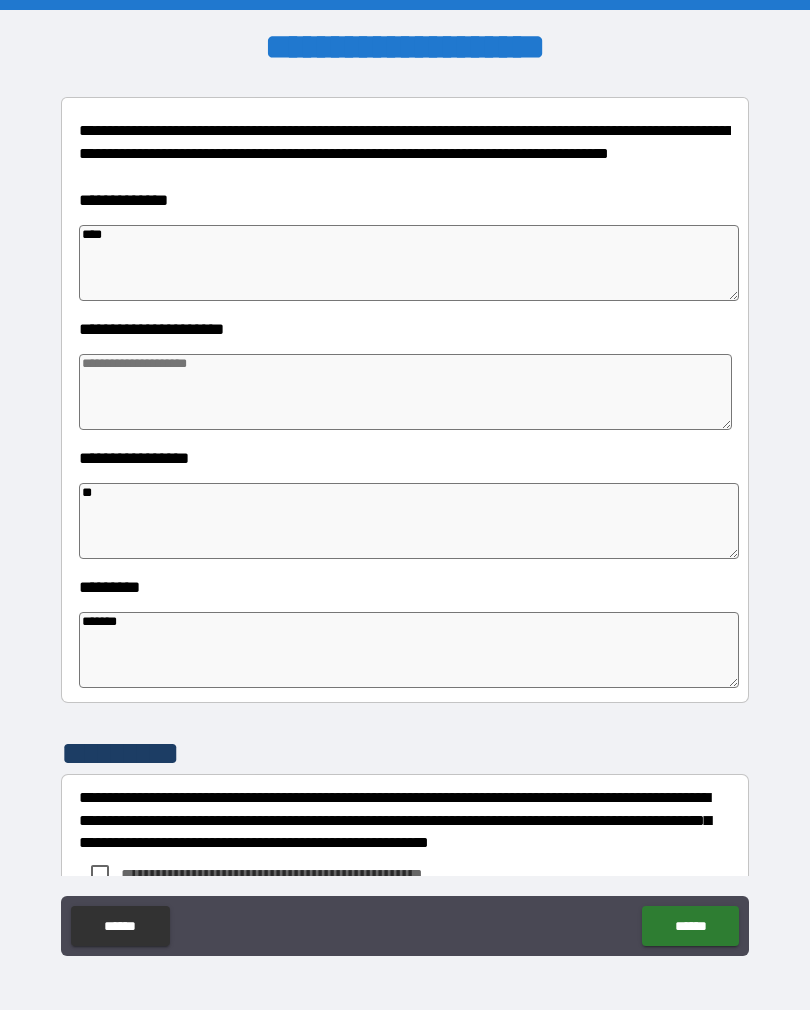 type on "*" 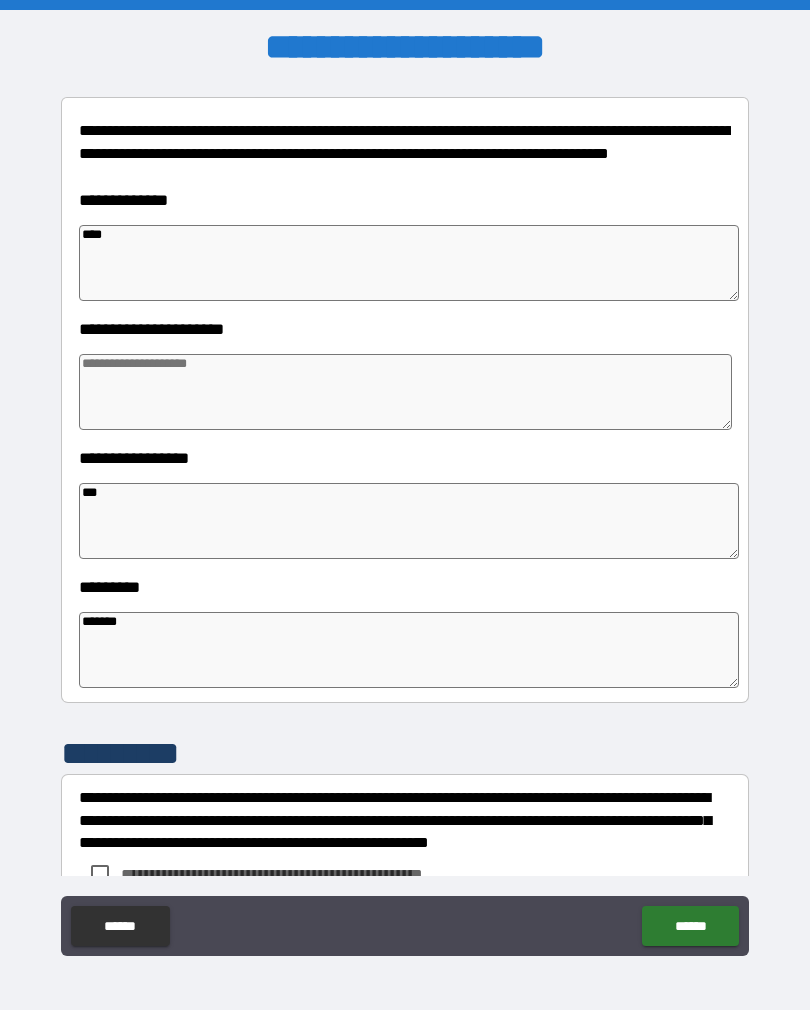 type on "*" 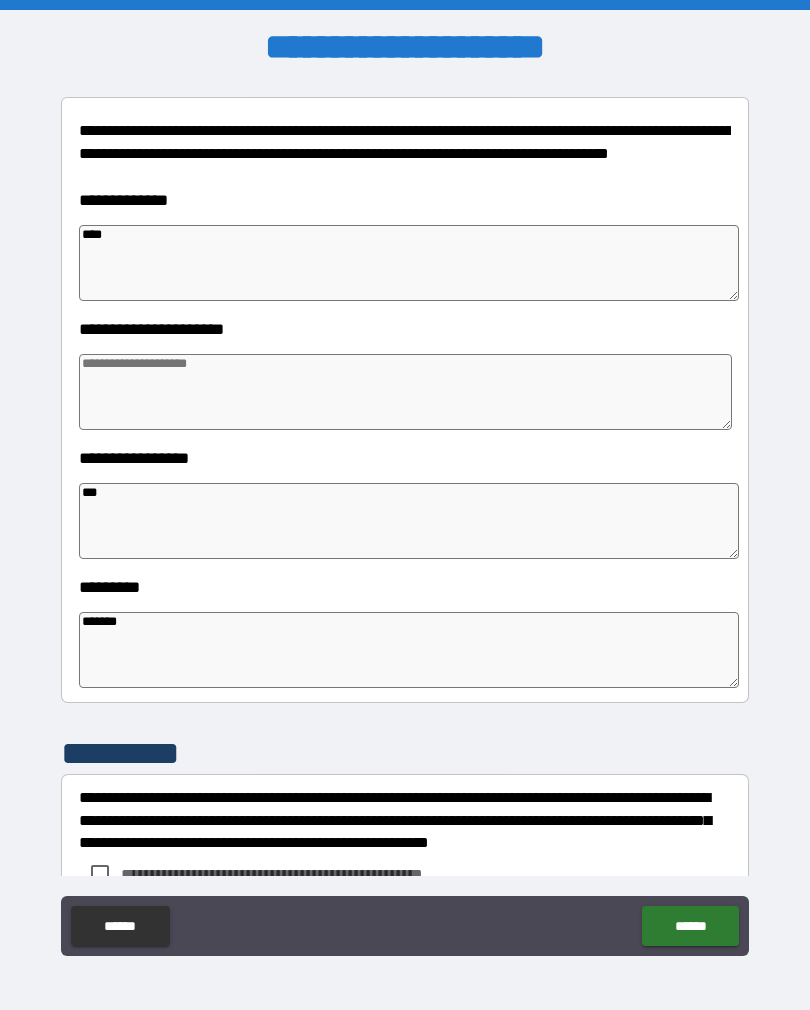 type on "*" 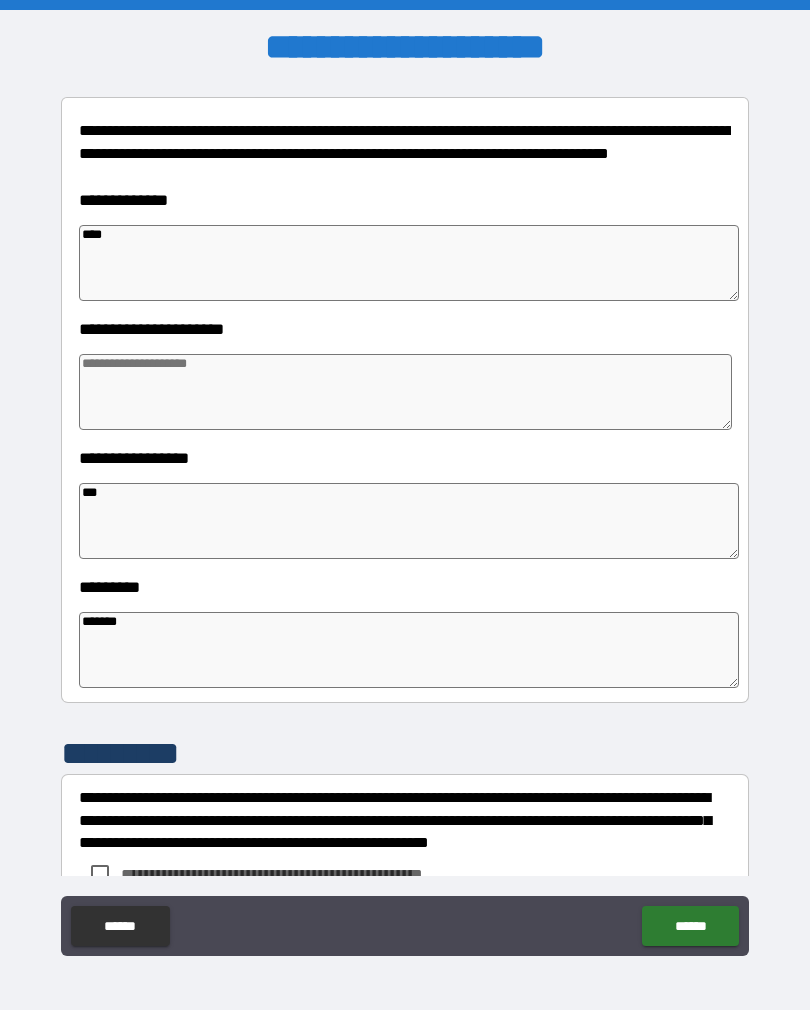 type on "*" 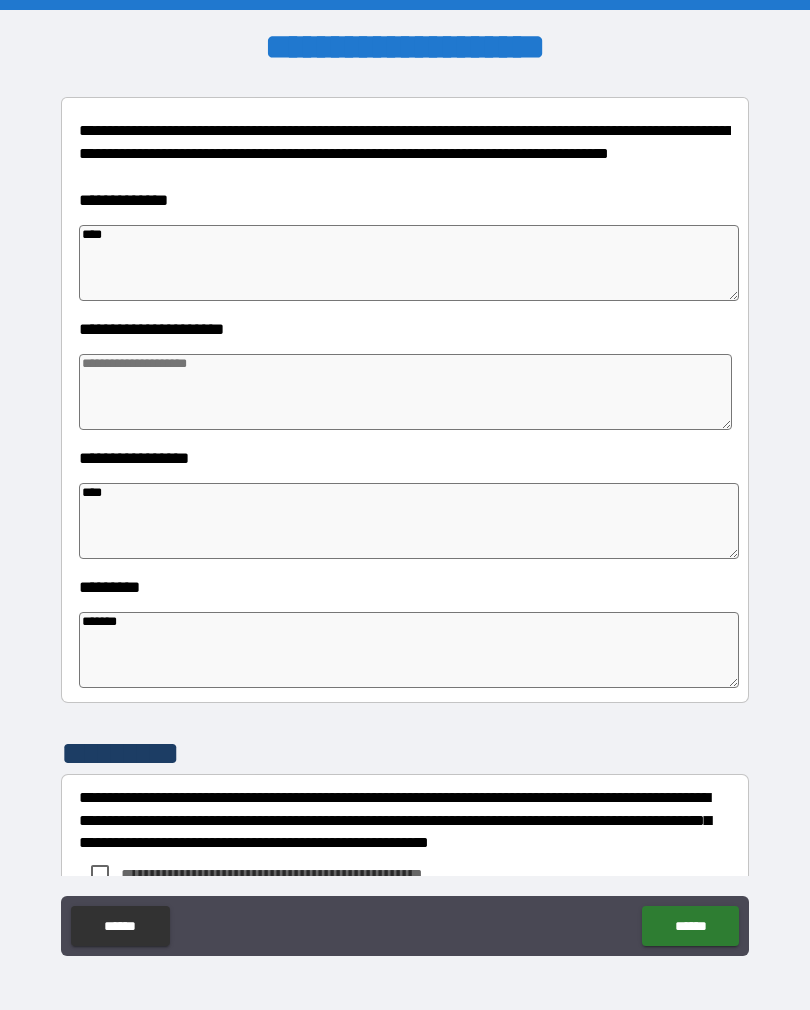 type on "*" 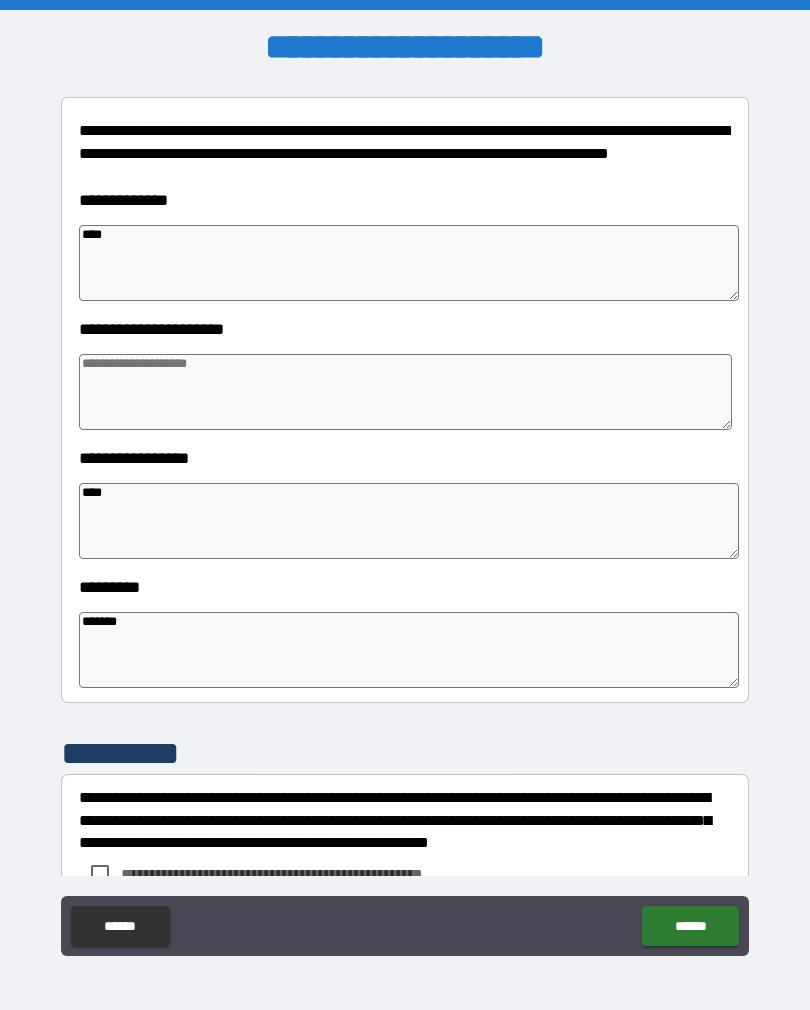 type on "*" 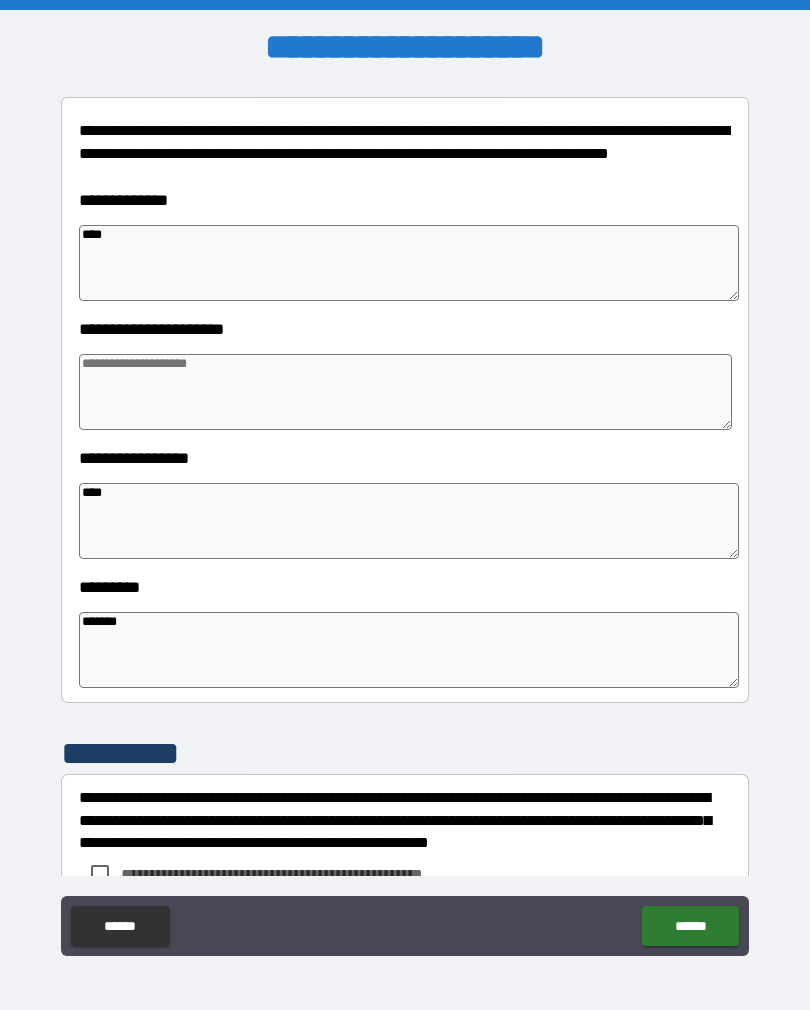 type on "*" 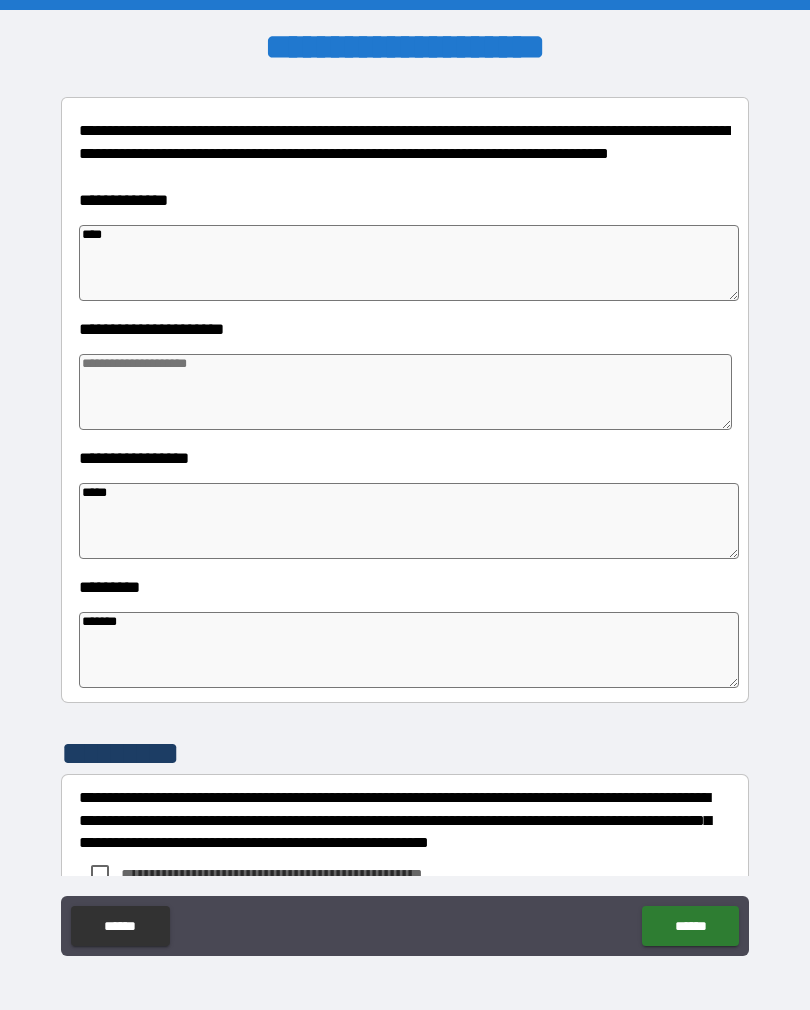 type on "*" 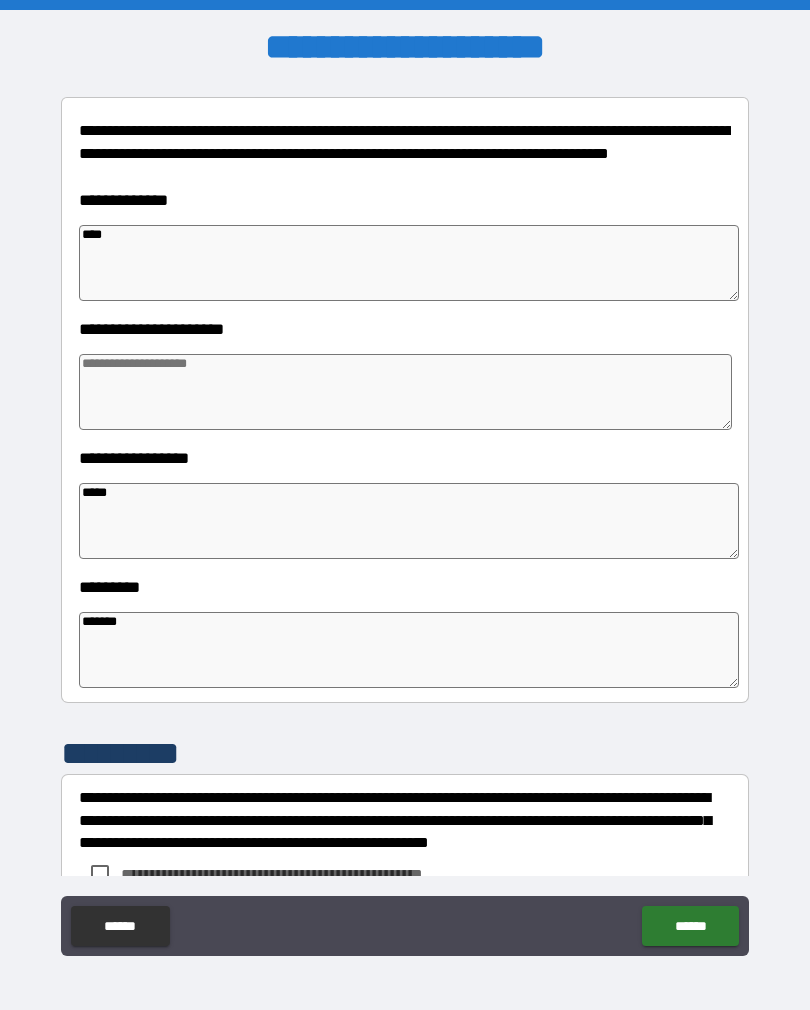 type on "*" 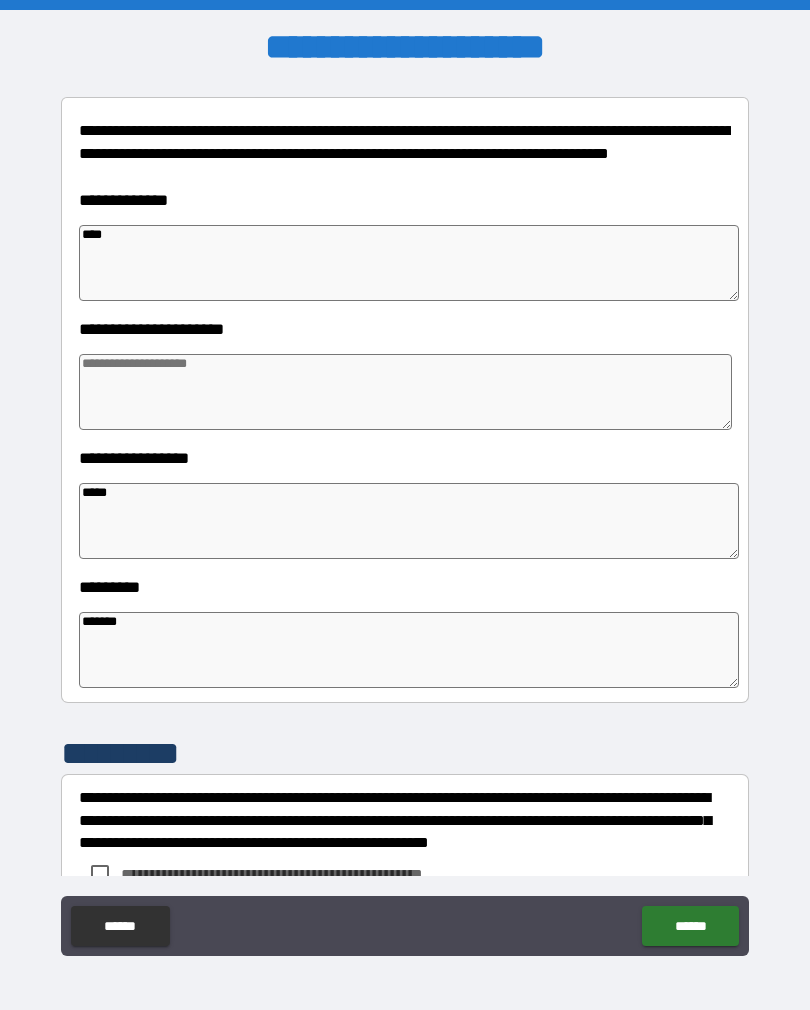 type on "*" 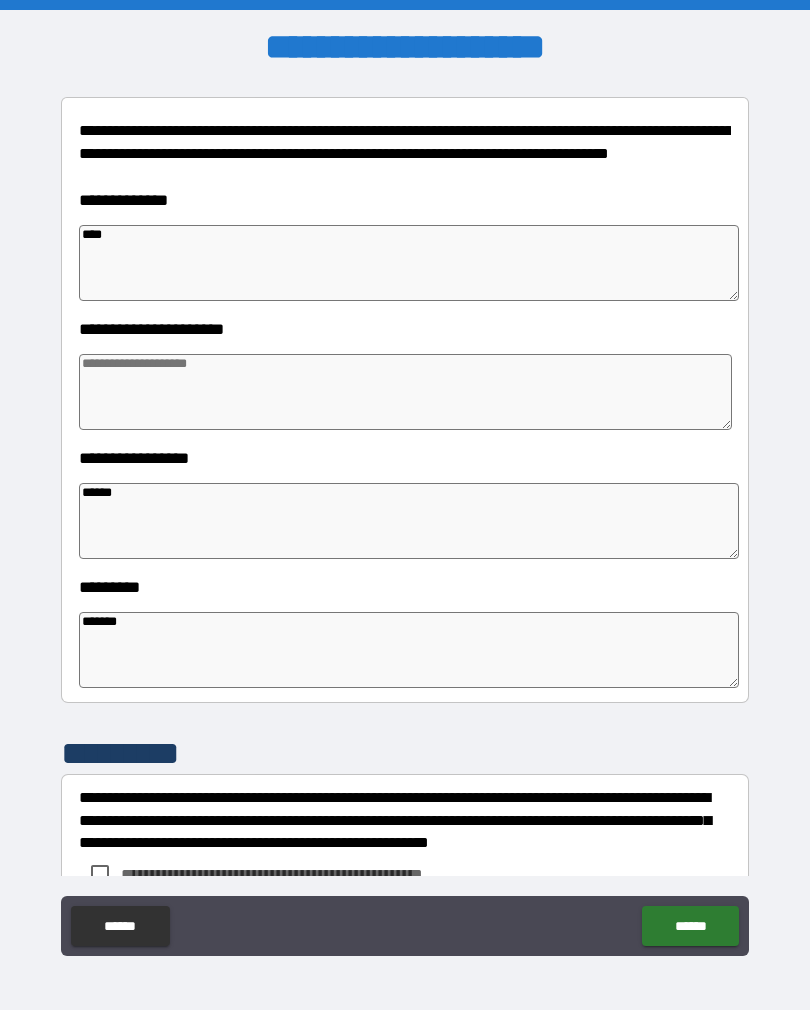type on "*" 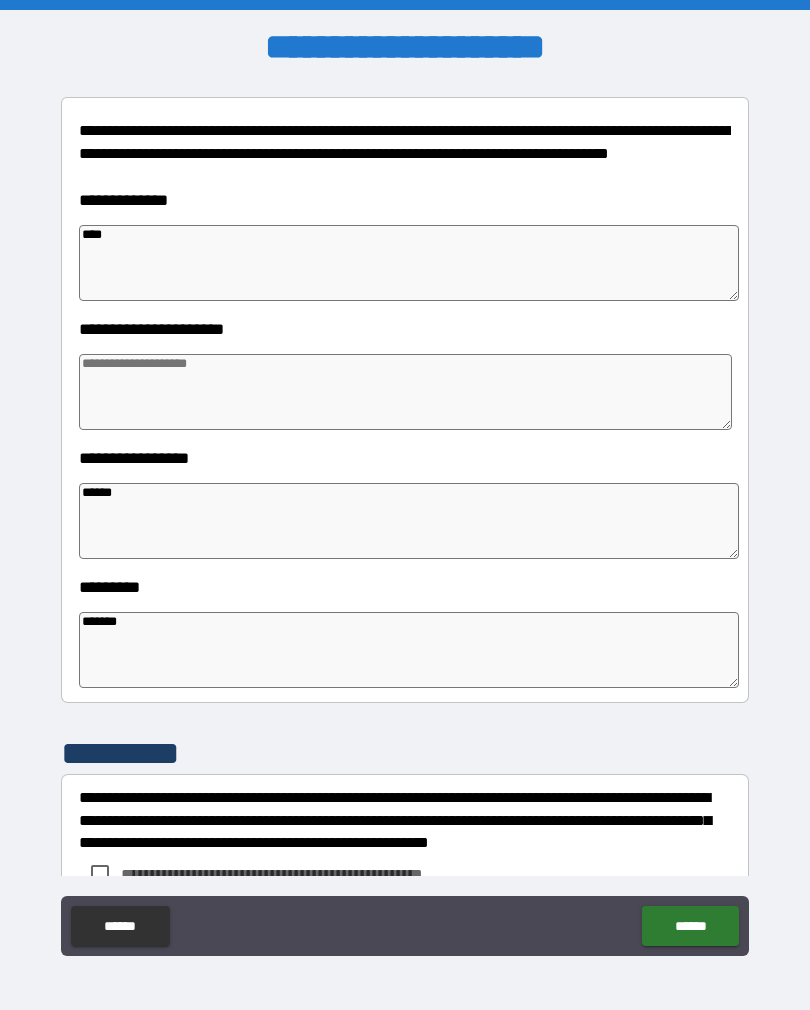 type on "*" 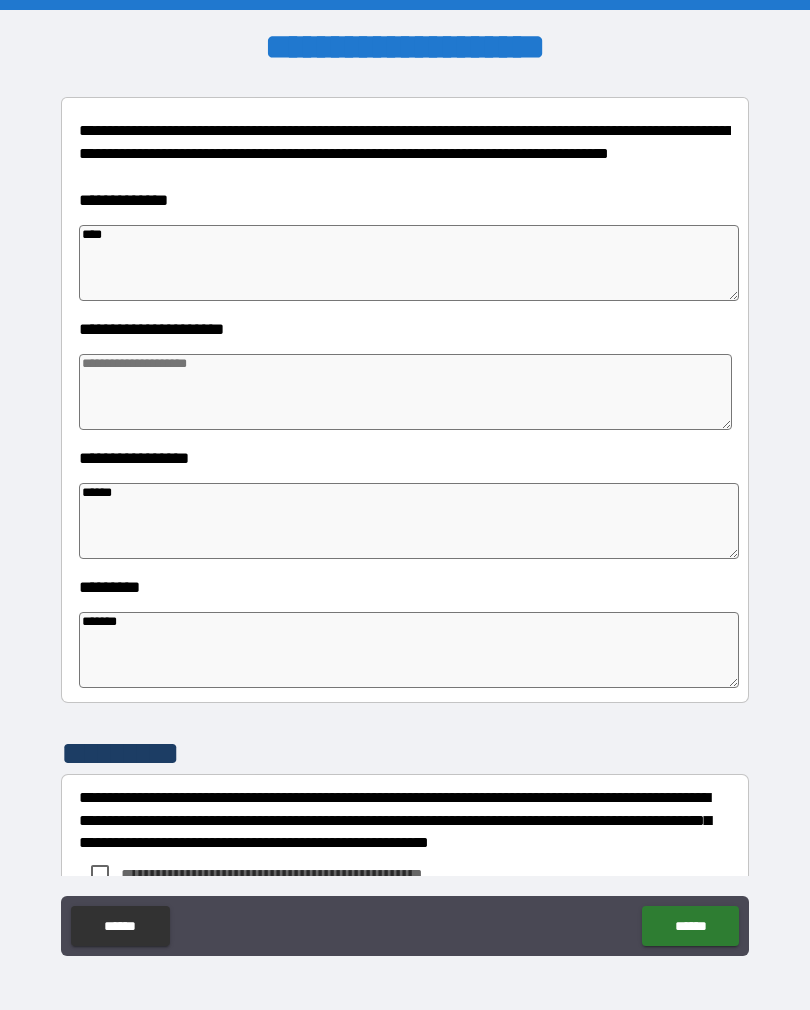 type on "*" 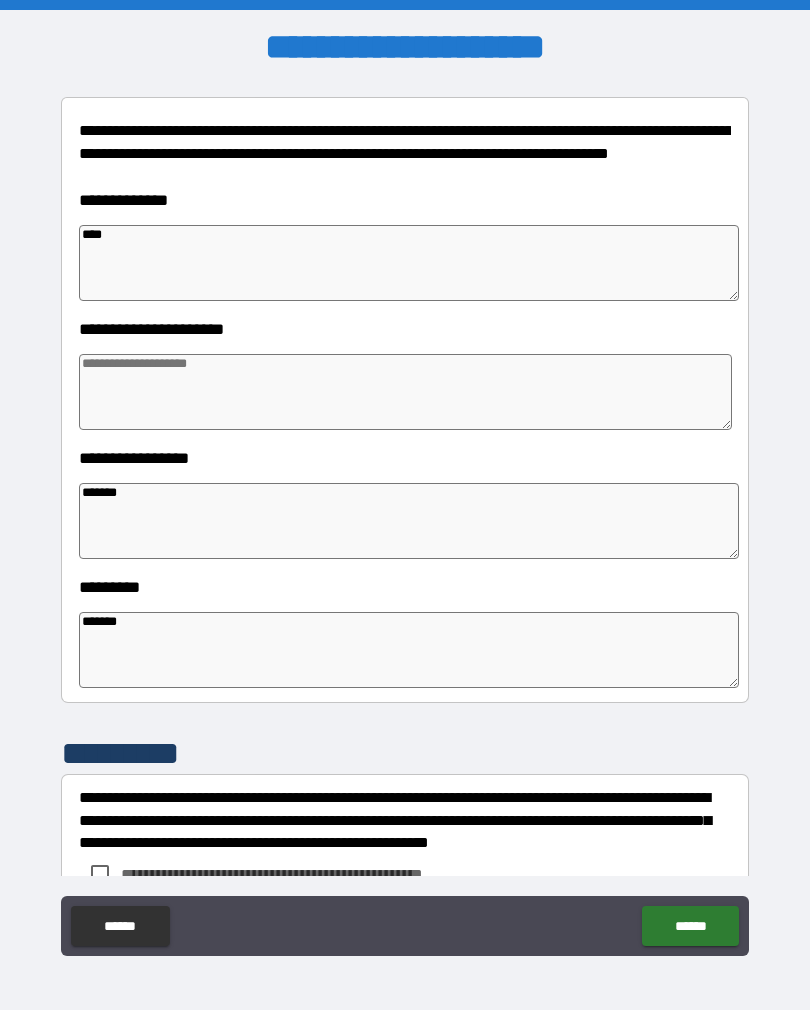 type on "*" 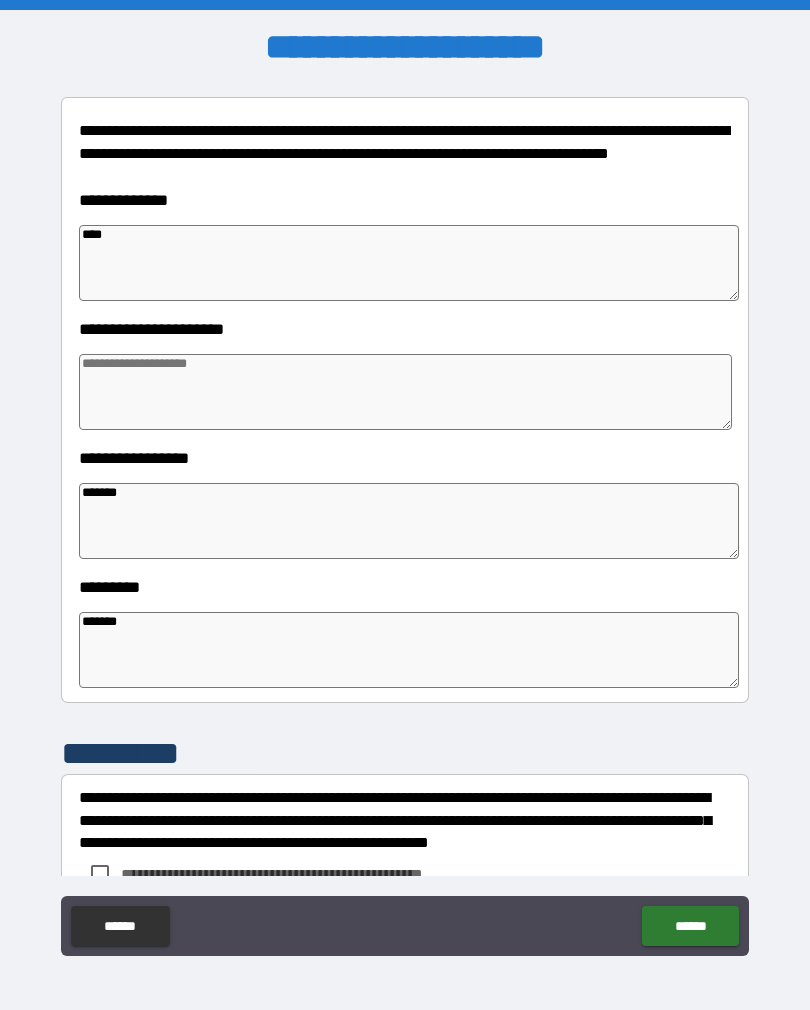 type on "*" 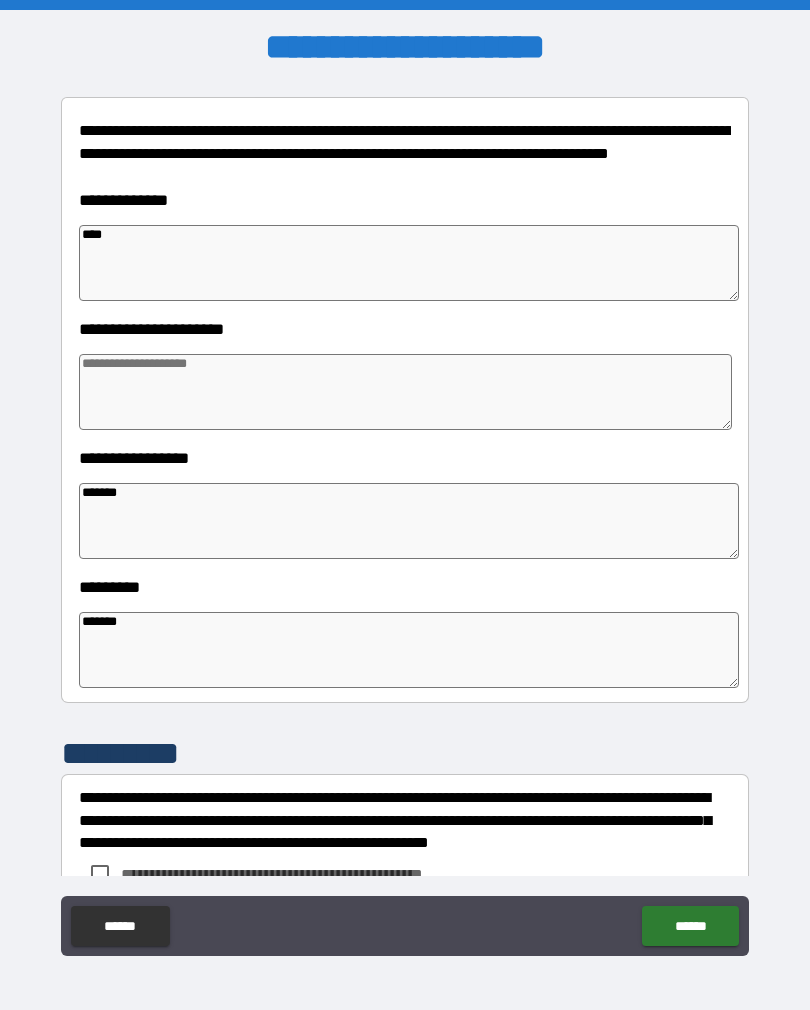 type on "*" 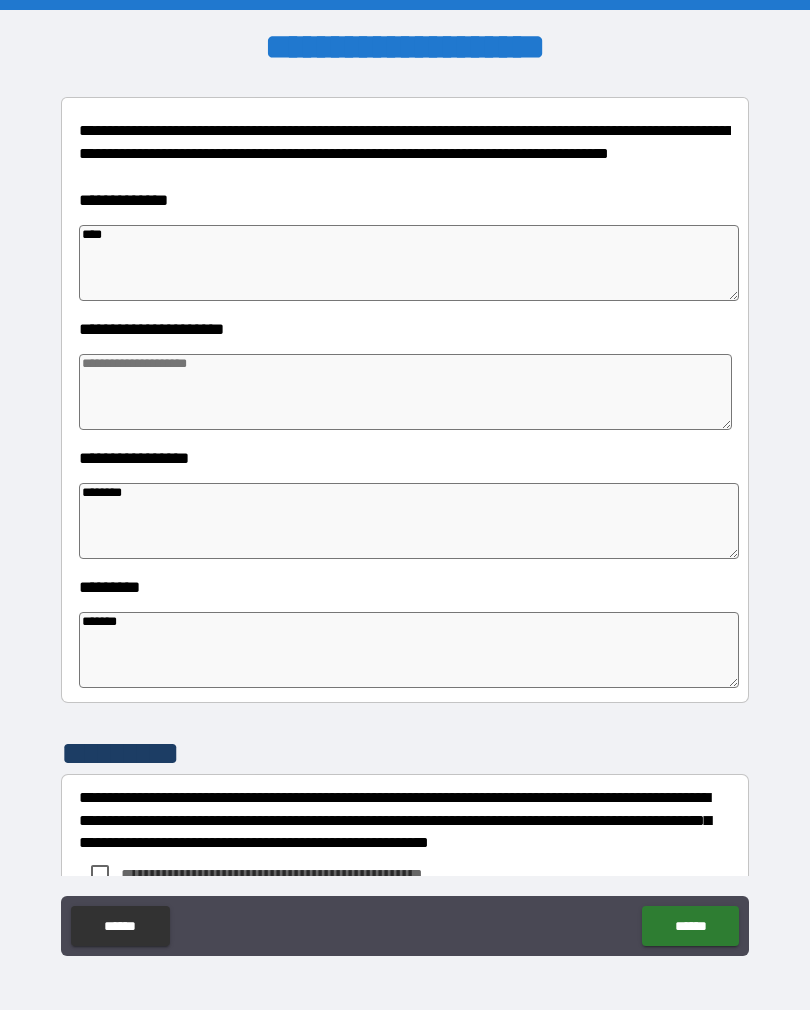 type on "*" 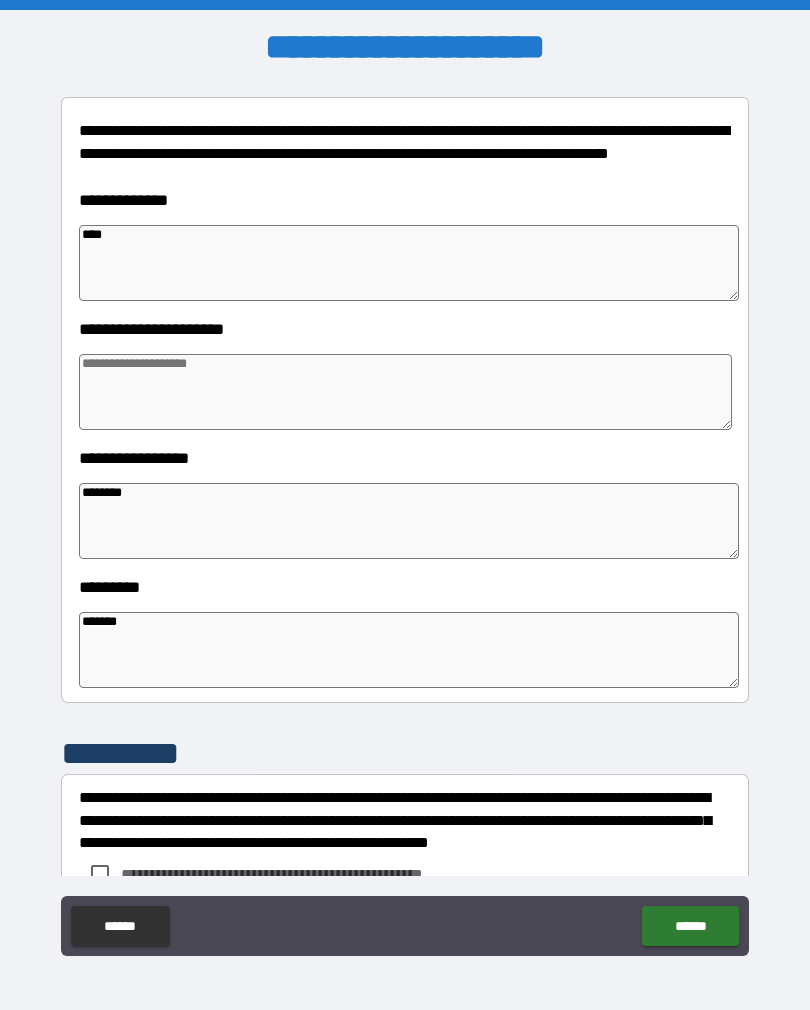 type on "********" 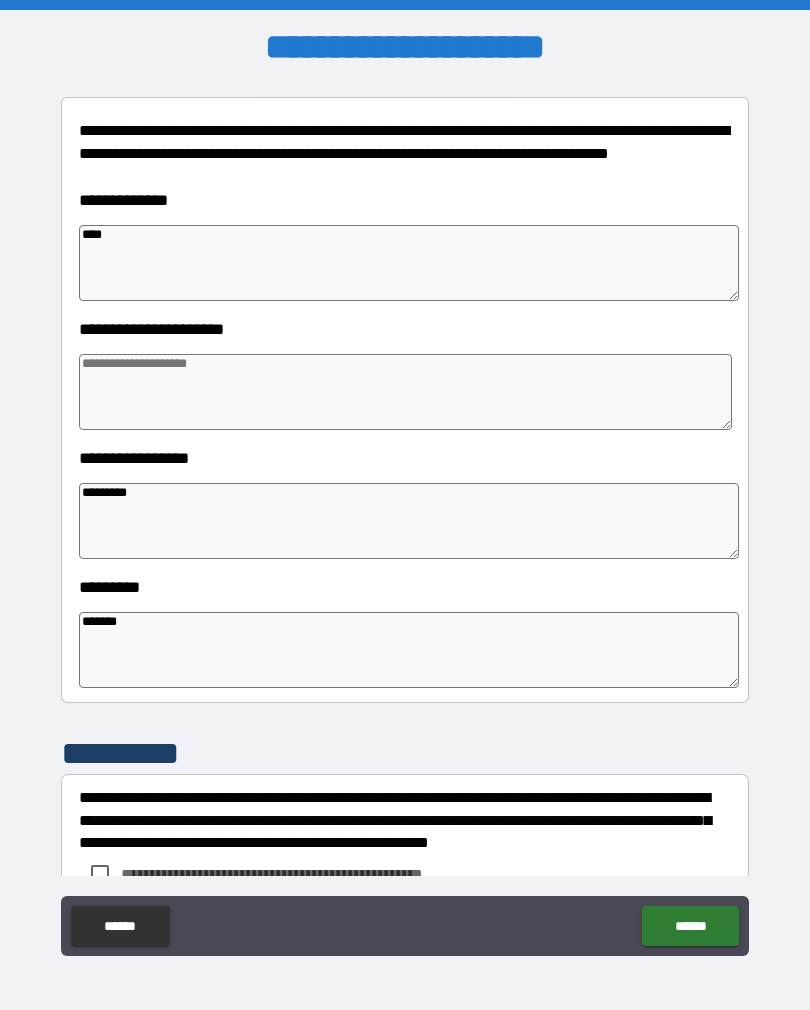 type on "*" 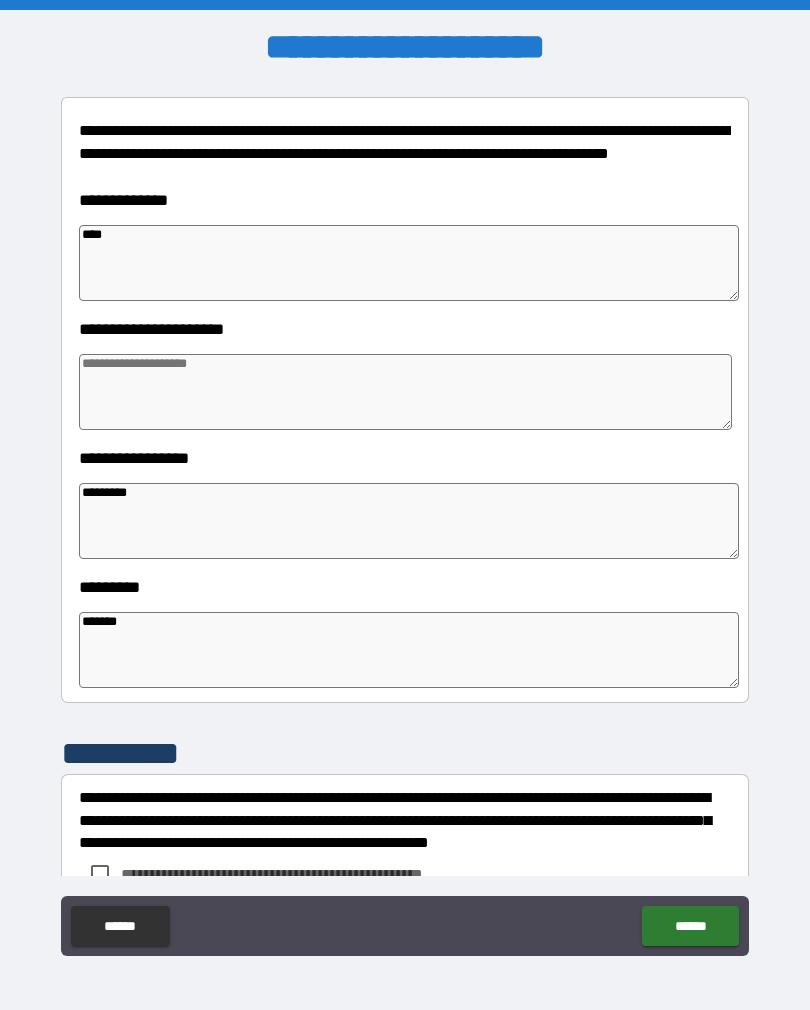 type on "*" 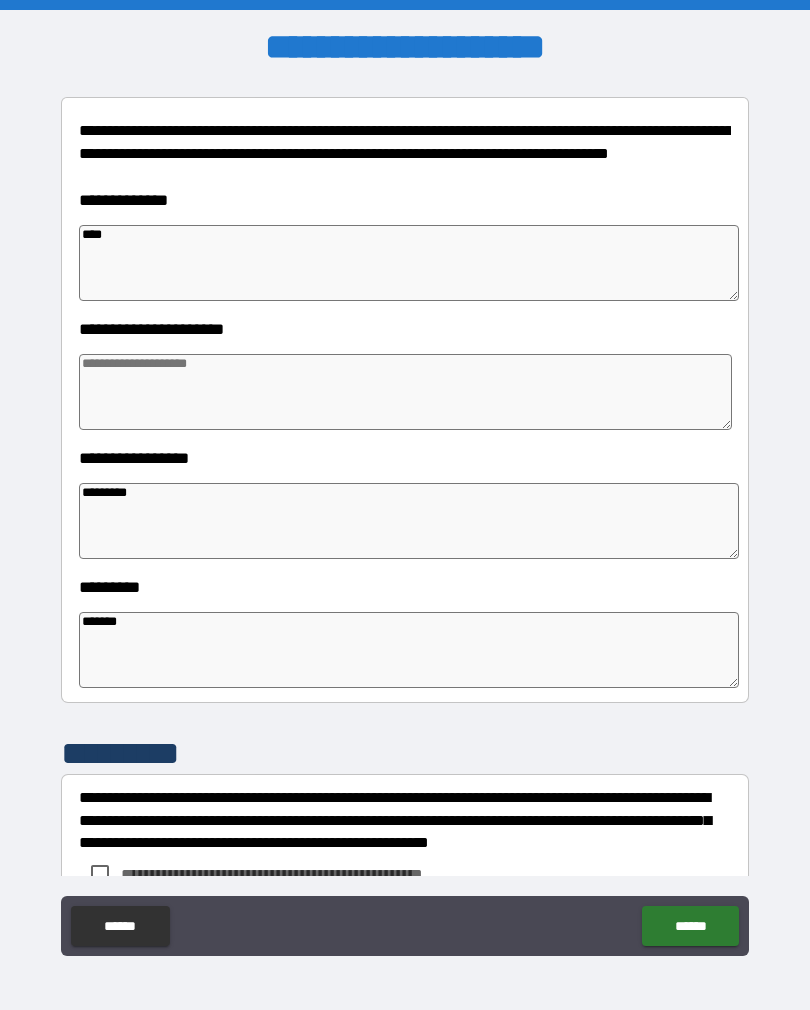type on "*" 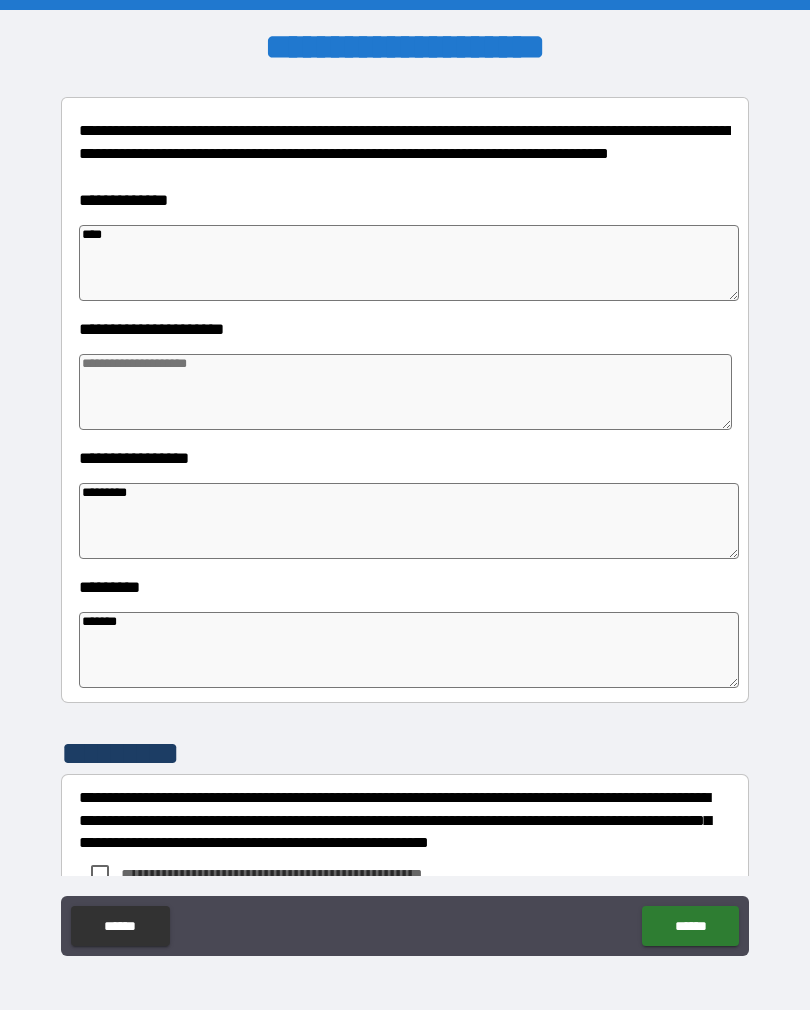 type on "*" 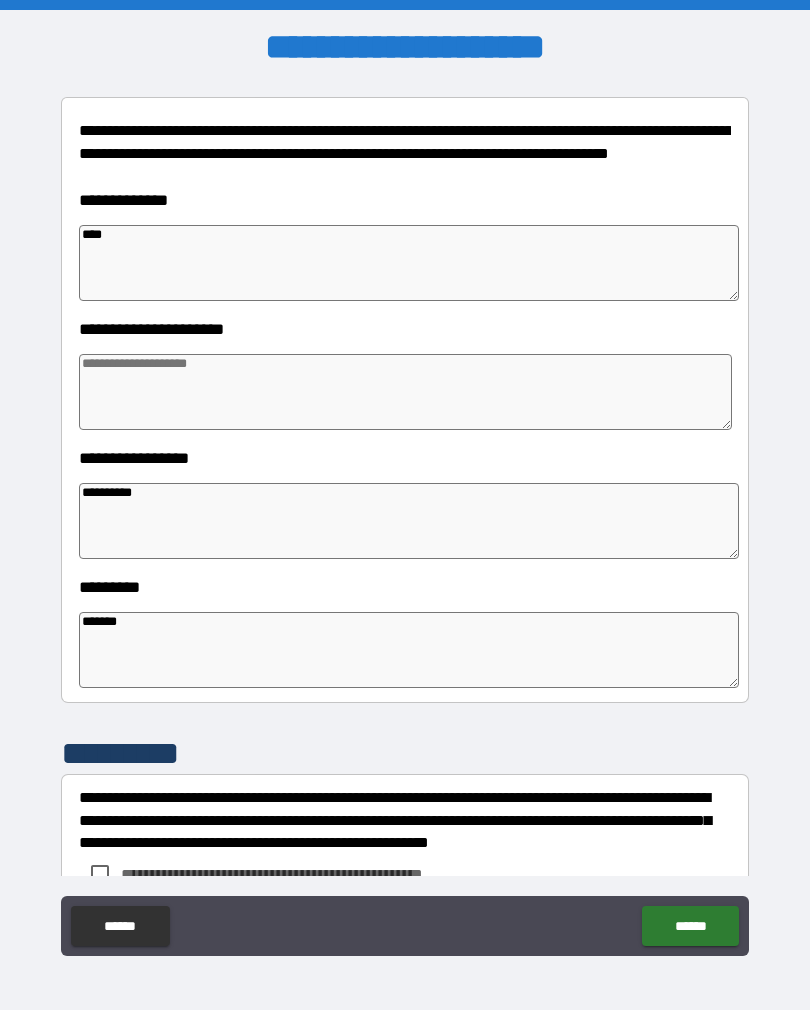 type on "*" 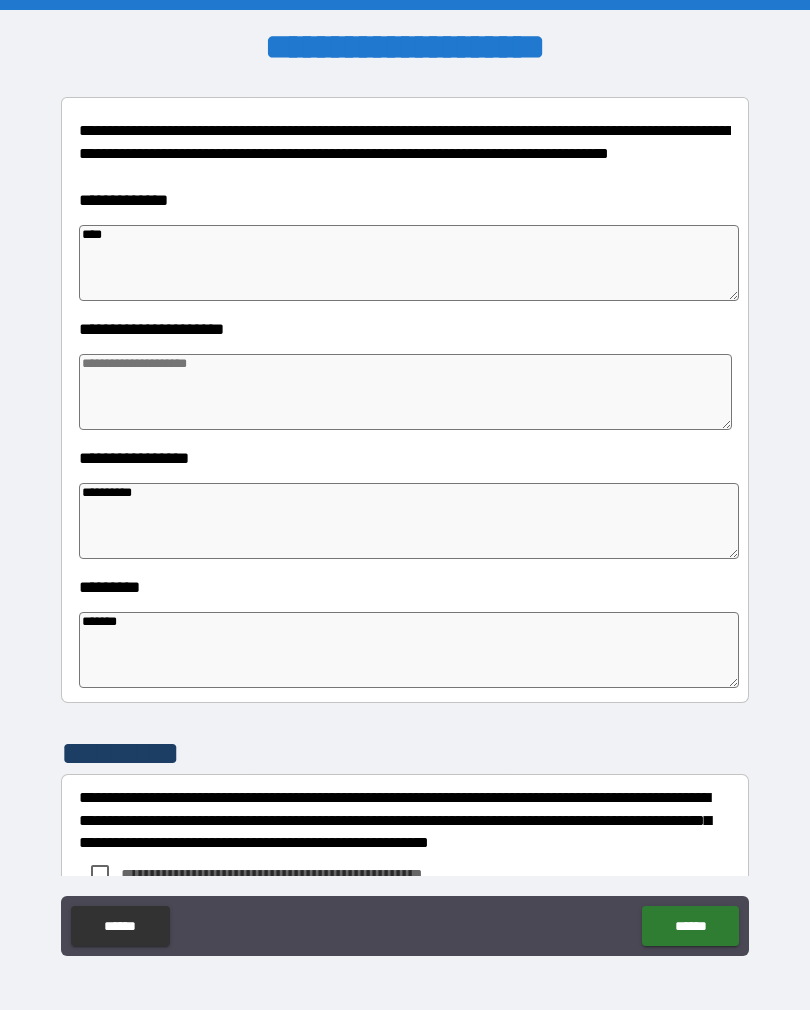 type on "*" 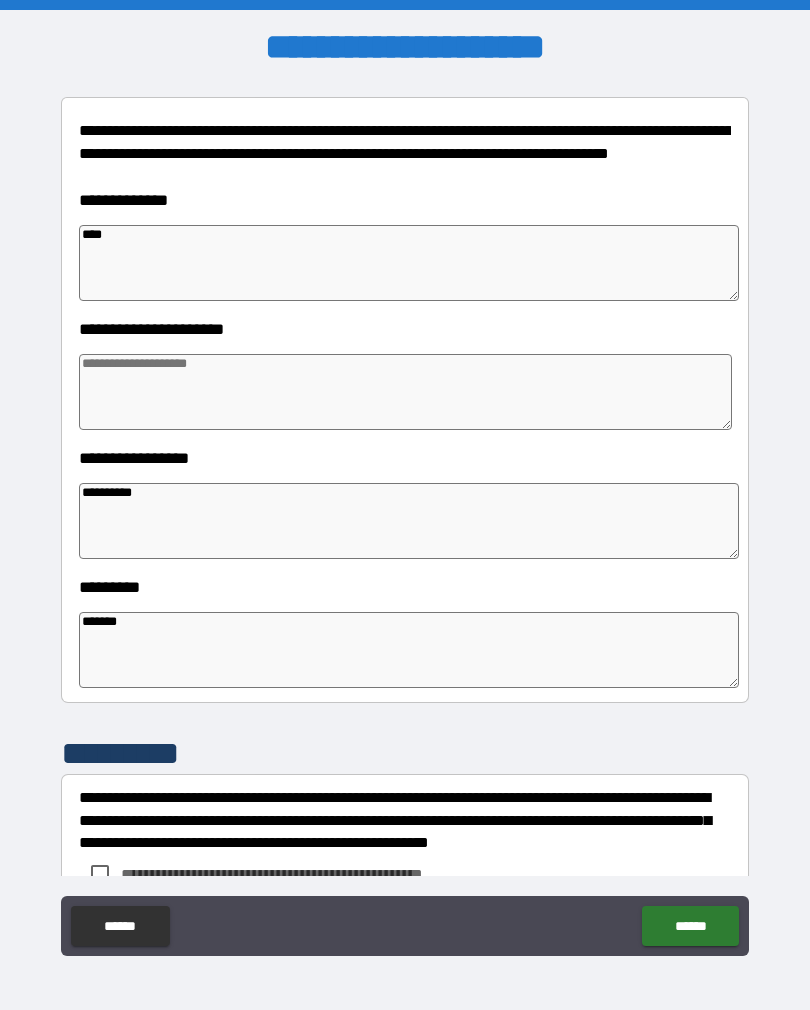 type on "*" 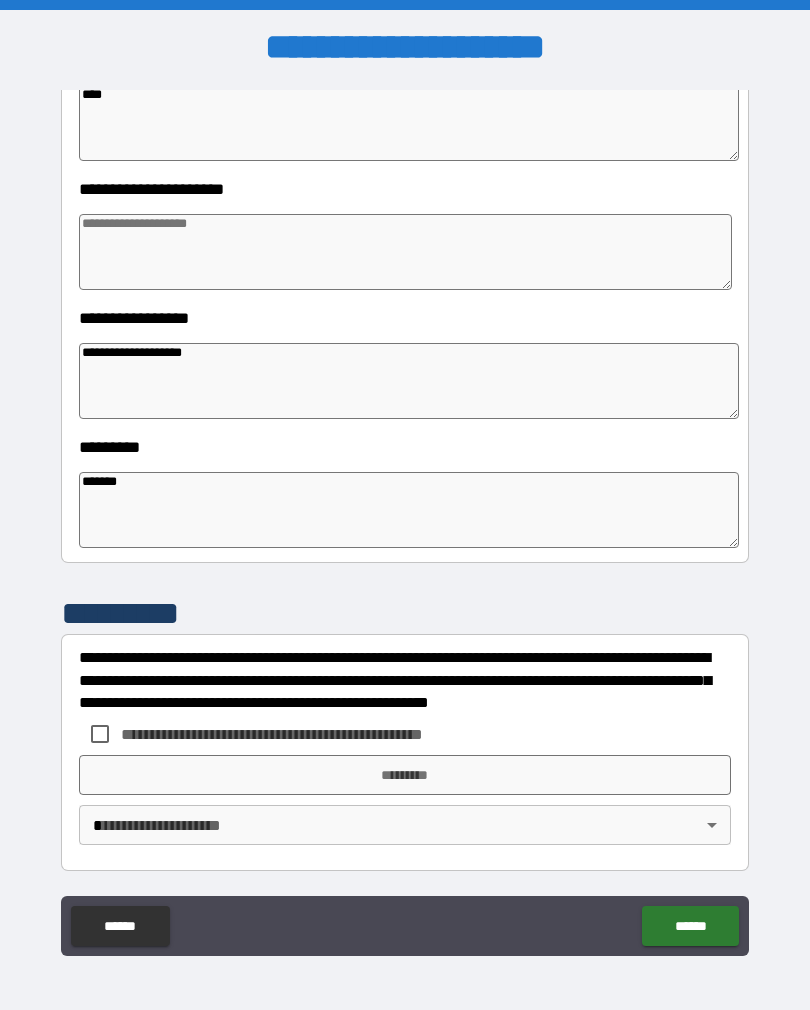 scroll, scrollTop: 392, scrollLeft: 0, axis: vertical 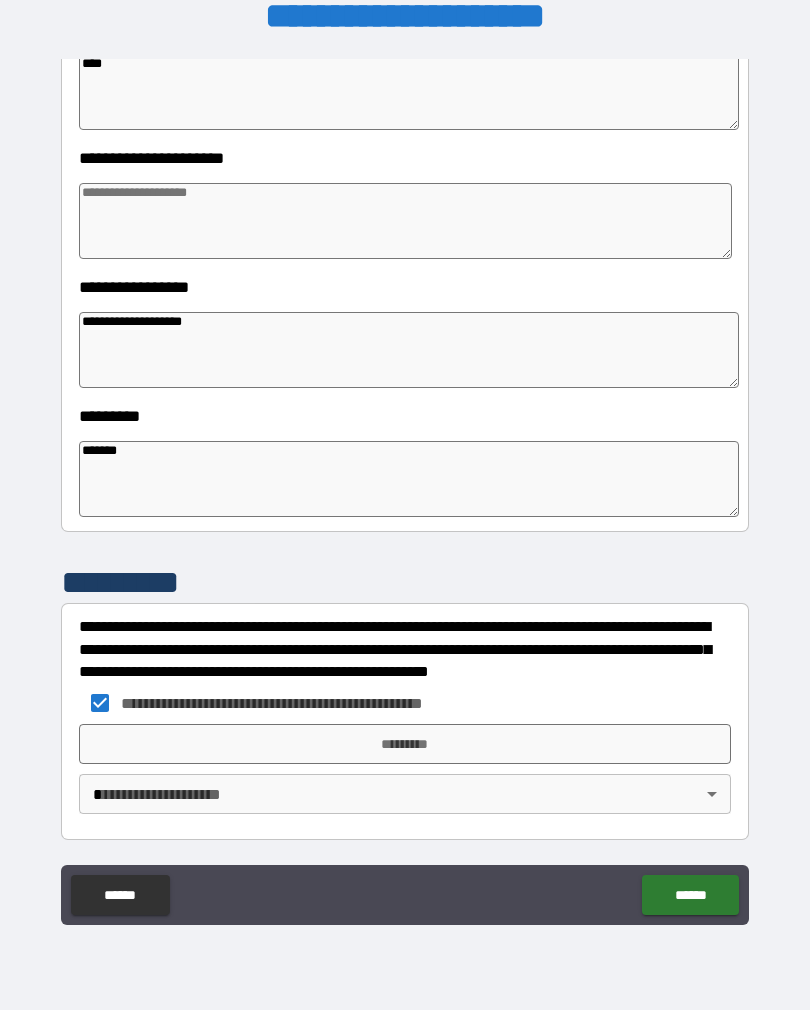 click on "**********" at bounding box center (405, 489) 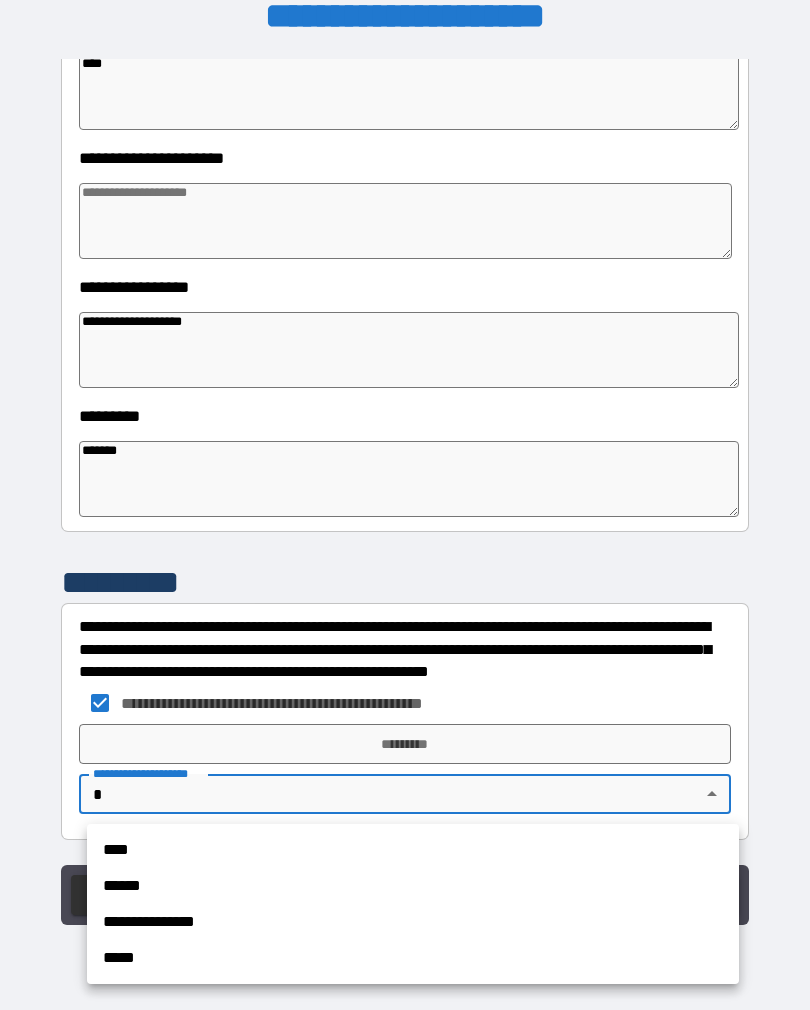 click on "****" at bounding box center [413, 850] 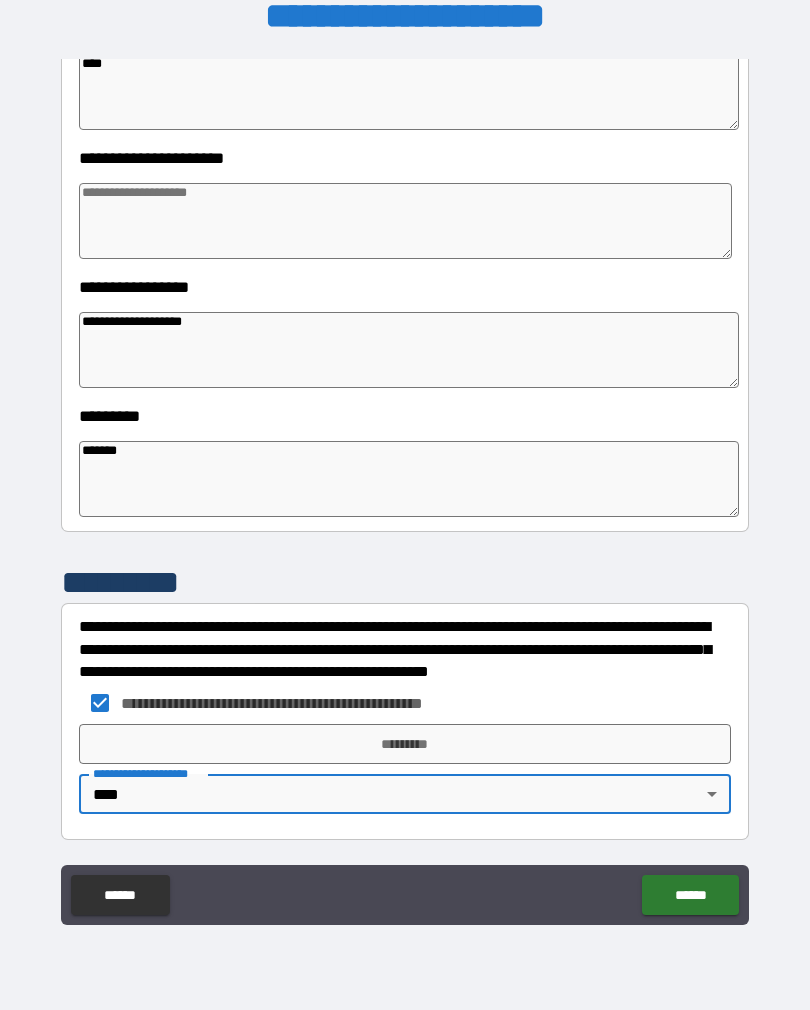 click on "*********" at bounding box center [405, 744] 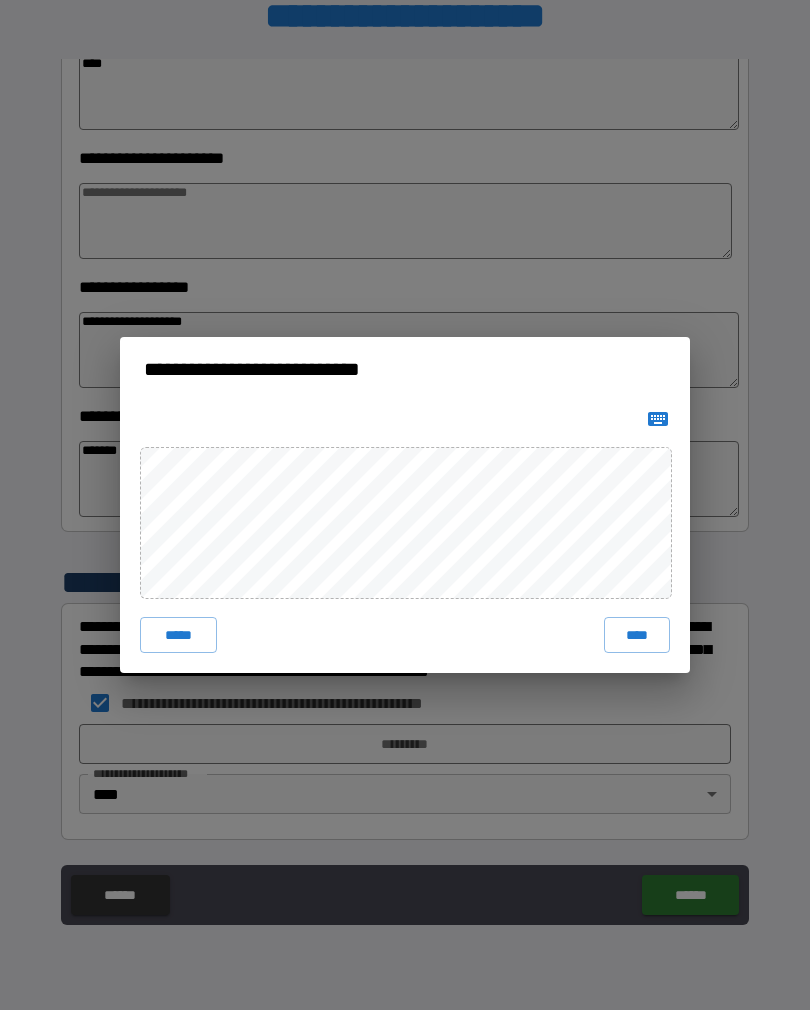 click on "****" at bounding box center (637, 635) 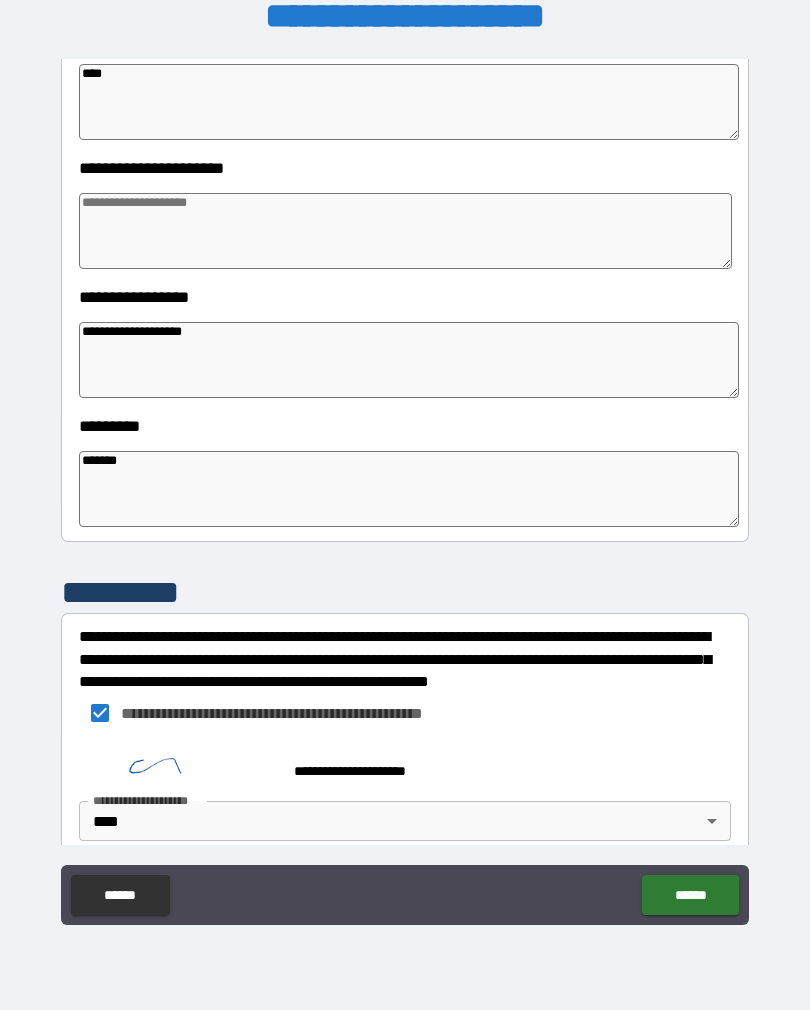 click on "******" at bounding box center [690, 895] 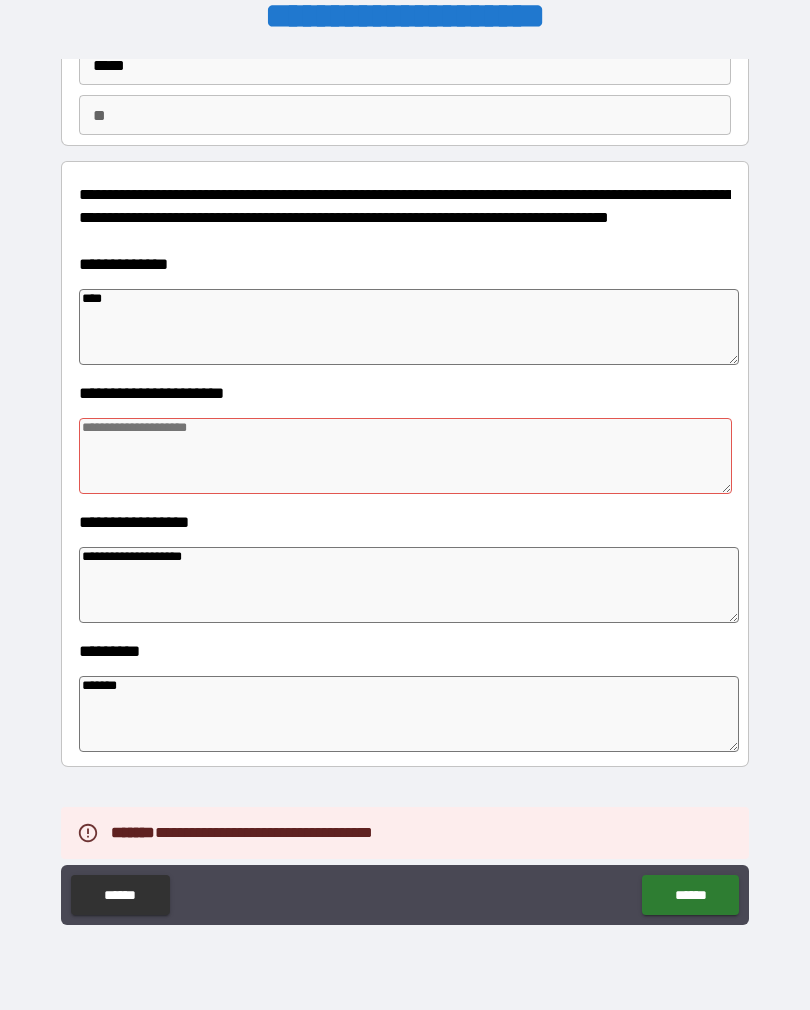 scroll, scrollTop: 125, scrollLeft: 0, axis: vertical 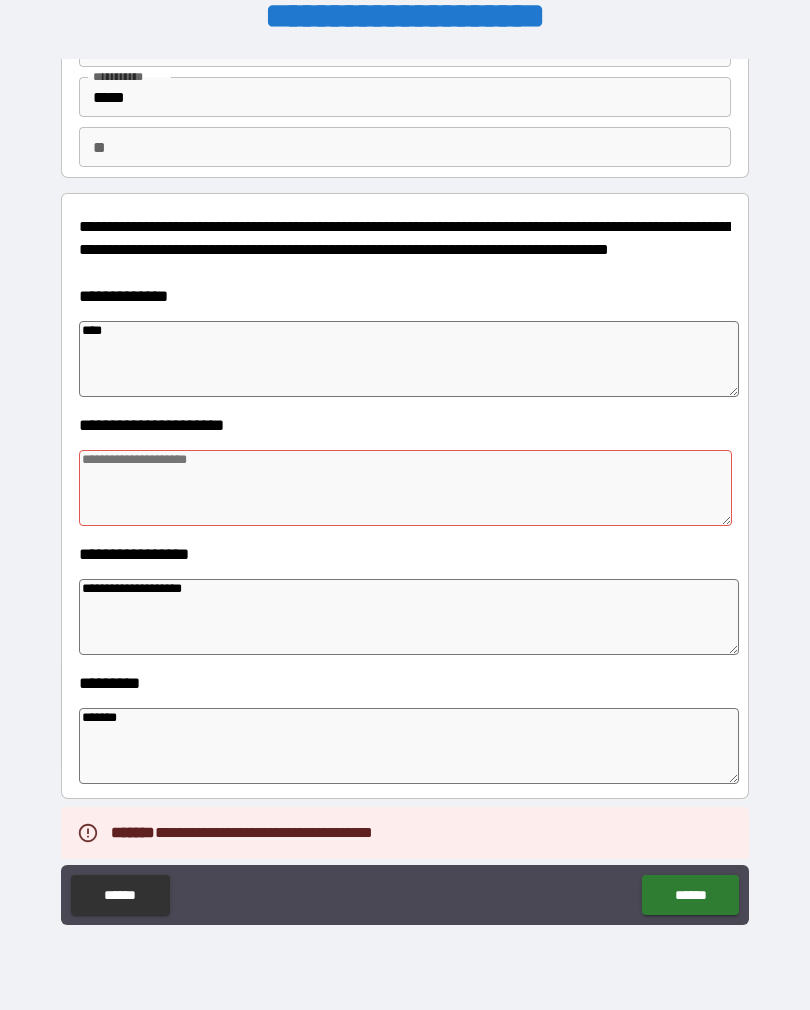 click at bounding box center [405, 488] 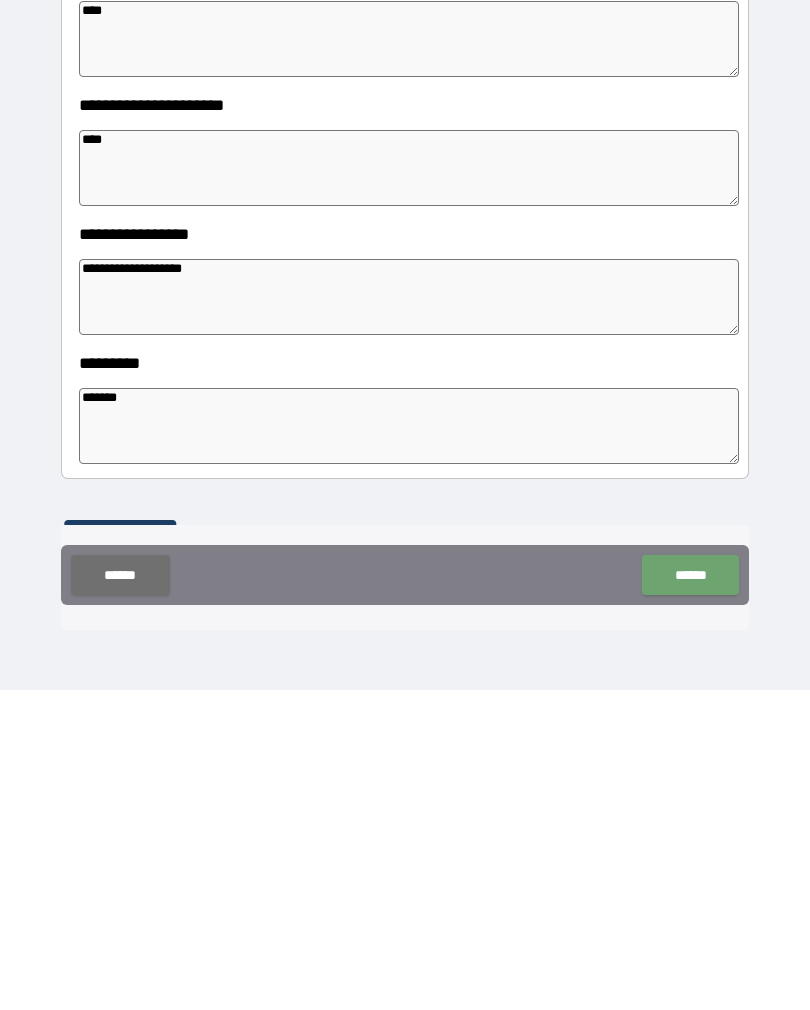click on "******" at bounding box center [690, 895] 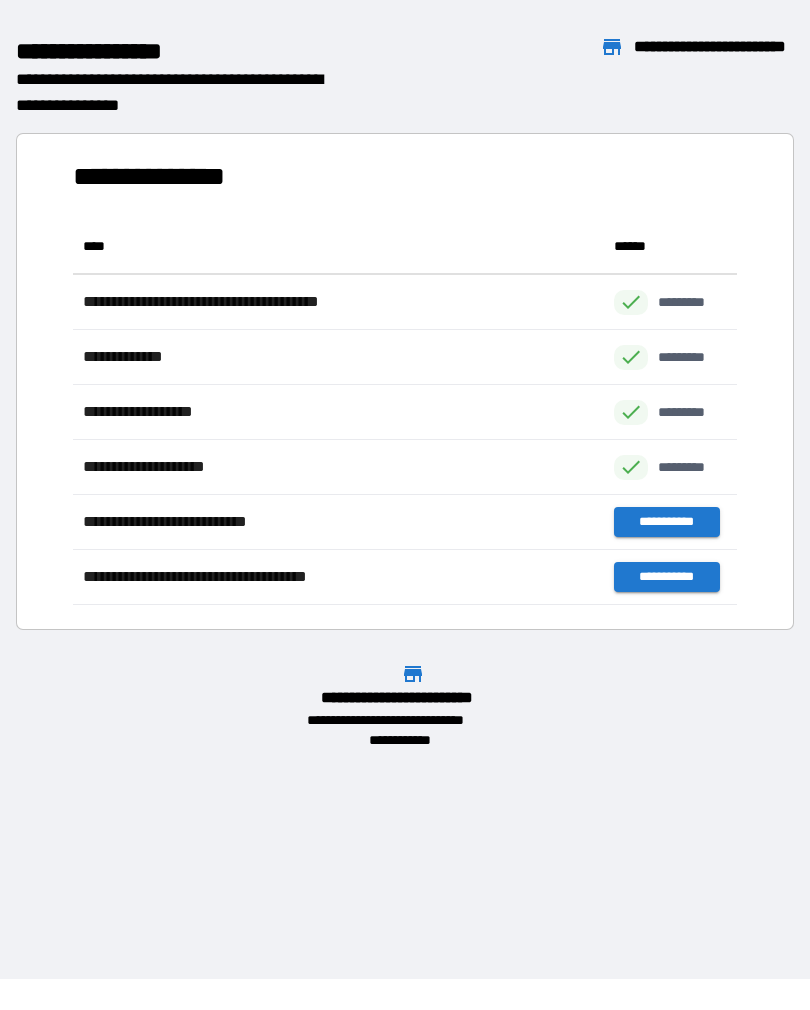 scroll, scrollTop: 1, scrollLeft: 1, axis: both 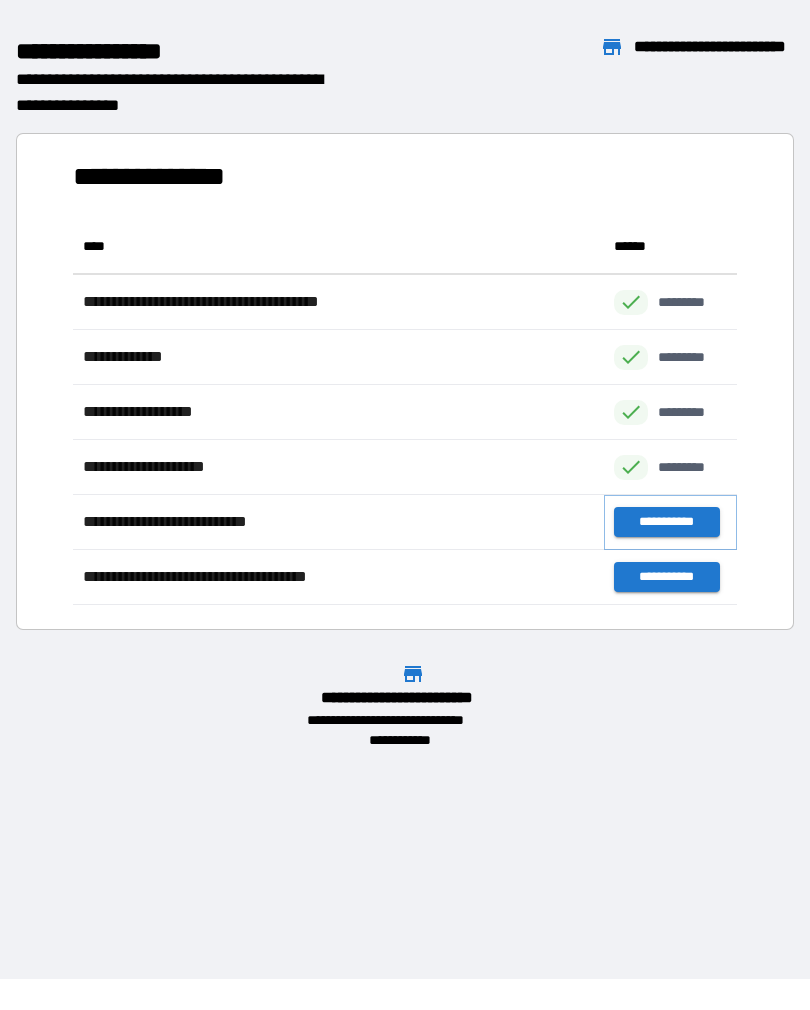 click on "**********" at bounding box center [666, 522] 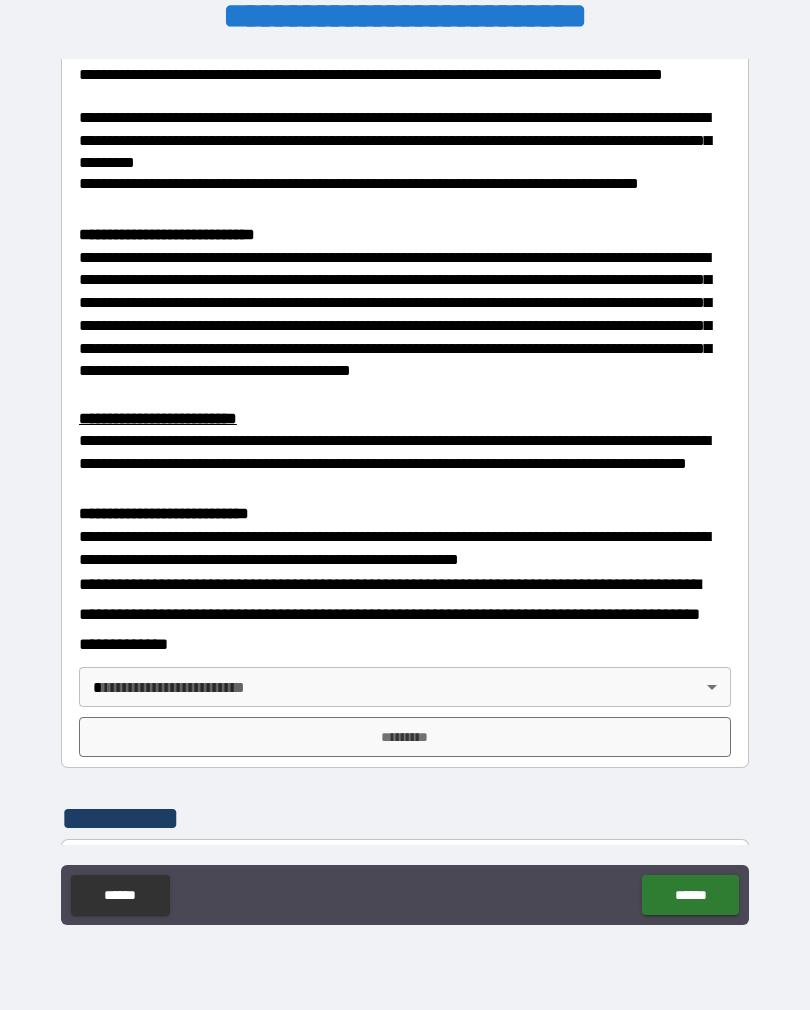 scroll, scrollTop: 419, scrollLeft: 0, axis: vertical 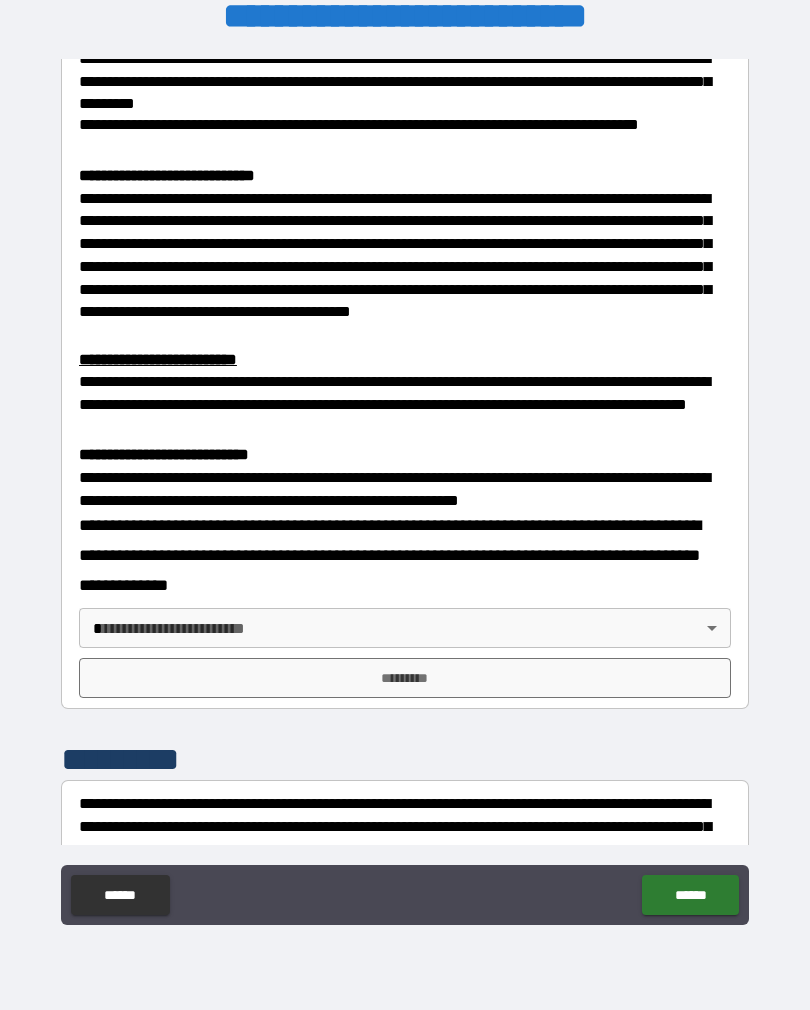 click on "**********" at bounding box center (405, 489) 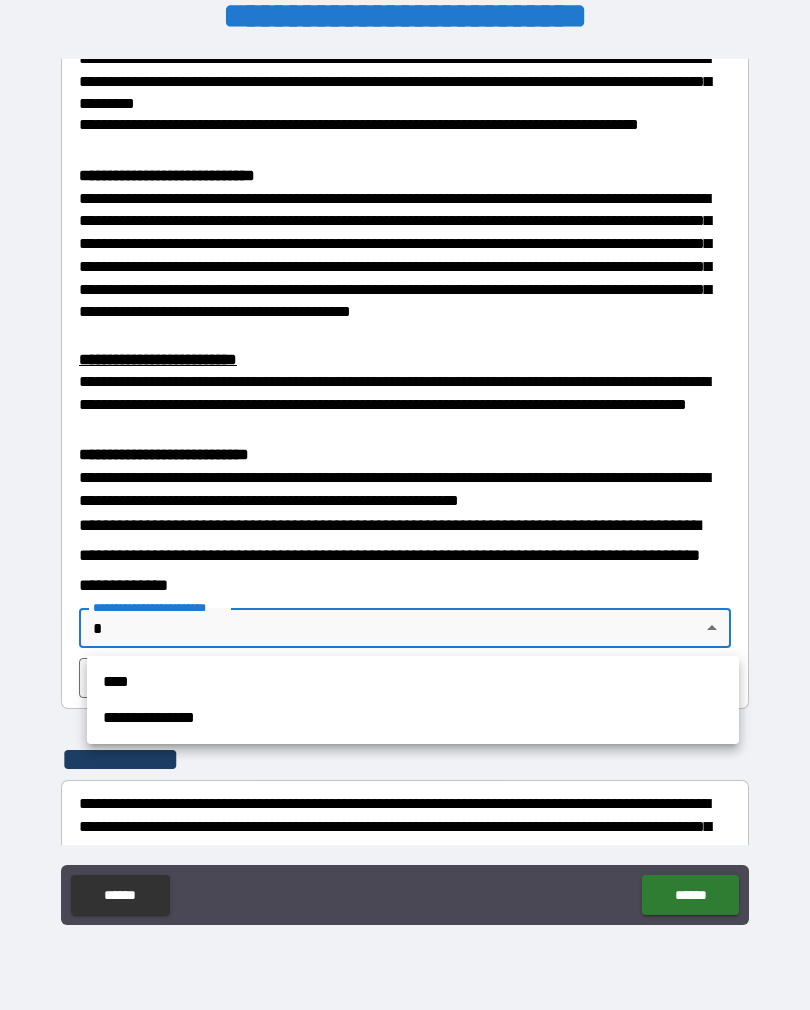 click on "****" at bounding box center [413, 682] 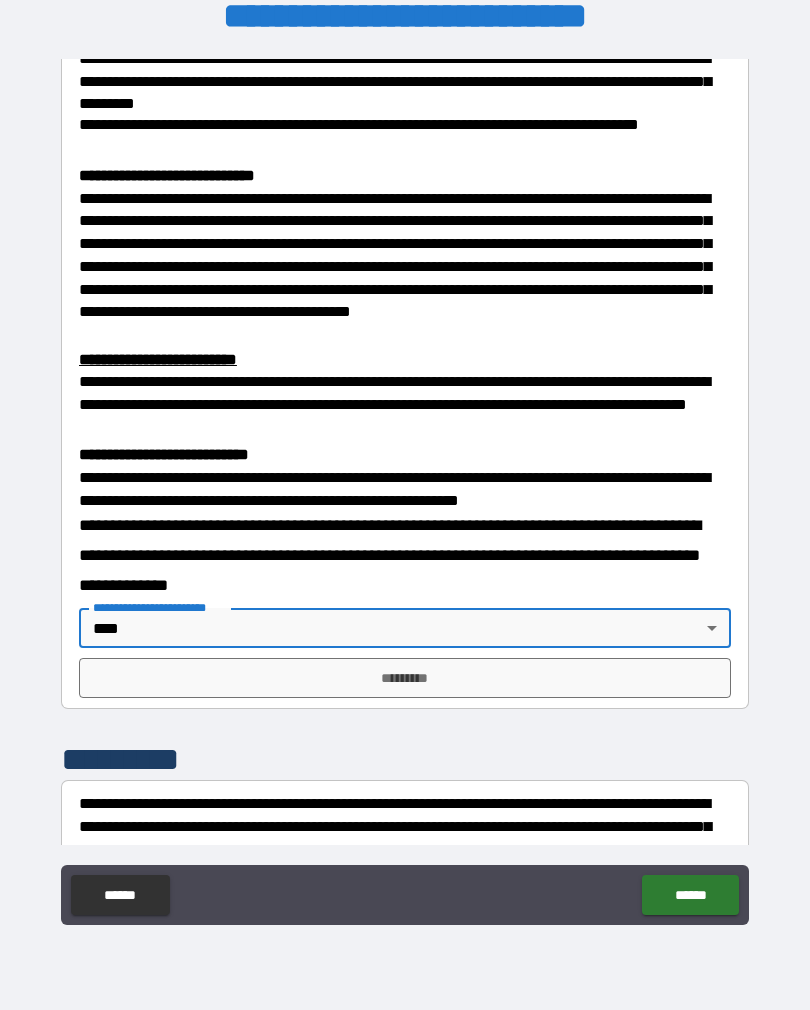 click on "*********" at bounding box center [405, 678] 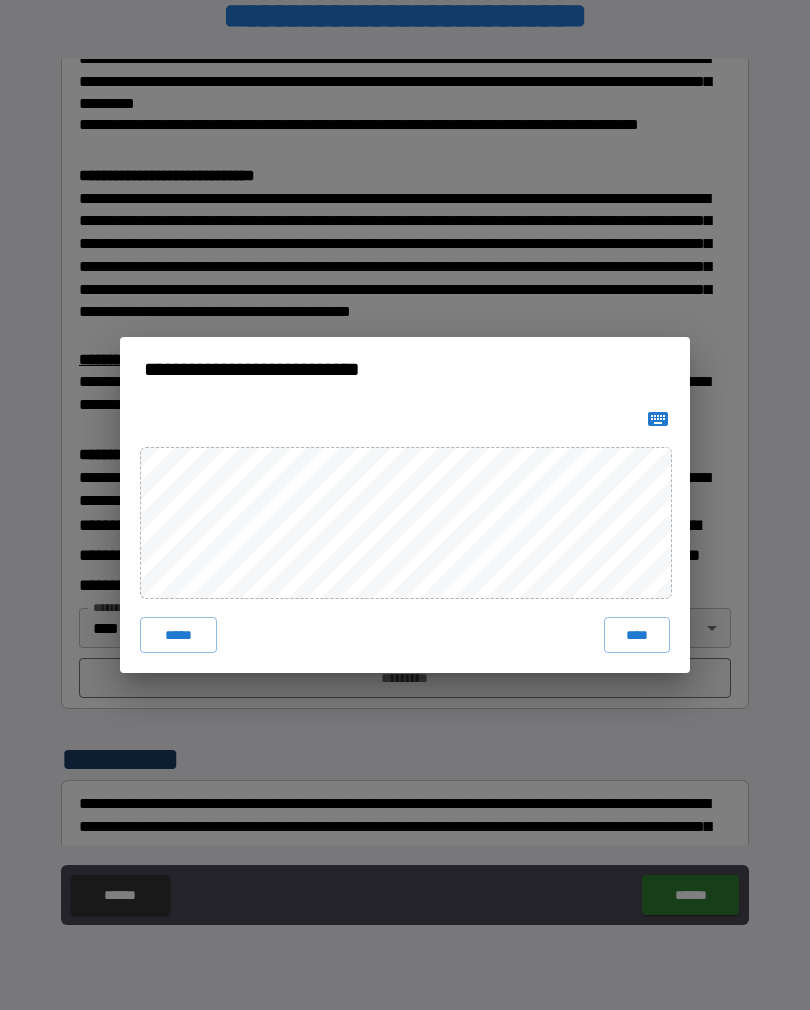 click on "****" at bounding box center (637, 635) 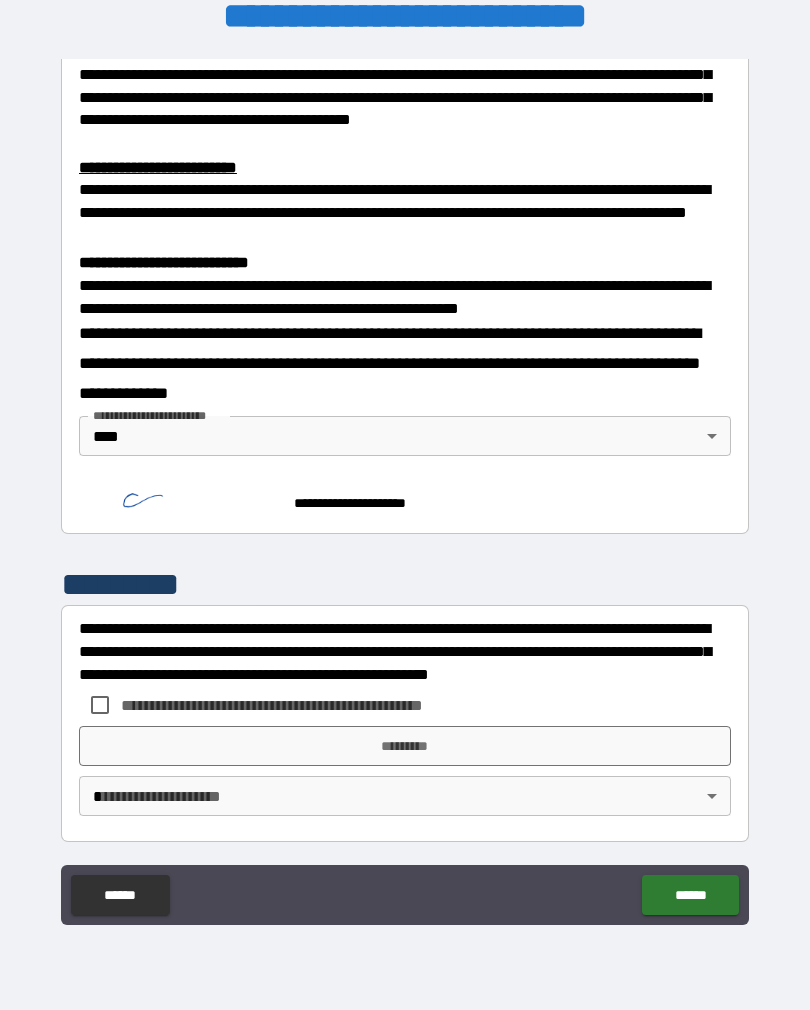 scroll, scrollTop: 611, scrollLeft: 0, axis: vertical 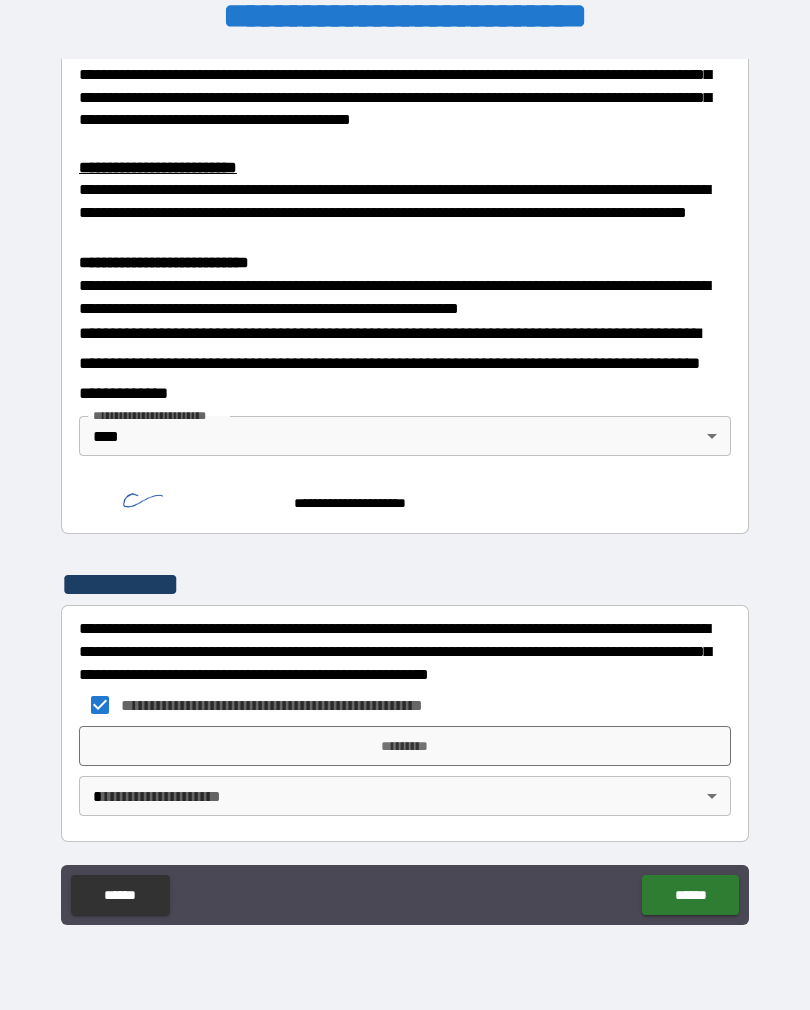 click on "*********" at bounding box center (405, 746) 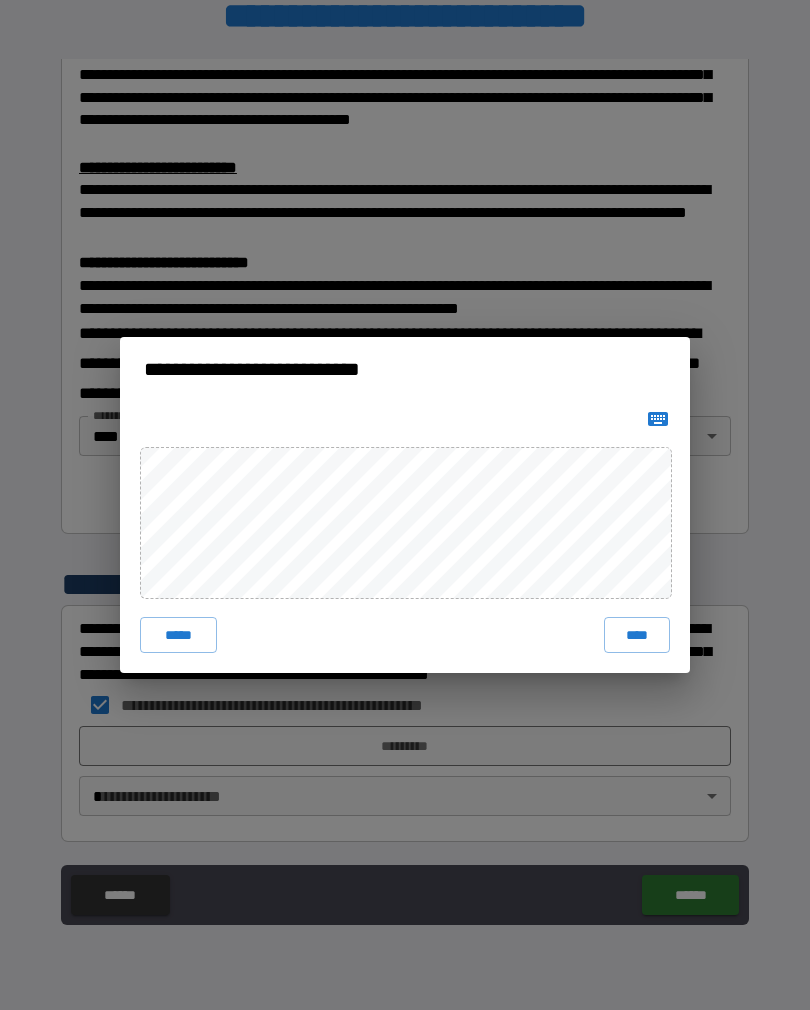 click on "****" at bounding box center (637, 635) 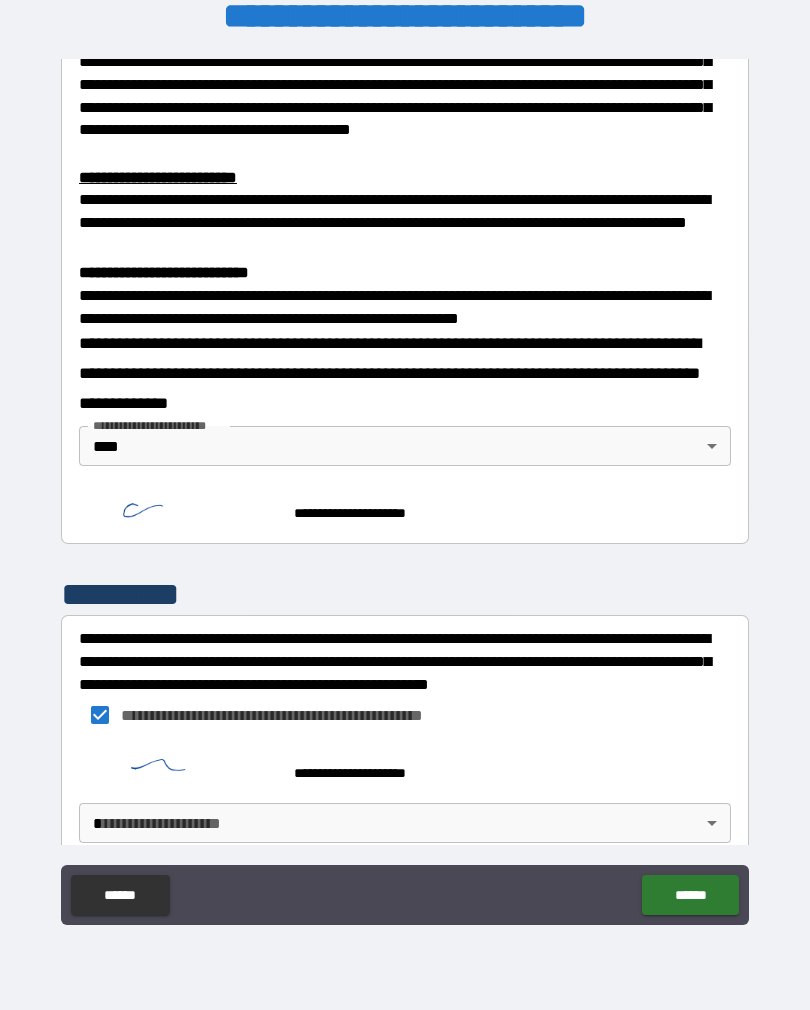 click on "**********" at bounding box center [405, 489] 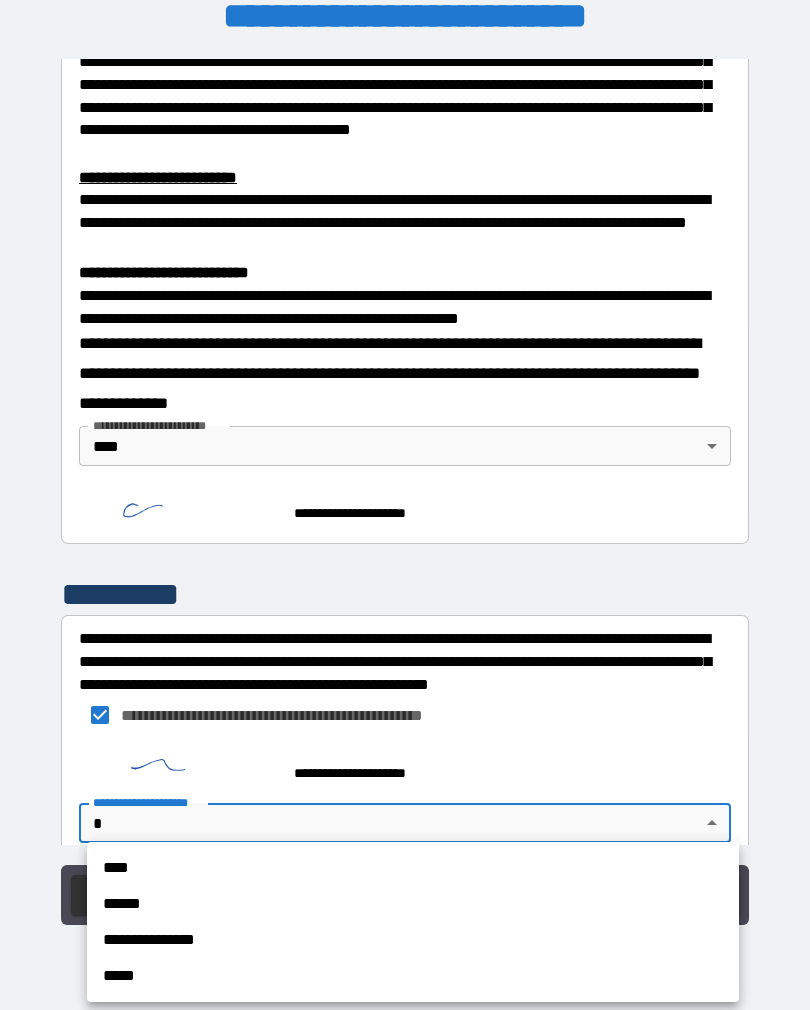click on "****" at bounding box center [413, 868] 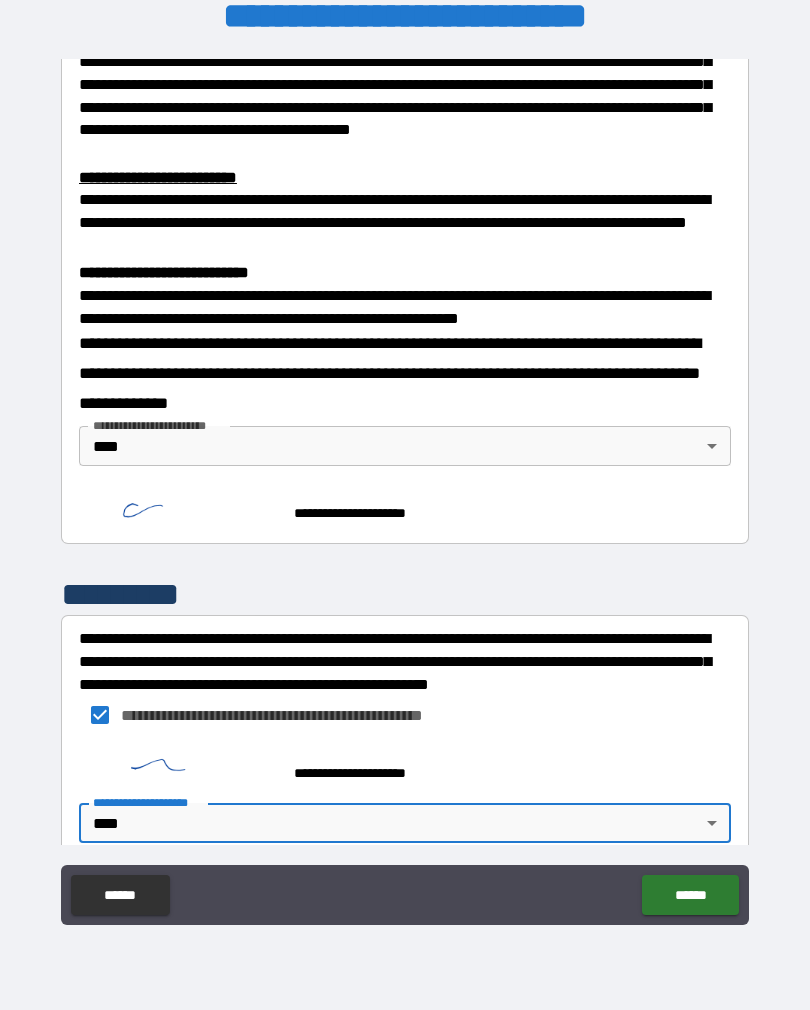 click on "******" at bounding box center (690, 895) 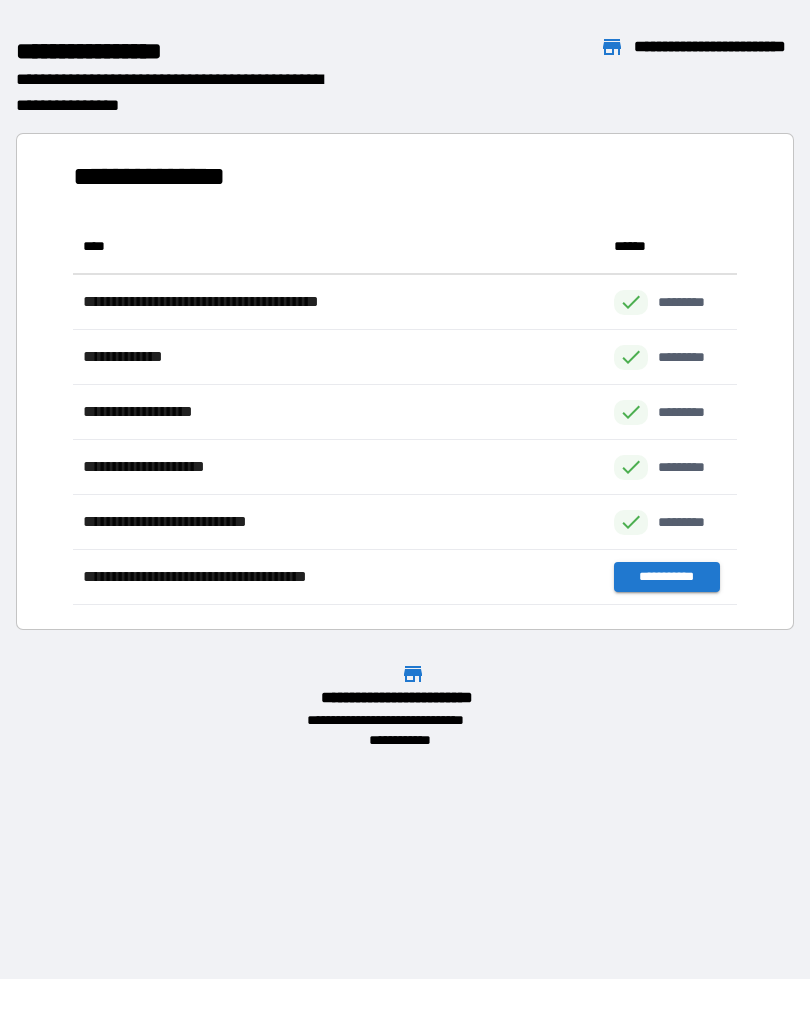 scroll, scrollTop: 1, scrollLeft: 1, axis: both 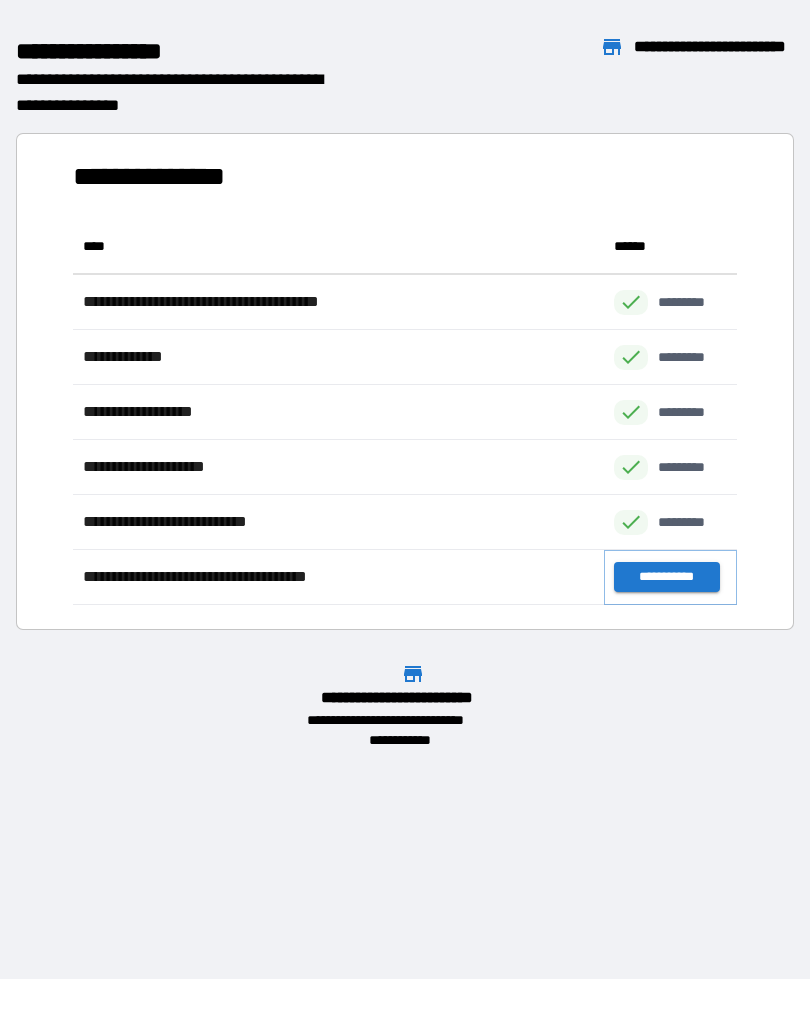 click on "**********" at bounding box center [666, 577] 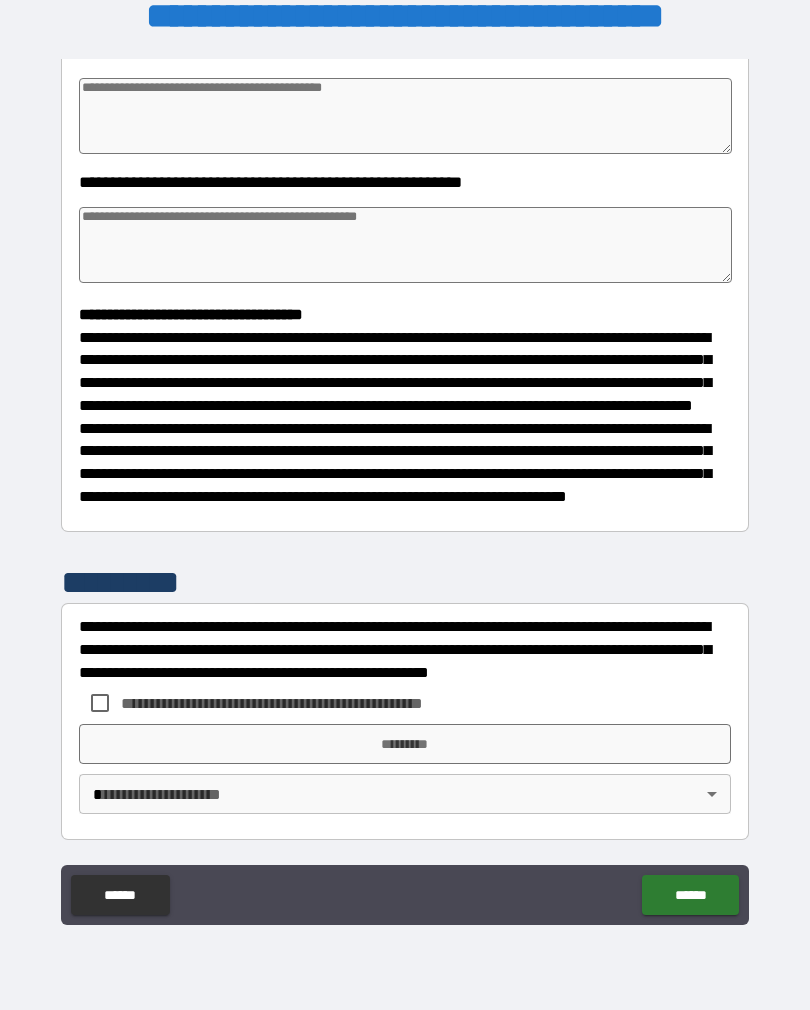 scroll, scrollTop: 370, scrollLeft: 0, axis: vertical 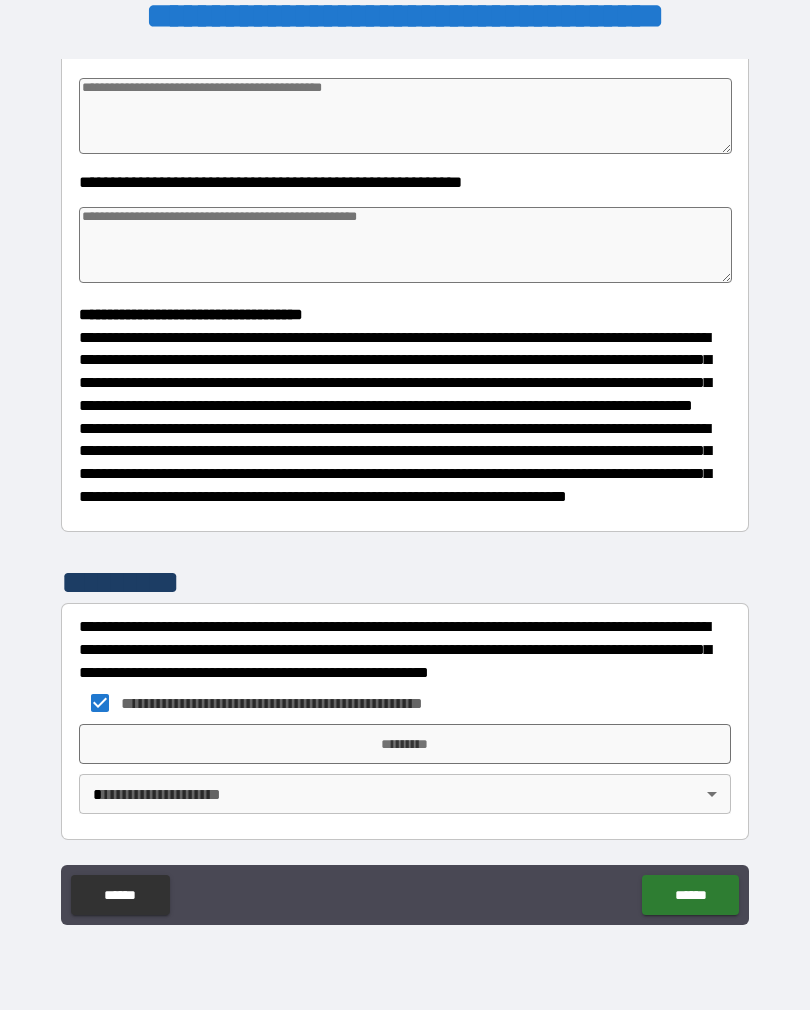 click on "*********" at bounding box center [405, 744] 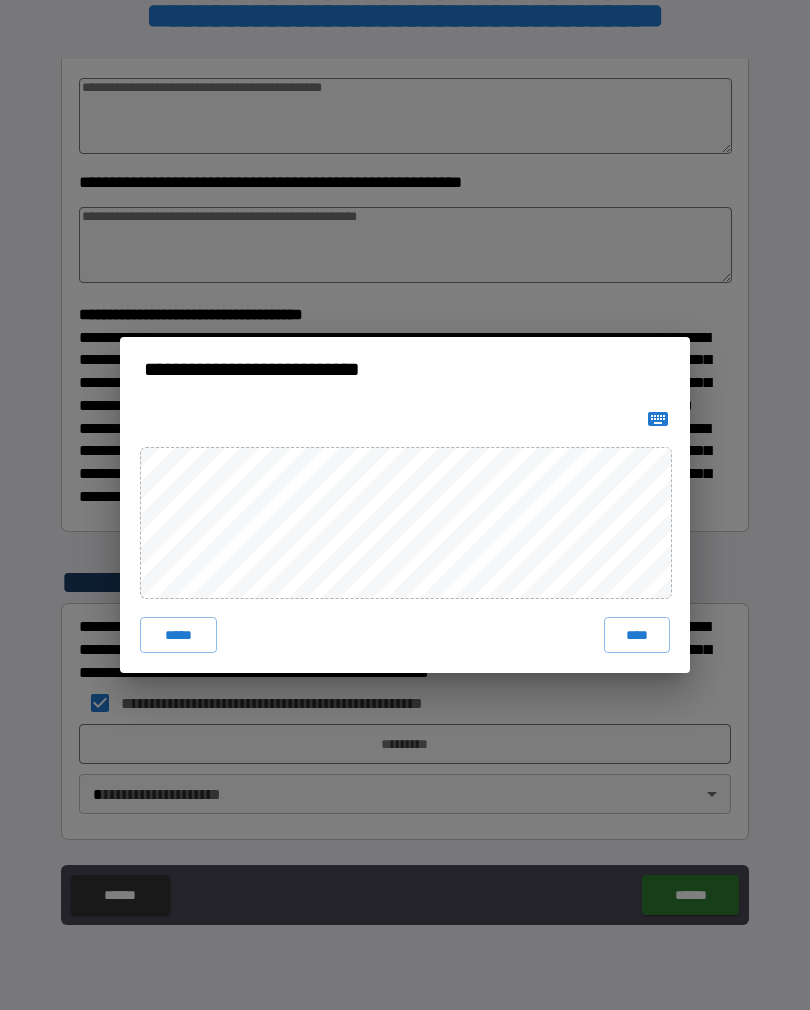 click on "****" at bounding box center (637, 635) 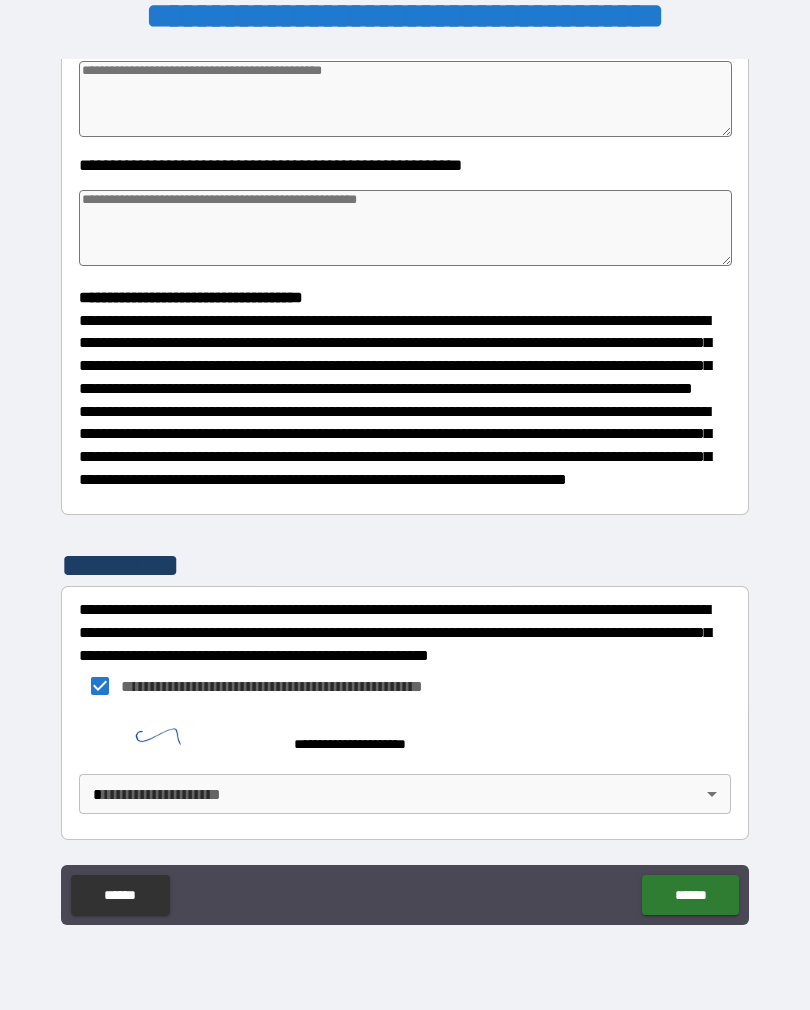 click on "**********" at bounding box center [405, 489] 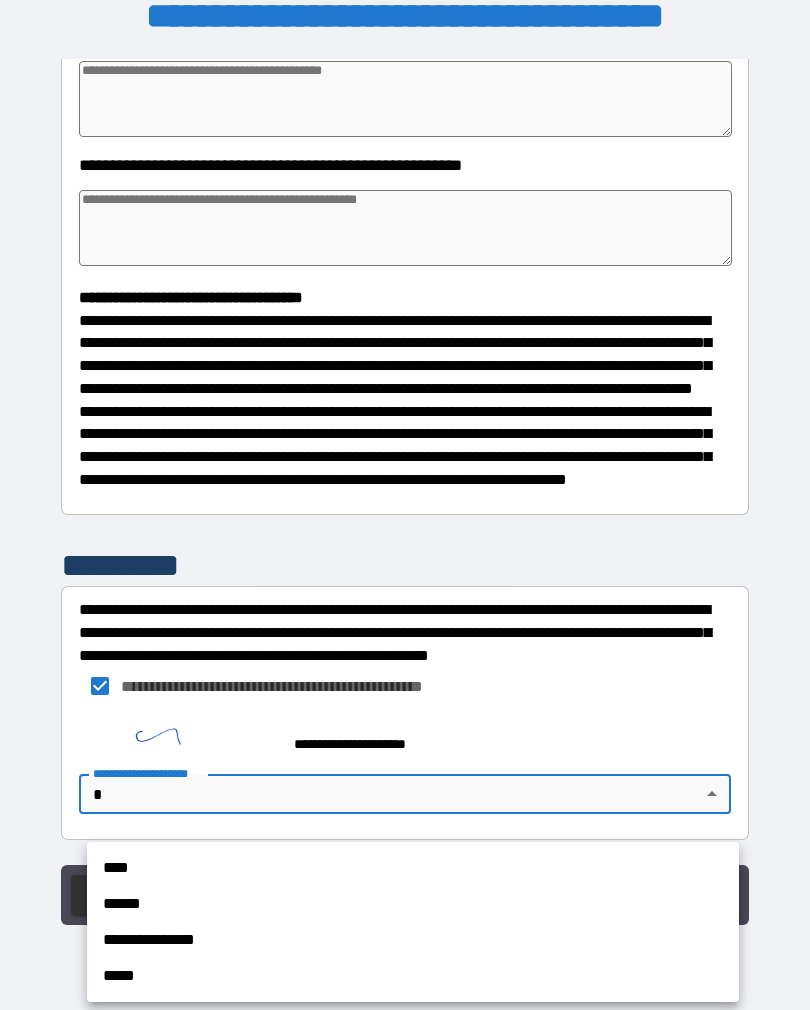 click on "****" at bounding box center [413, 868] 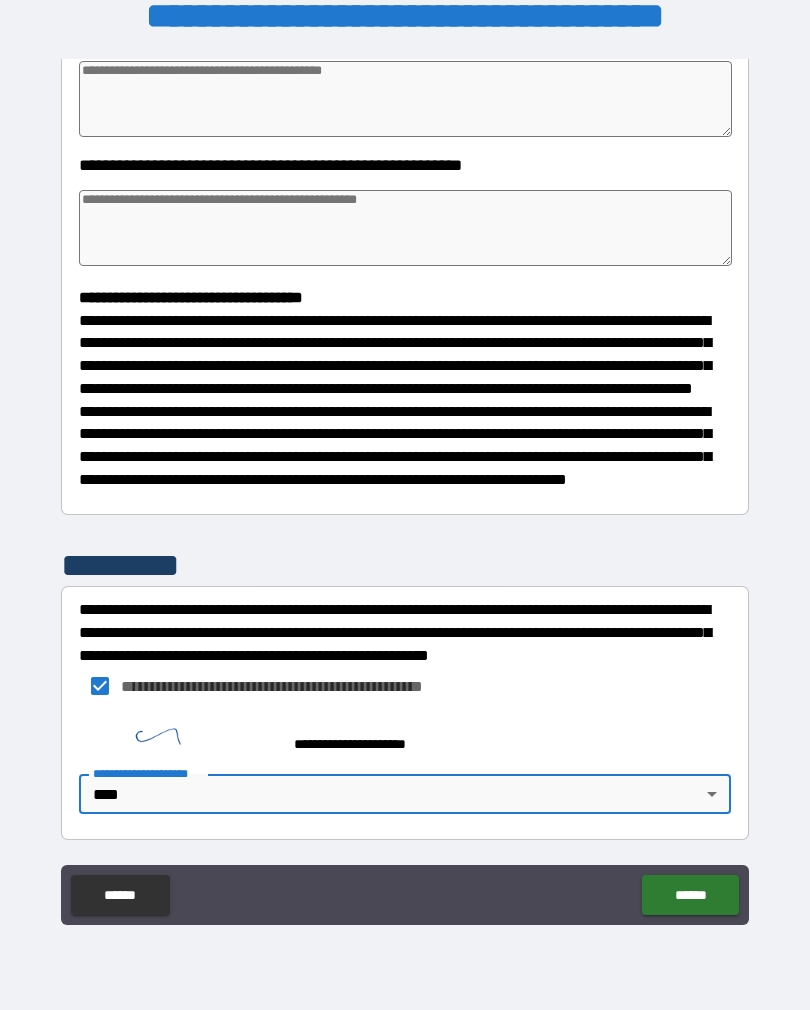 click on "******" at bounding box center [690, 895] 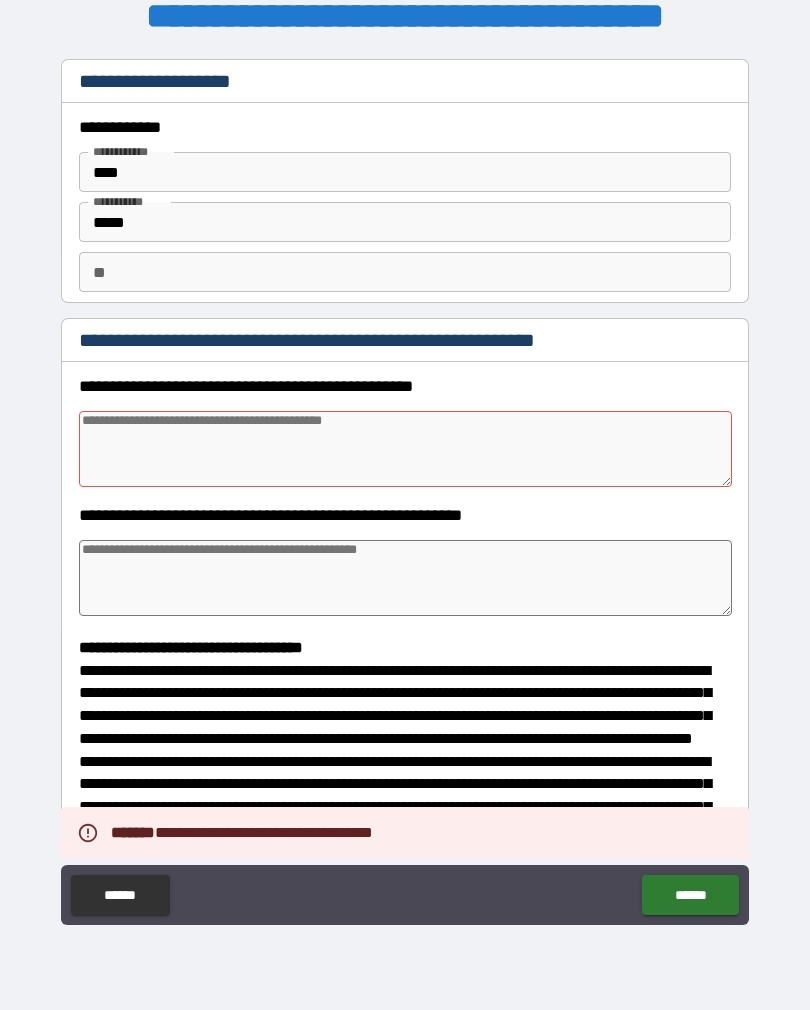 scroll, scrollTop: 0, scrollLeft: 0, axis: both 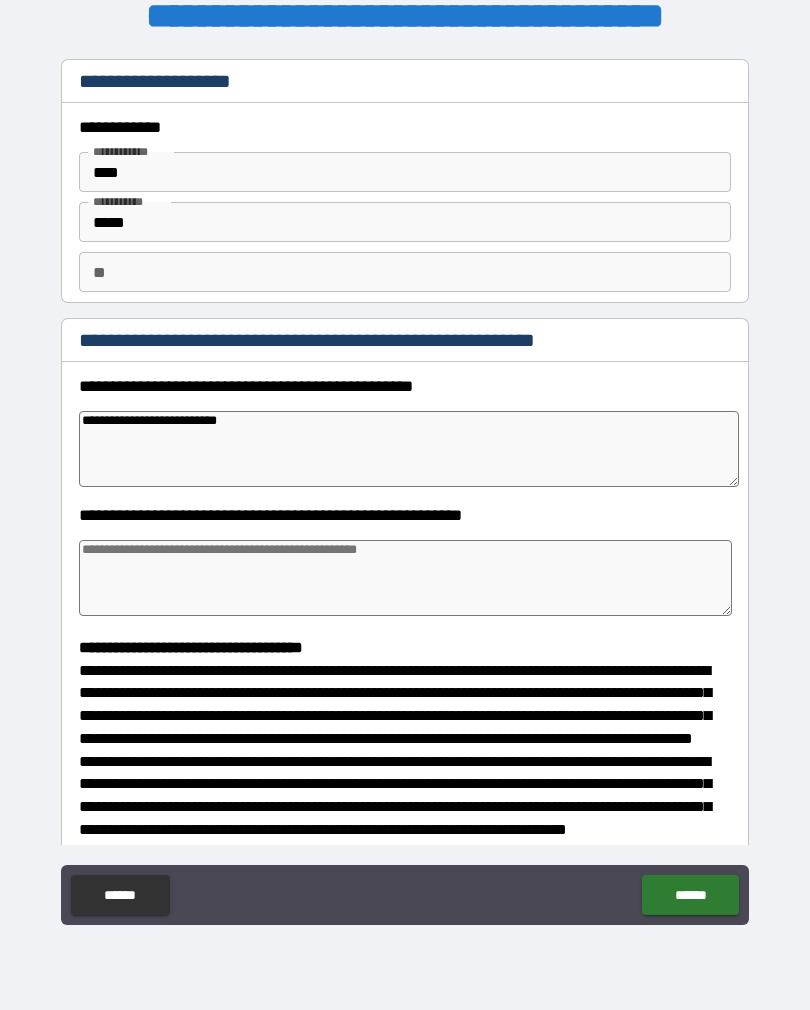 click at bounding box center (405, 578) 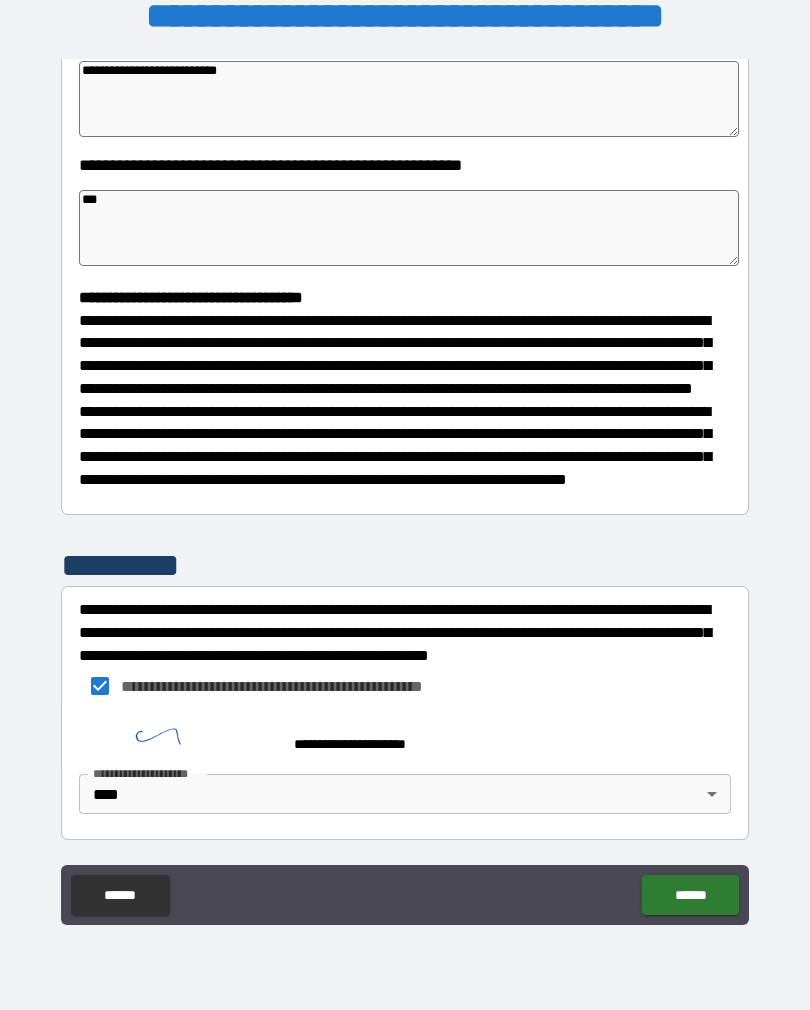 scroll, scrollTop: 387, scrollLeft: 0, axis: vertical 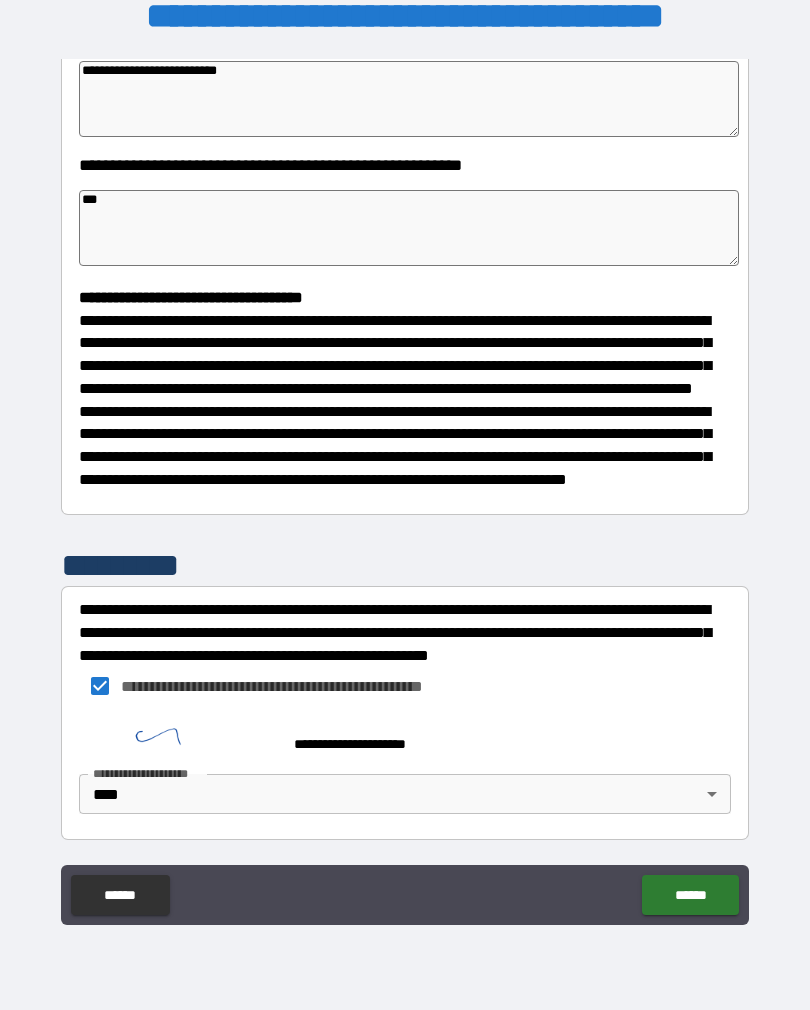 click on "******" at bounding box center [690, 895] 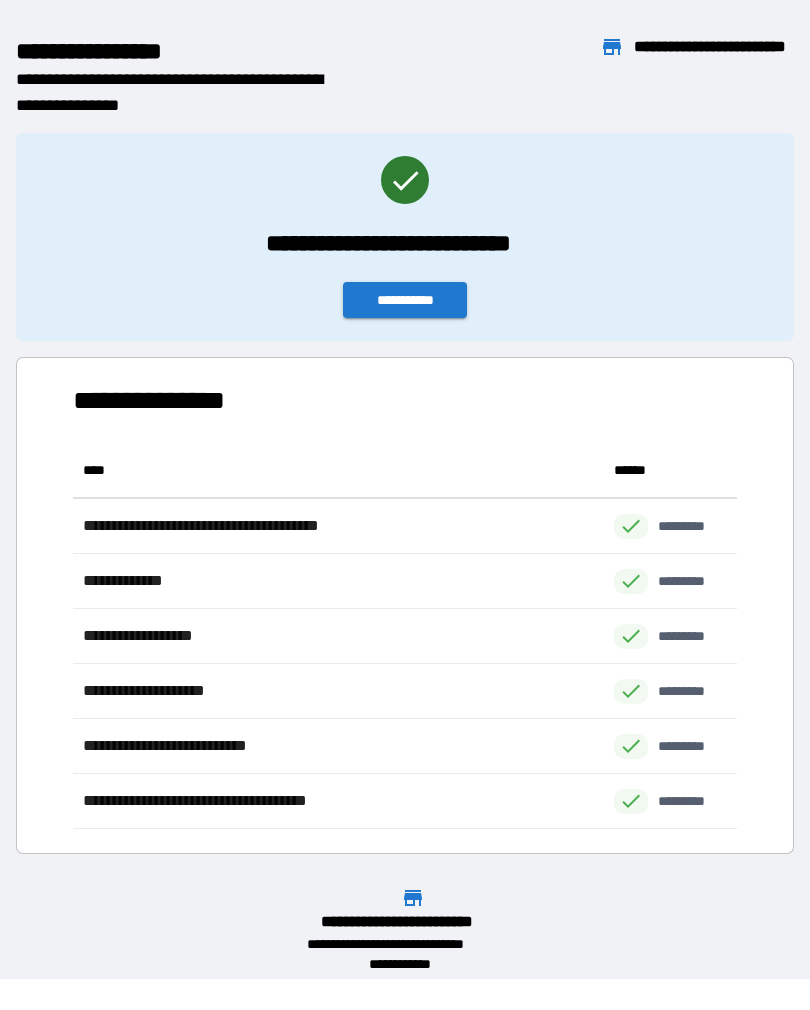 scroll, scrollTop: 1, scrollLeft: 1, axis: both 